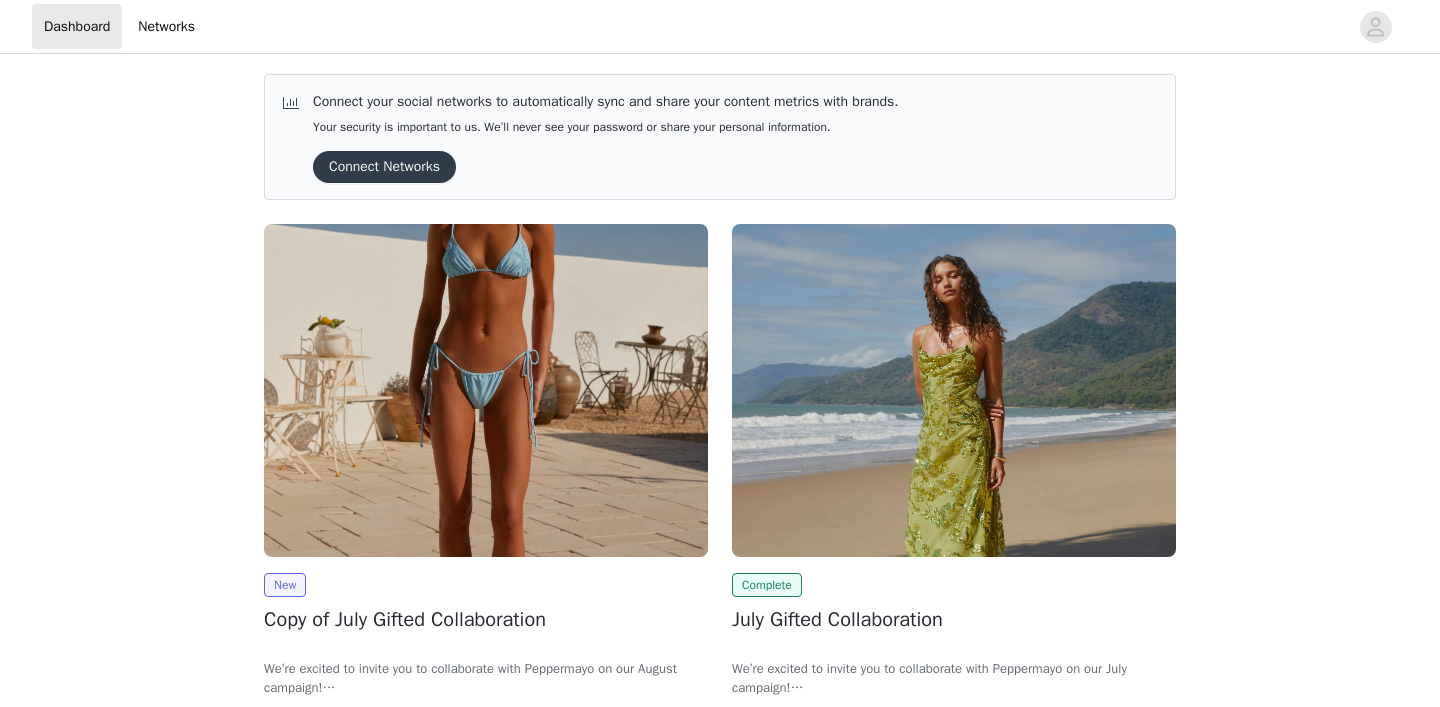 scroll, scrollTop: 0, scrollLeft: 0, axis: both 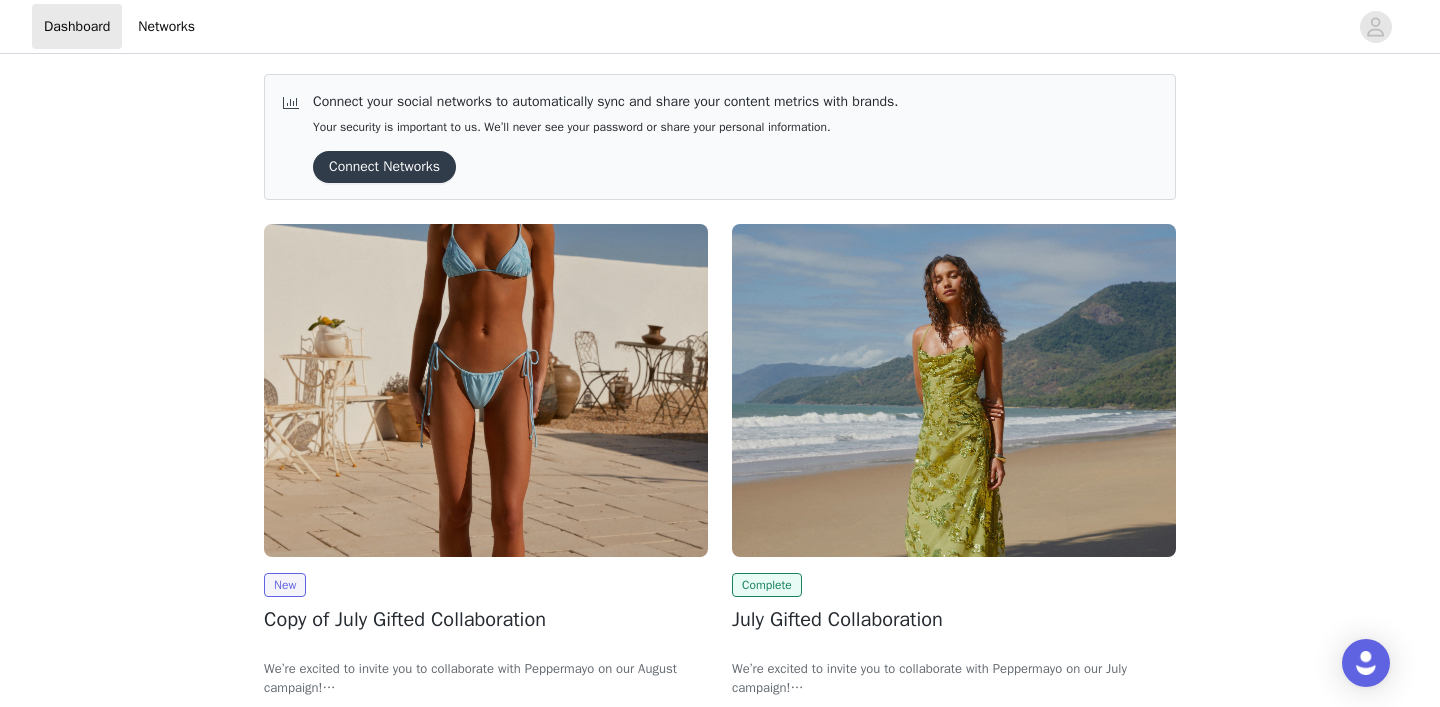 click at bounding box center [486, 390] 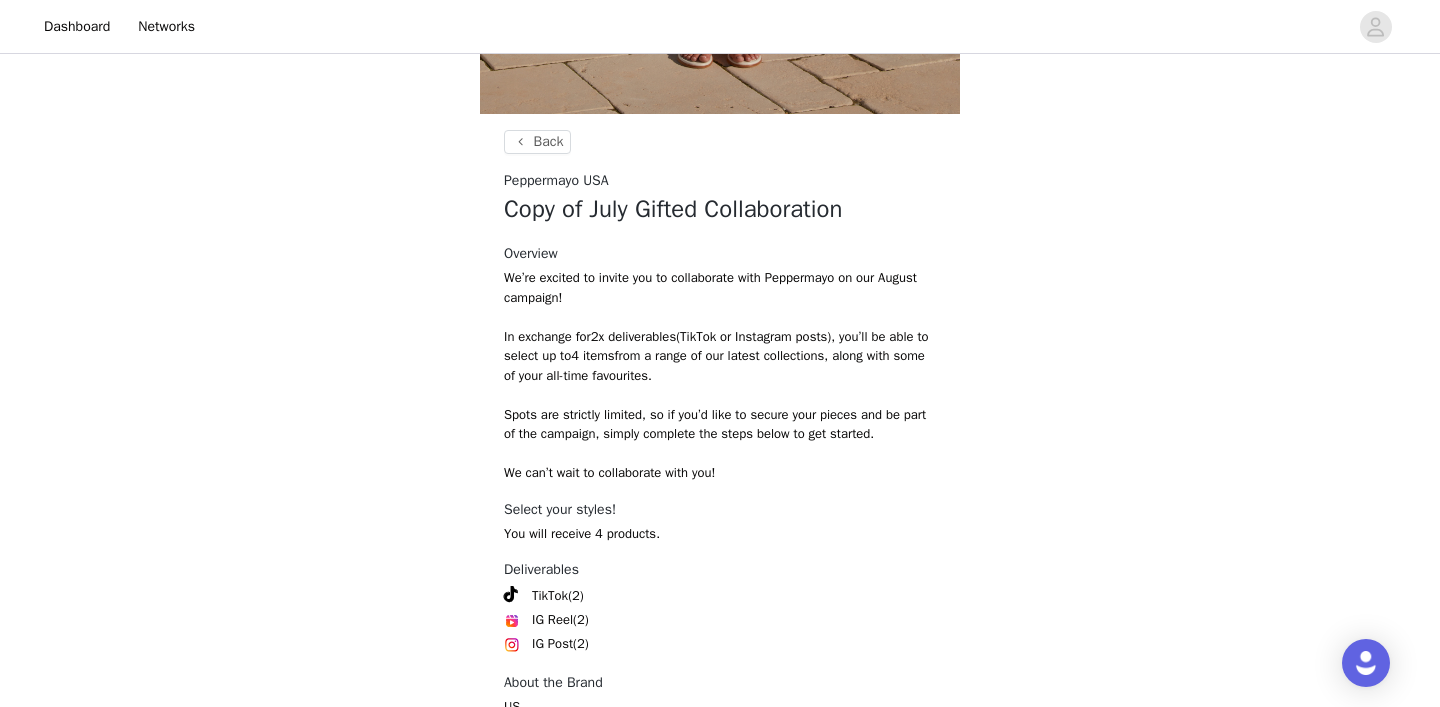 scroll, scrollTop: 809, scrollLeft: 0, axis: vertical 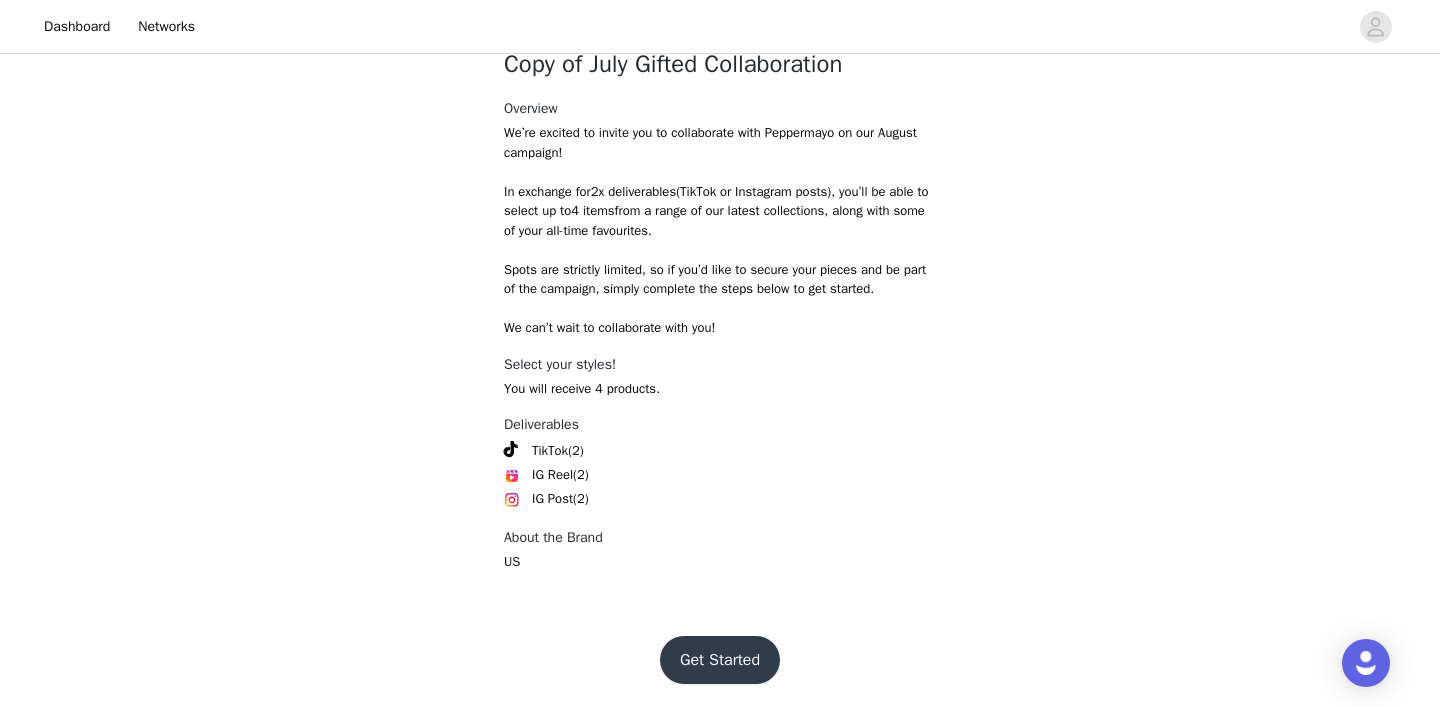 click on "Get Started" at bounding box center [720, 660] 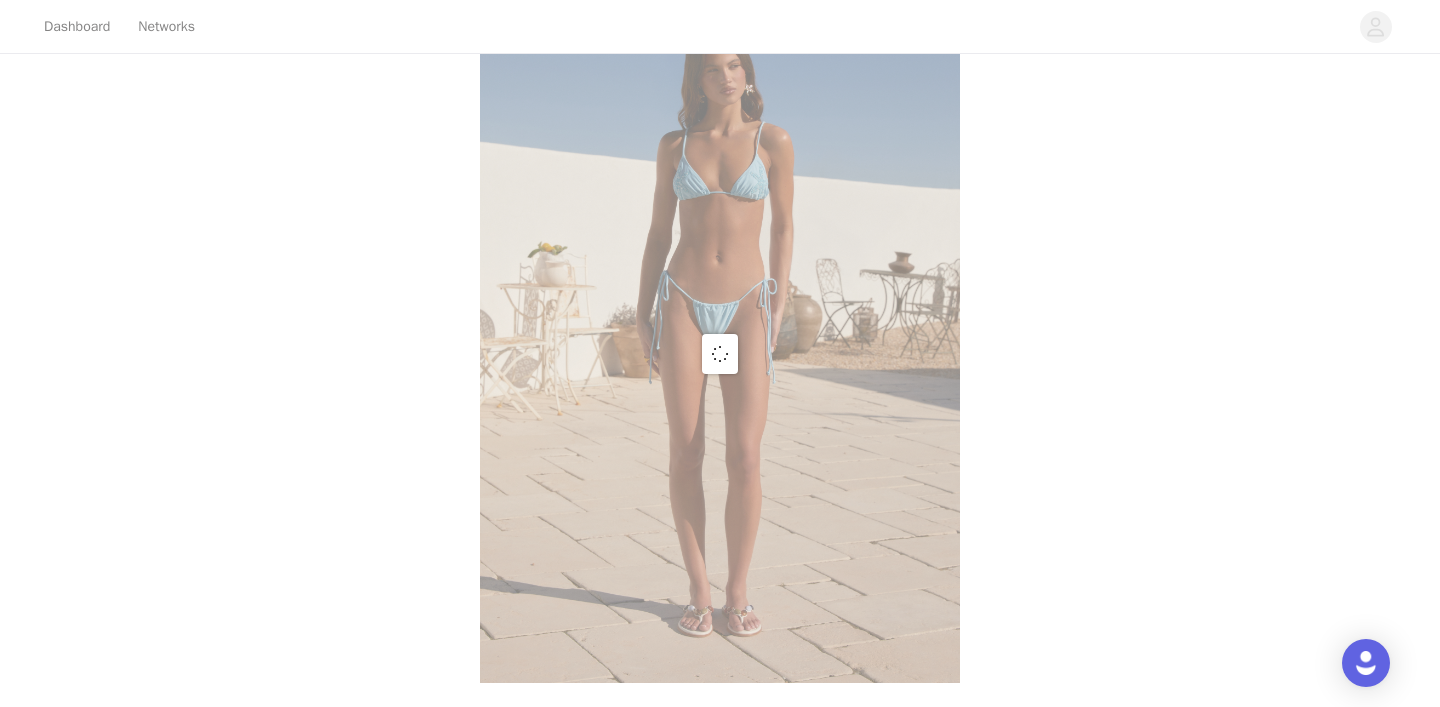 scroll, scrollTop: 809, scrollLeft: 0, axis: vertical 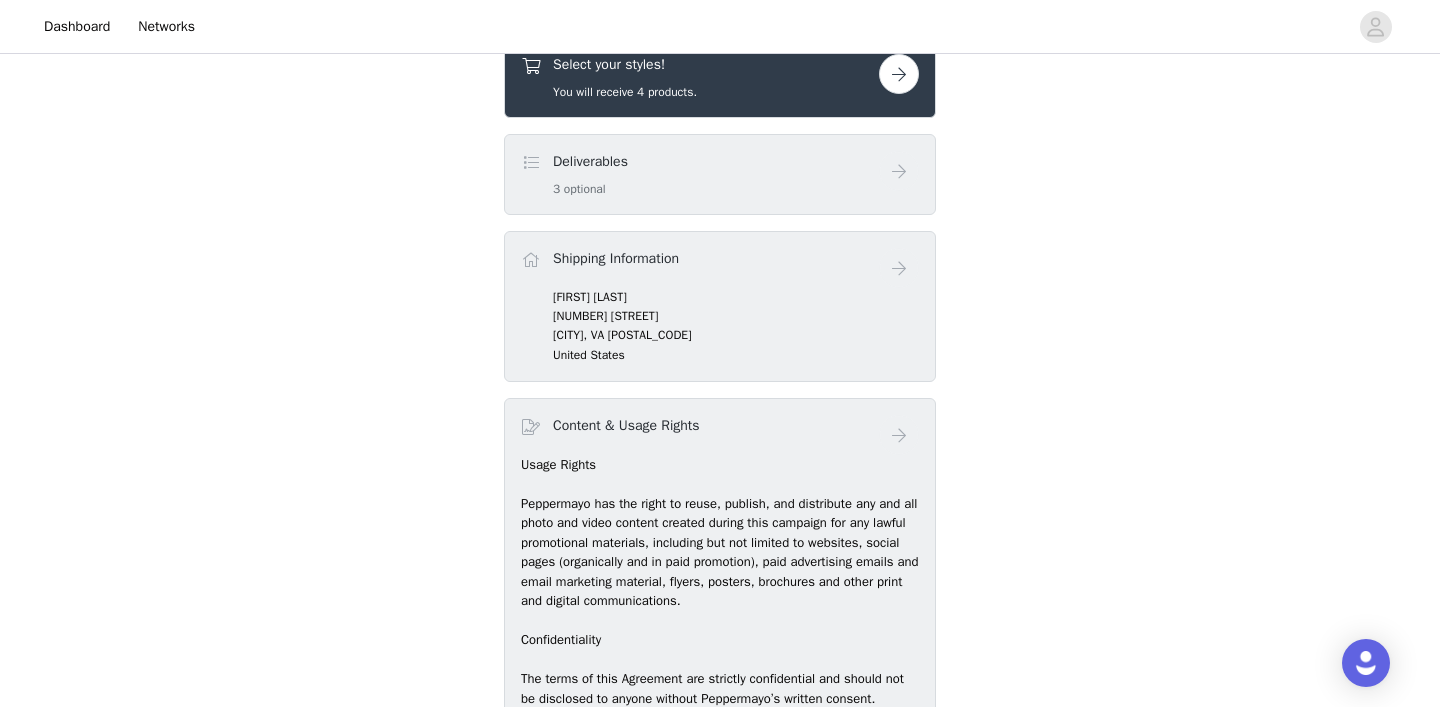 click on "Deliverables   3 optional" at bounding box center (700, 174) 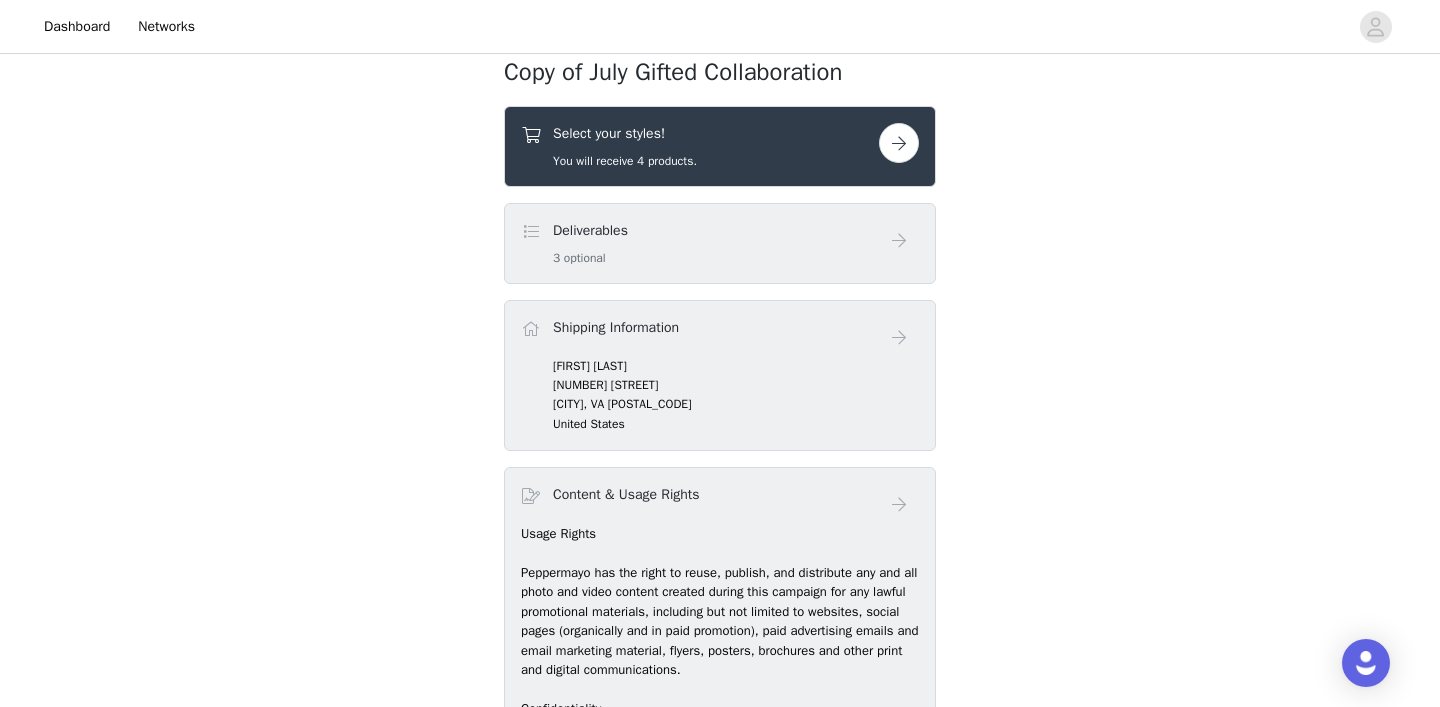 scroll, scrollTop: 724, scrollLeft: 0, axis: vertical 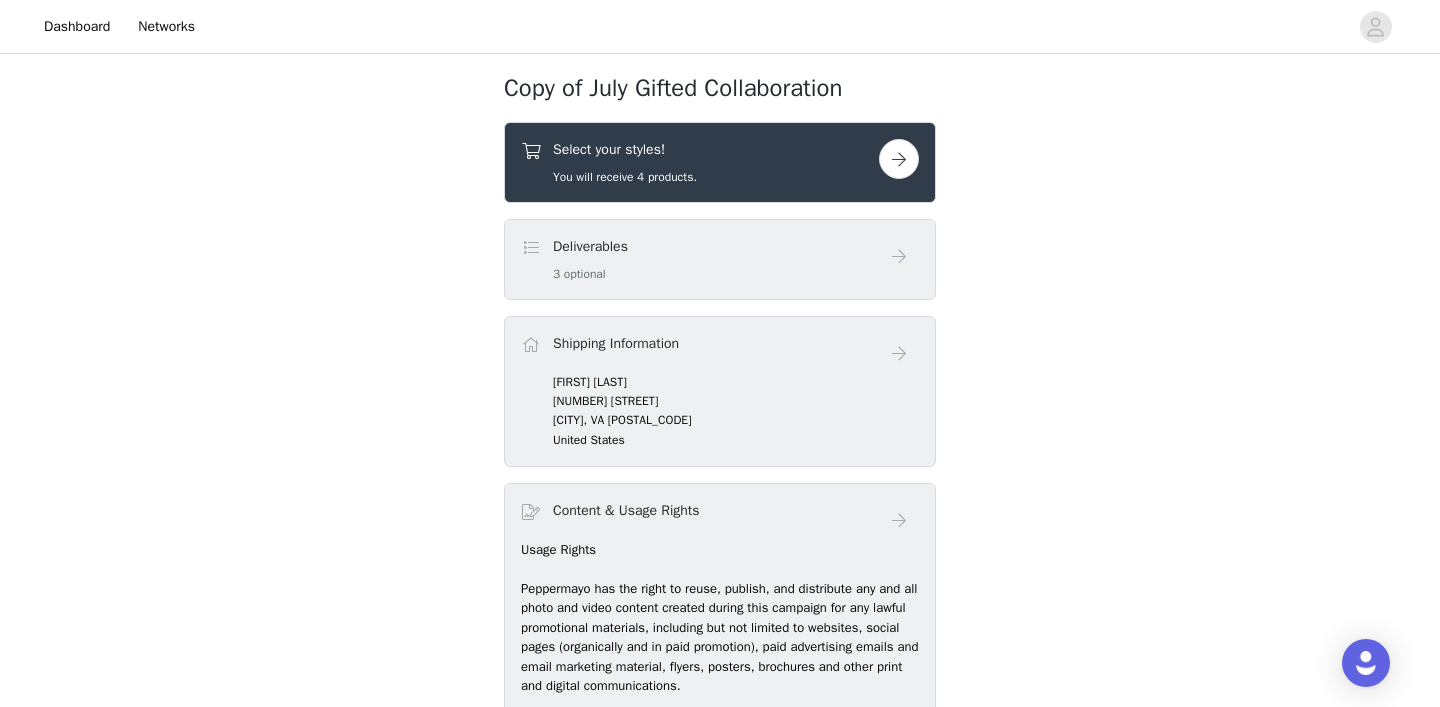 click at bounding box center (899, 159) 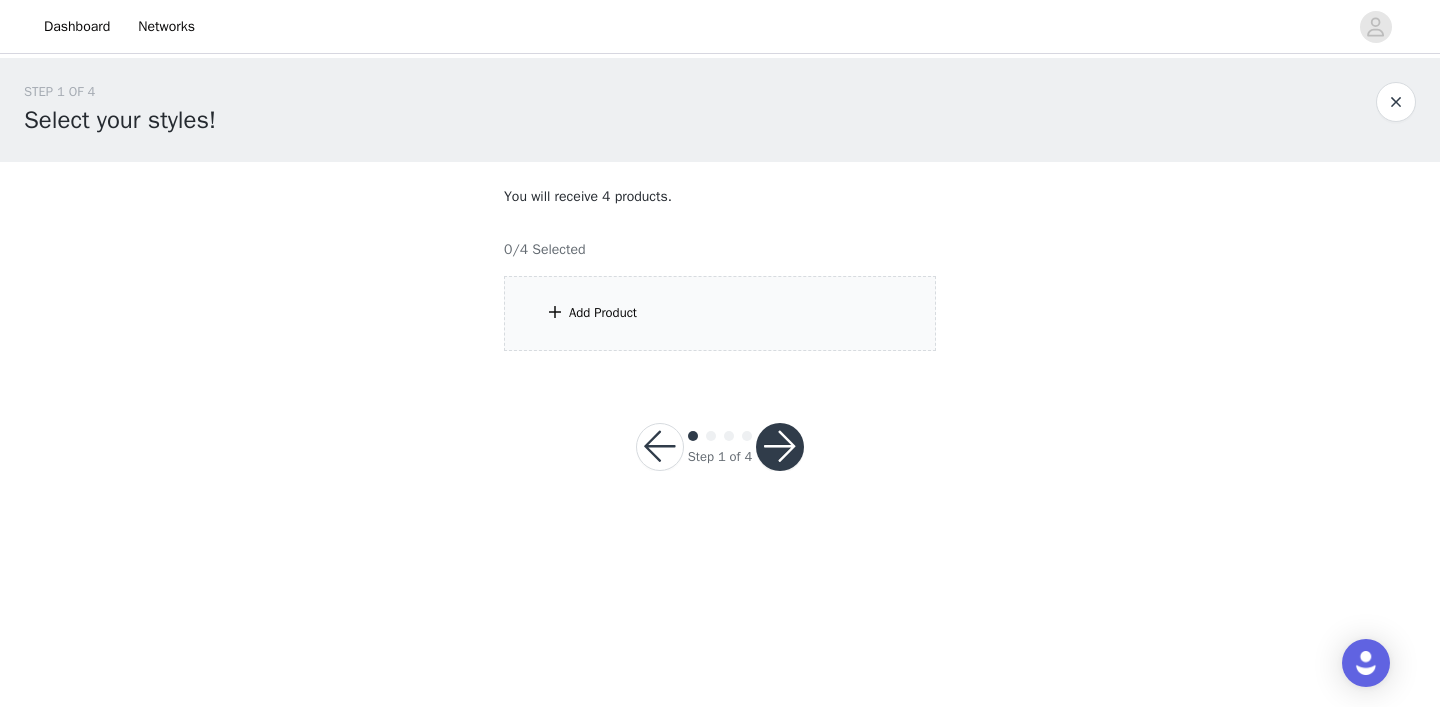 click on "Add Product" at bounding box center [720, 313] 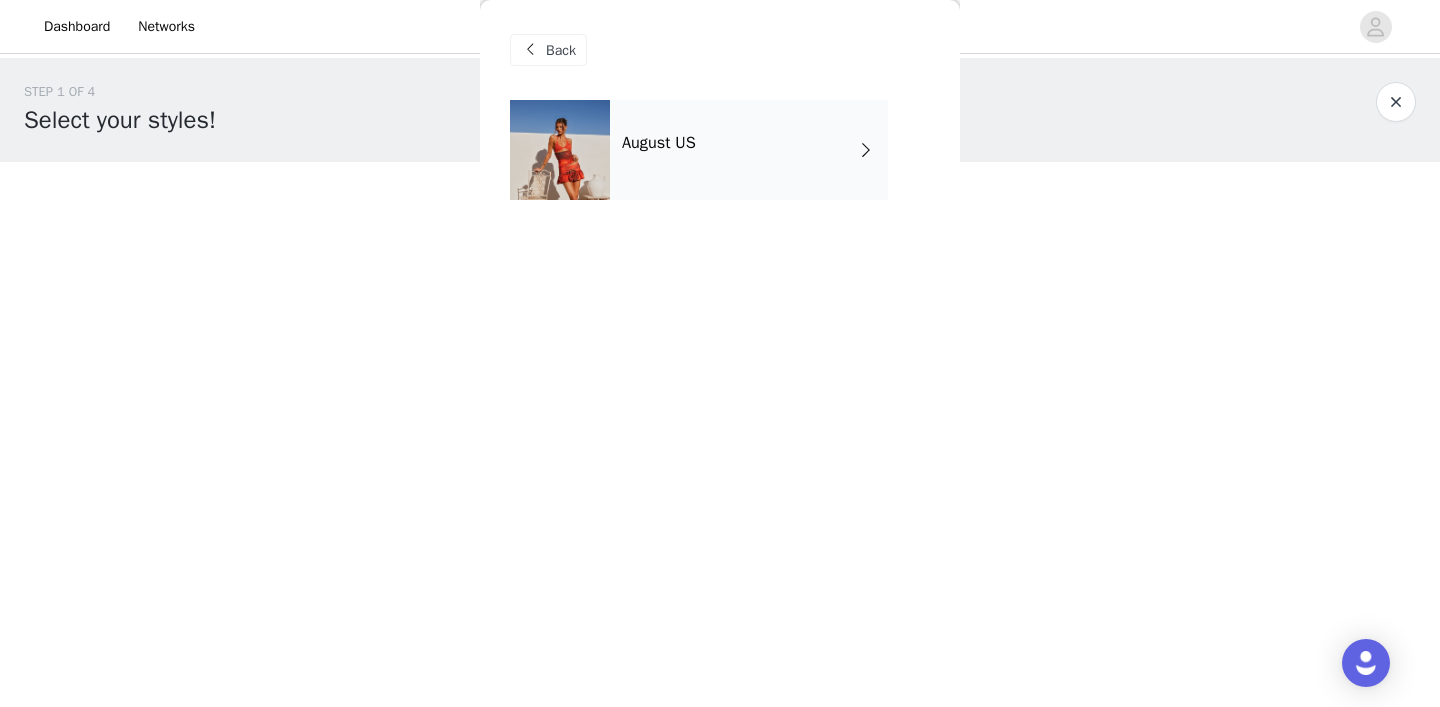 click on "August US" at bounding box center [749, 150] 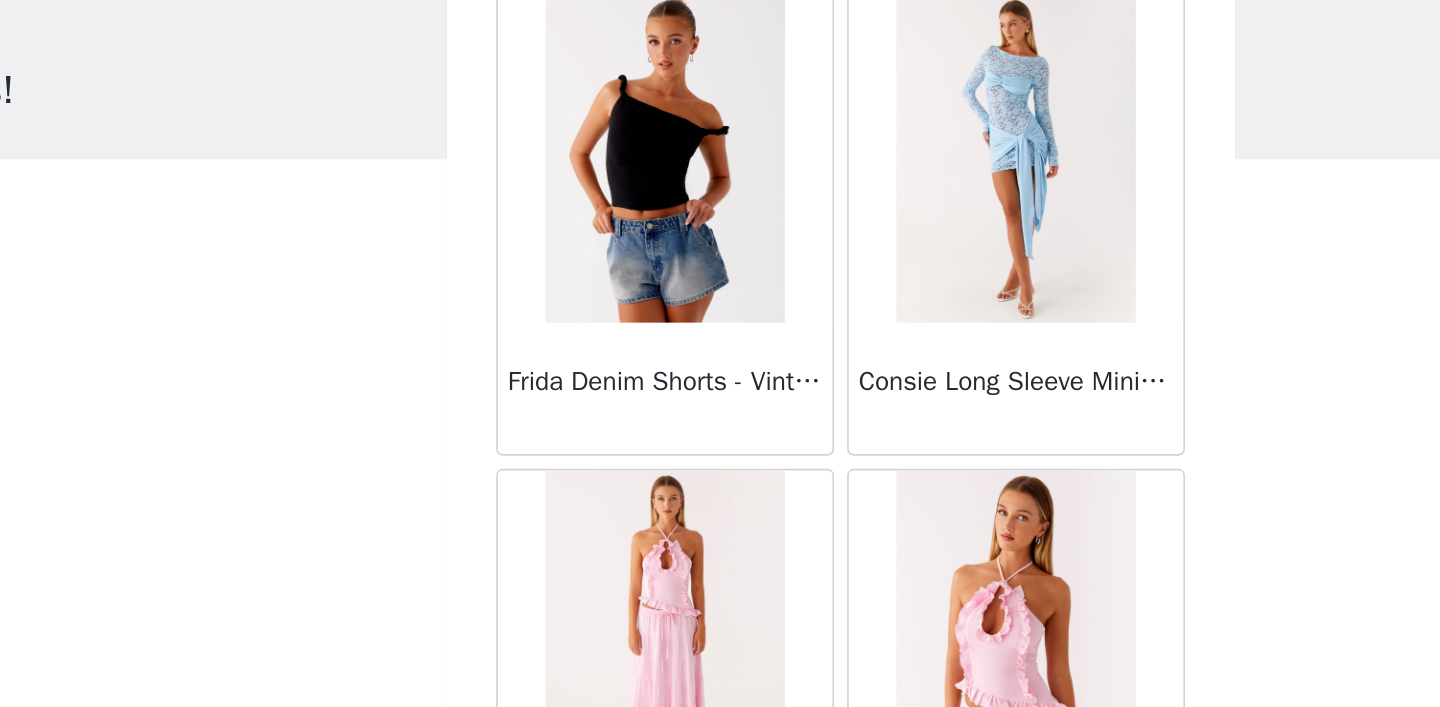 scroll, scrollTop: 2353, scrollLeft: 0, axis: vertical 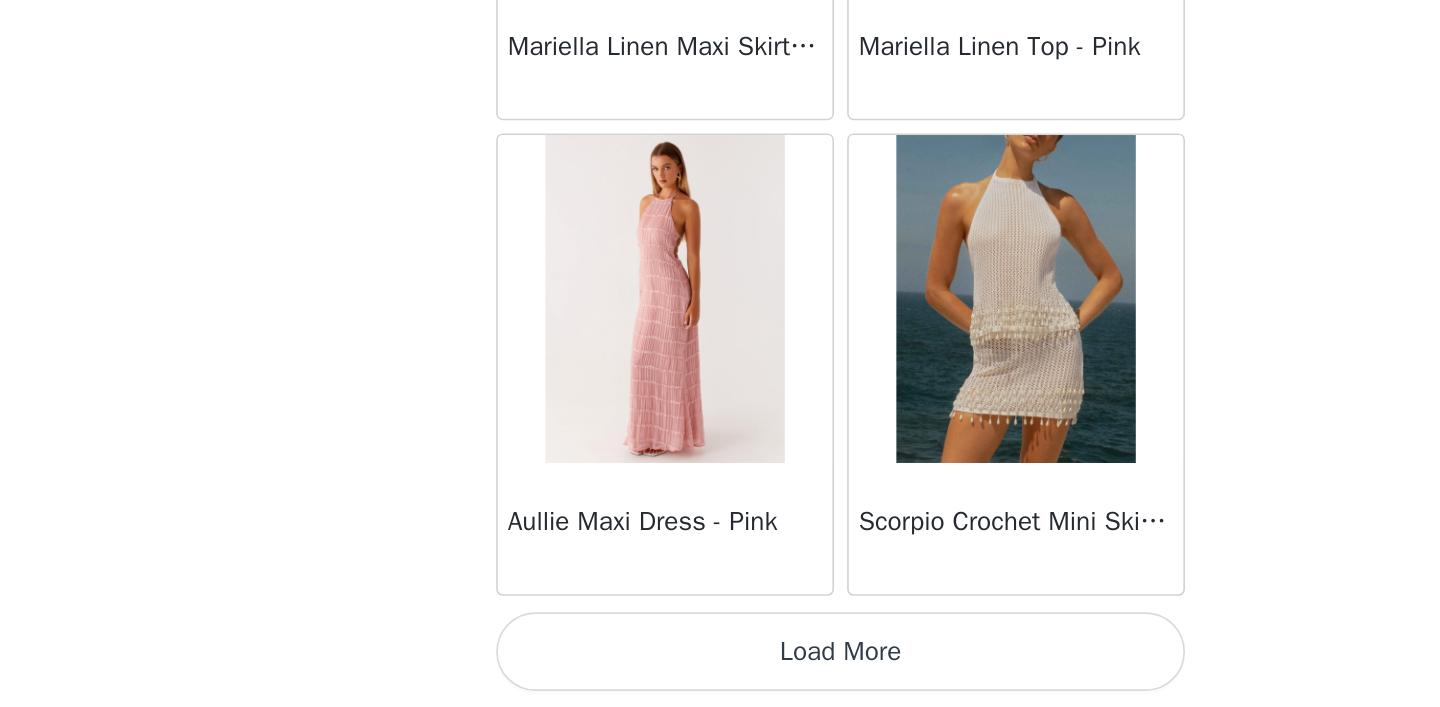 click on "Manuka Ruffle Mini Dress - Yellow       Heart Of Glass Satin Maxi Dress - Blue       Ronnie Maxi Dress - Blue       Nicola Maxi Dress - Pink       Imani Maxi Dress - Pink       Liana Cowl Maxi Dress - Print       Cherry Skies Midi Dress - White       Crystal Clear Lace Midi Skirt - Ivory       Crystal Clear Lace Top - Ivory       Clayton Top - Black Gingham       Wish You Luck Denim Top - Dark Blue       Raphaela Mini Dress - Navy       Maloney Maxi Dress - White       Franco Tie Back Top - Blue       Frida Denim Shorts - Vintage Wash Blue       Consie Long Sleeve Mini Dress - Pale Blue       Mariella Linen Maxi Skirt - Pink       Mariella Linen Top - Pink       Aullie Maxi Dress - Pink       Scorpio Crochet Mini Skirt - Ivory     Load More" at bounding box center [720, -775] 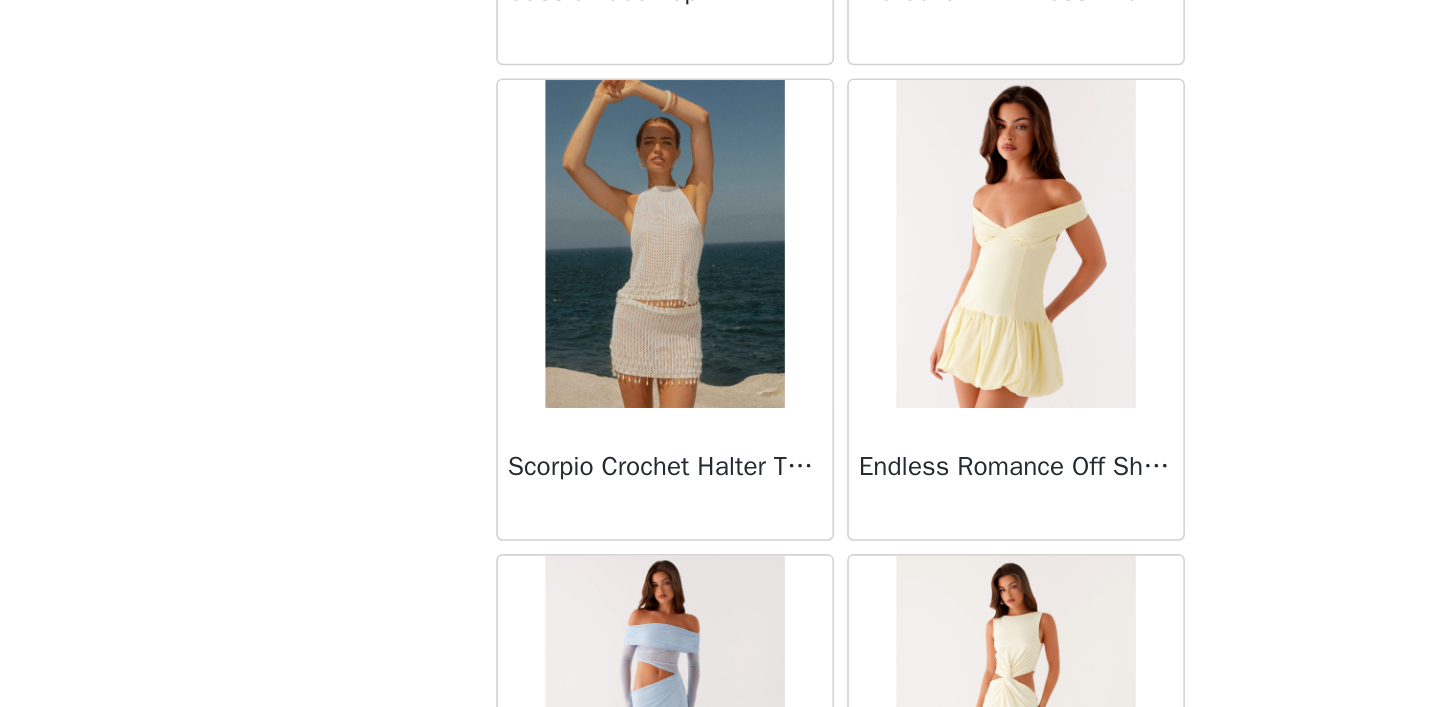 scroll, scrollTop: 3803, scrollLeft: 0, axis: vertical 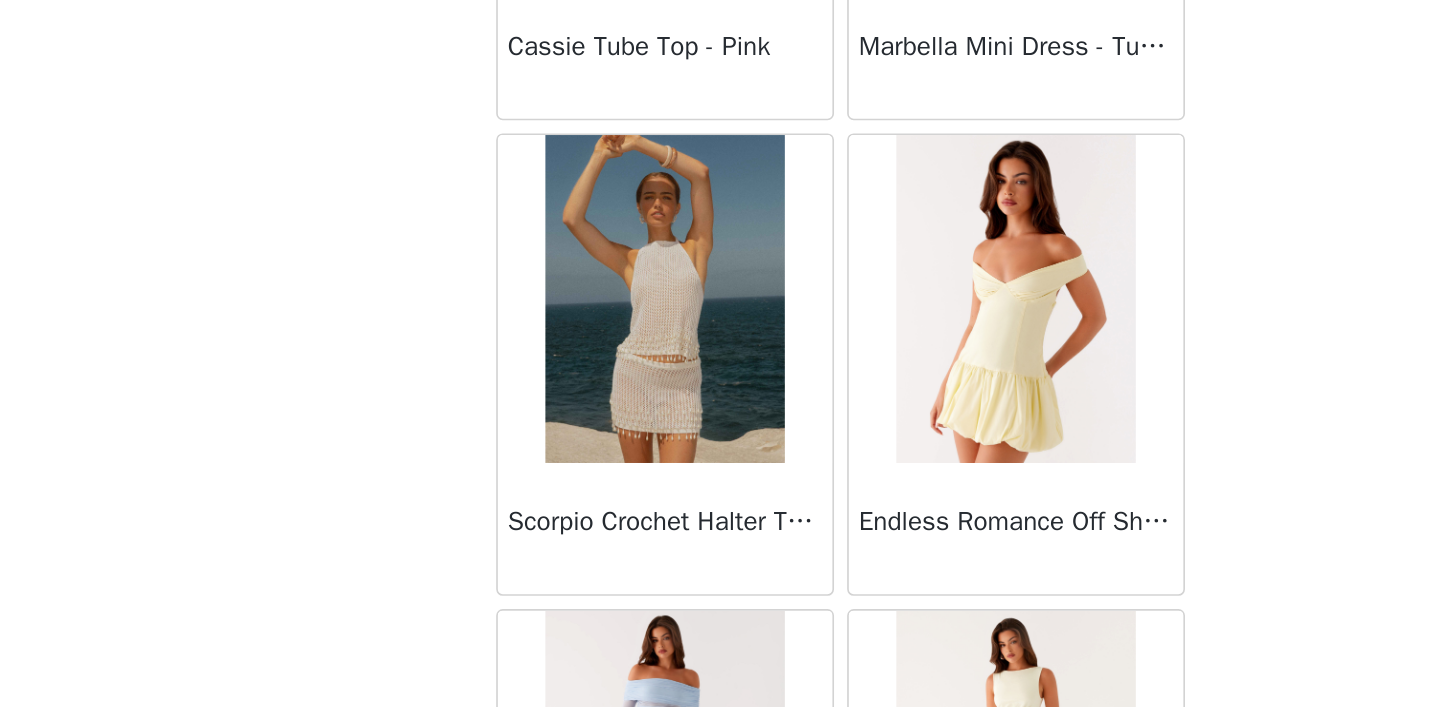 click at bounding box center (826, 458) 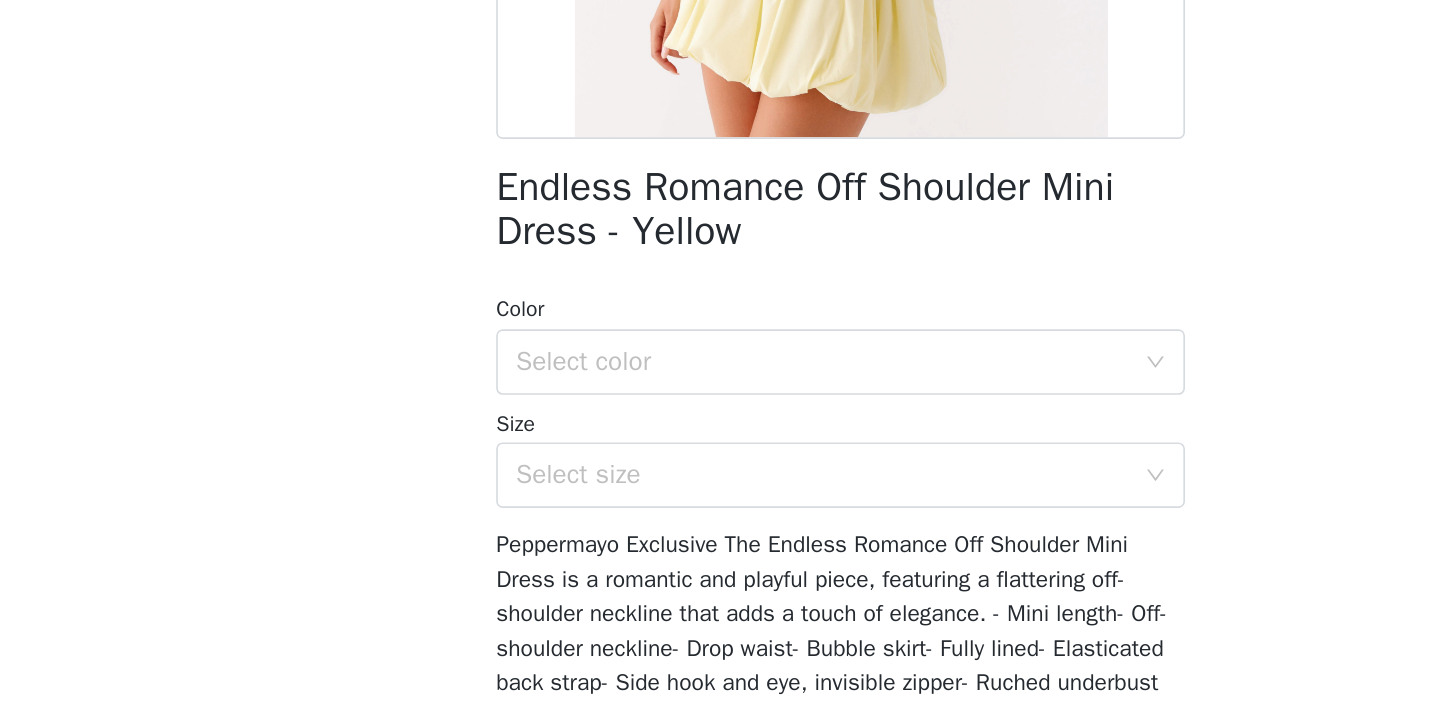 scroll, scrollTop: 205, scrollLeft: 0, axis: vertical 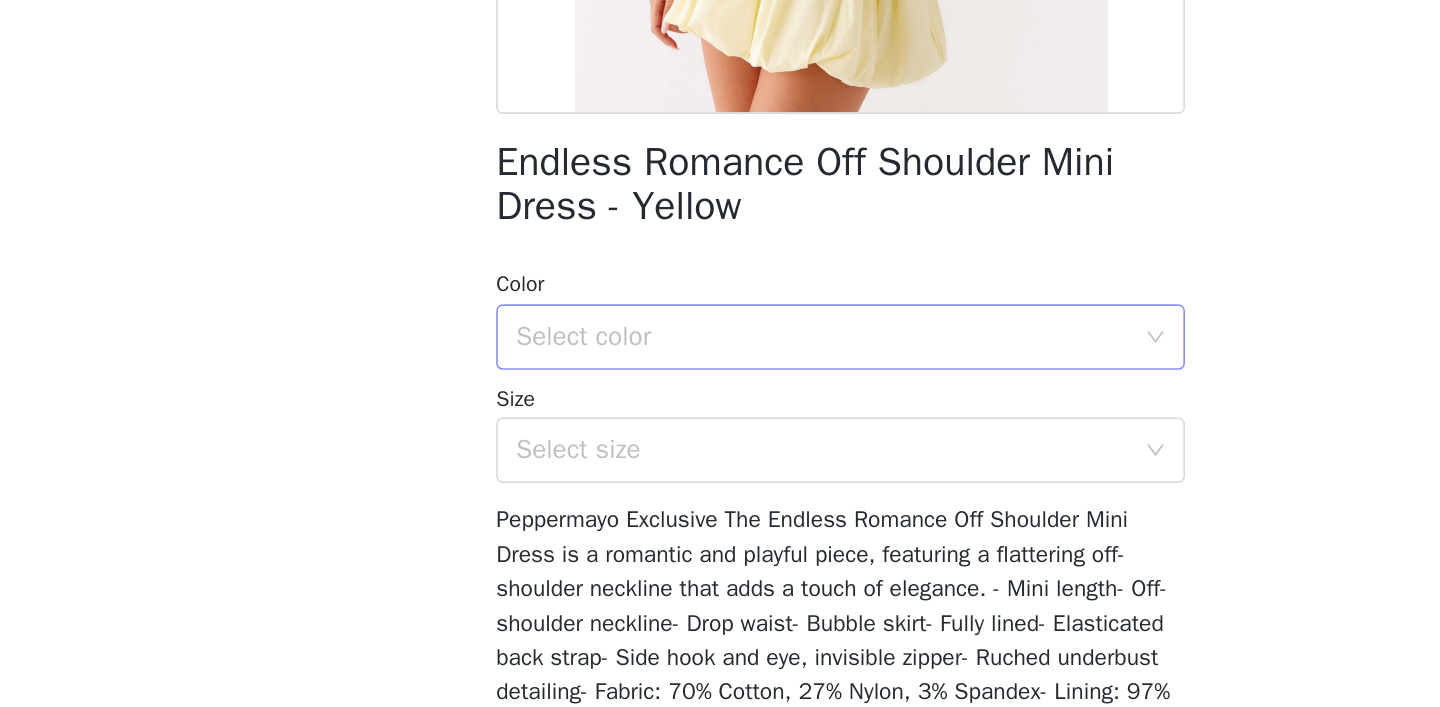 click on "Select color" at bounding box center (709, 481) 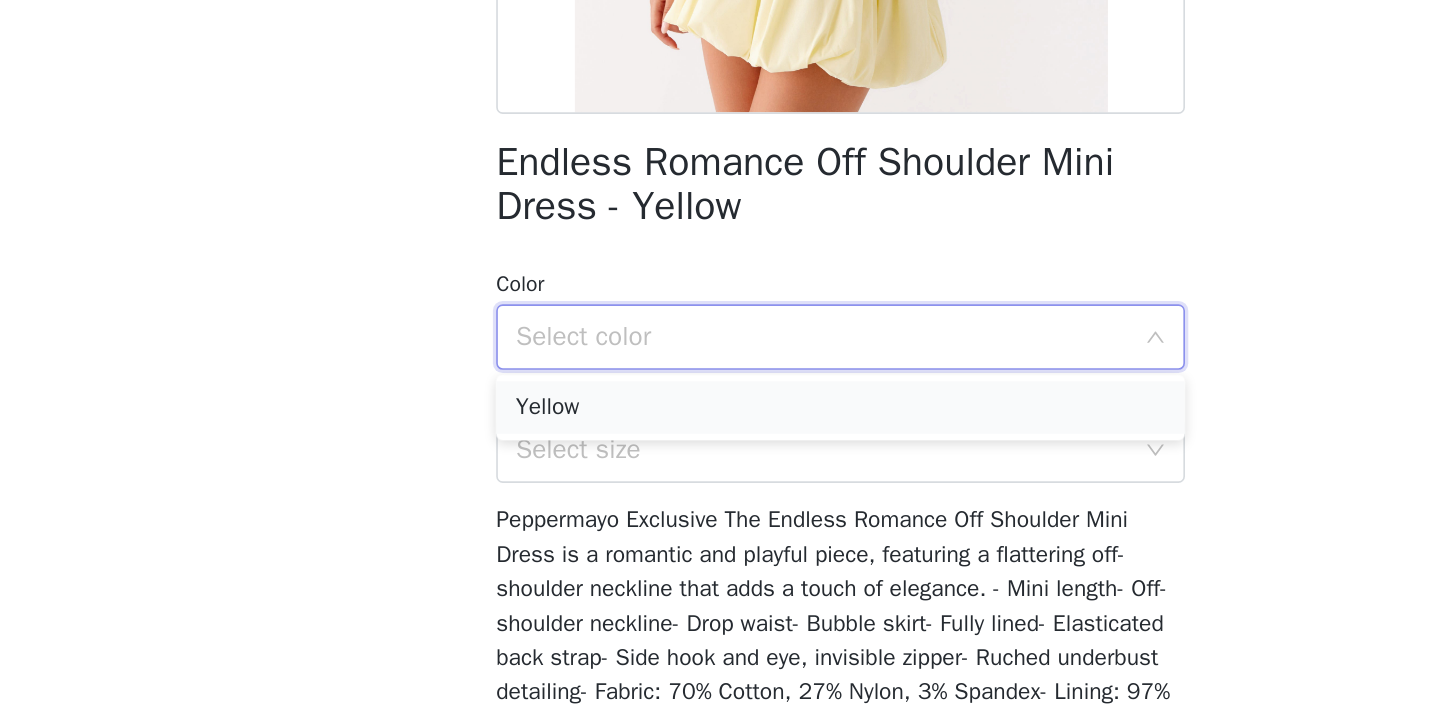 click on "Yellow" at bounding box center [720, 524] 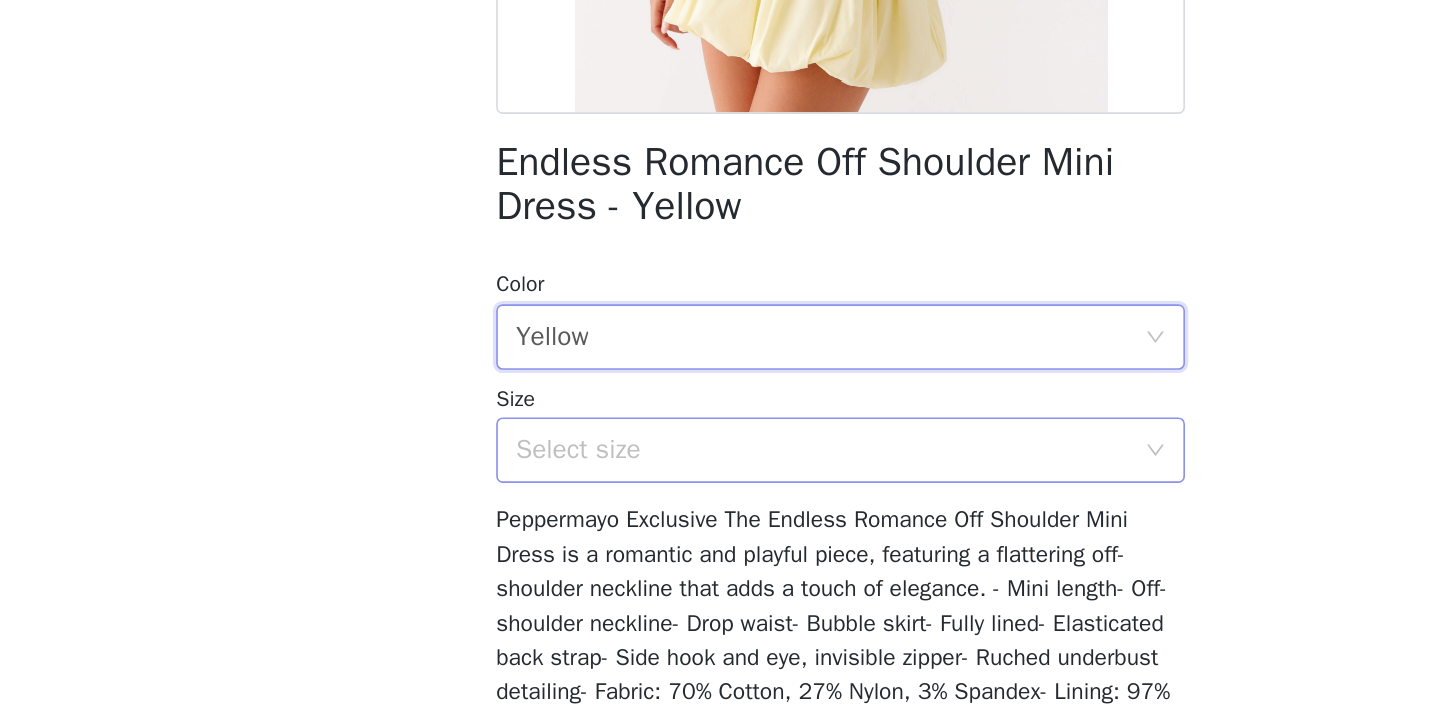 click on "Select size" at bounding box center (709, 550) 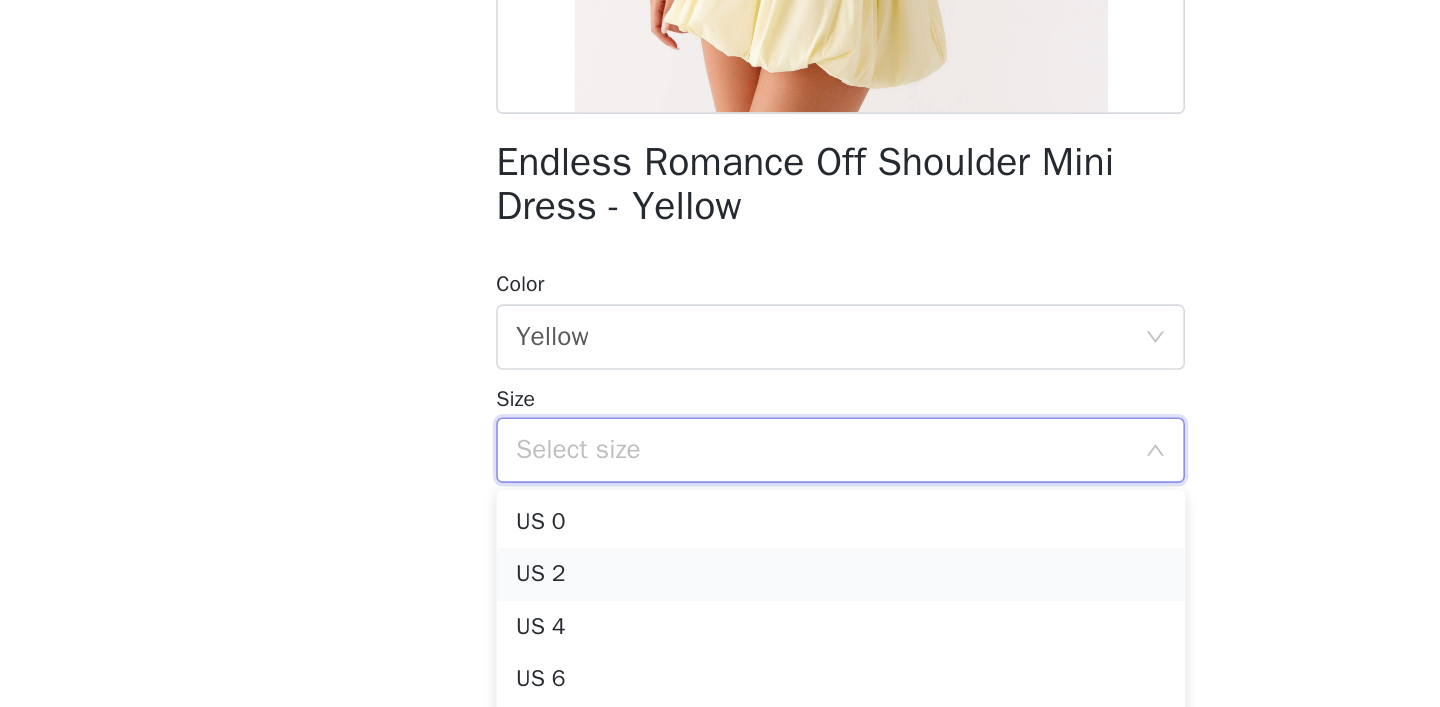 click on "US 2" at bounding box center [720, 626] 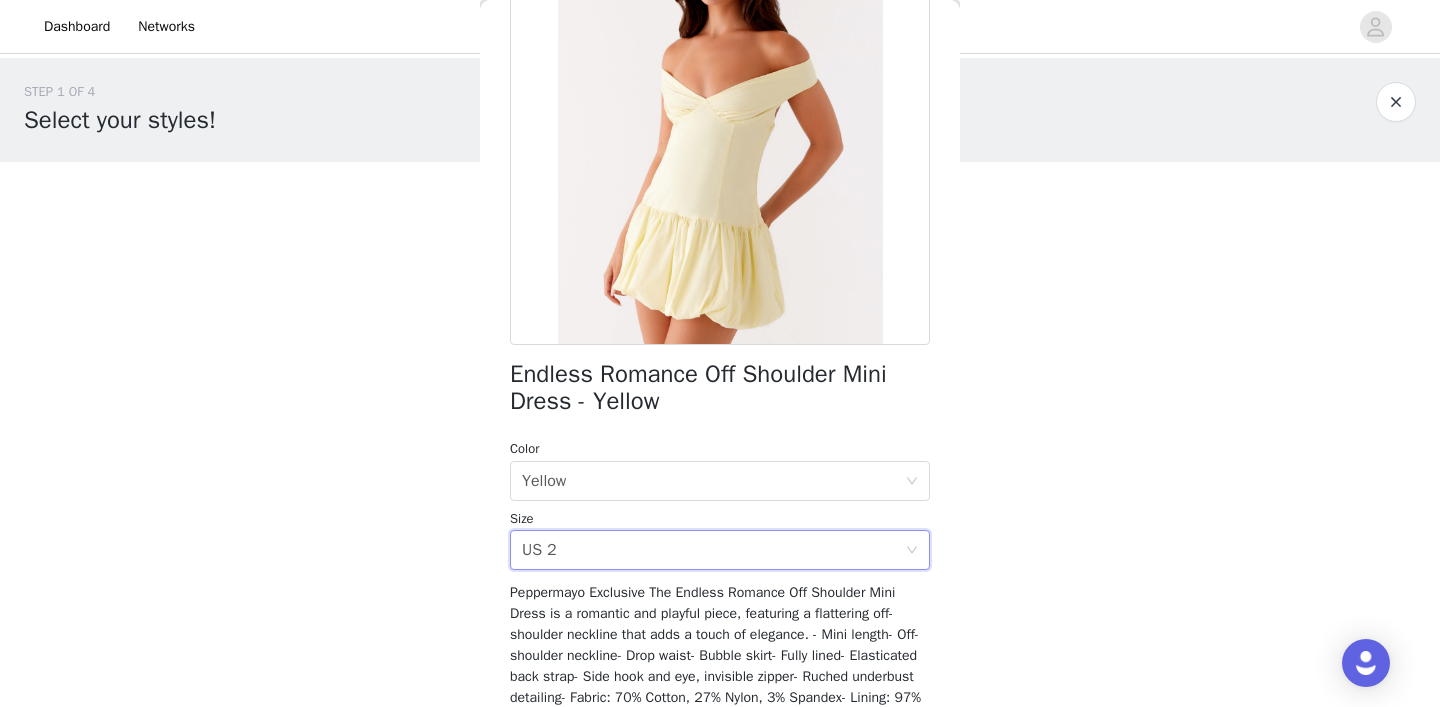 scroll, scrollTop: 374, scrollLeft: 0, axis: vertical 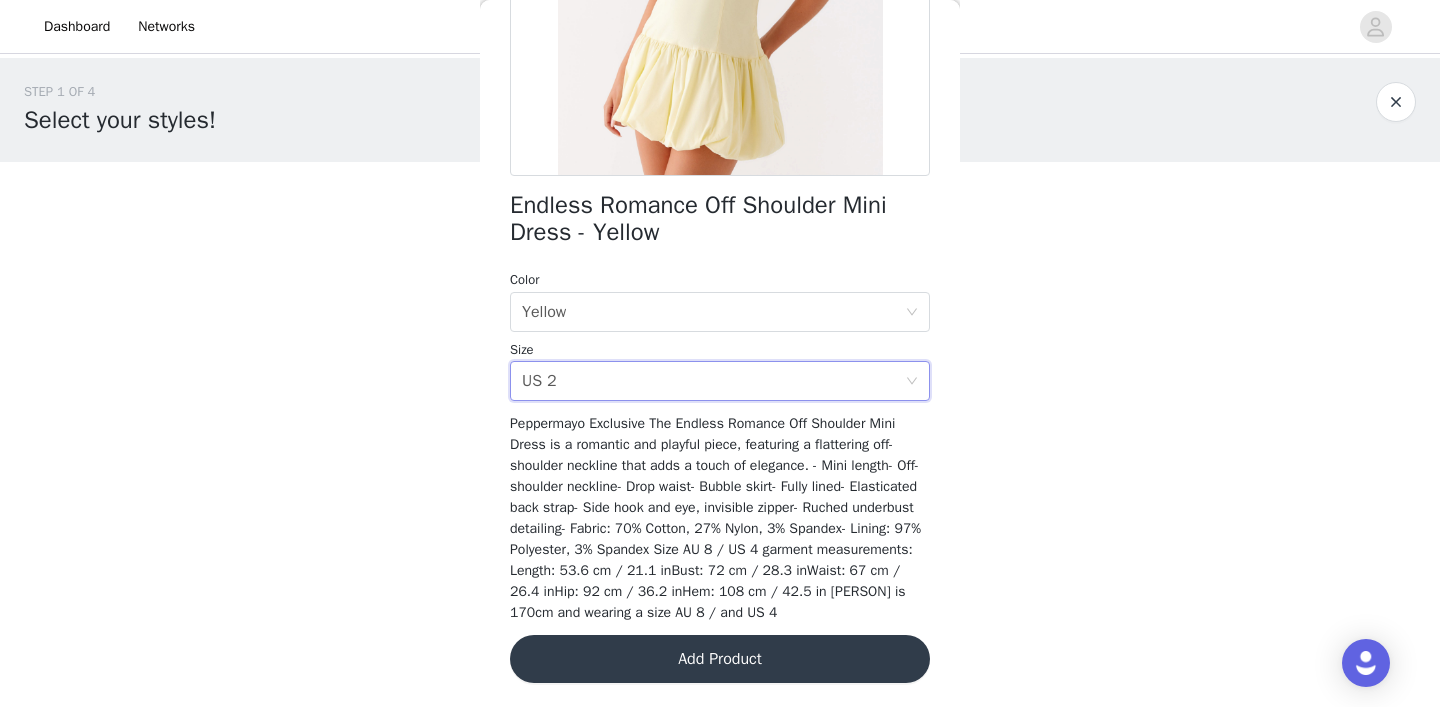 click on "Add Product" at bounding box center [720, 659] 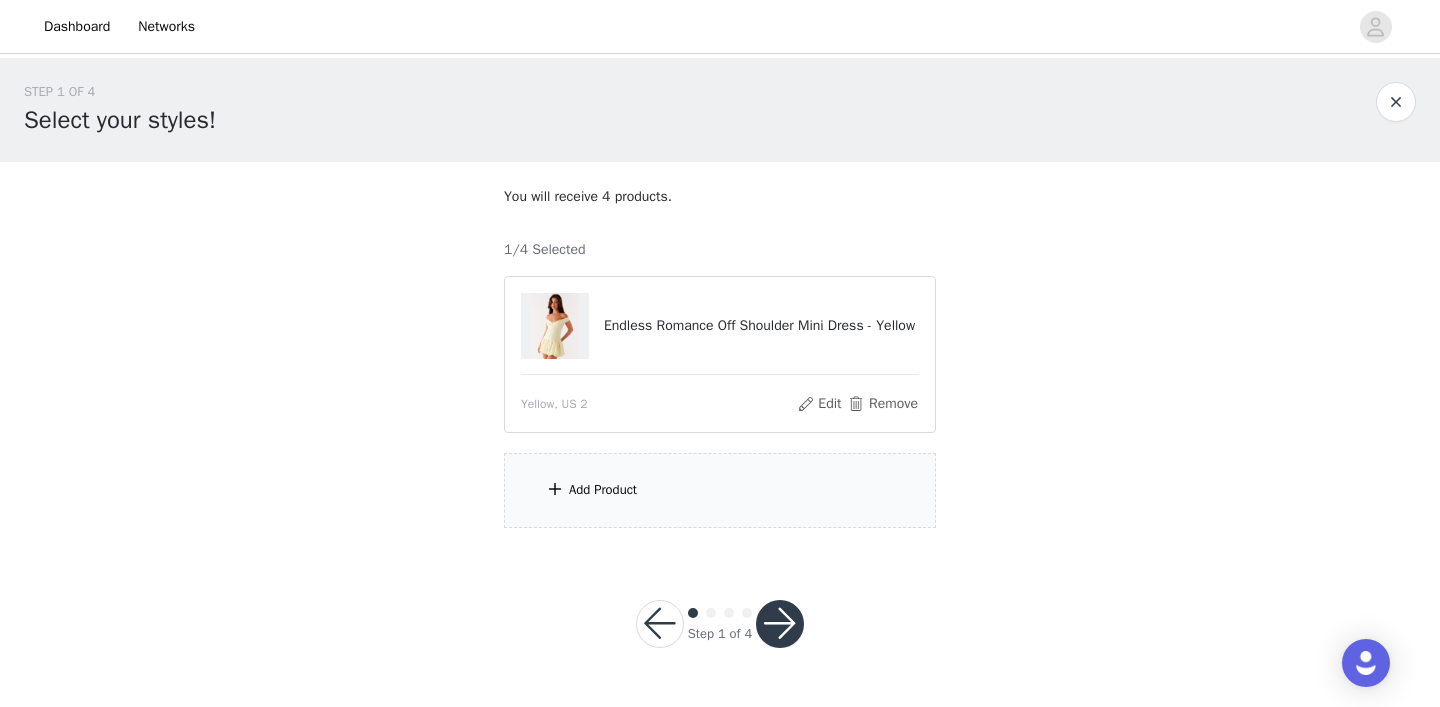 click on "Add Product" at bounding box center (603, 490) 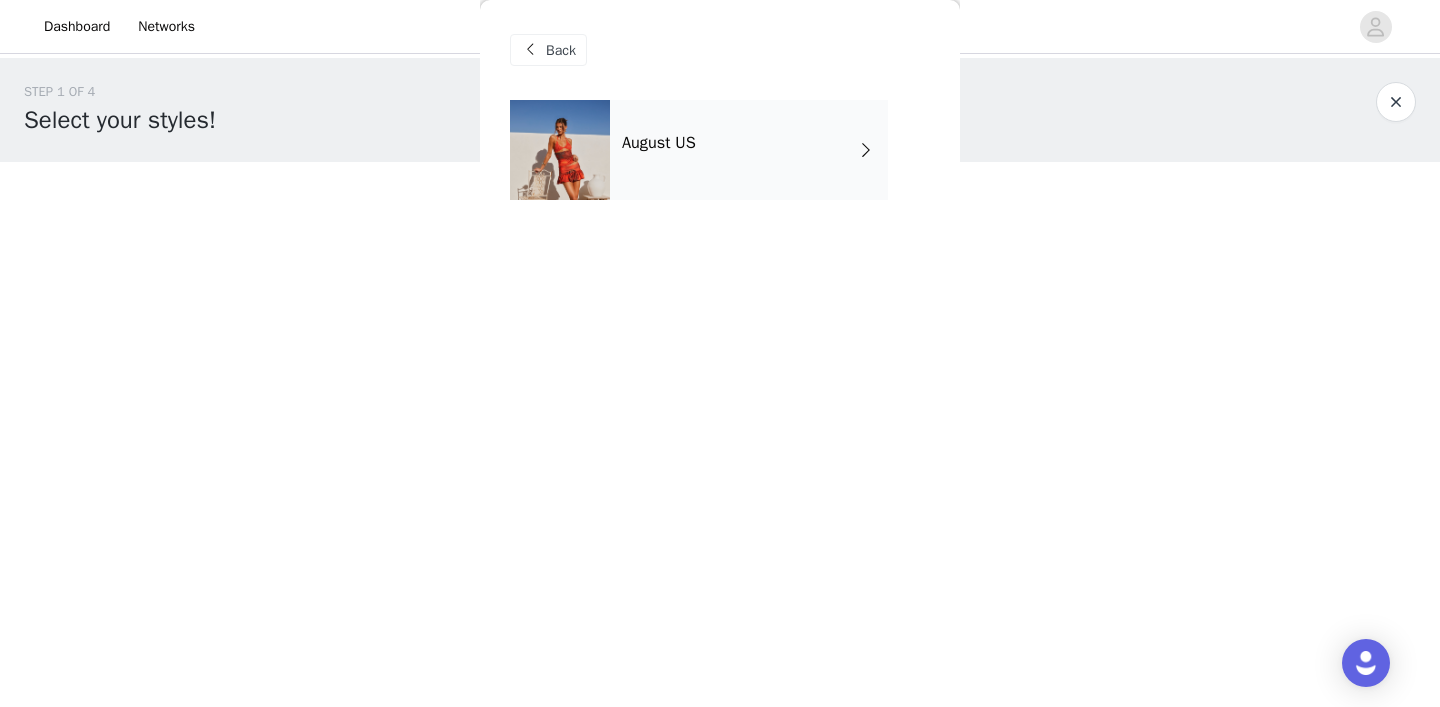 click on "August US" at bounding box center (749, 150) 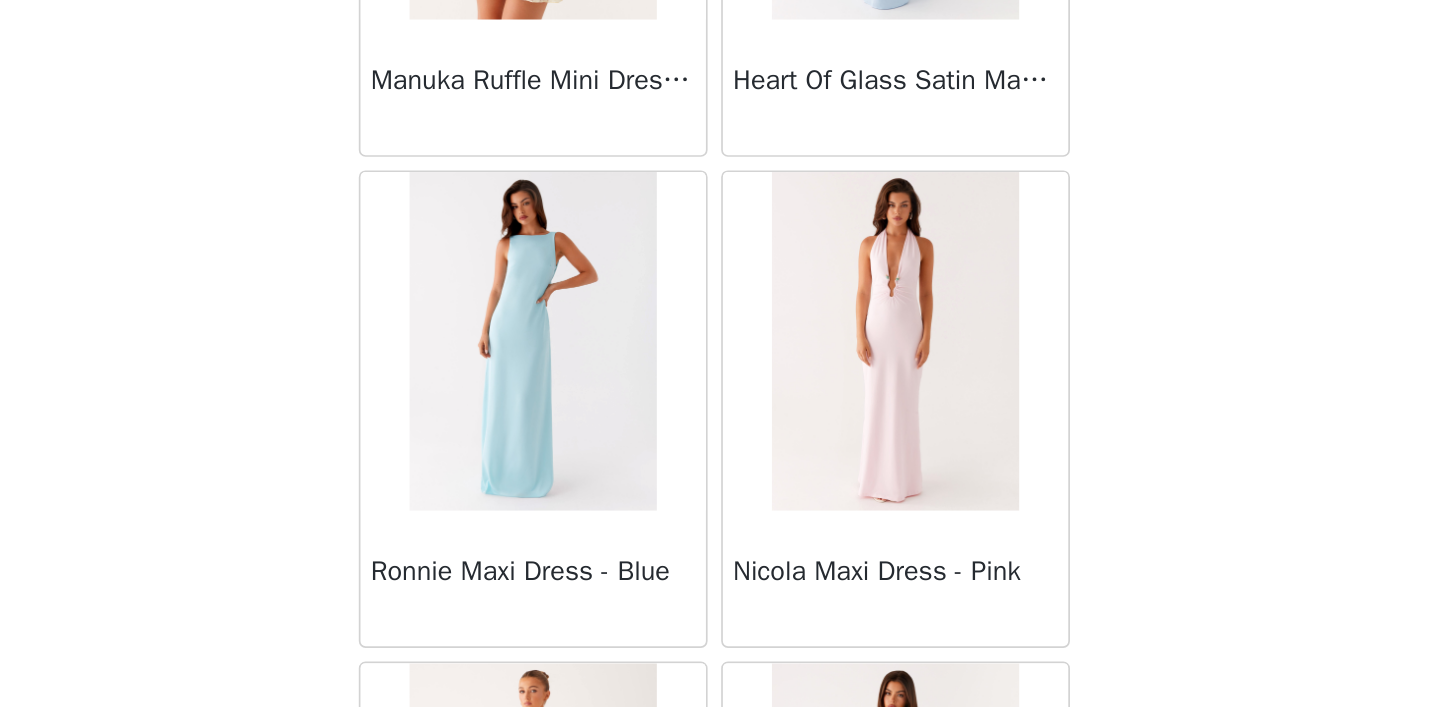 scroll, scrollTop: 0, scrollLeft: 0, axis: both 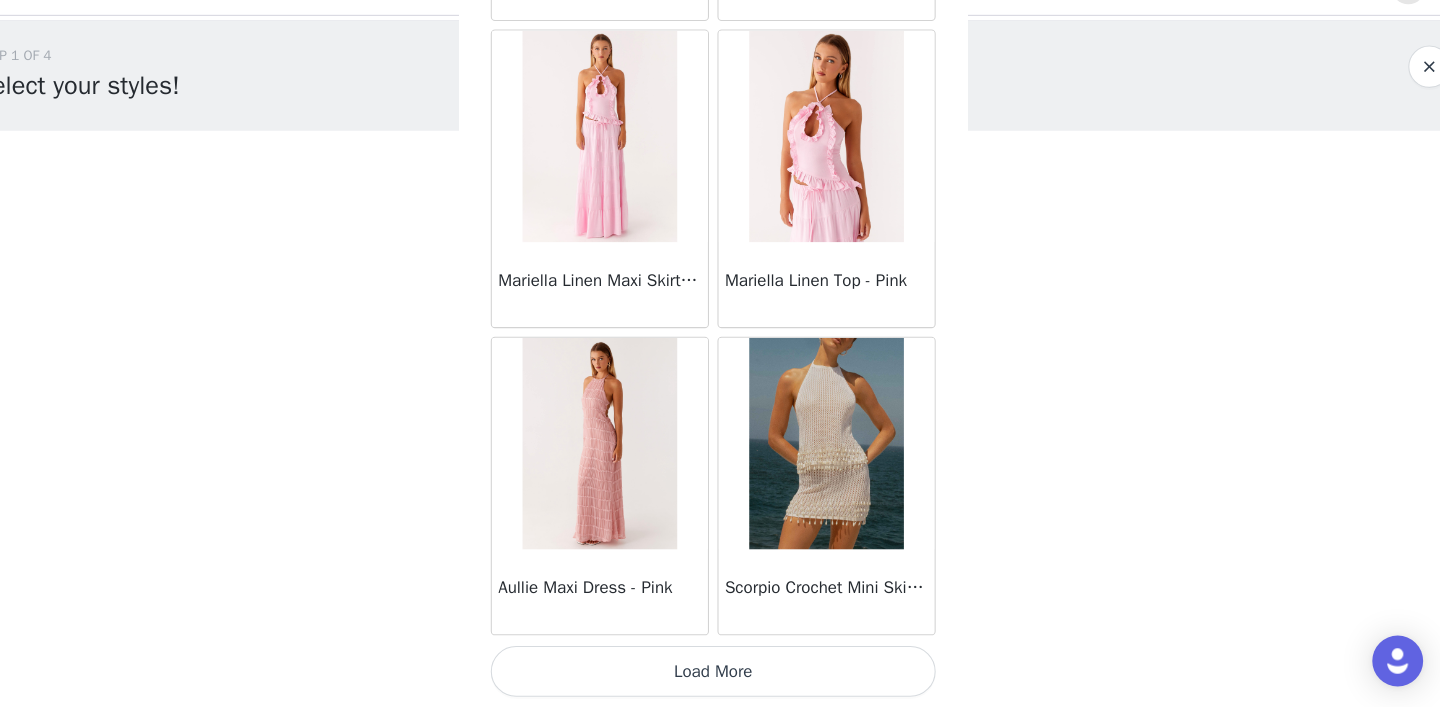 click on "Load More" at bounding box center (720, 673) 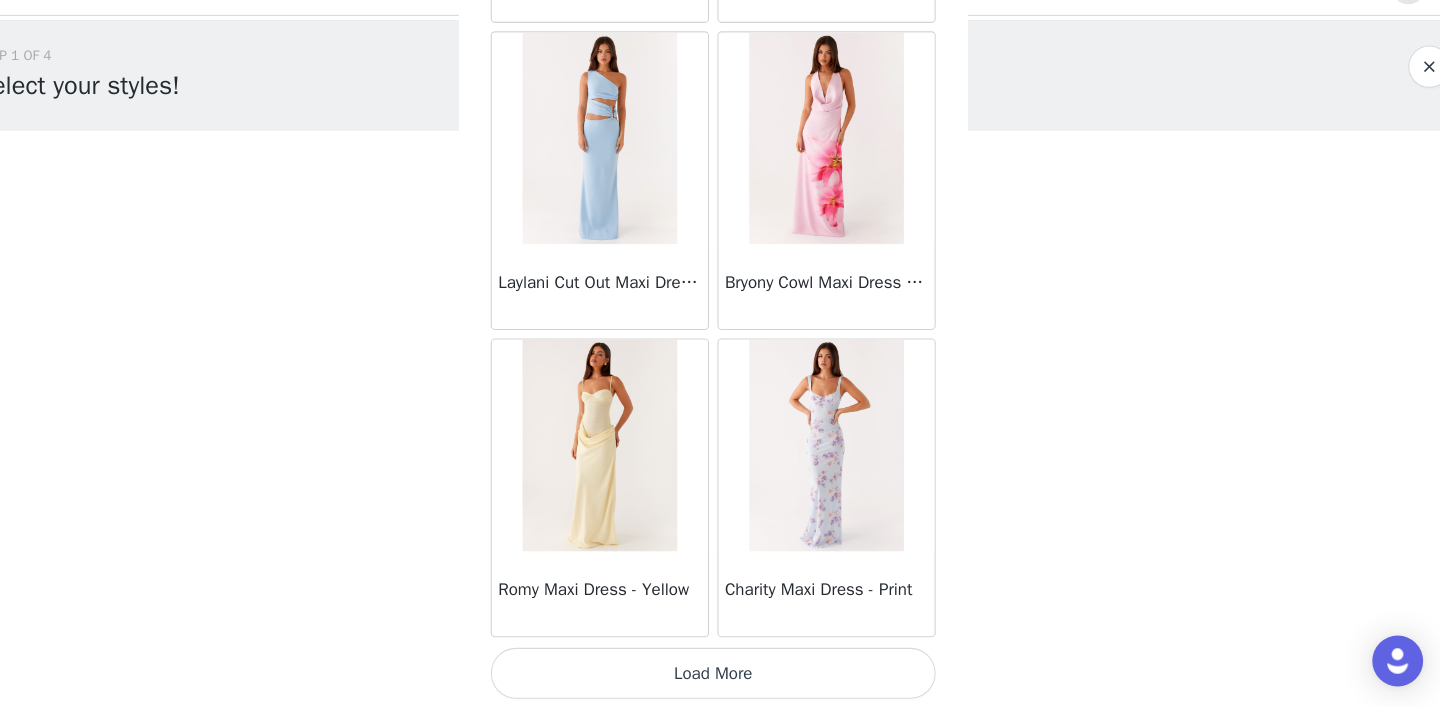 scroll, scrollTop: 5253, scrollLeft: 0, axis: vertical 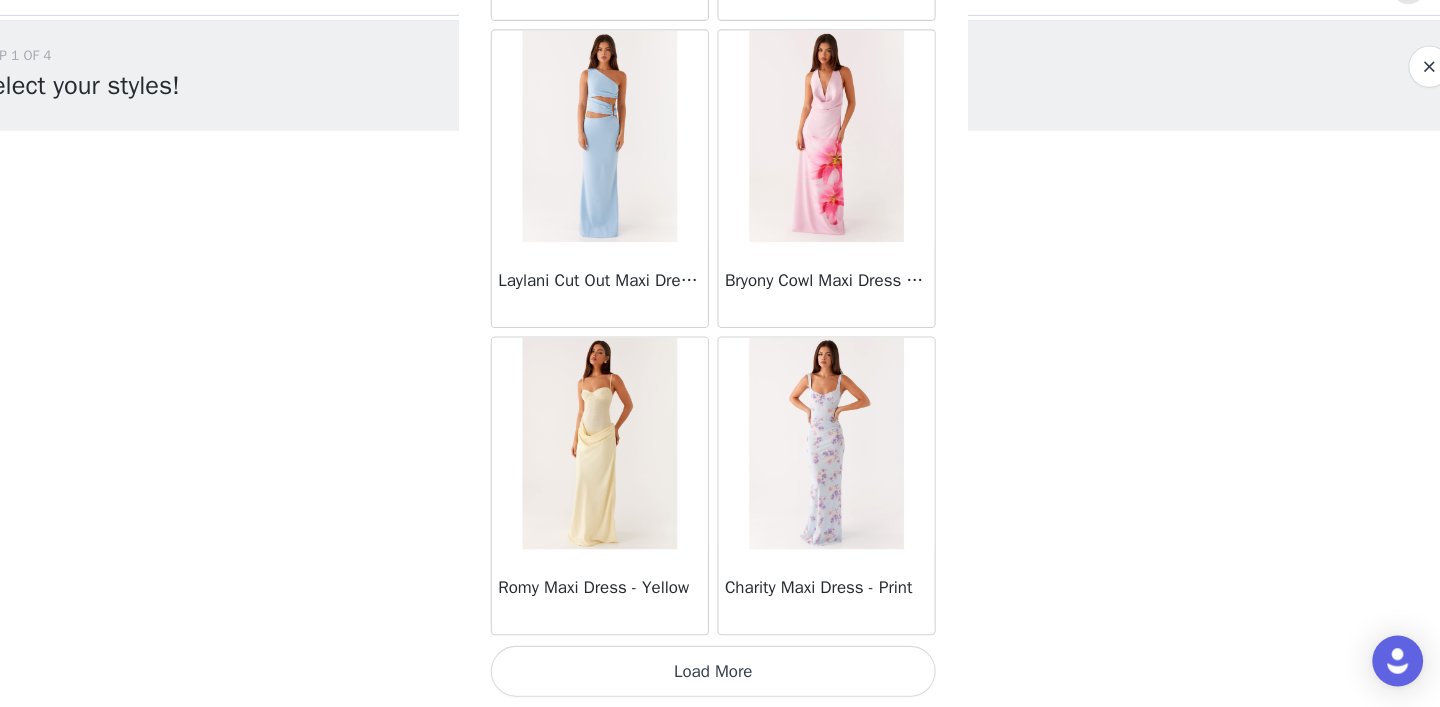 click on "Load More" at bounding box center [720, 673] 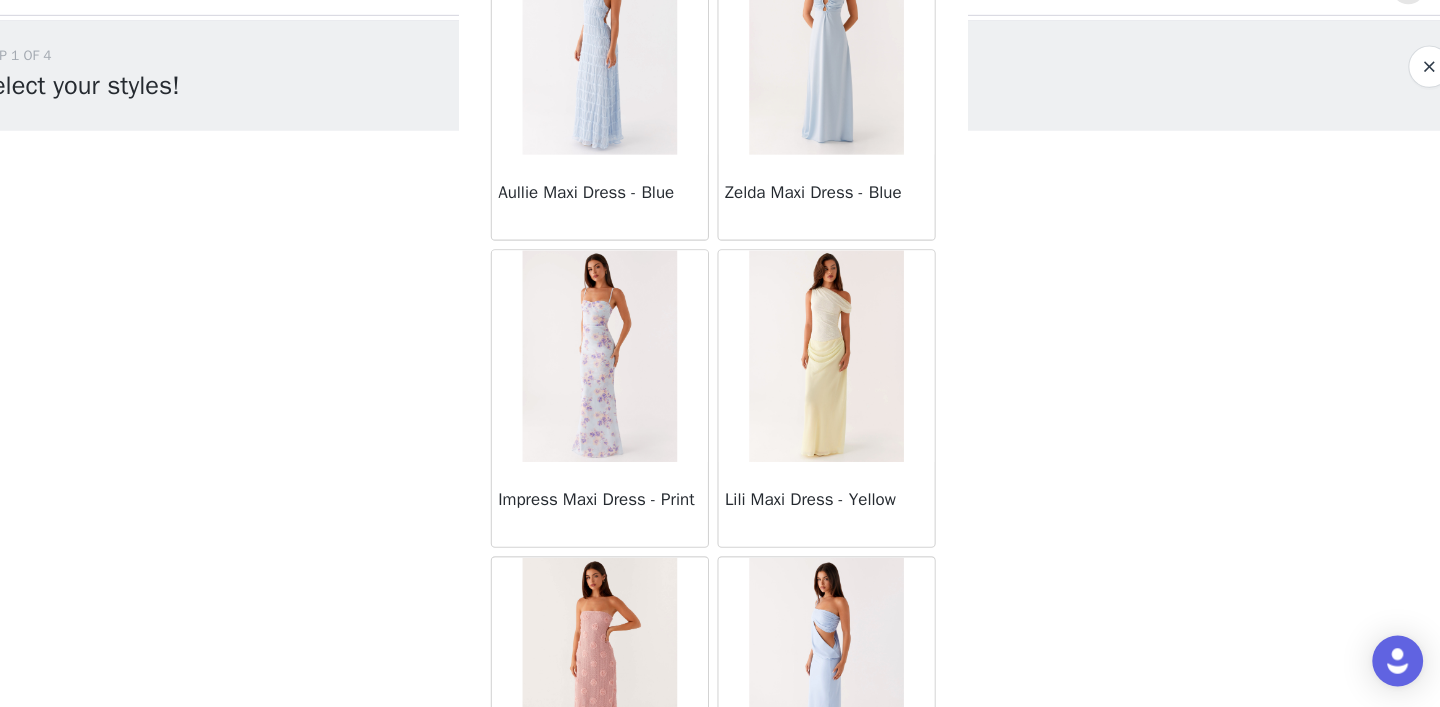 scroll, scrollTop: 6196, scrollLeft: 0, axis: vertical 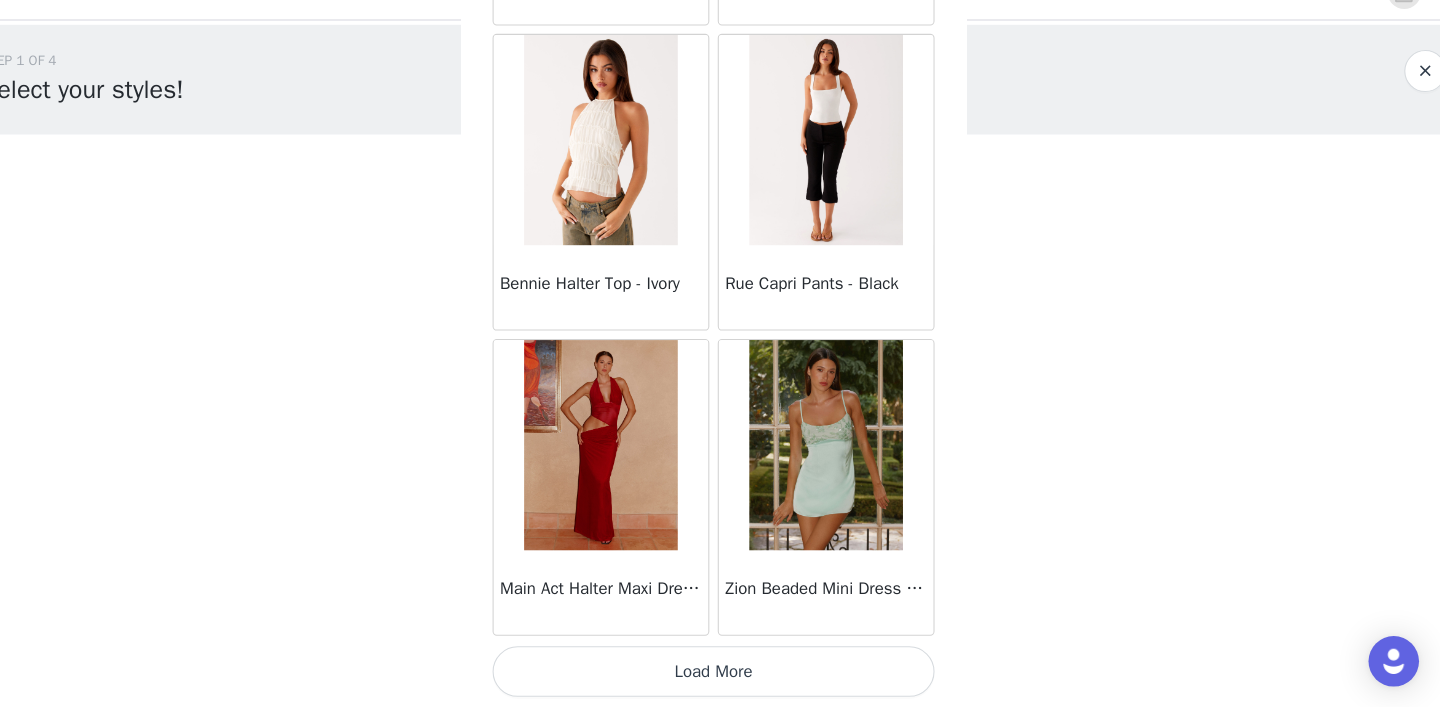 click on "Load More" at bounding box center [720, 673] 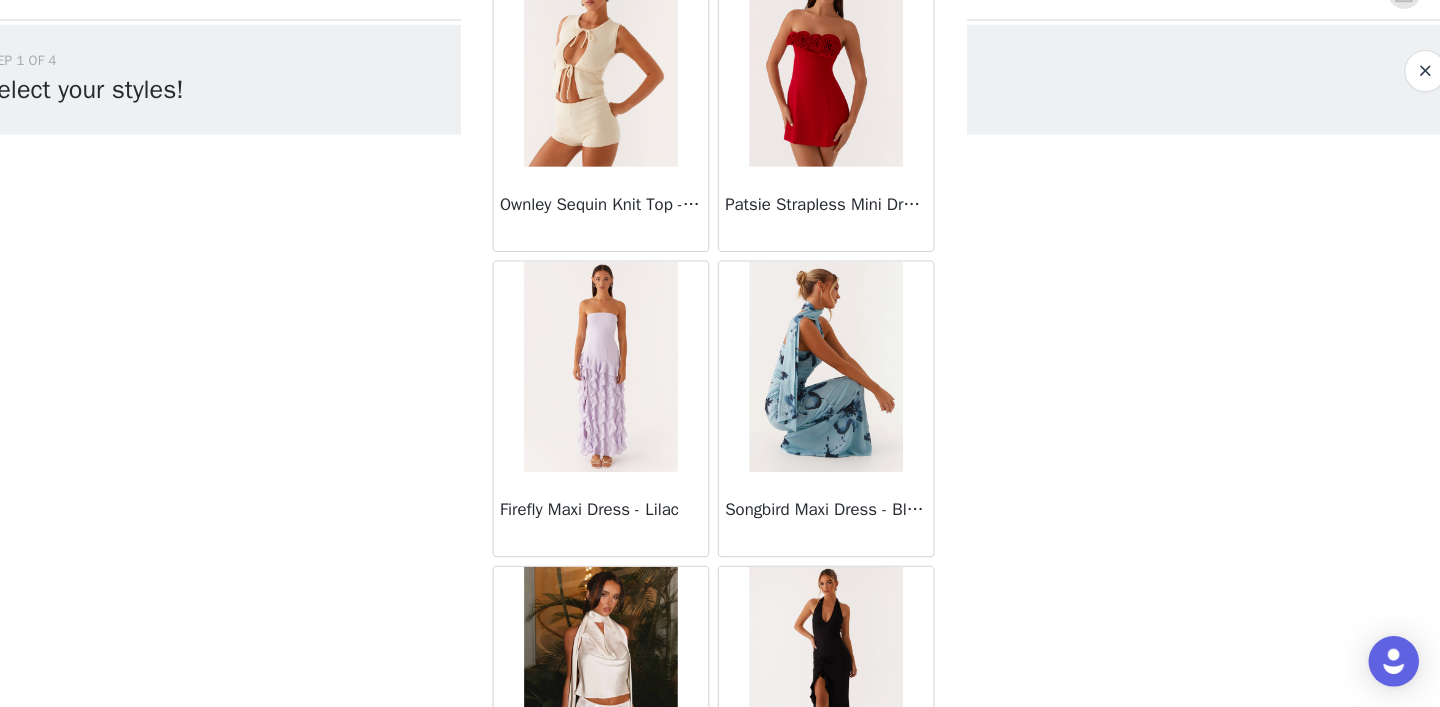 scroll, scrollTop: 11053, scrollLeft: 0, axis: vertical 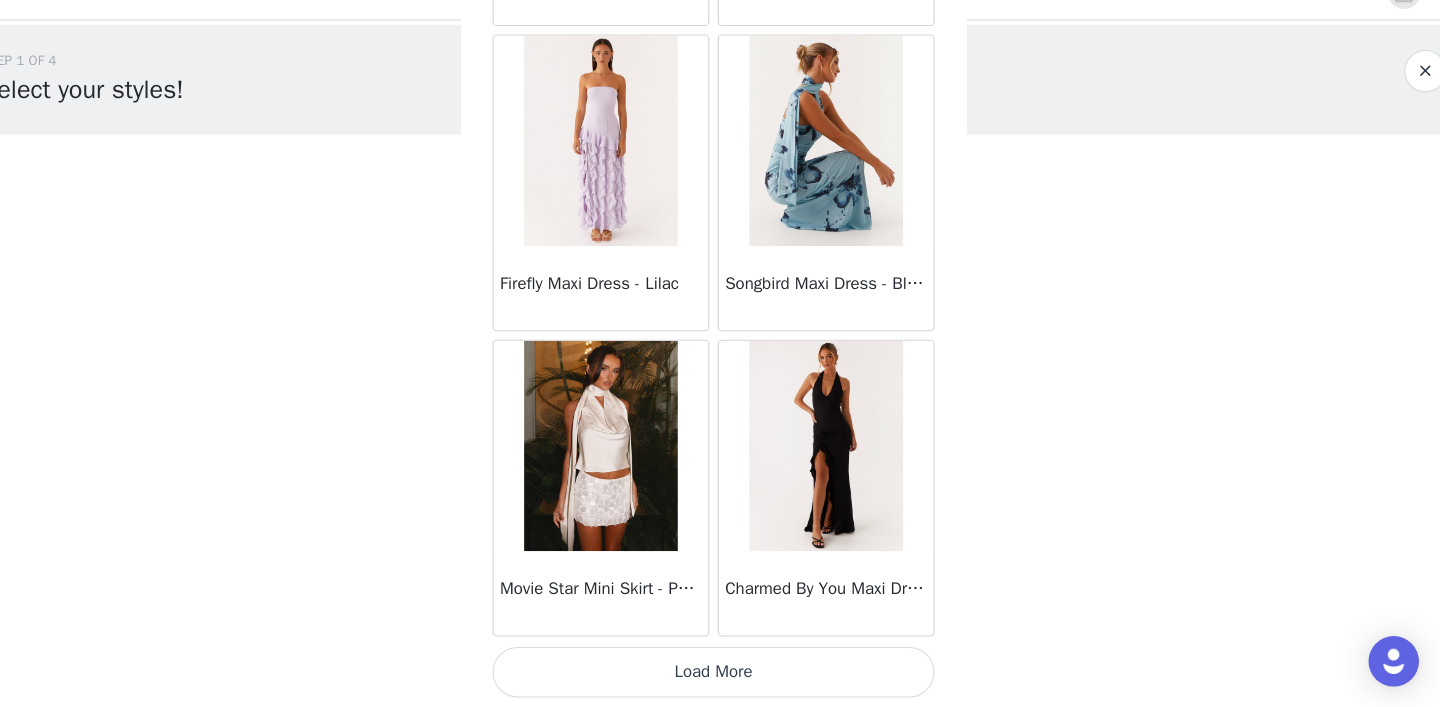 click on "Load More" at bounding box center (720, 673) 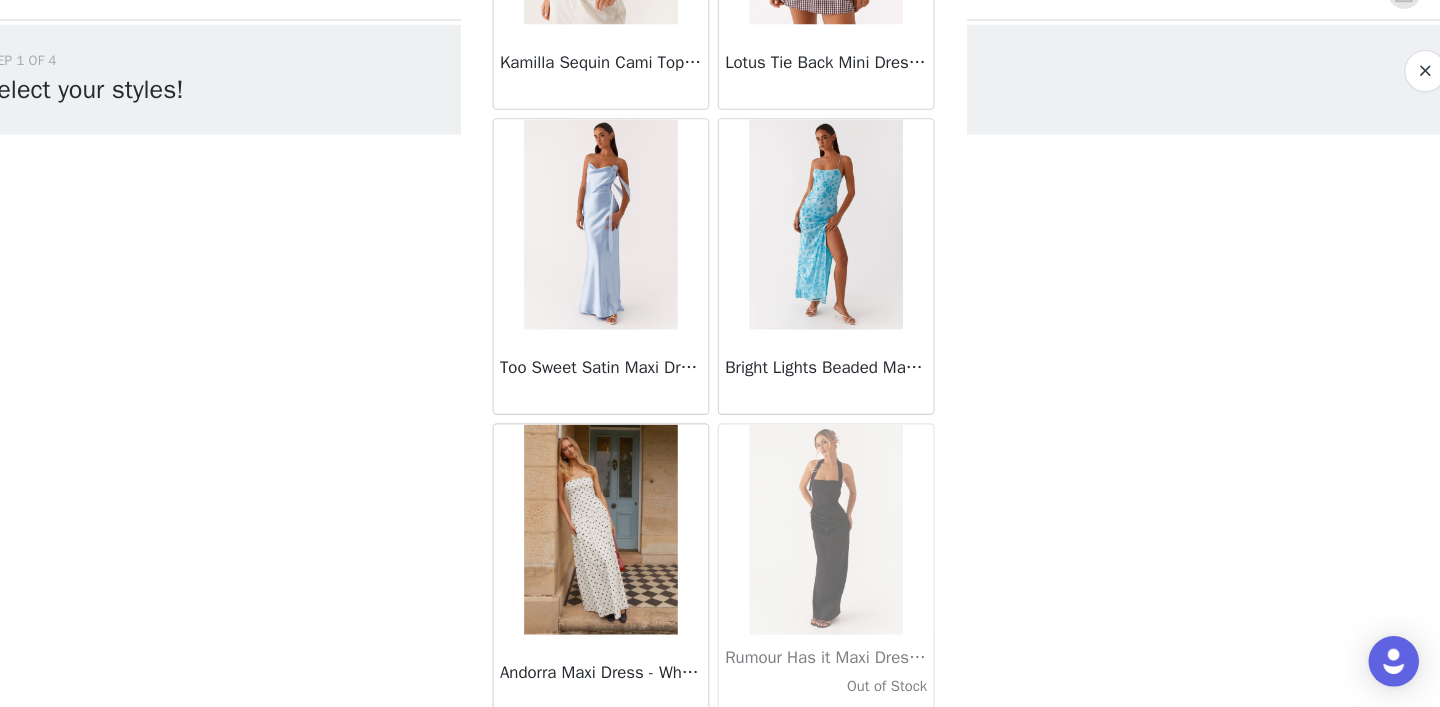 scroll, scrollTop: 13953, scrollLeft: 0, axis: vertical 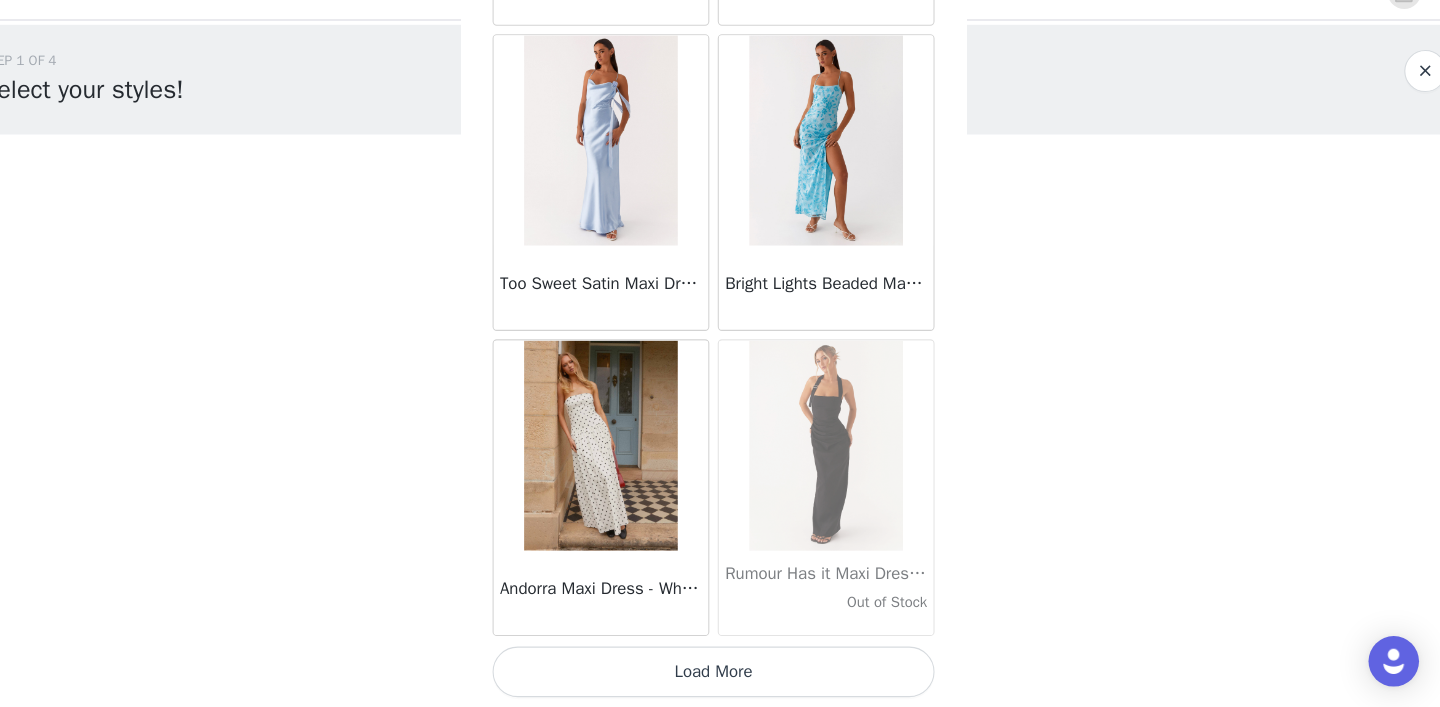 click on "Load More" at bounding box center [720, 673] 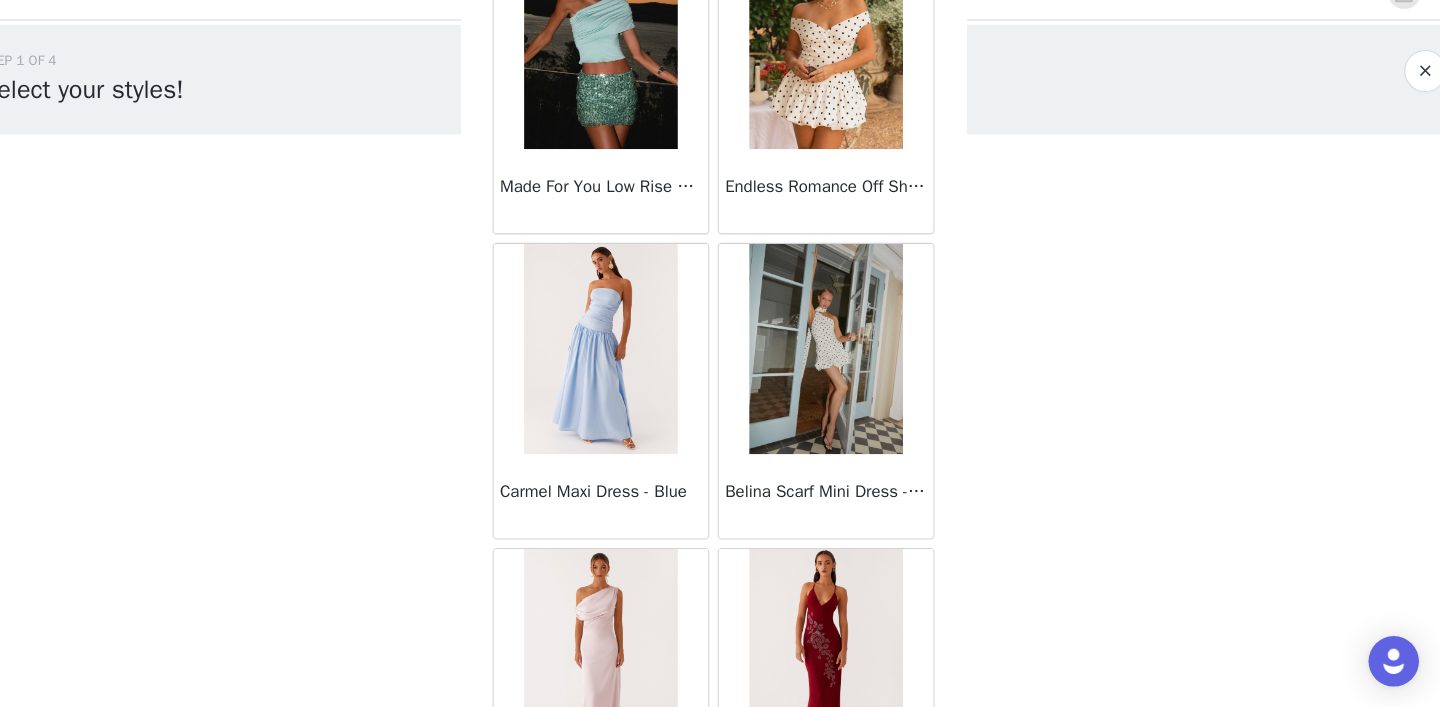 scroll, scrollTop: 16853, scrollLeft: 0, axis: vertical 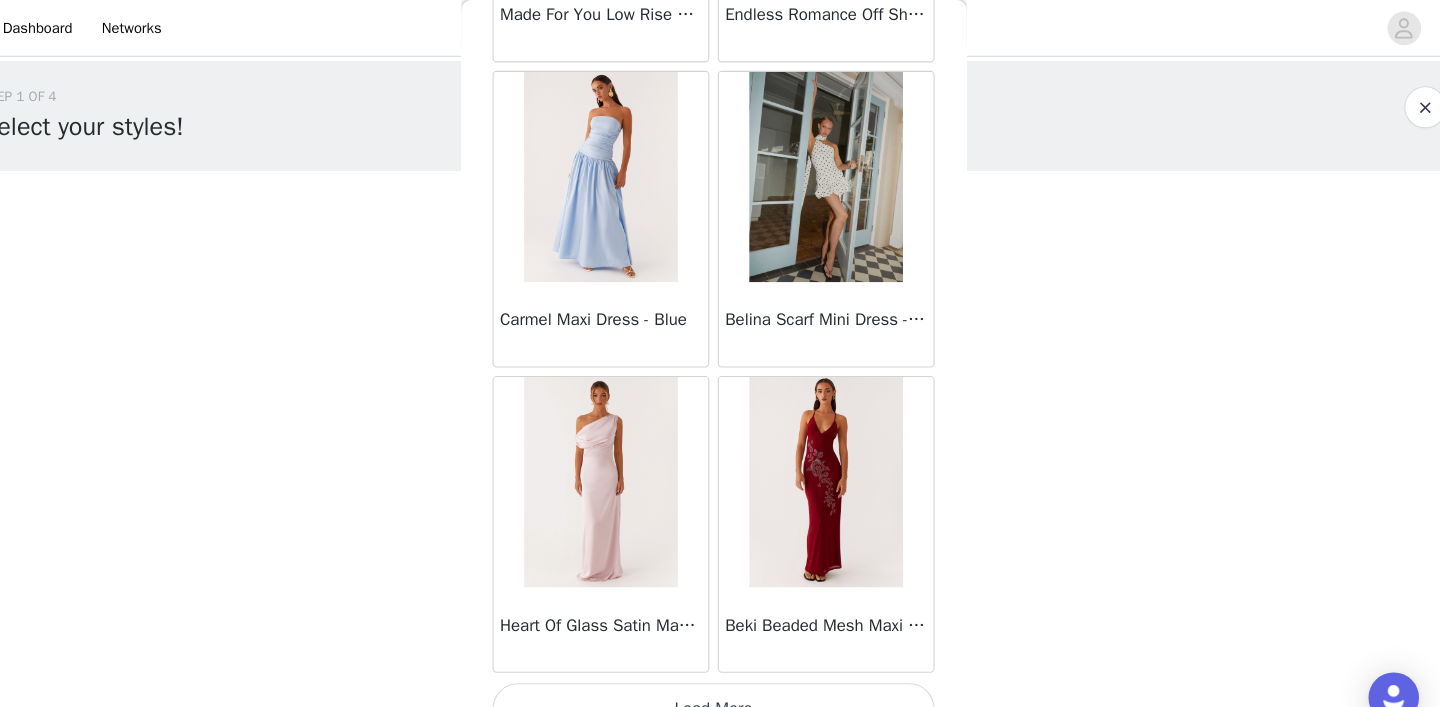 click on "Load More" at bounding box center (720, 673) 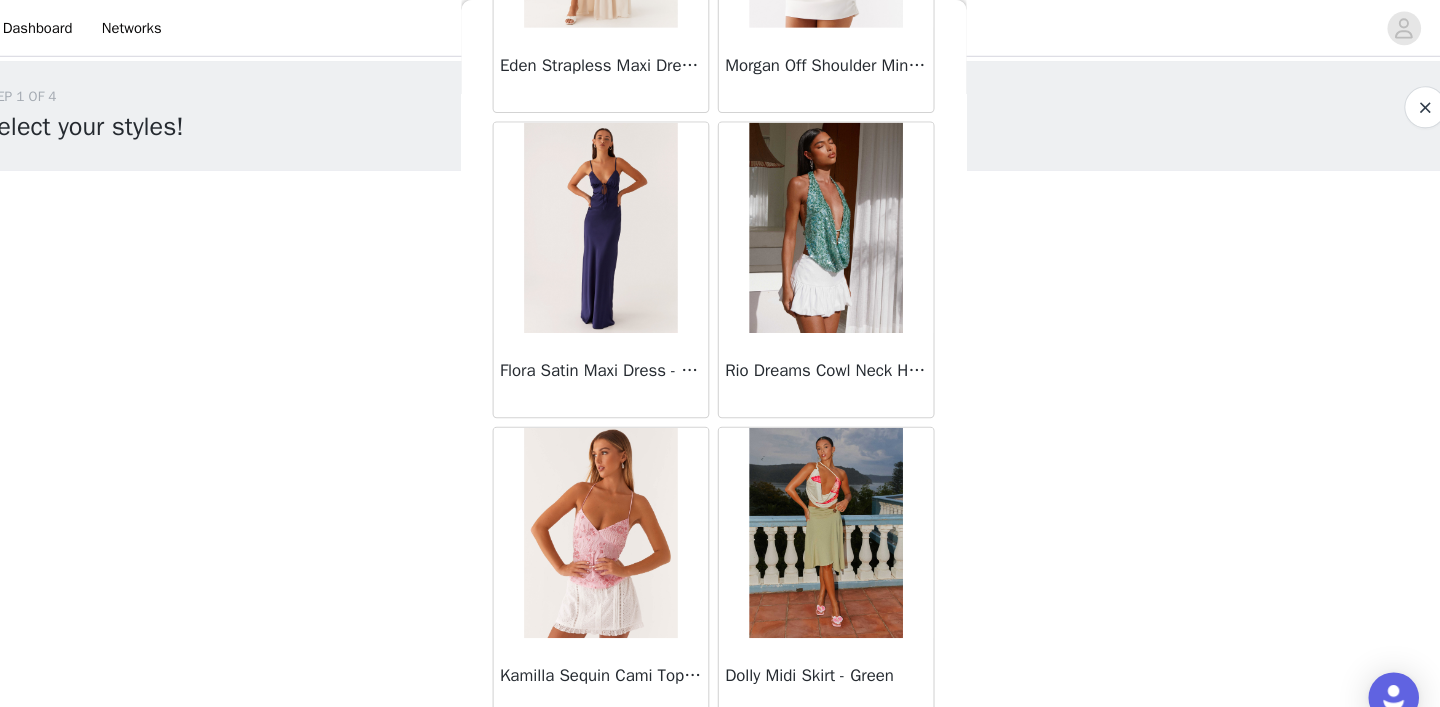 scroll, scrollTop: 19753, scrollLeft: 0, axis: vertical 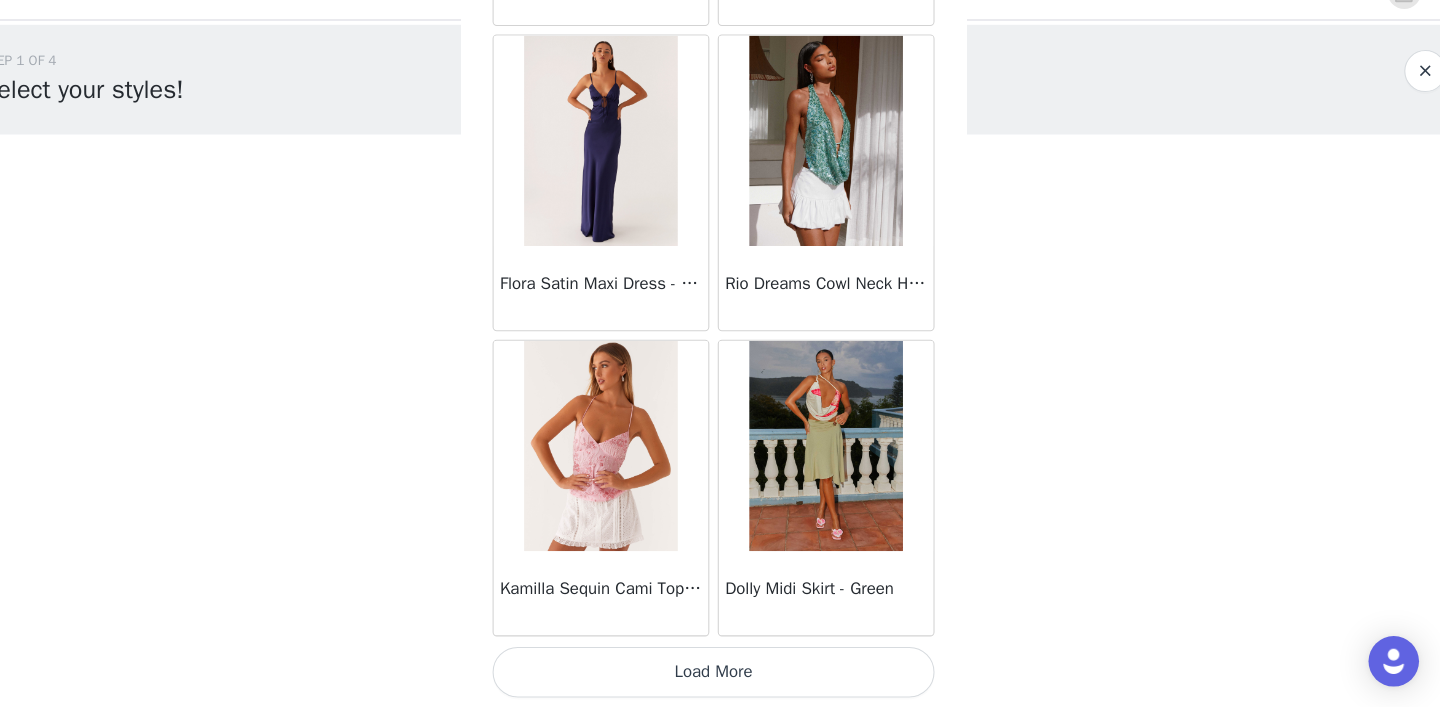 click on "Load More" at bounding box center [720, 673] 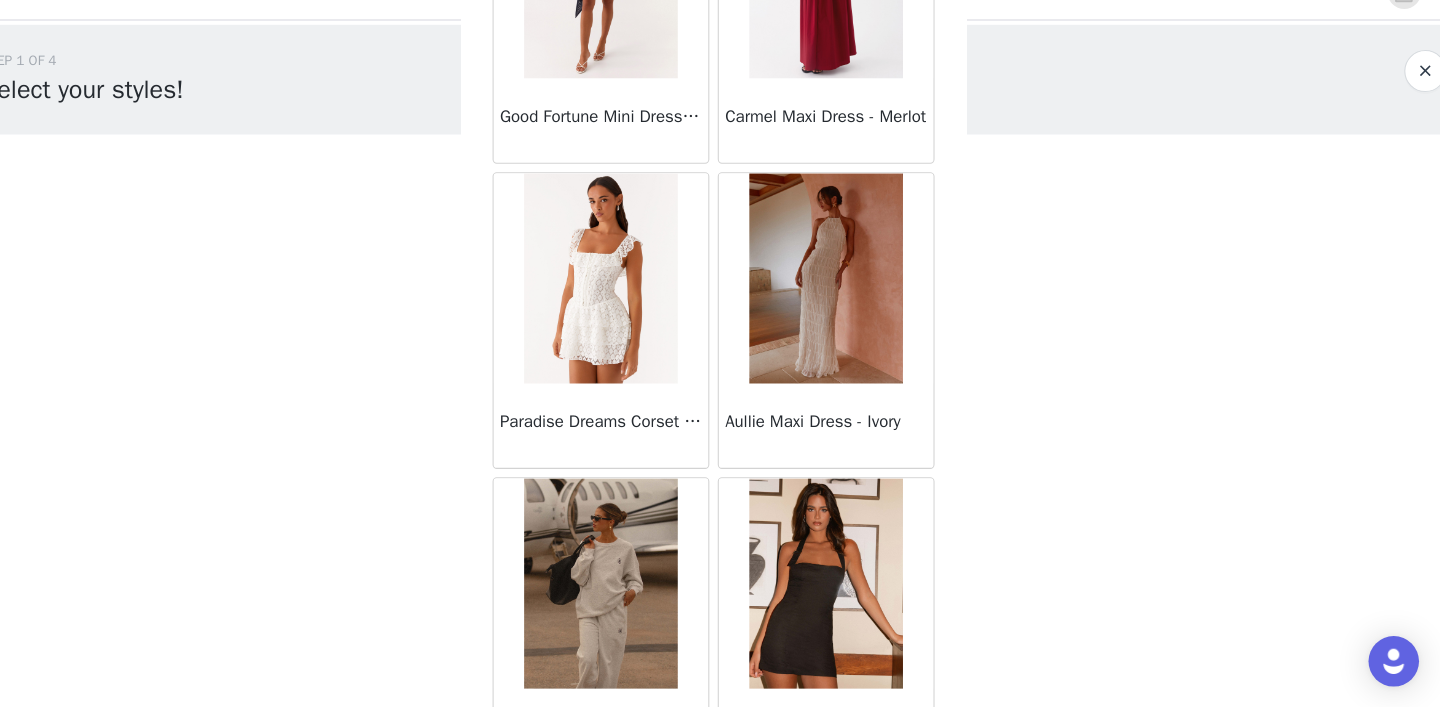 scroll, scrollTop: 20784, scrollLeft: 0, axis: vertical 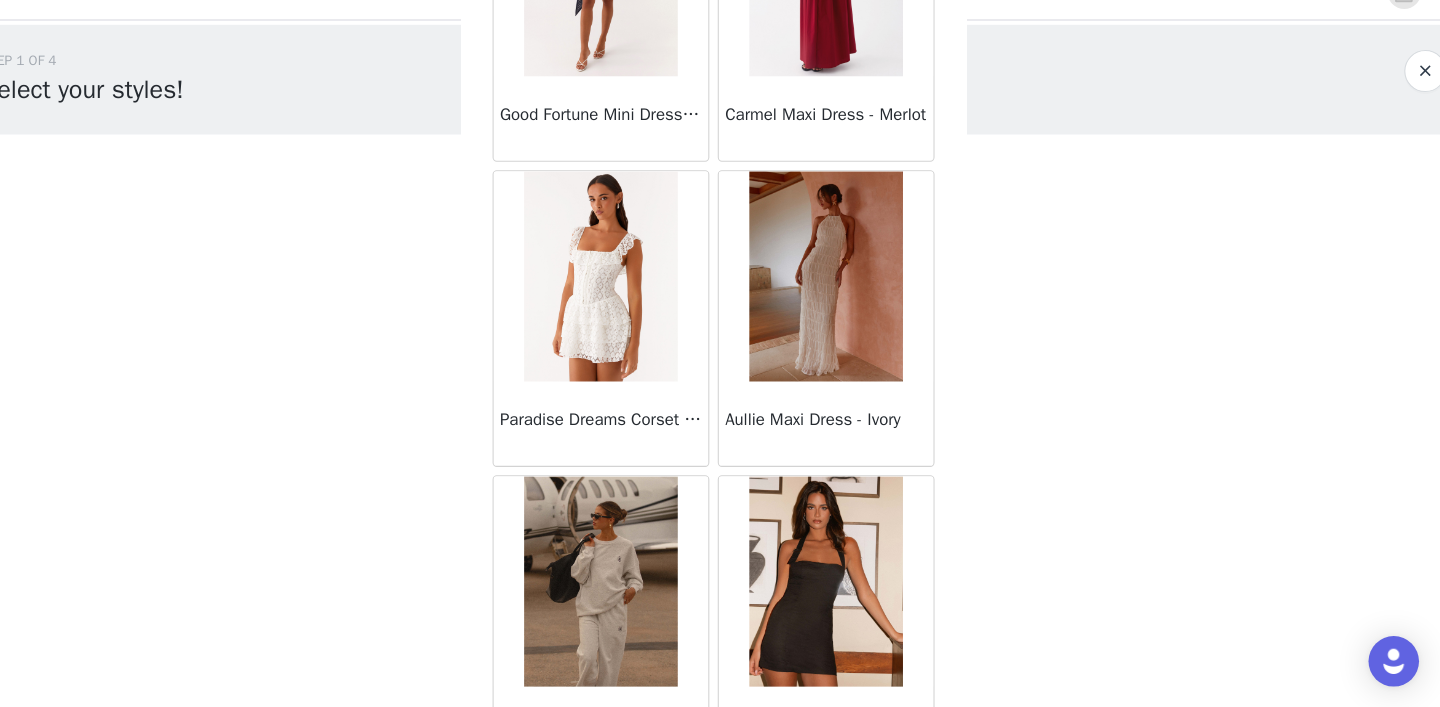 click at bounding box center (612, 297) 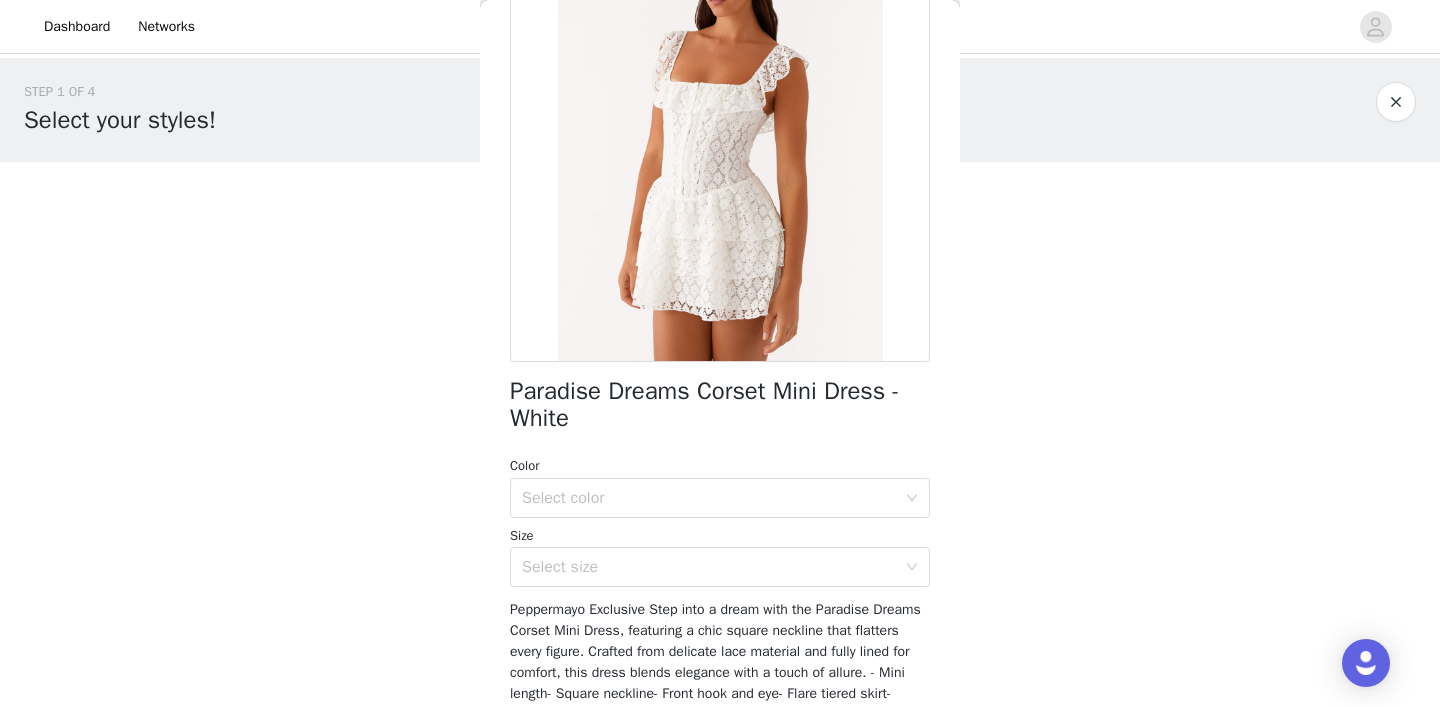 scroll, scrollTop: 0, scrollLeft: 0, axis: both 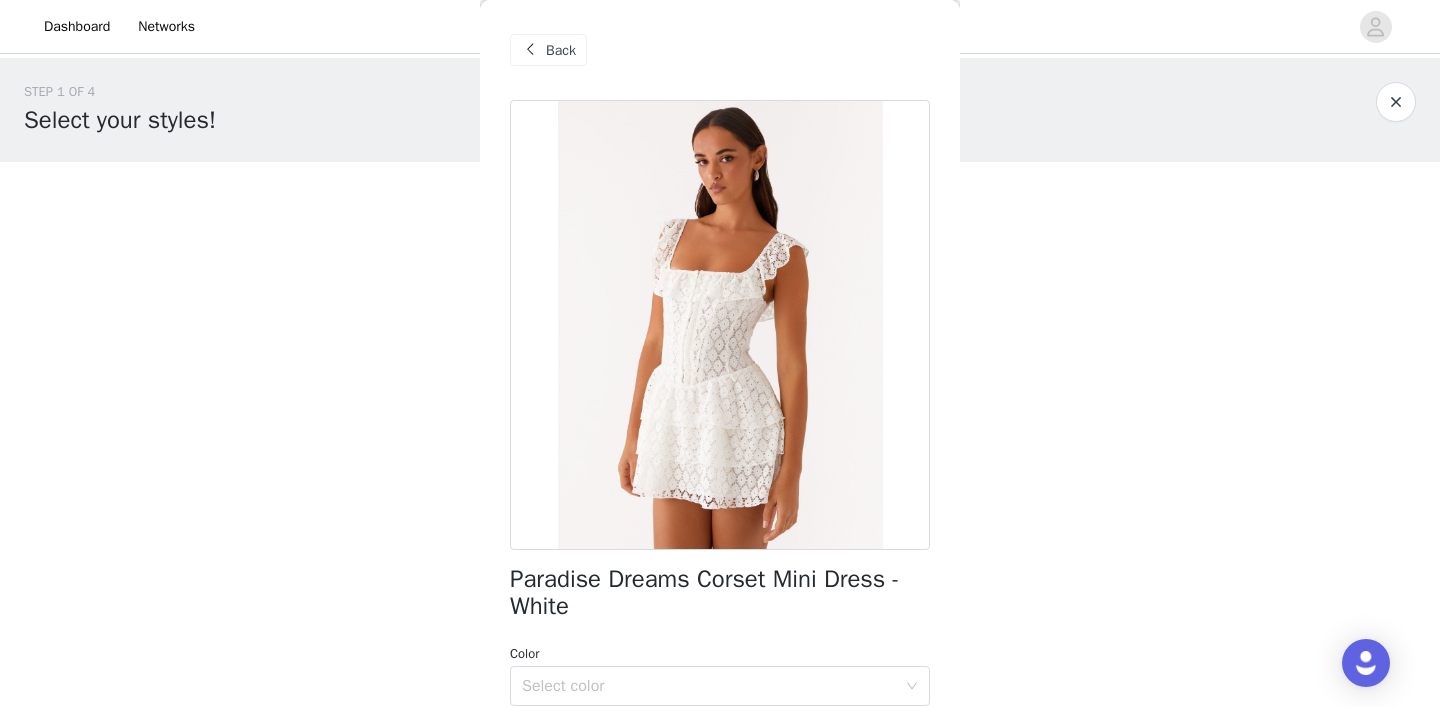 click at bounding box center (530, 50) 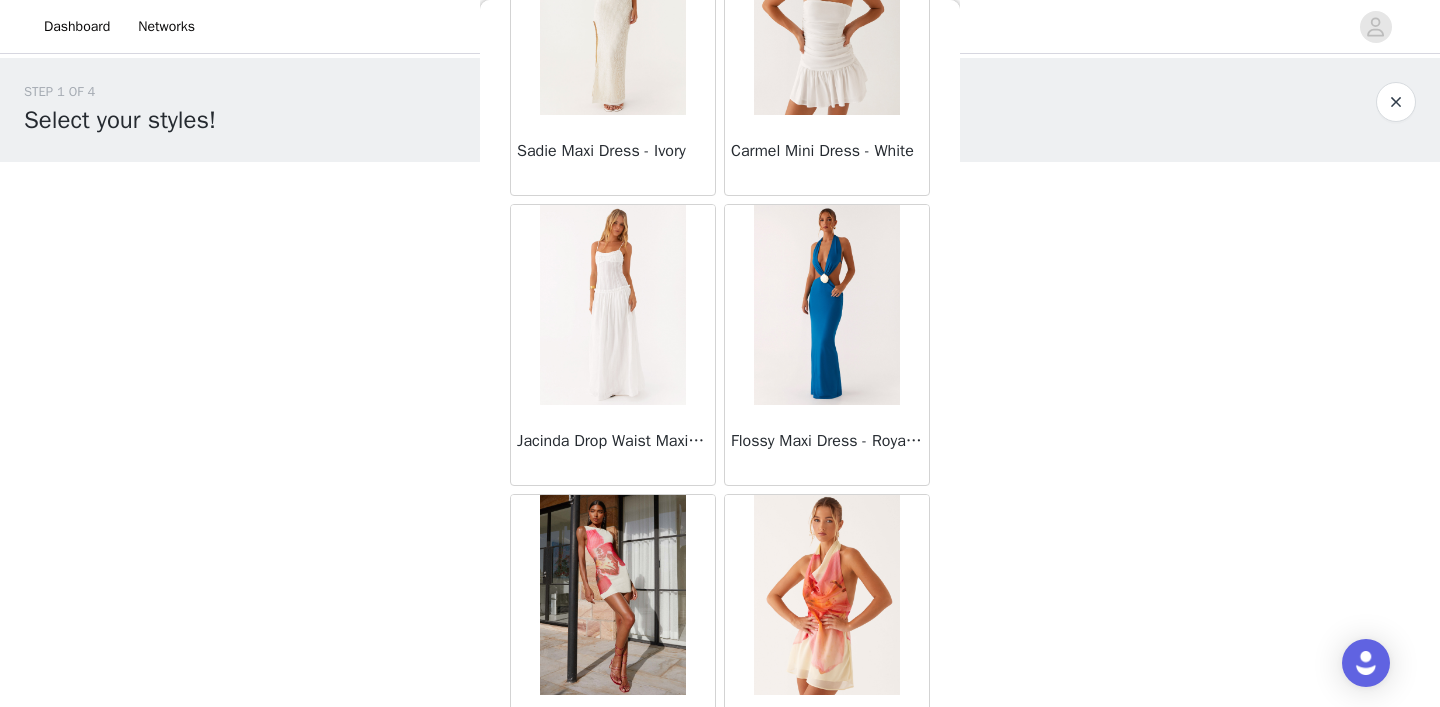 scroll, scrollTop: 22228, scrollLeft: 0, axis: vertical 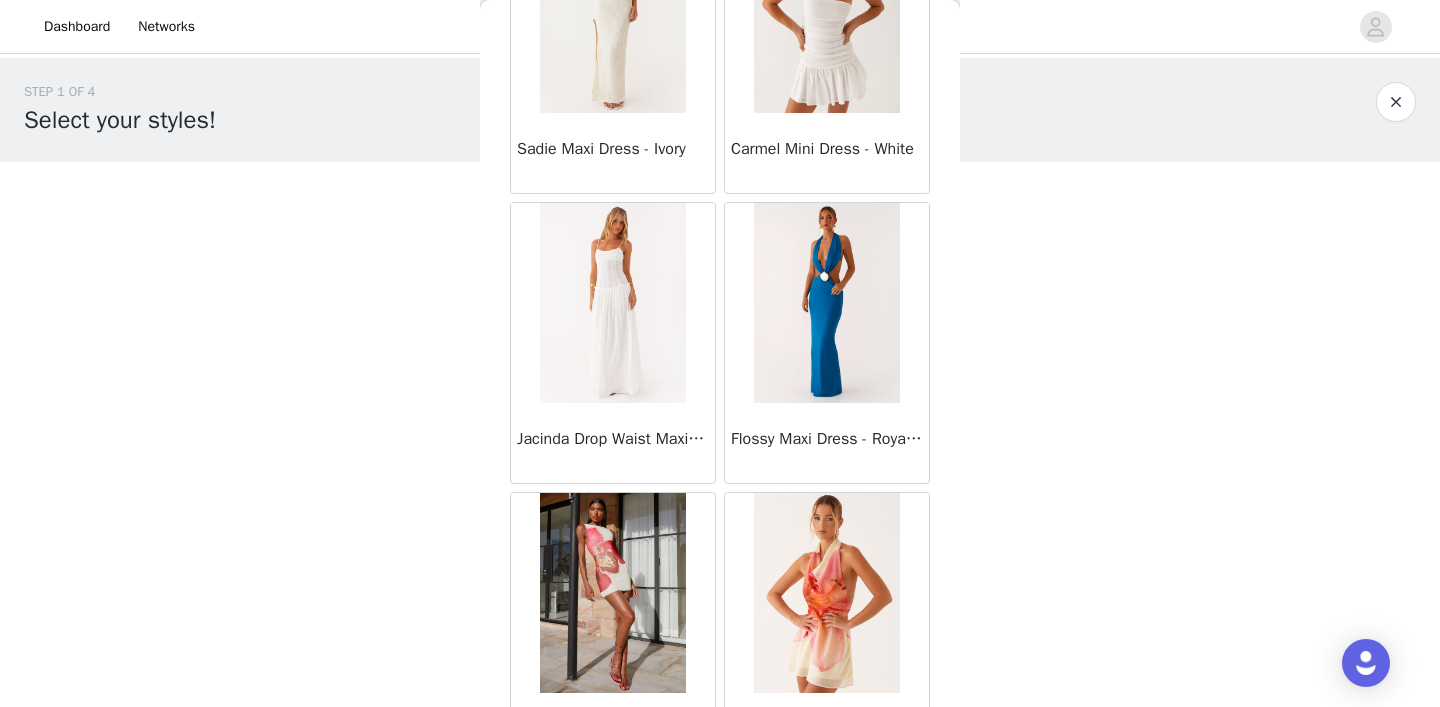 click at bounding box center (612, 303) 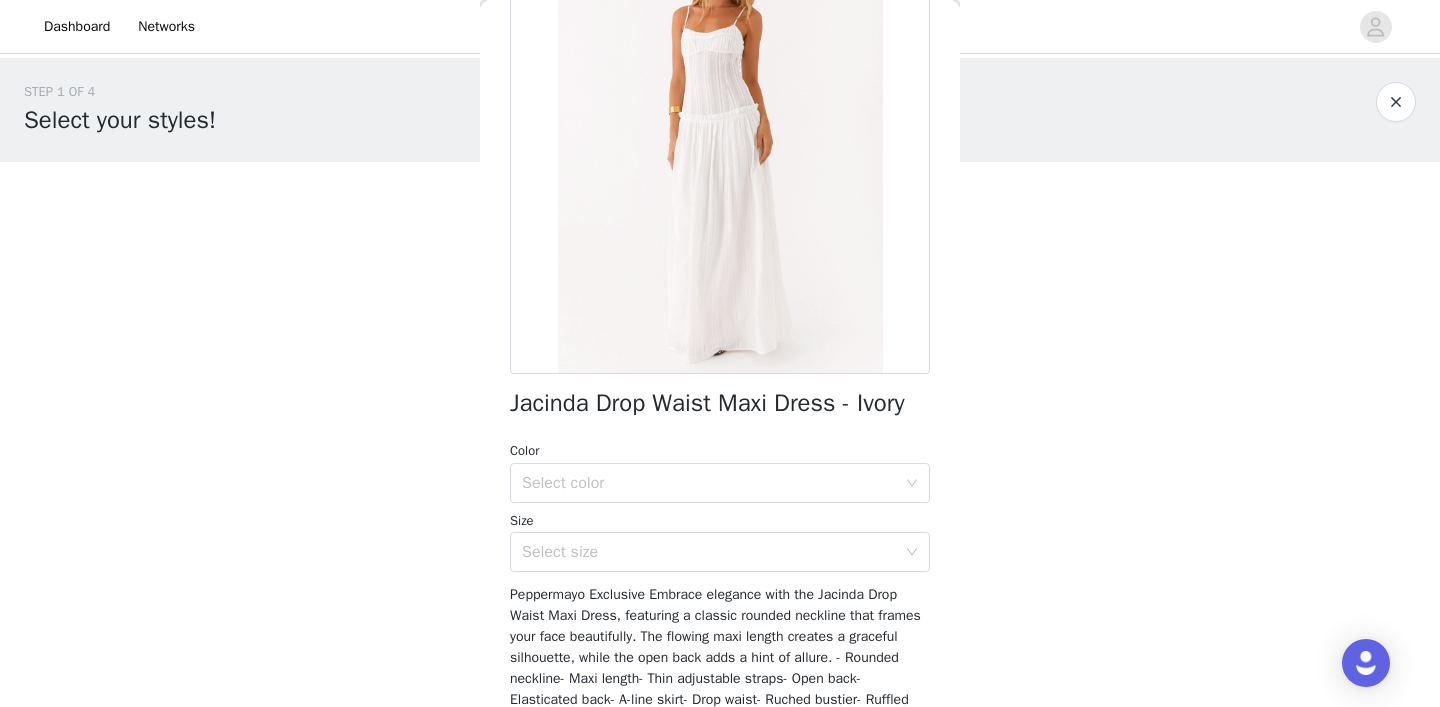 scroll, scrollTop: 179, scrollLeft: 0, axis: vertical 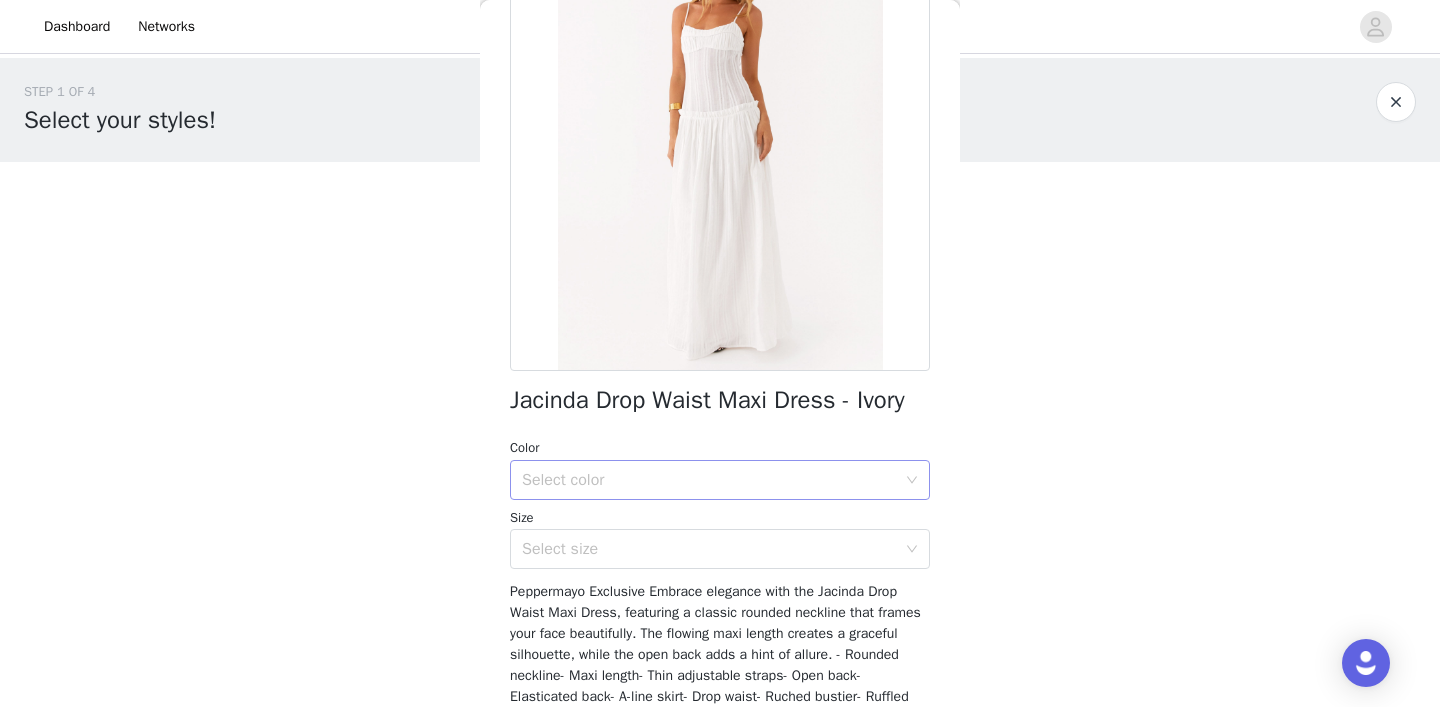 click on "Select color" at bounding box center (709, 480) 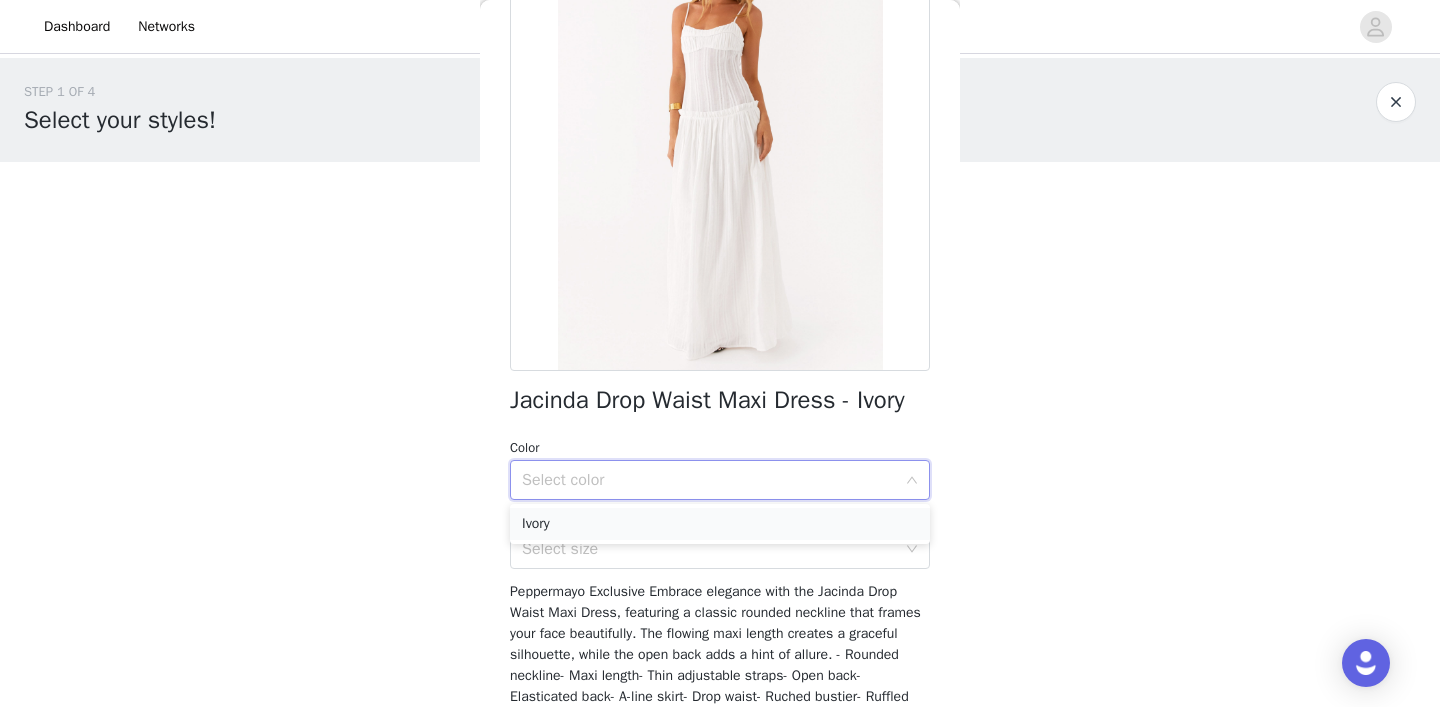 click on "Ivory" at bounding box center [720, 524] 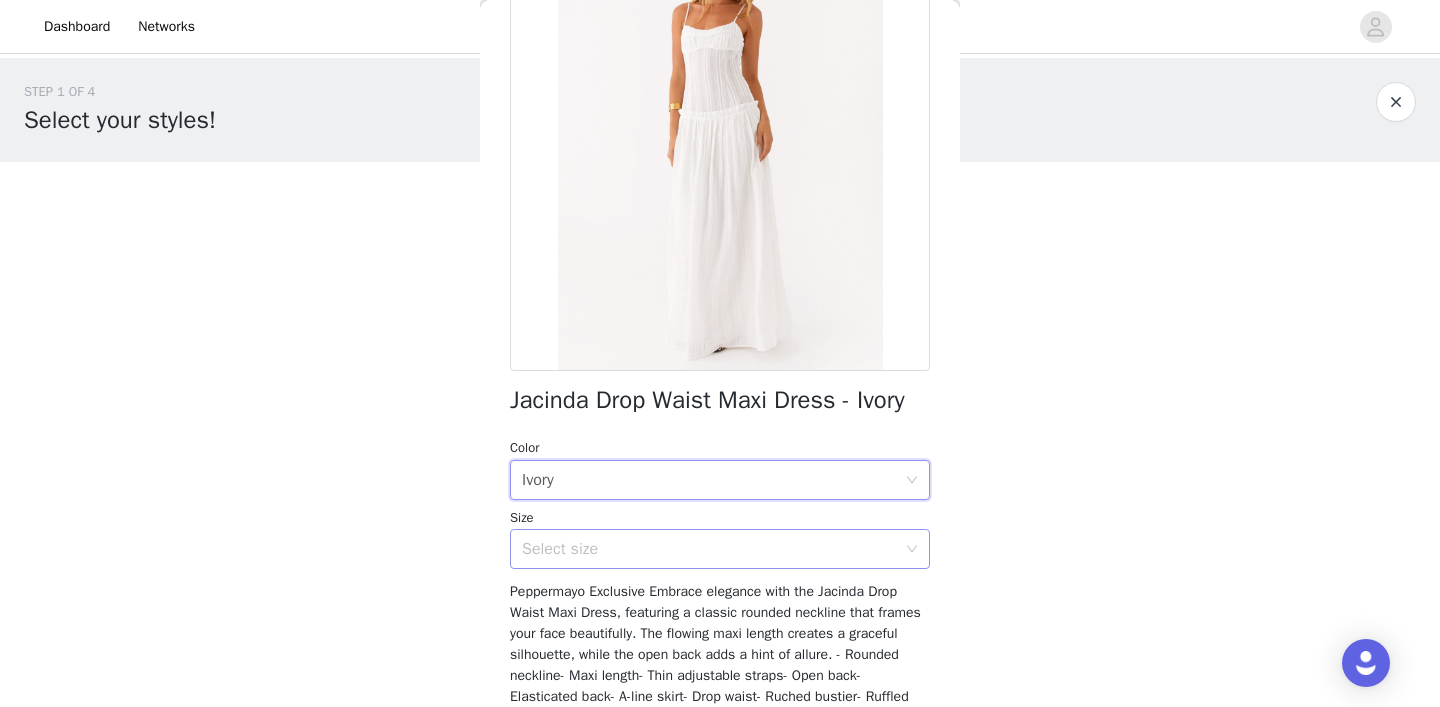 click on "Select size" at bounding box center (709, 549) 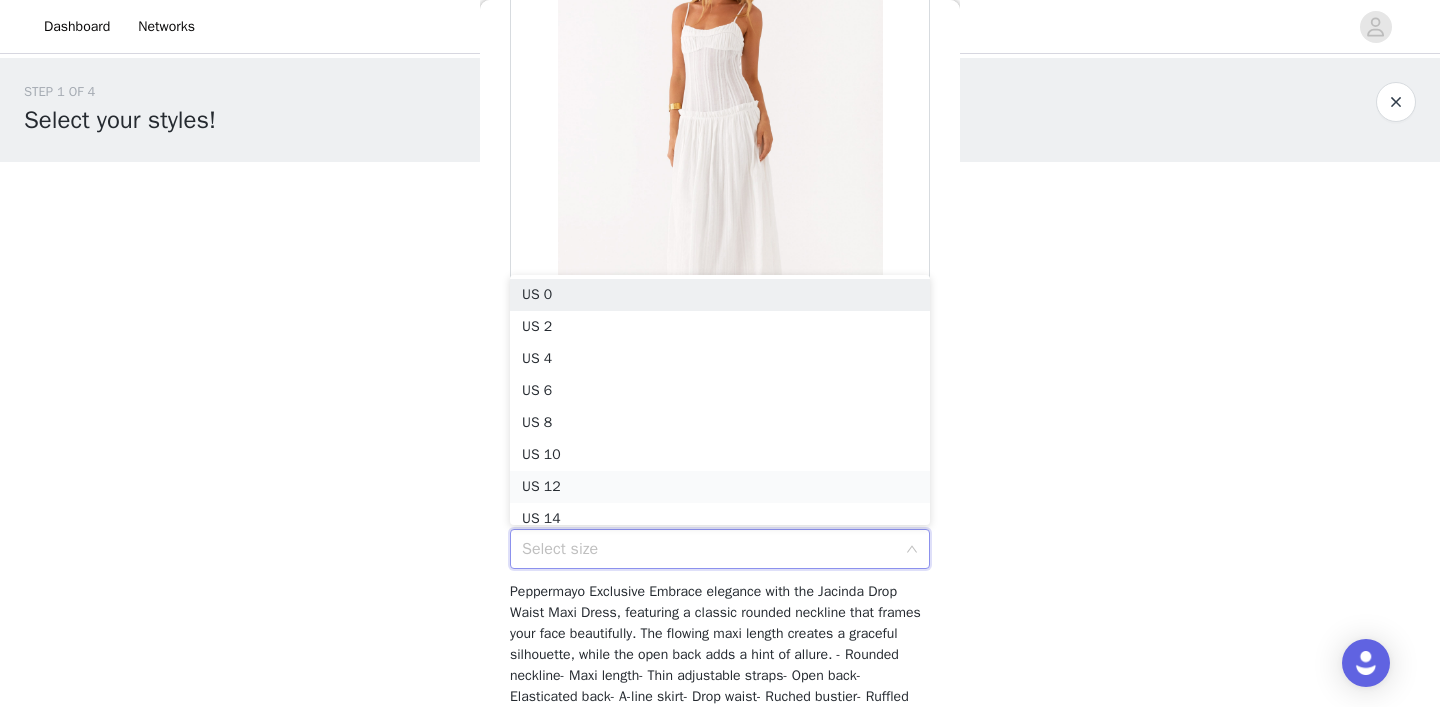 scroll, scrollTop: 10, scrollLeft: 0, axis: vertical 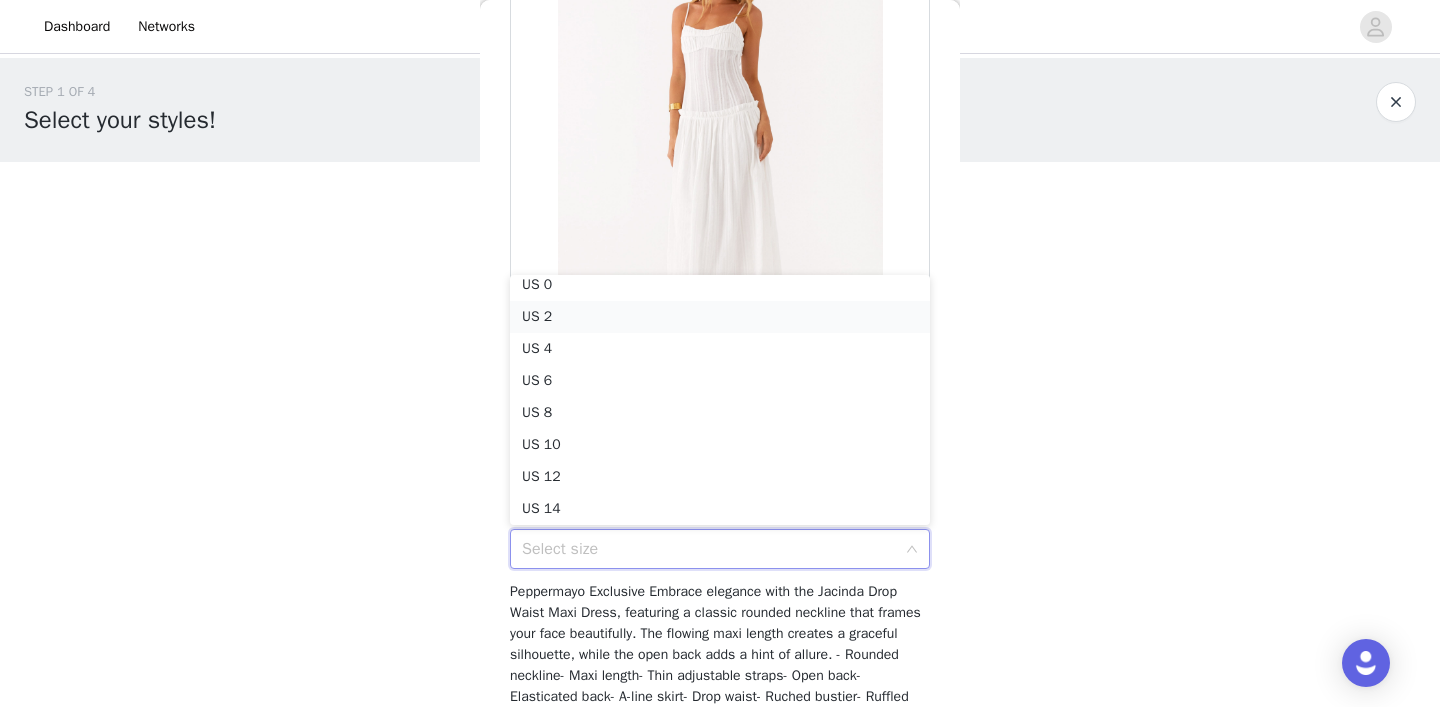 click on "US 2" at bounding box center (720, 317) 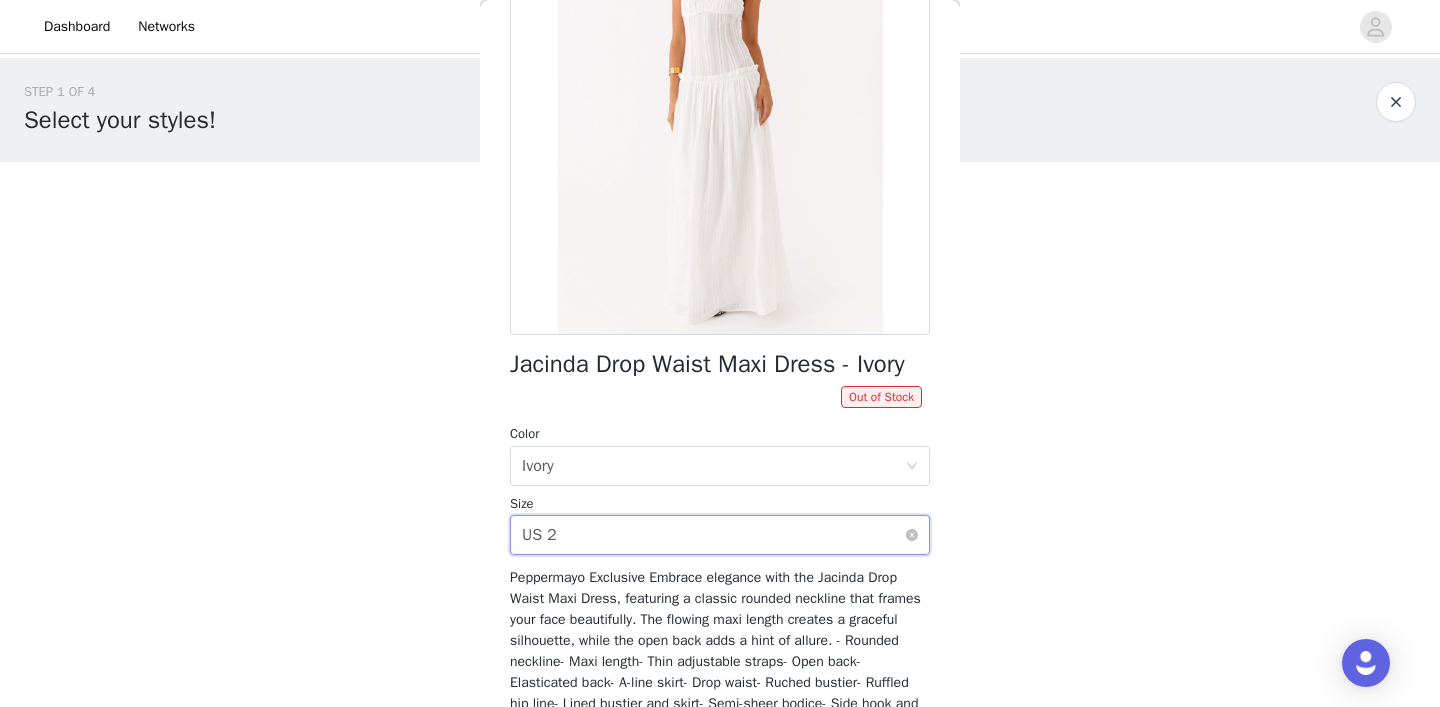 scroll, scrollTop: 217, scrollLeft: 0, axis: vertical 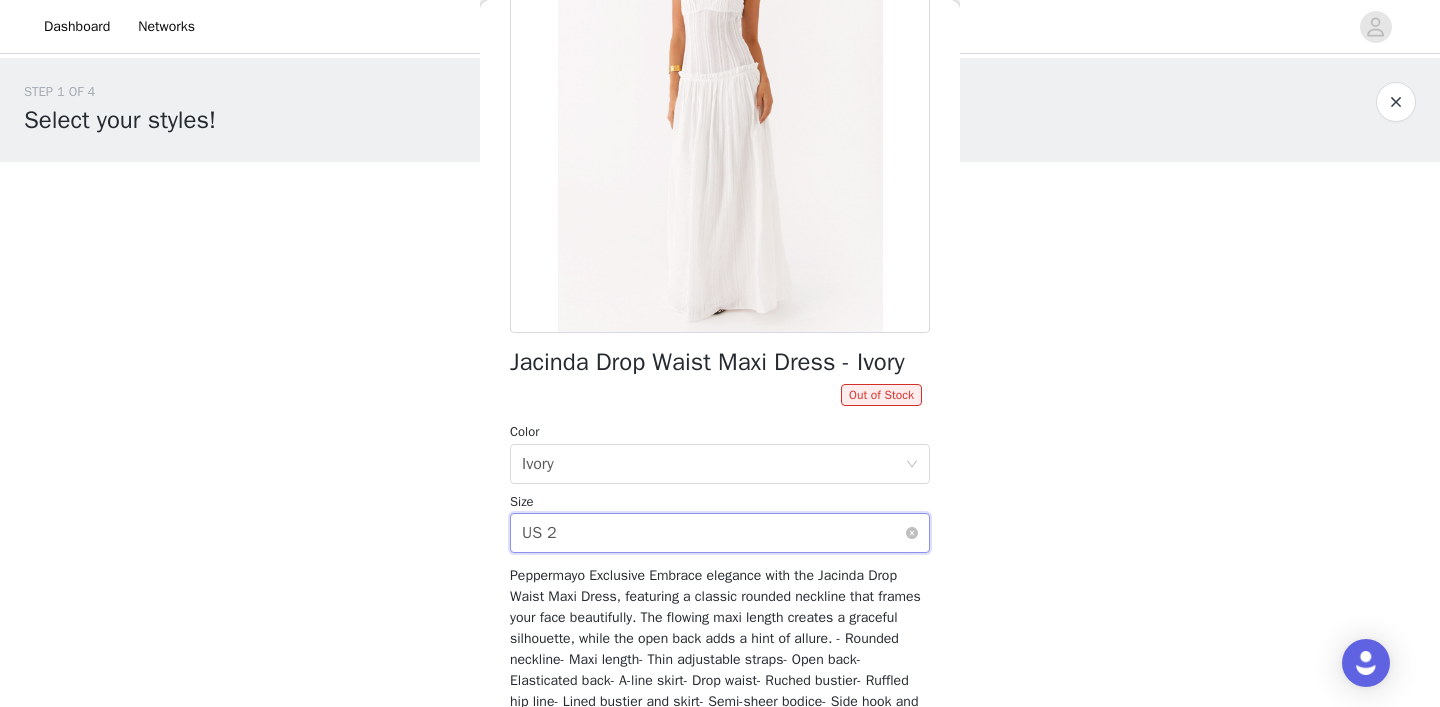 click on "Select size US 2" at bounding box center (713, 533) 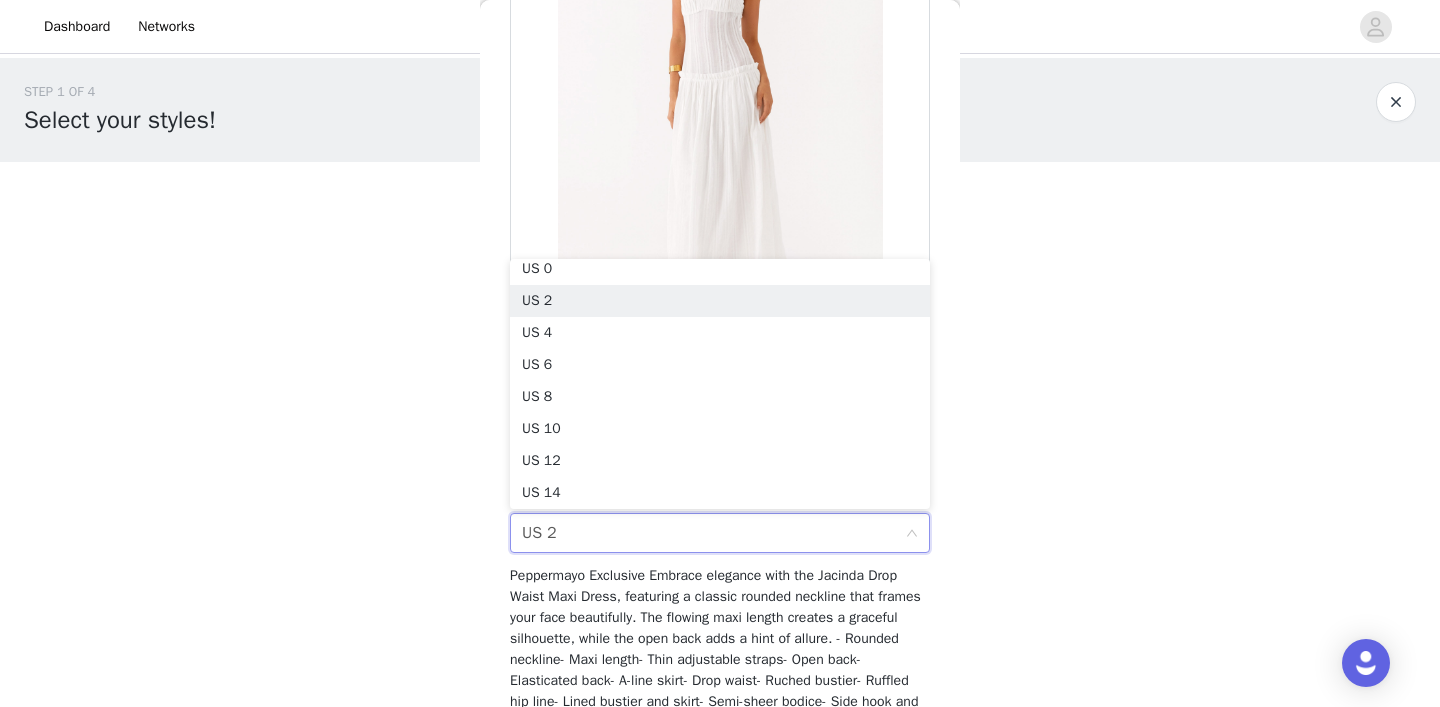 scroll, scrollTop: 4, scrollLeft: 0, axis: vertical 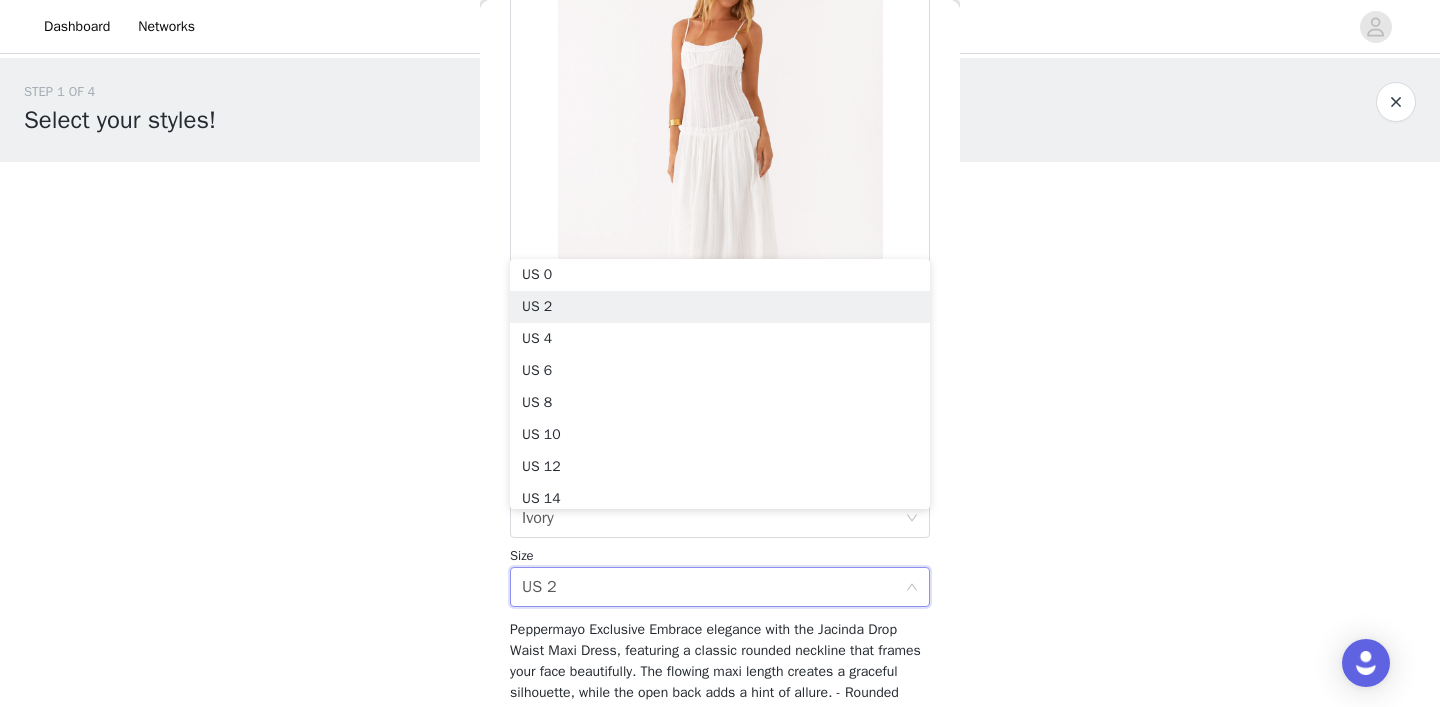 click at bounding box center (720, 162) 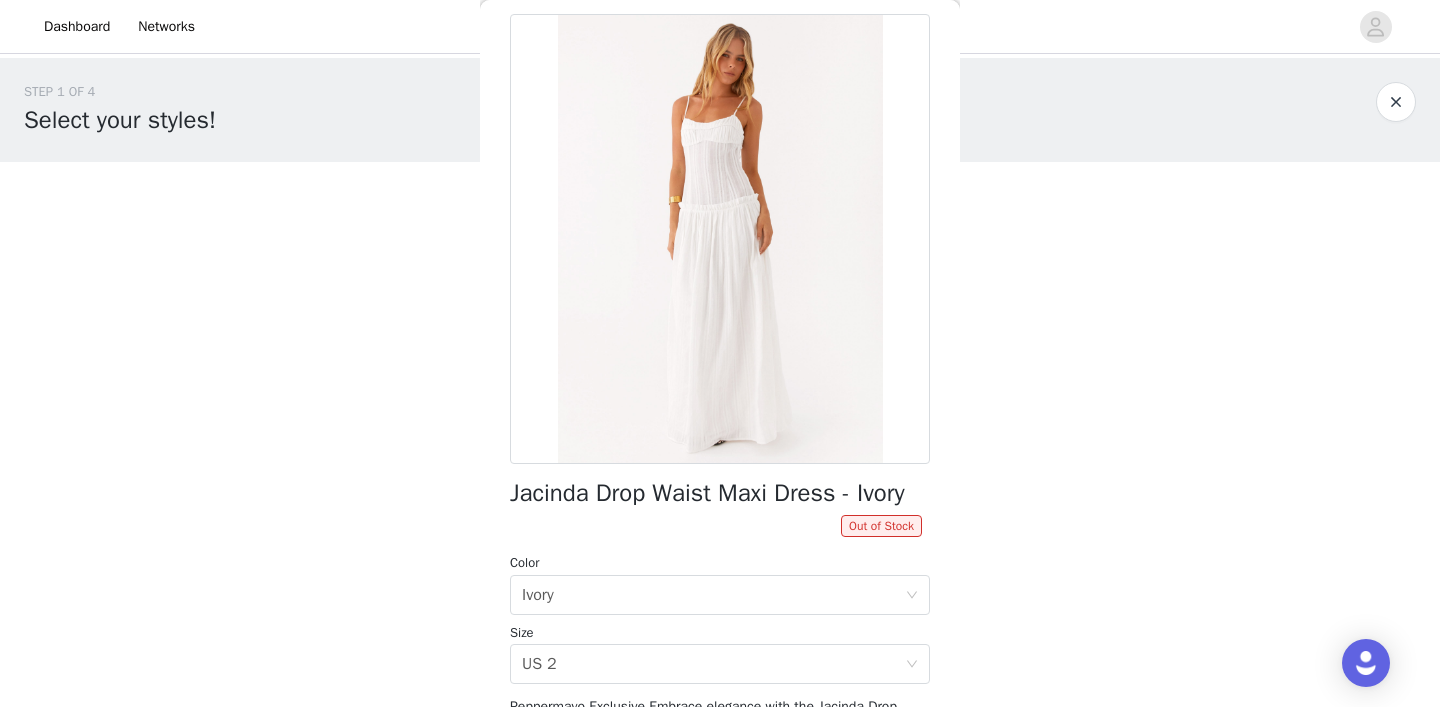 scroll, scrollTop: 0, scrollLeft: 0, axis: both 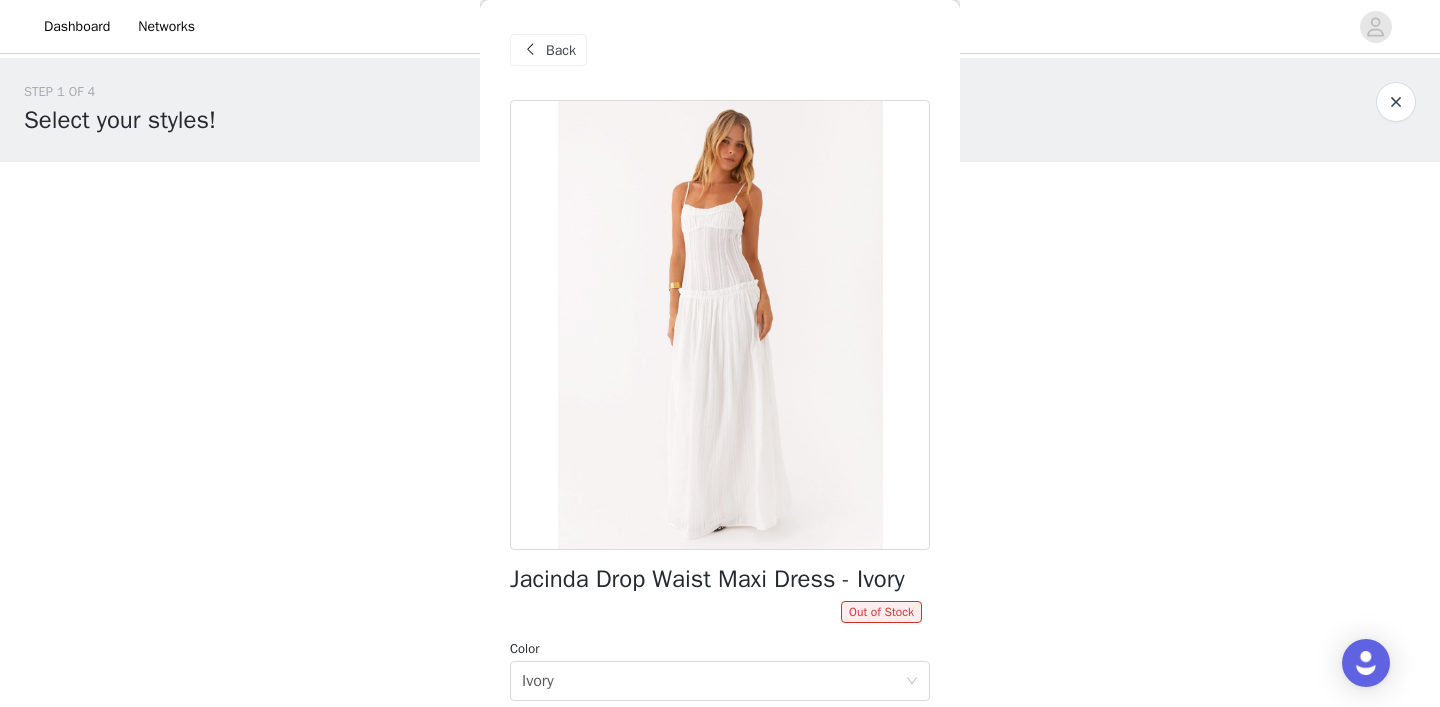 click at bounding box center [530, 50] 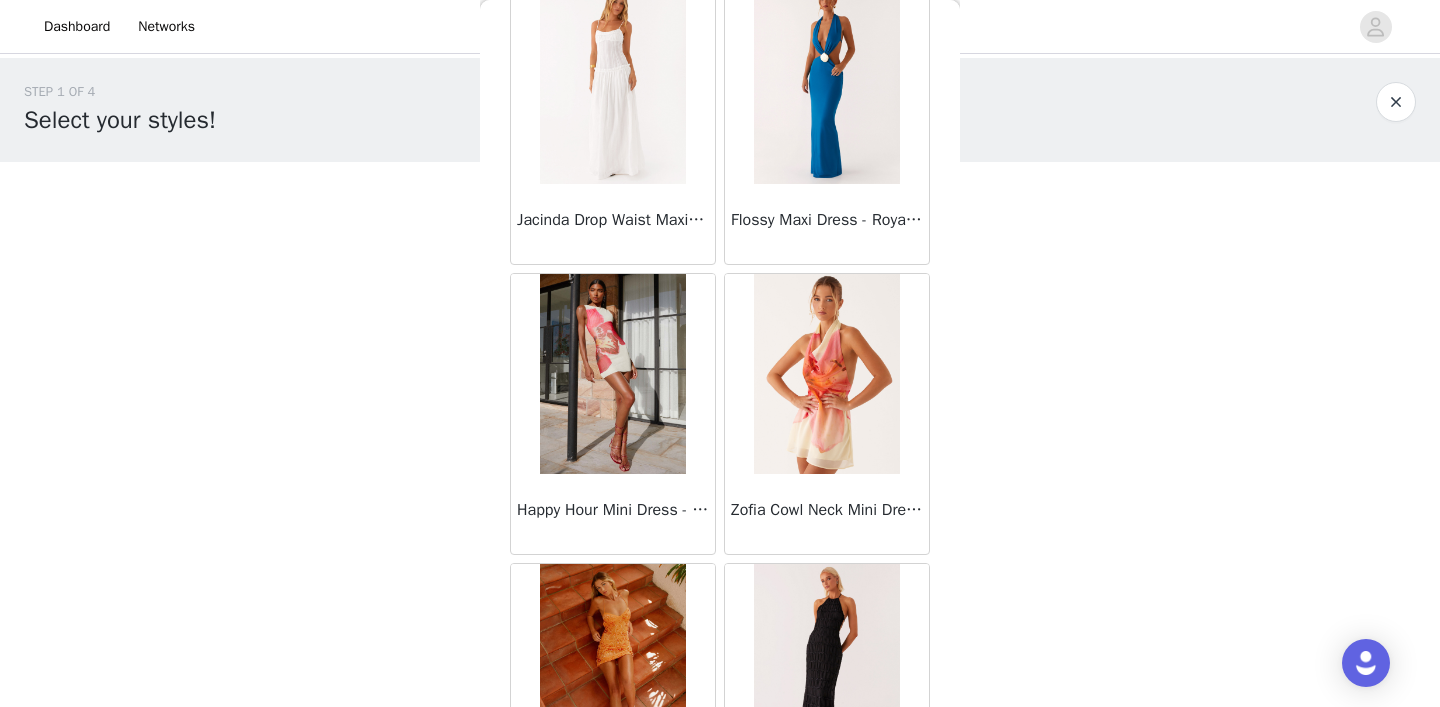 scroll, scrollTop: 22653, scrollLeft: 0, axis: vertical 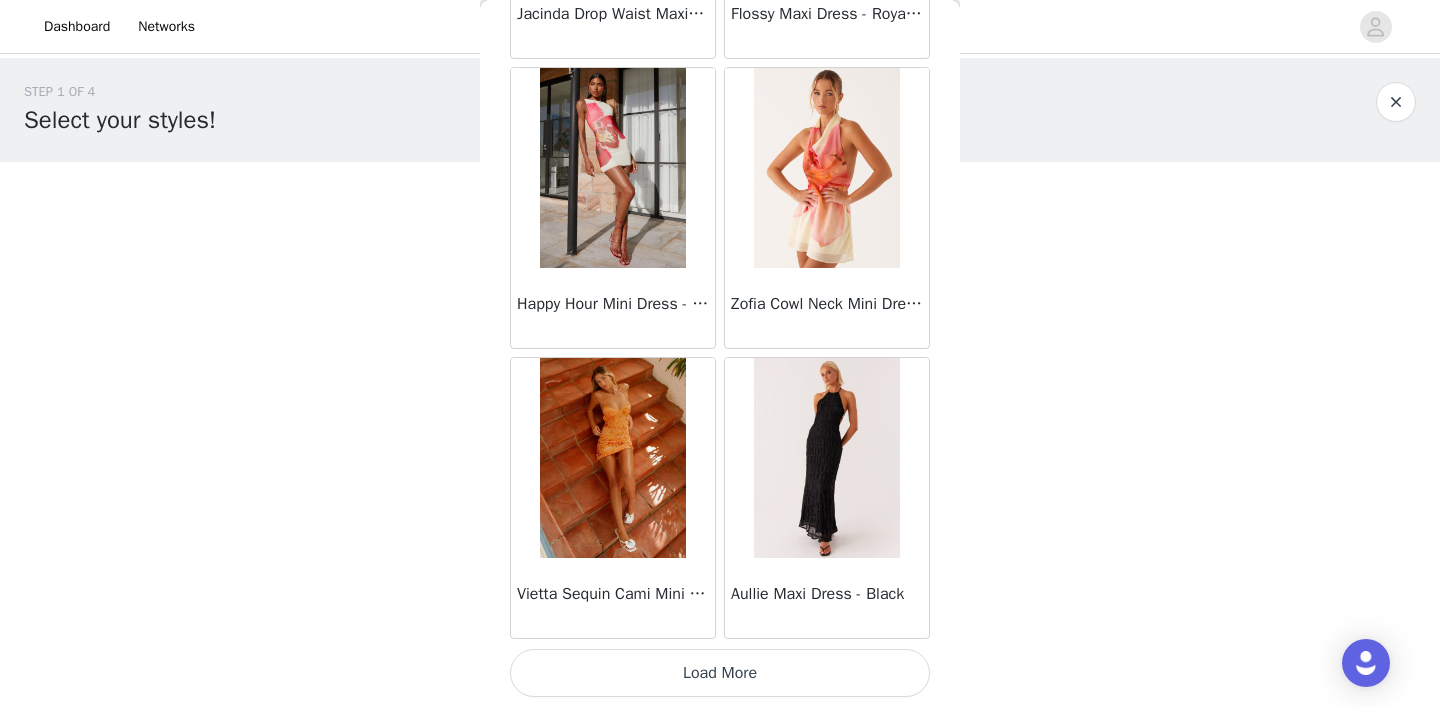 click on "Load More" at bounding box center (720, 673) 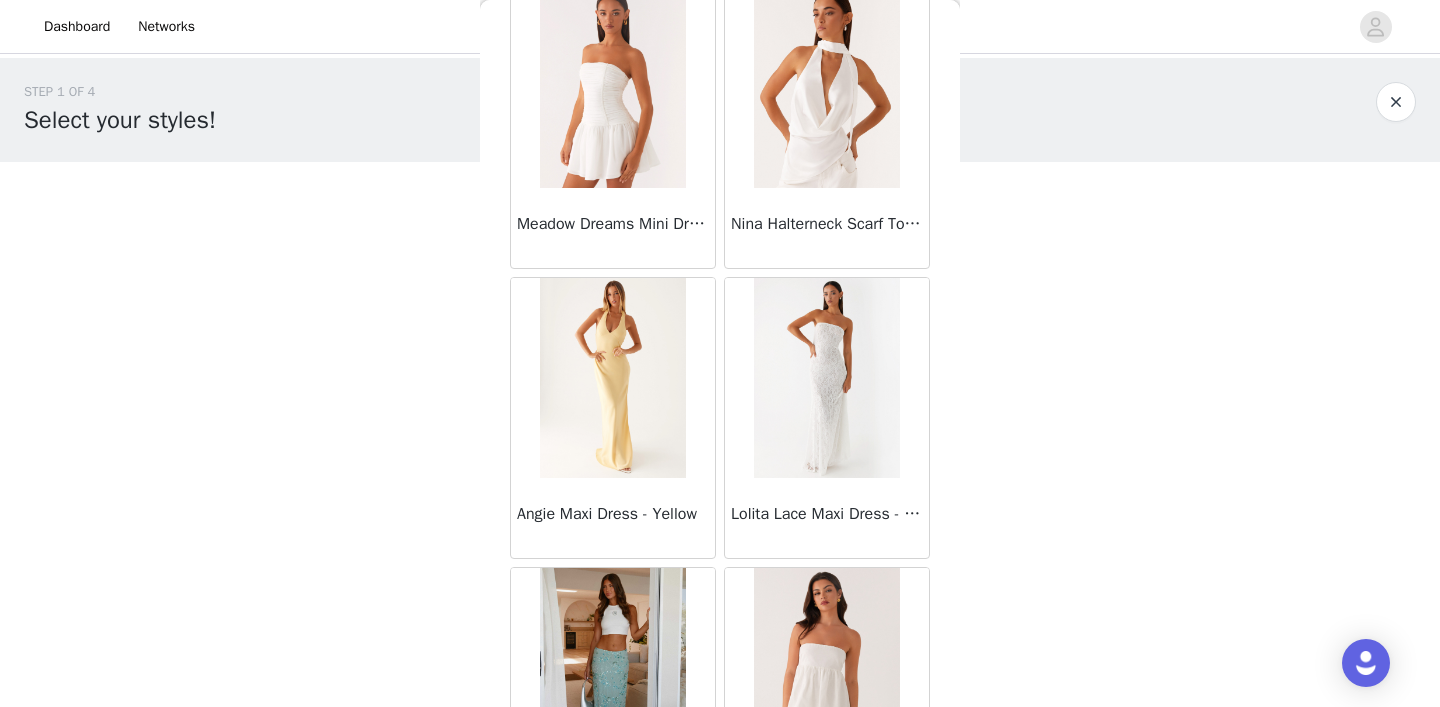 scroll, scrollTop: 25357, scrollLeft: 0, axis: vertical 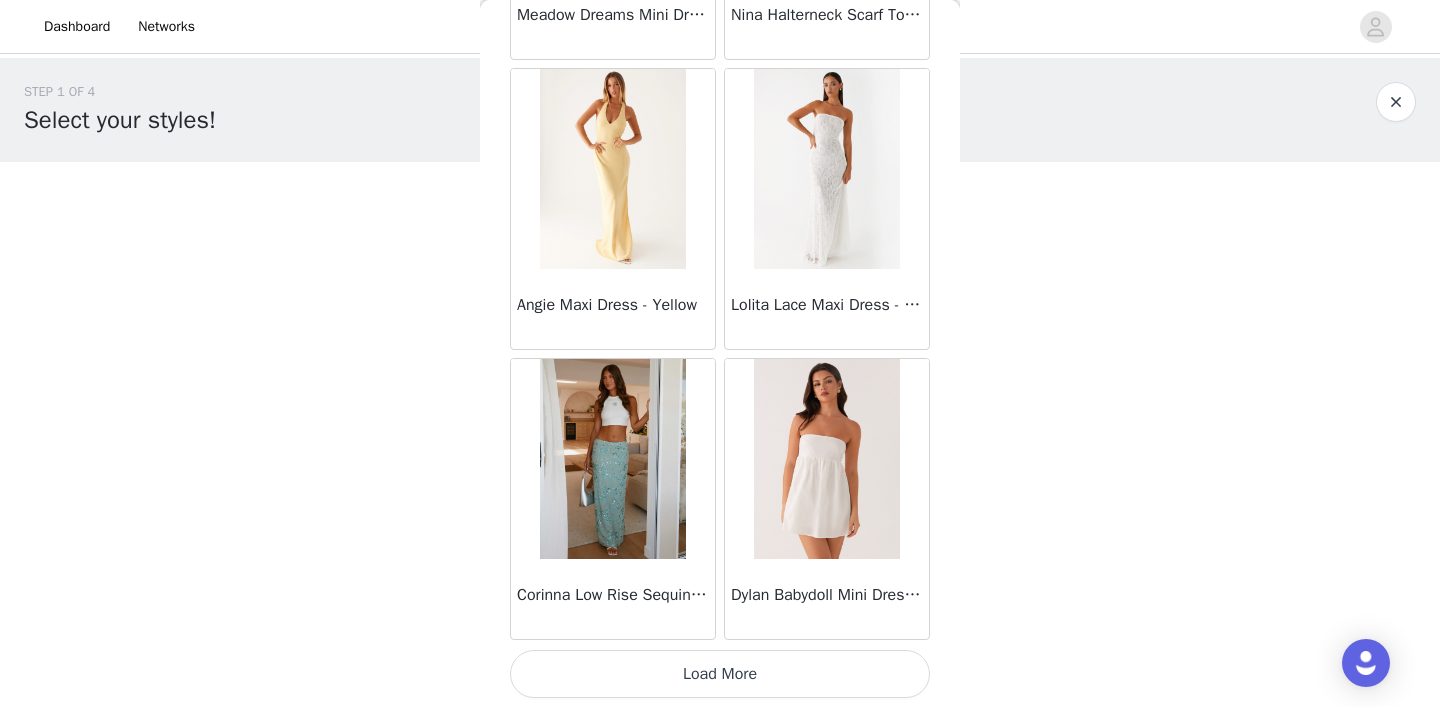 click on "Load More" at bounding box center [720, 674] 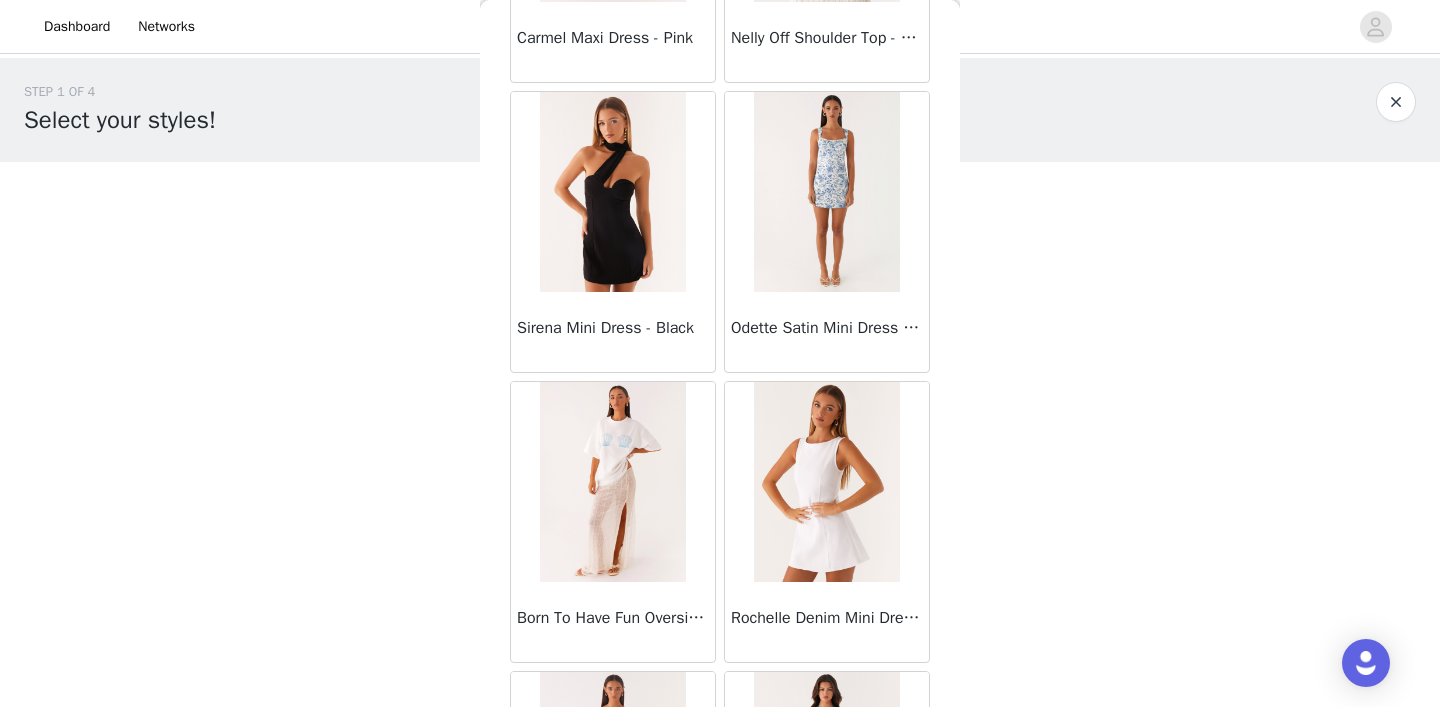scroll, scrollTop: 26986, scrollLeft: 0, axis: vertical 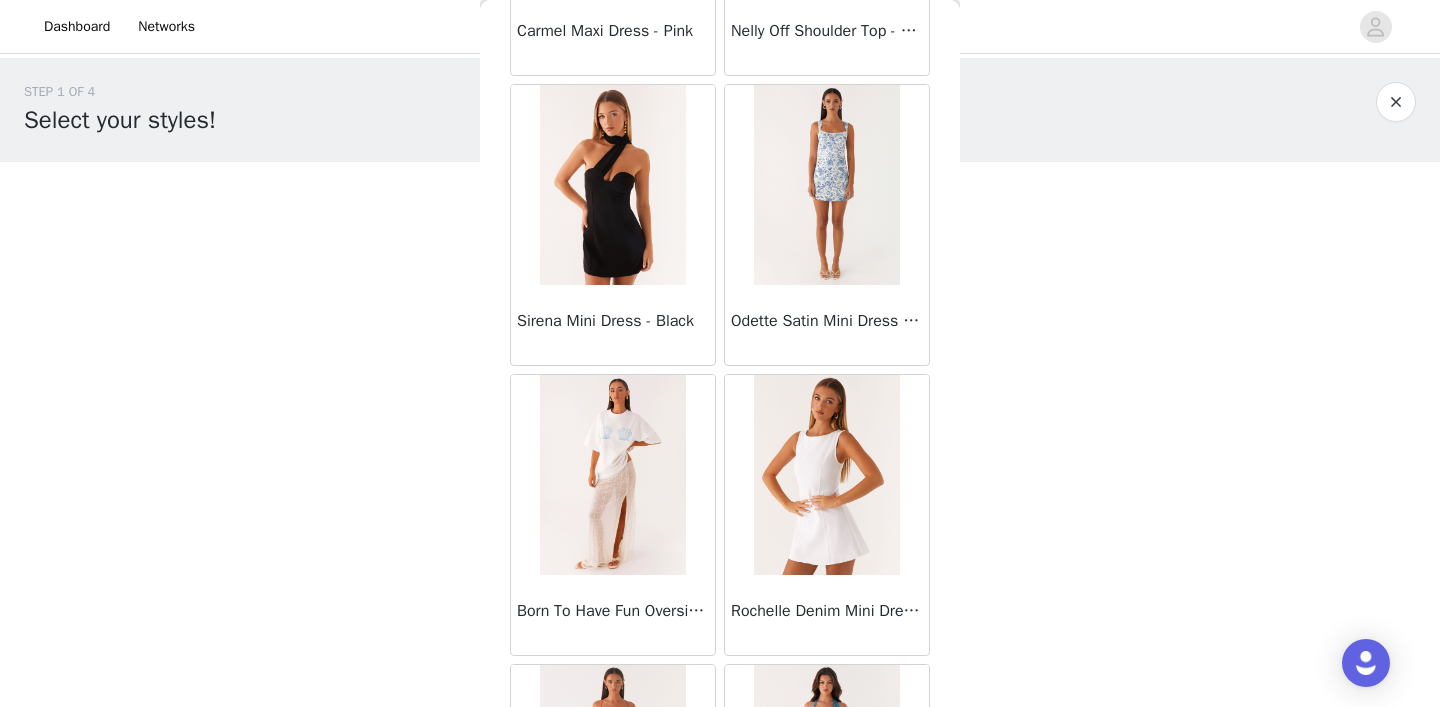 click at bounding box center (612, 185) 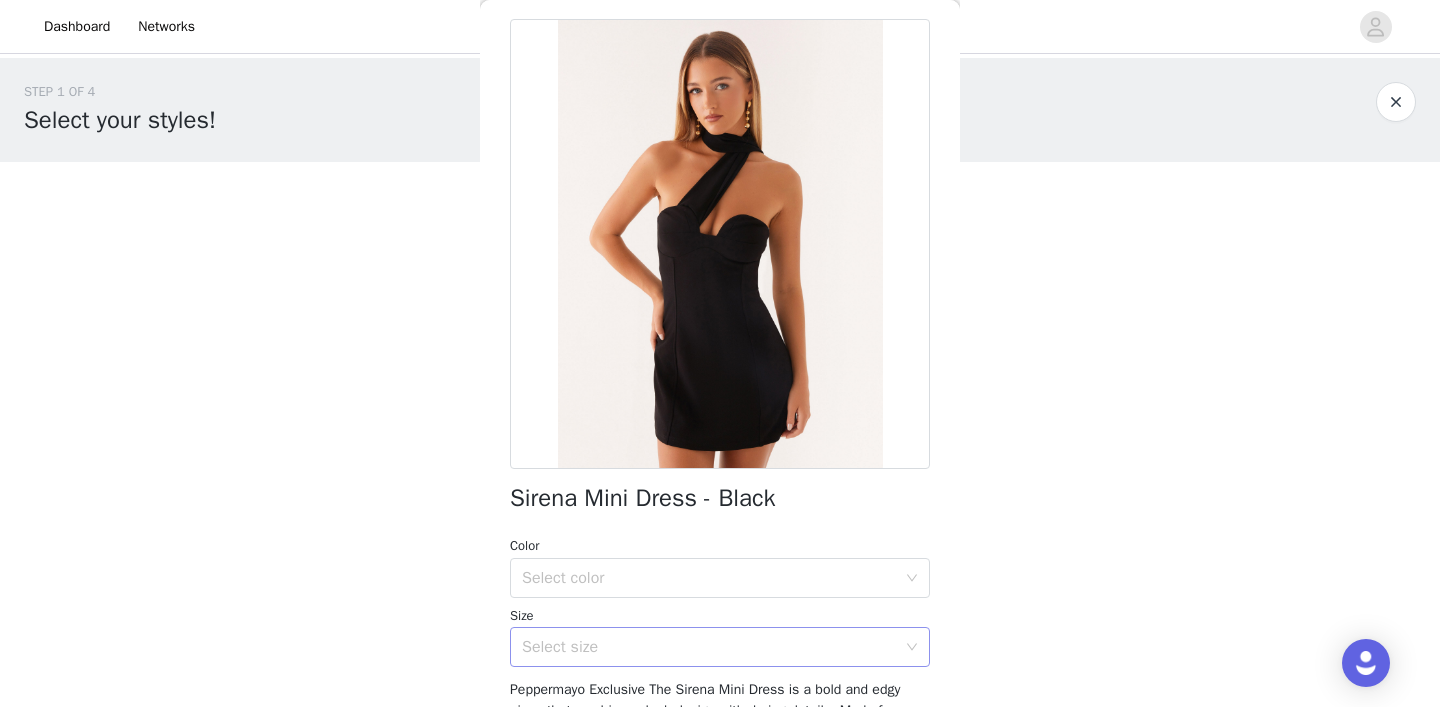 scroll, scrollTop: 0, scrollLeft: 0, axis: both 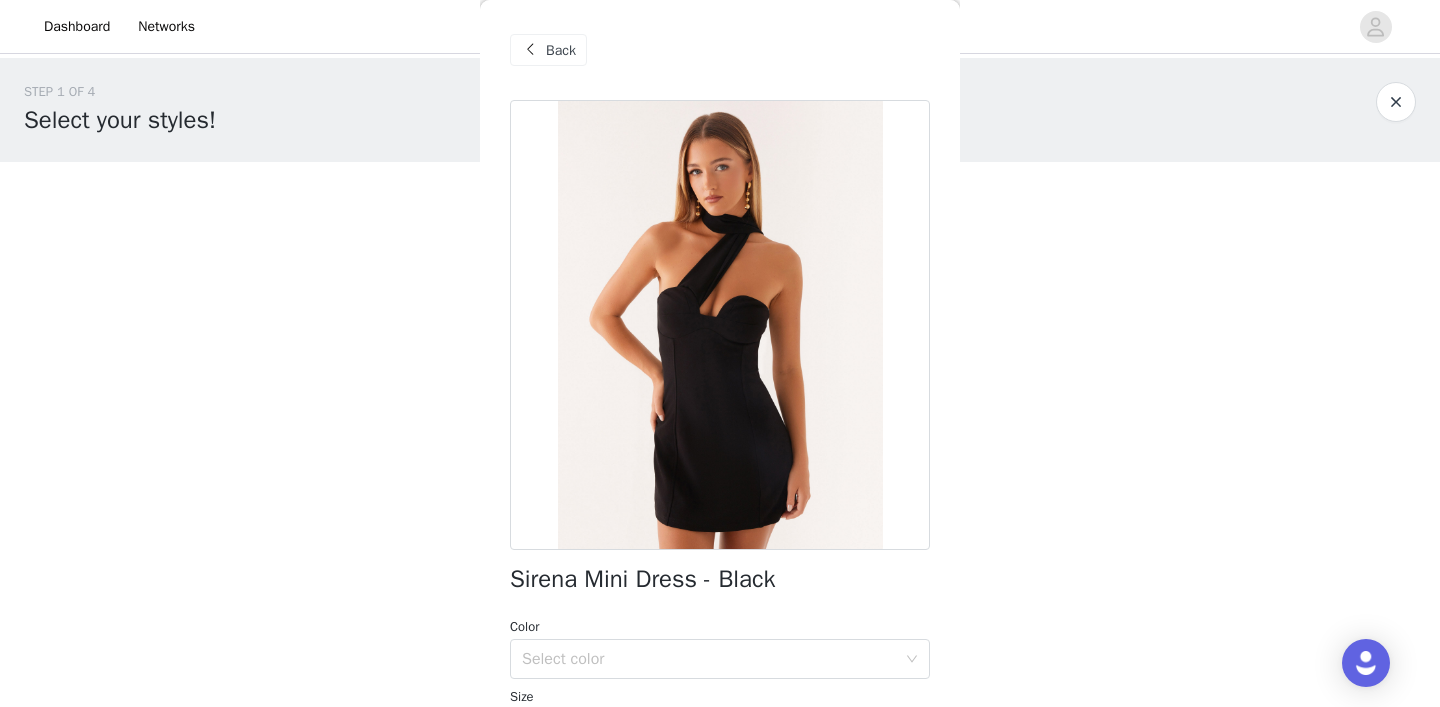 click at bounding box center [530, 50] 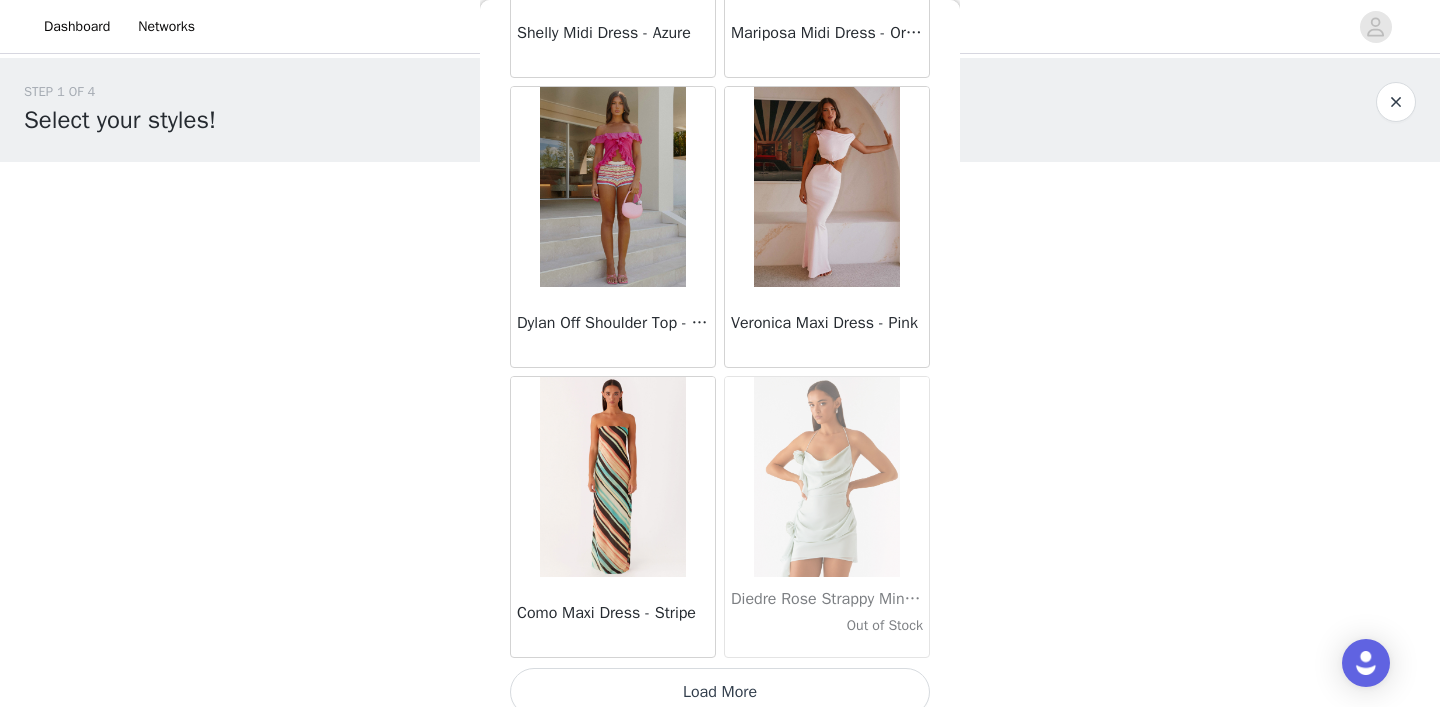 scroll, scrollTop: 28453, scrollLeft: 0, axis: vertical 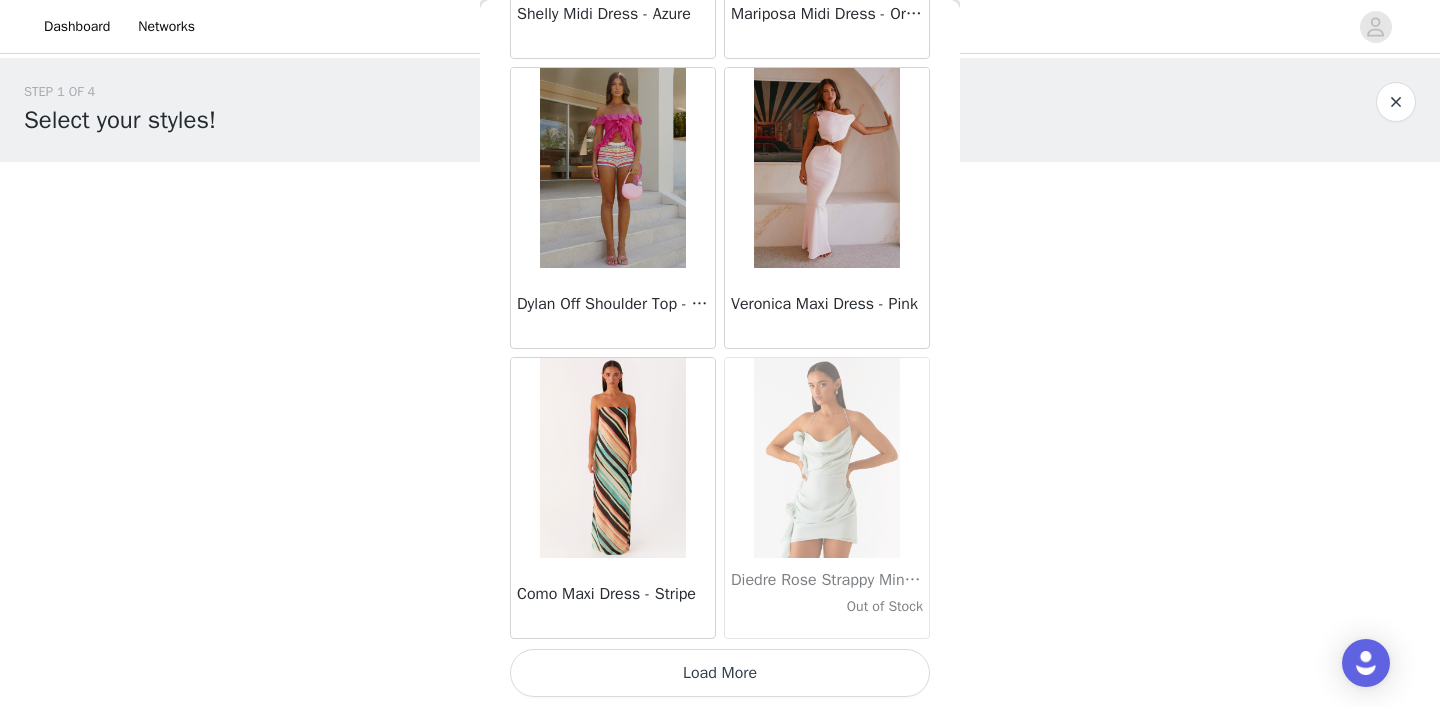 click on "Load More" at bounding box center (720, 673) 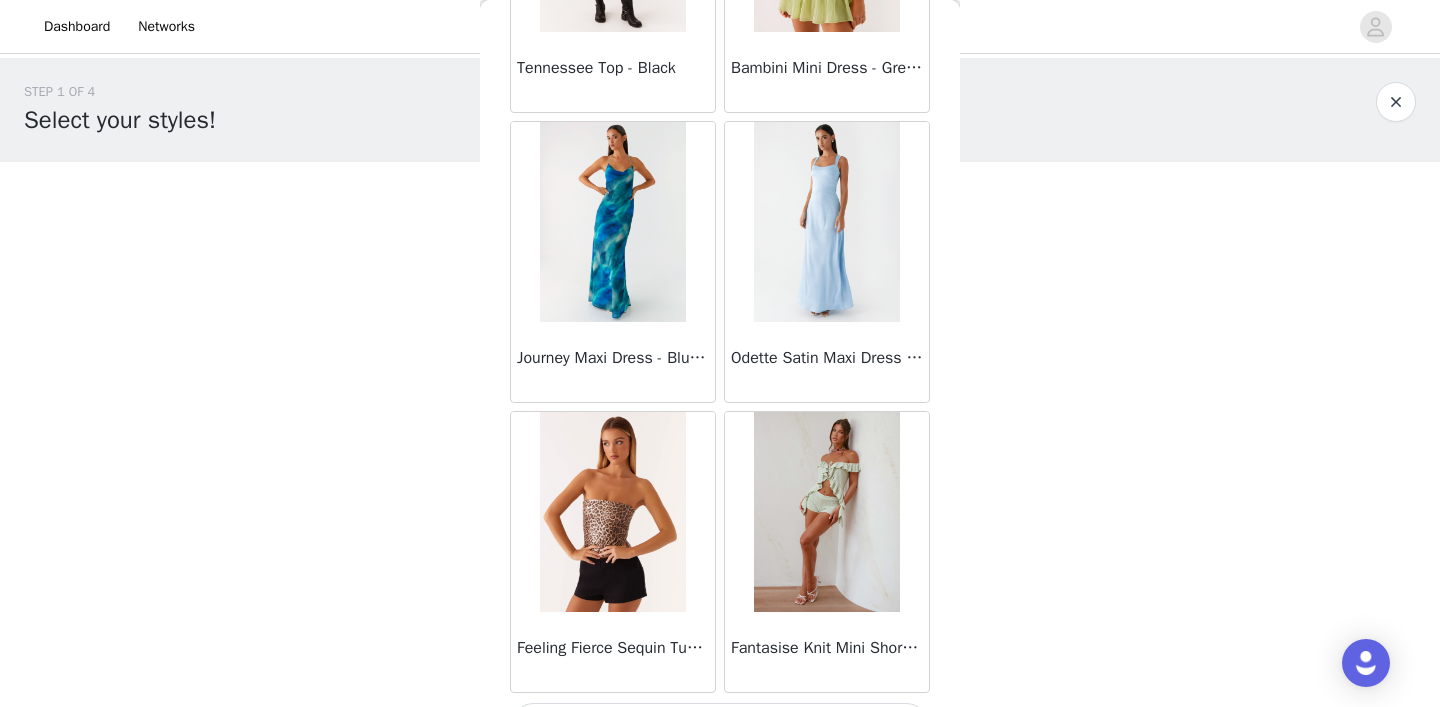 scroll, scrollTop: 31353, scrollLeft: 0, axis: vertical 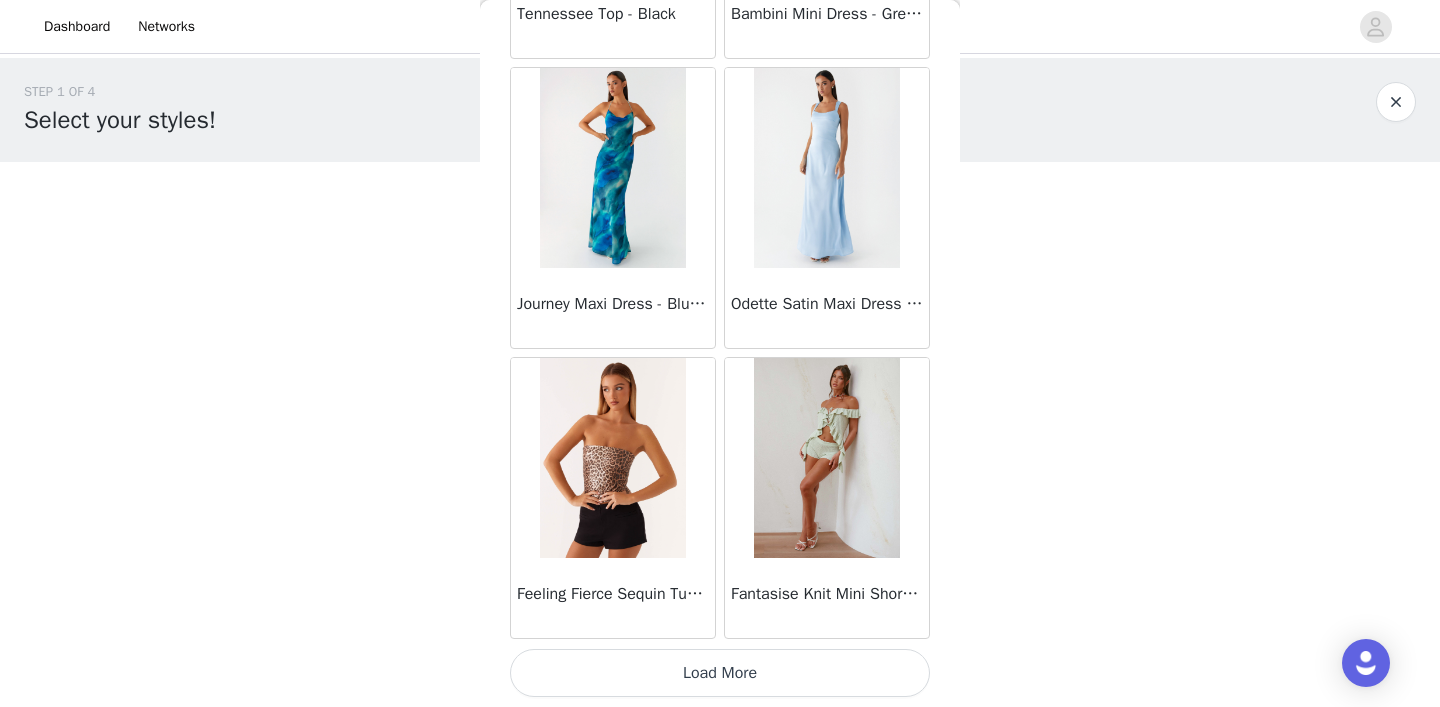 click on "Load More" at bounding box center (720, 673) 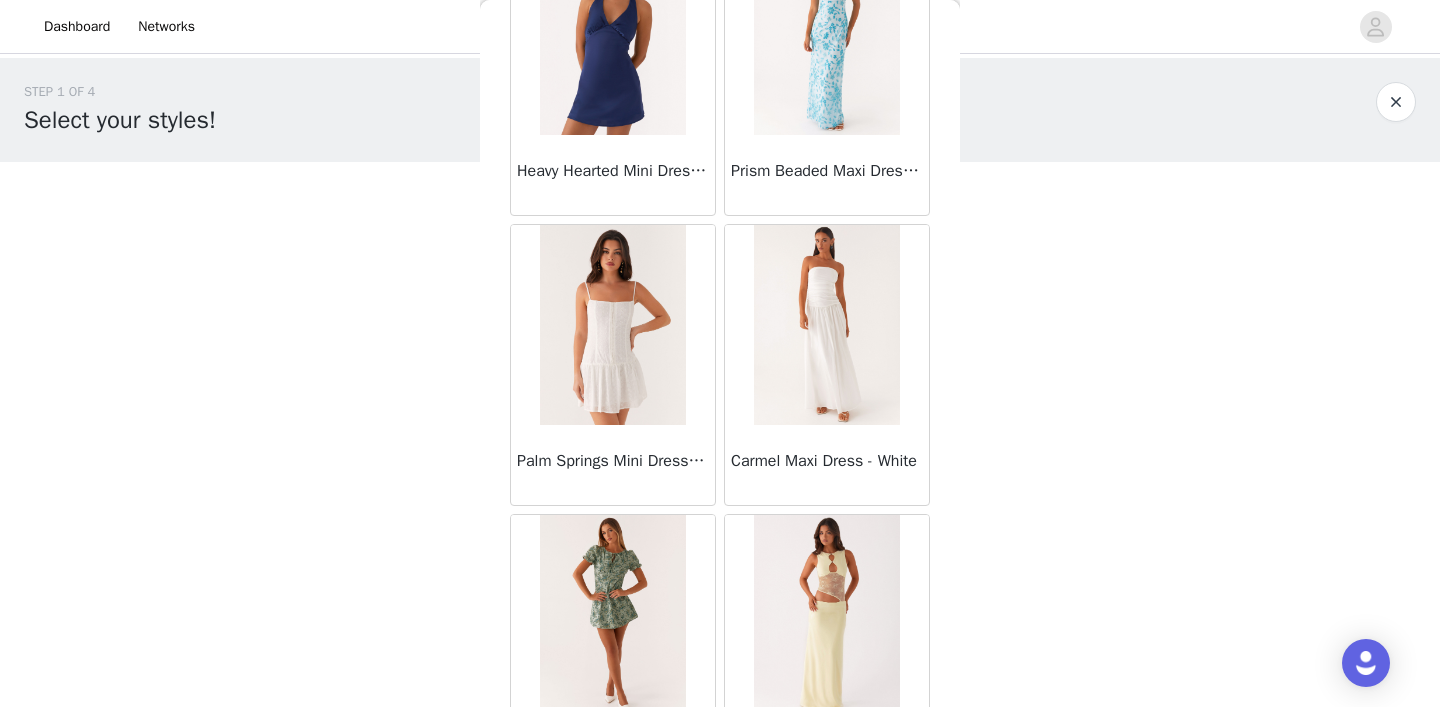 scroll, scrollTop: 33523, scrollLeft: 0, axis: vertical 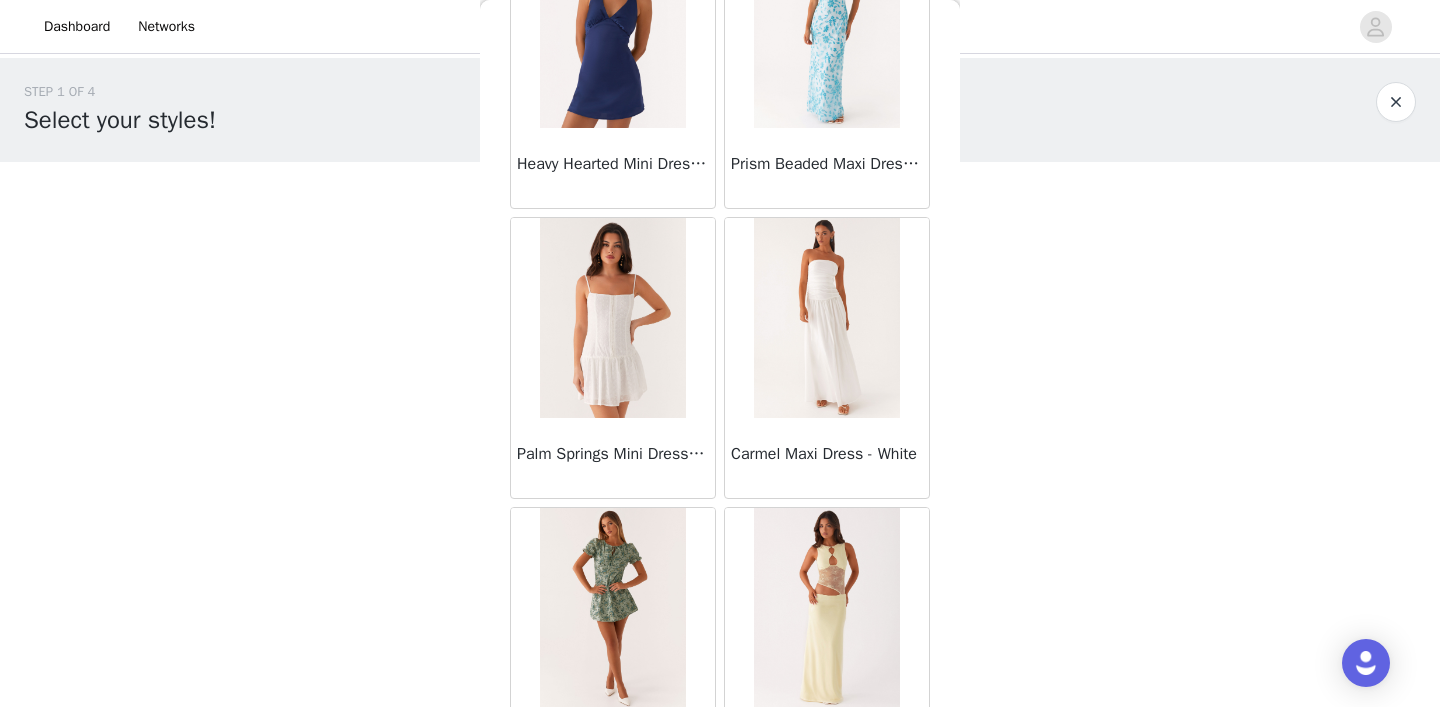 click at bounding box center (612, 318) 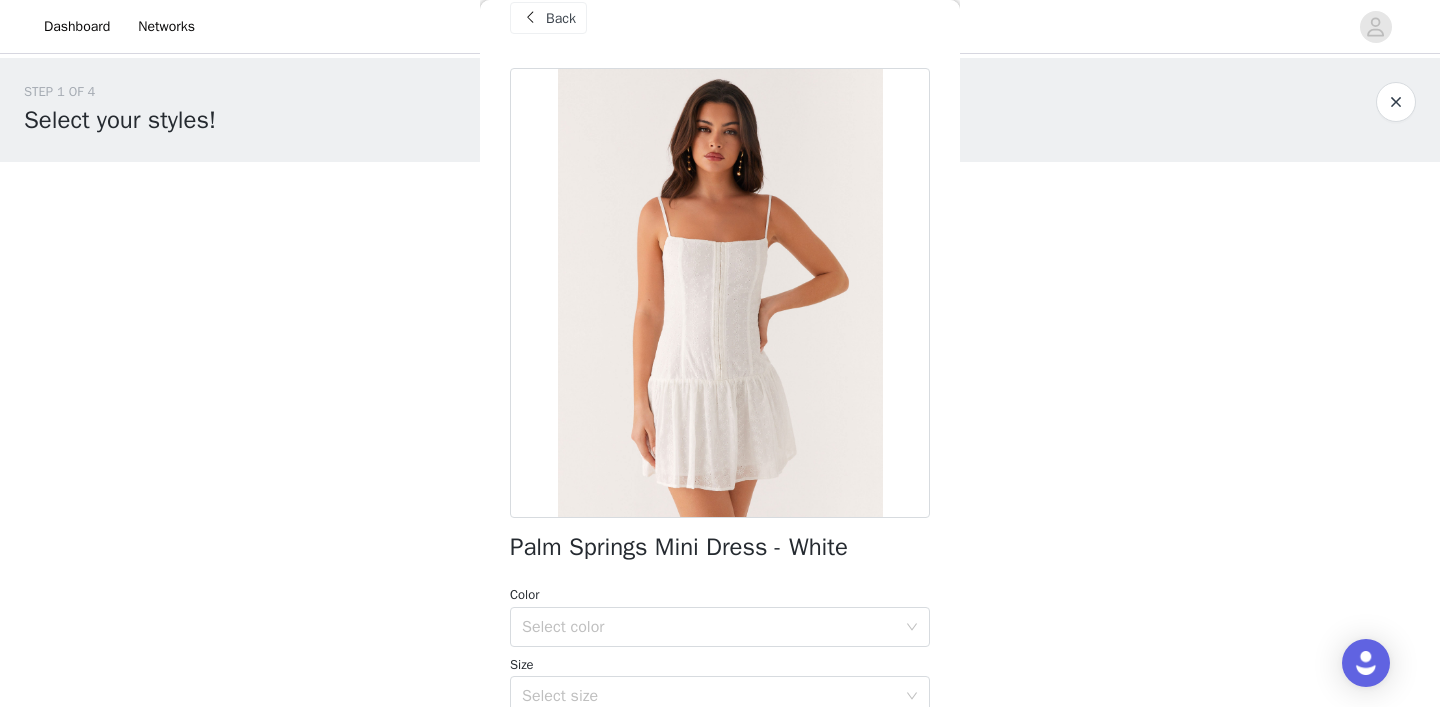 scroll, scrollTop: 22, scrollLeft: 0, axis: vertical 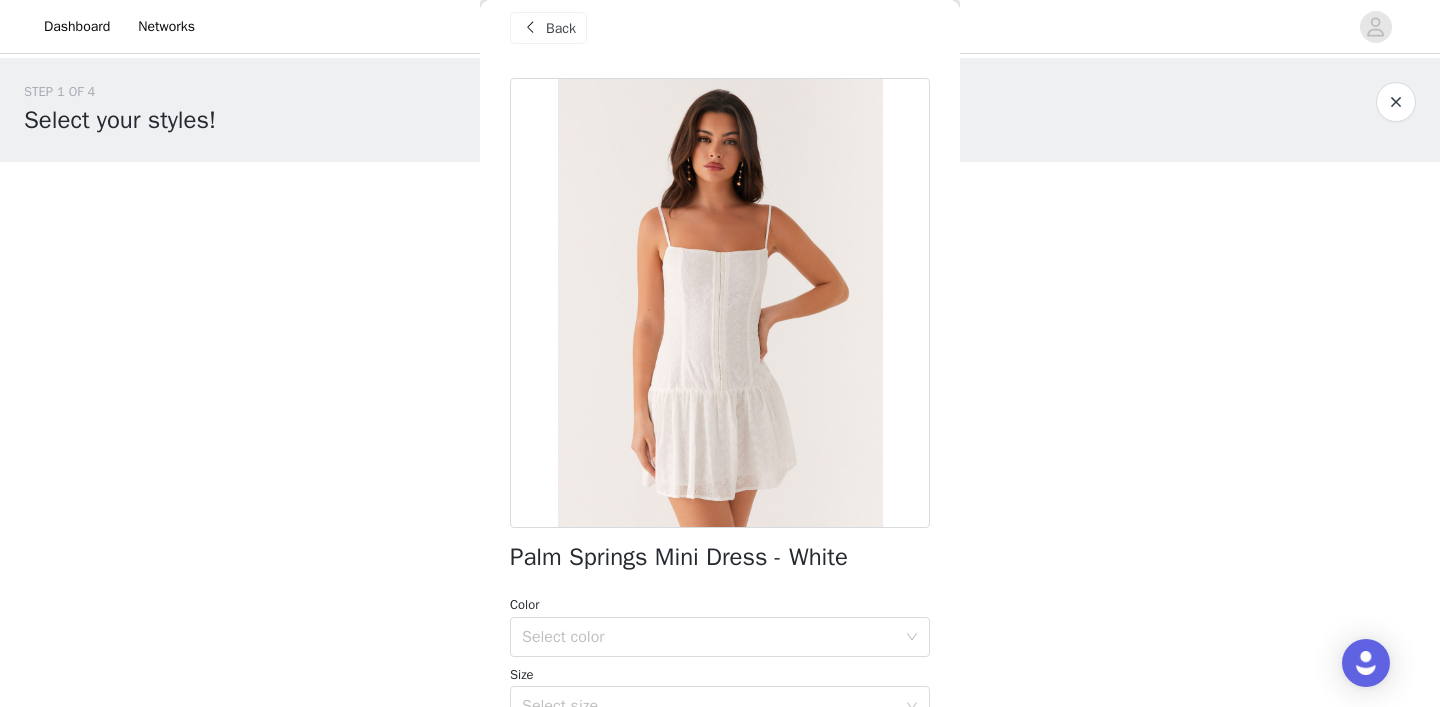 click at bounding box center (530, 28) 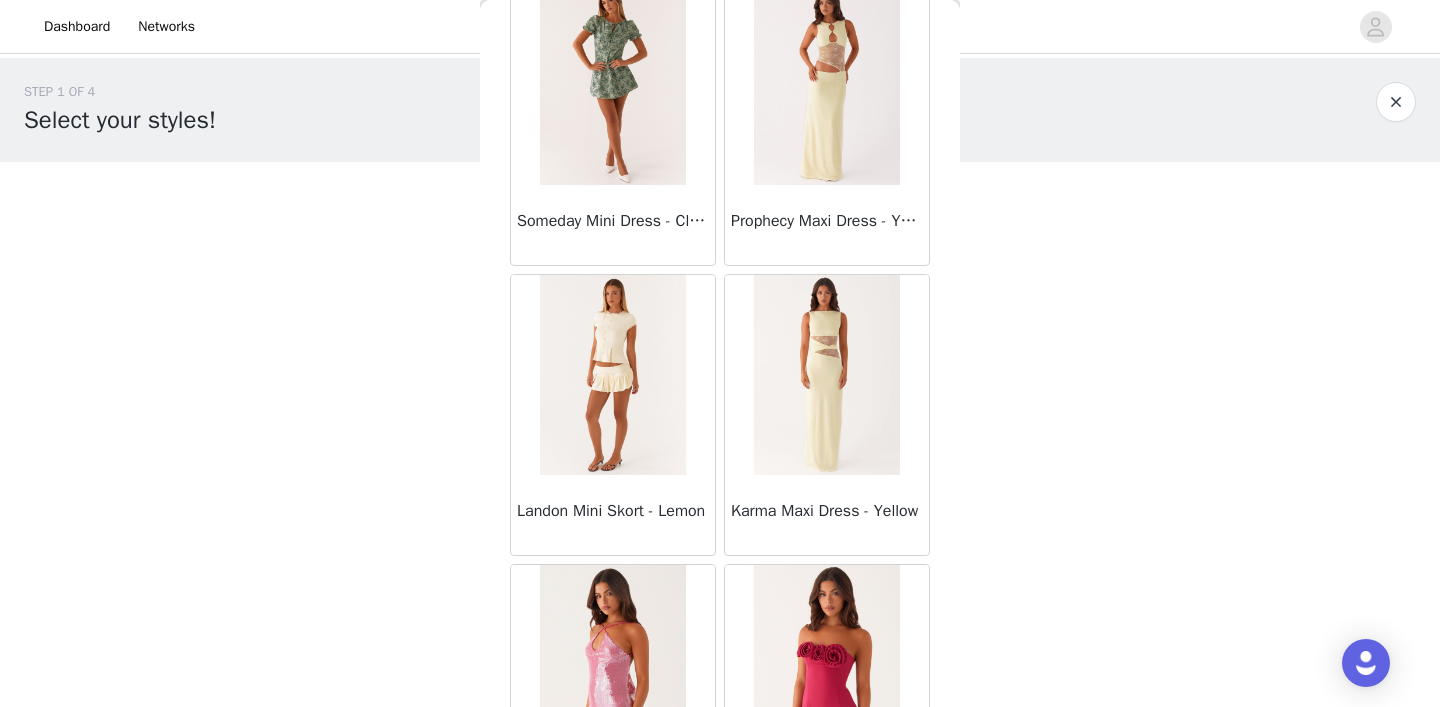 scroll, scrollTop: 34253, scrollLeft: 0, axis: vertical 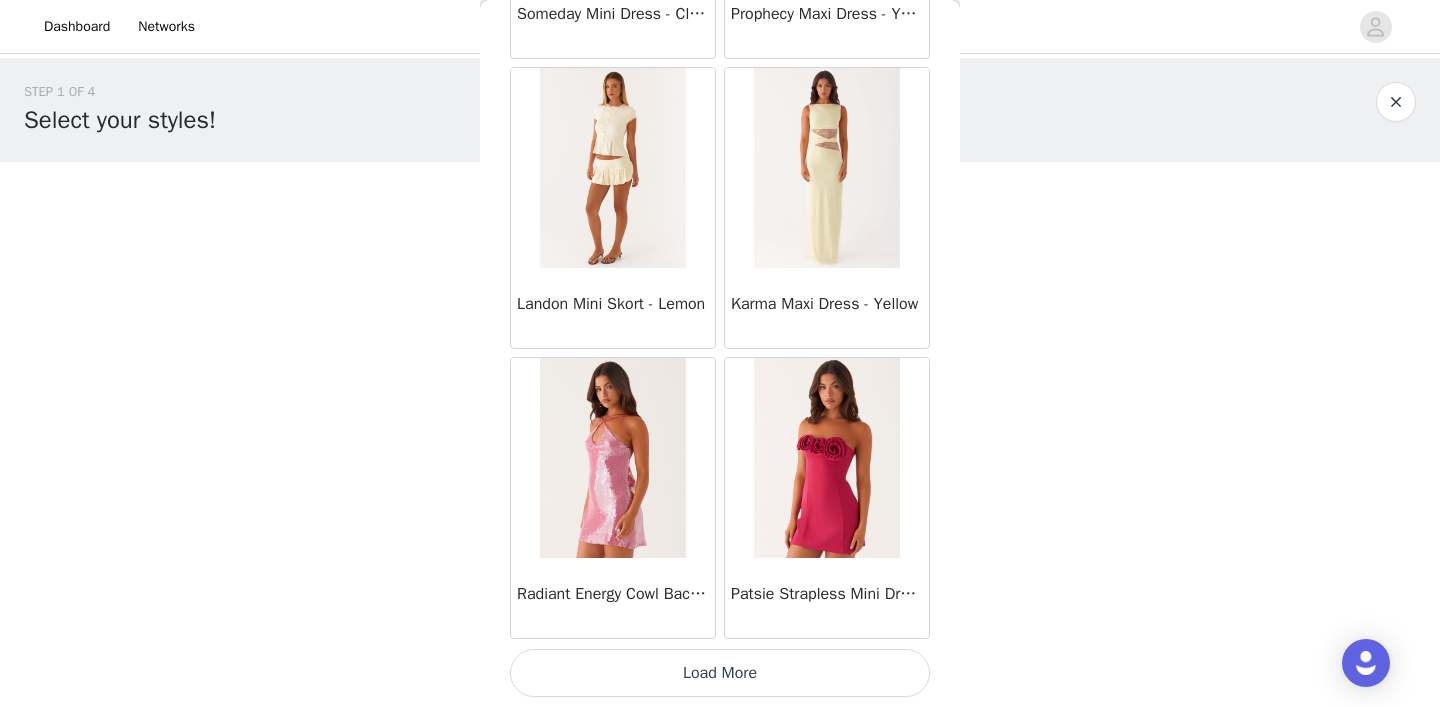 click on "Load More" at bounding box center [720, 673] 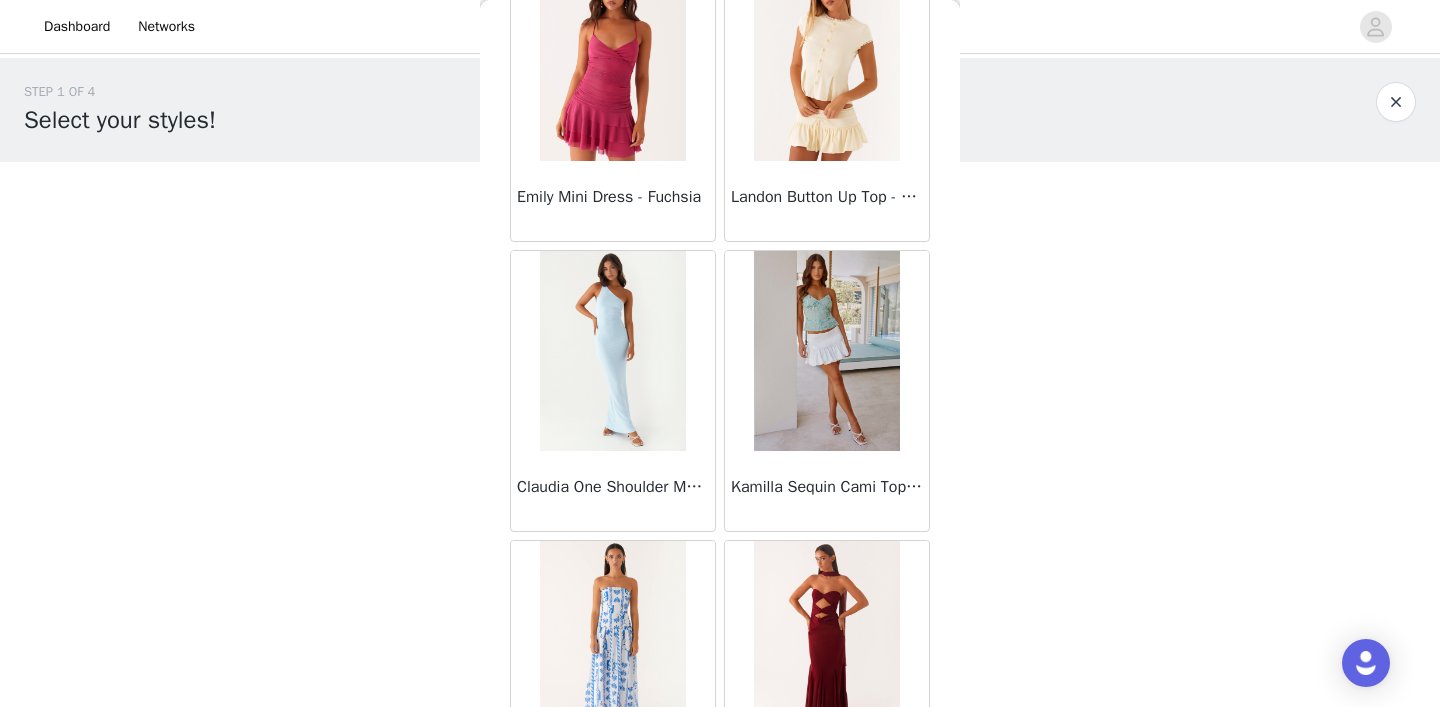 scroll, scrollTop: 37153, scrollLeft: 0, axis: vertical 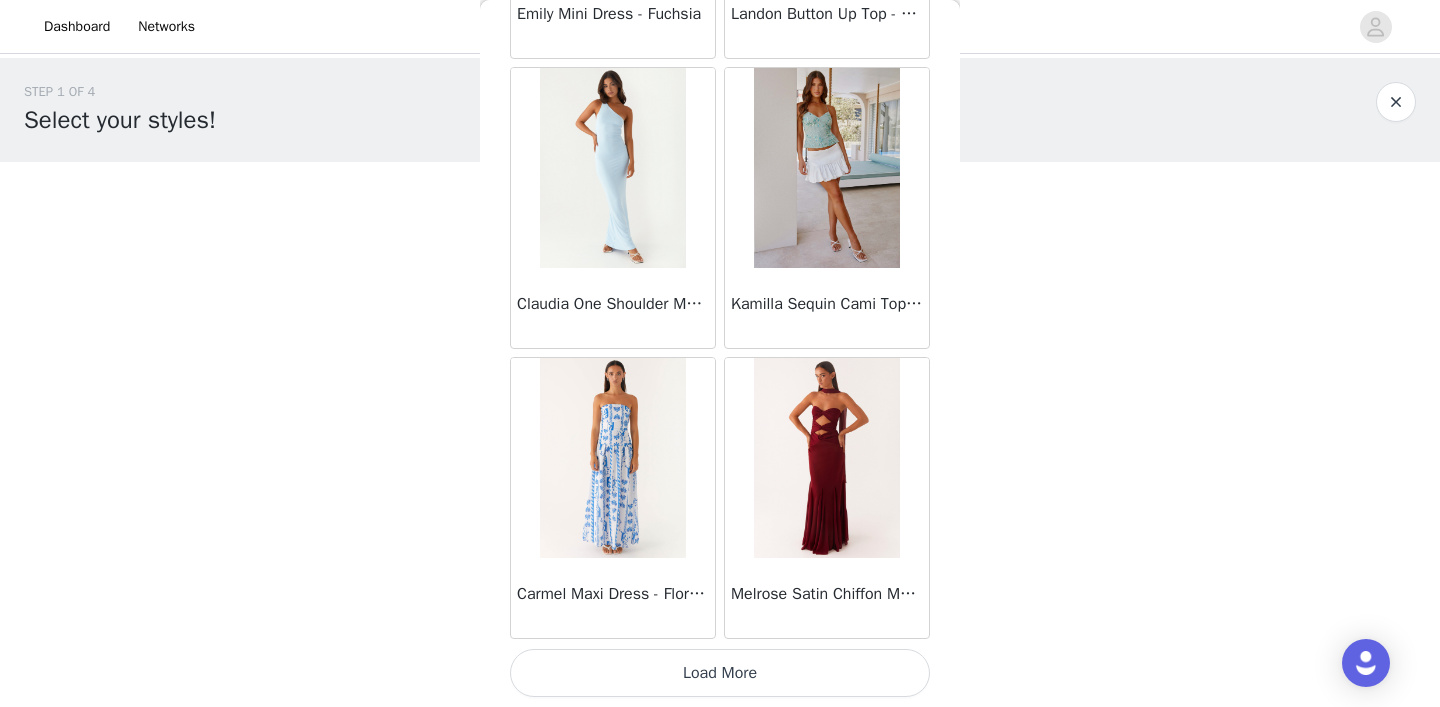 click on "Load More" at bounding box center [720, 673] 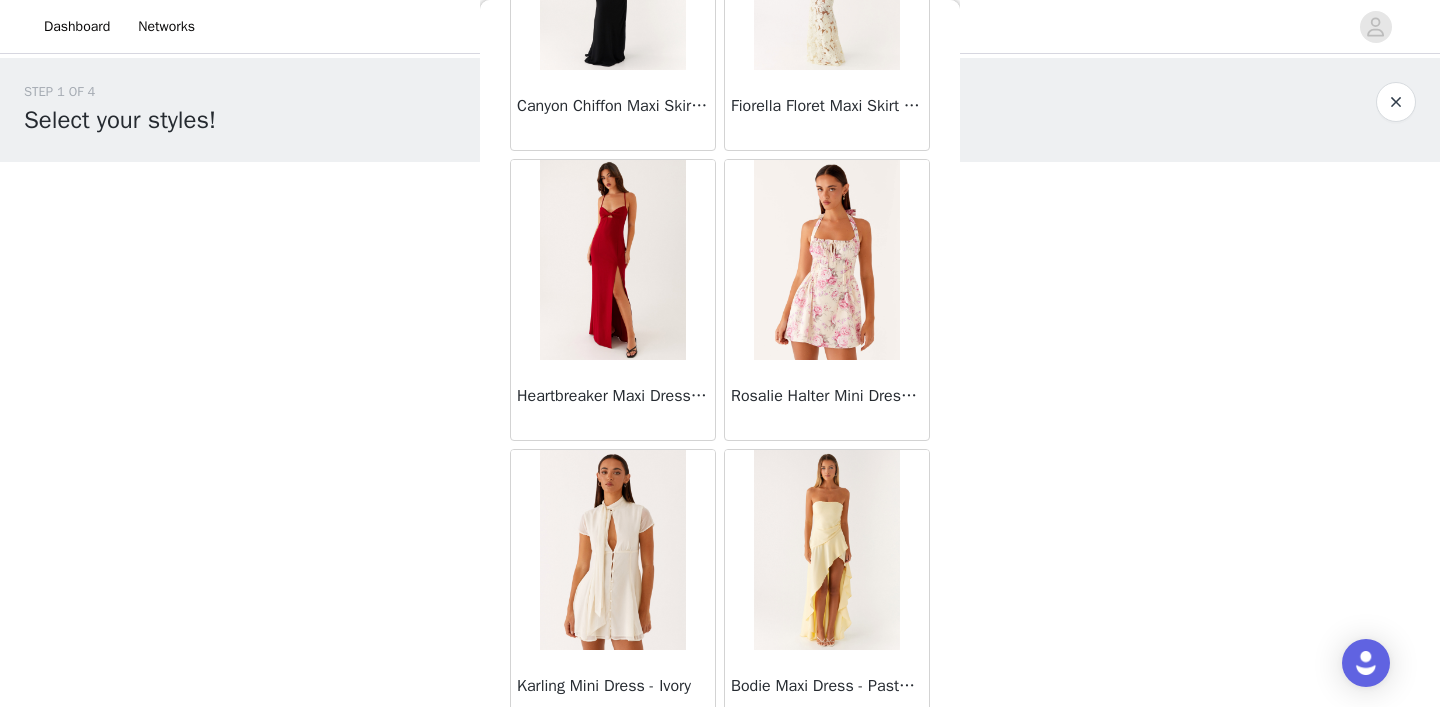 scroll, scrollTop: 40053, scrollLeft: 0, axis: vertical 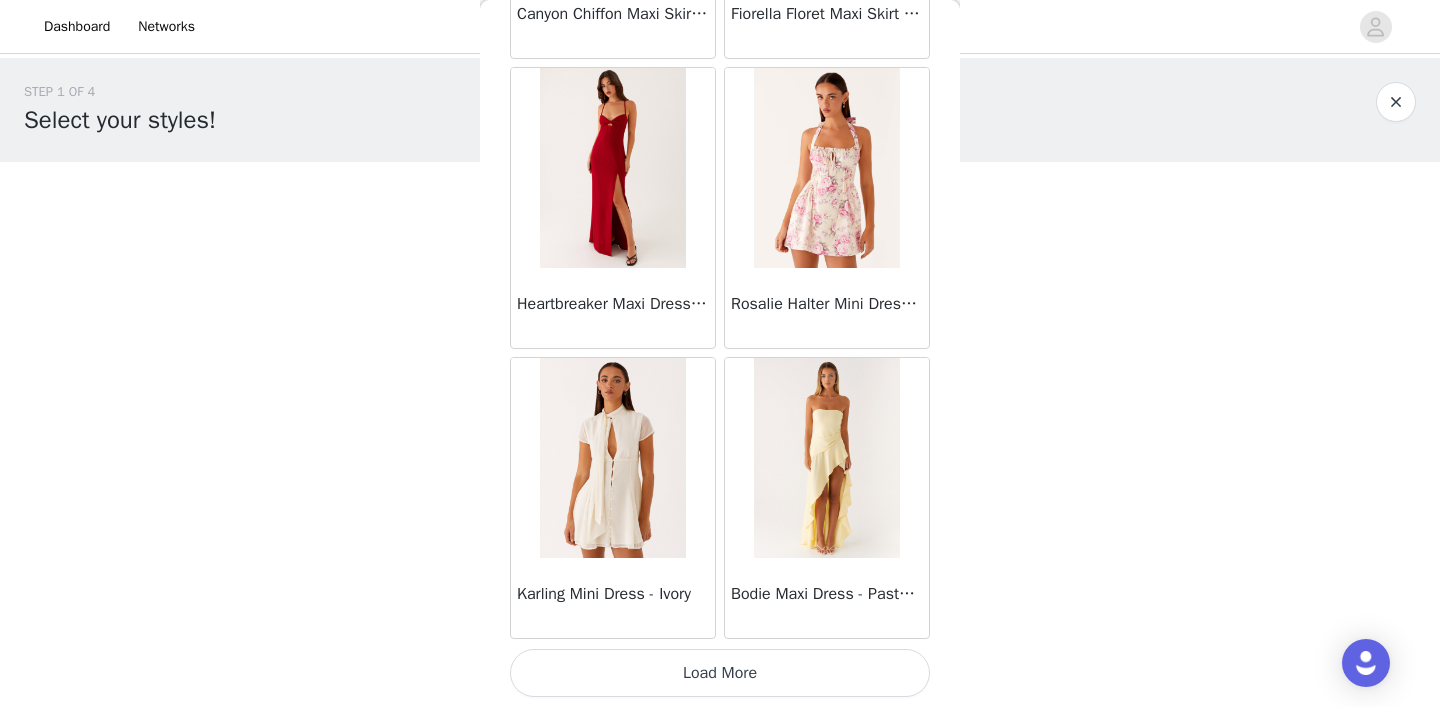 click on "Load More" at bounding box center (720, 673) 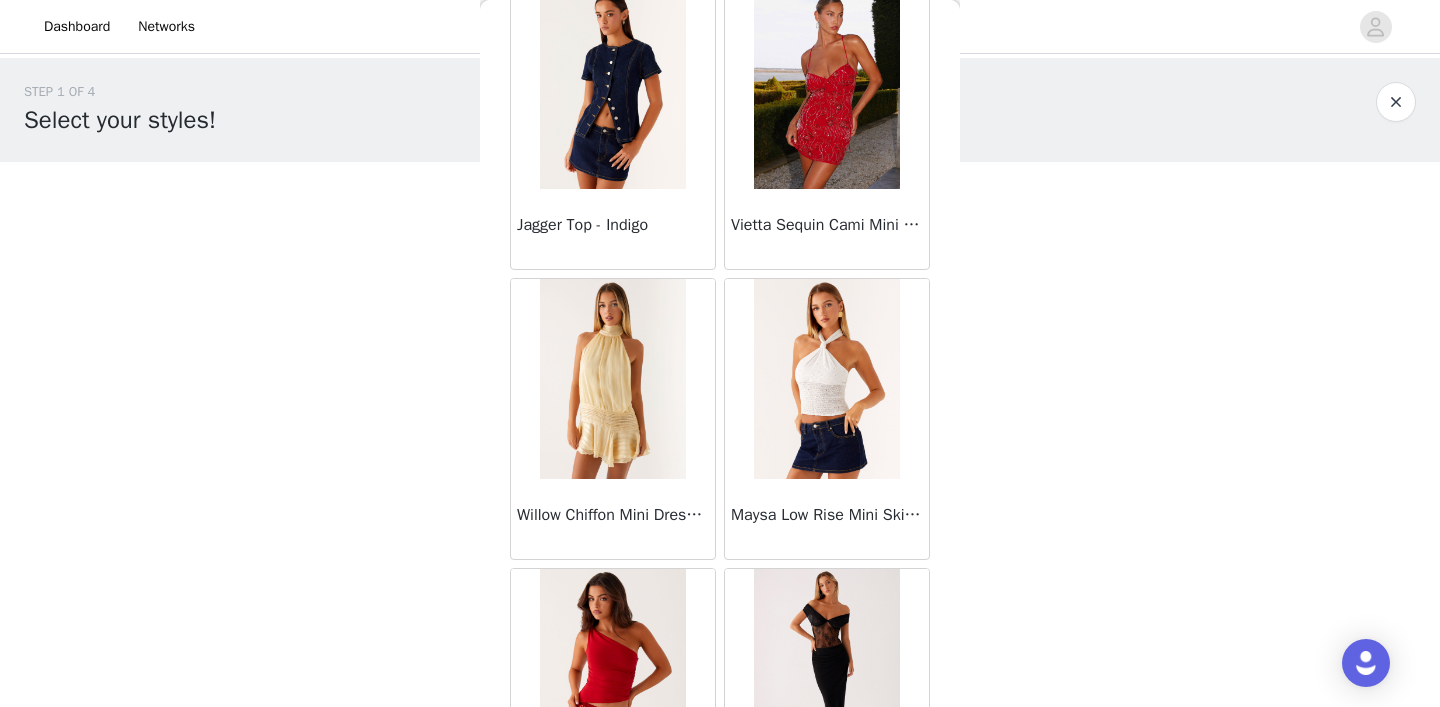scroll, scrollTop: 42473, scrollLeft: 0, axis: vertical 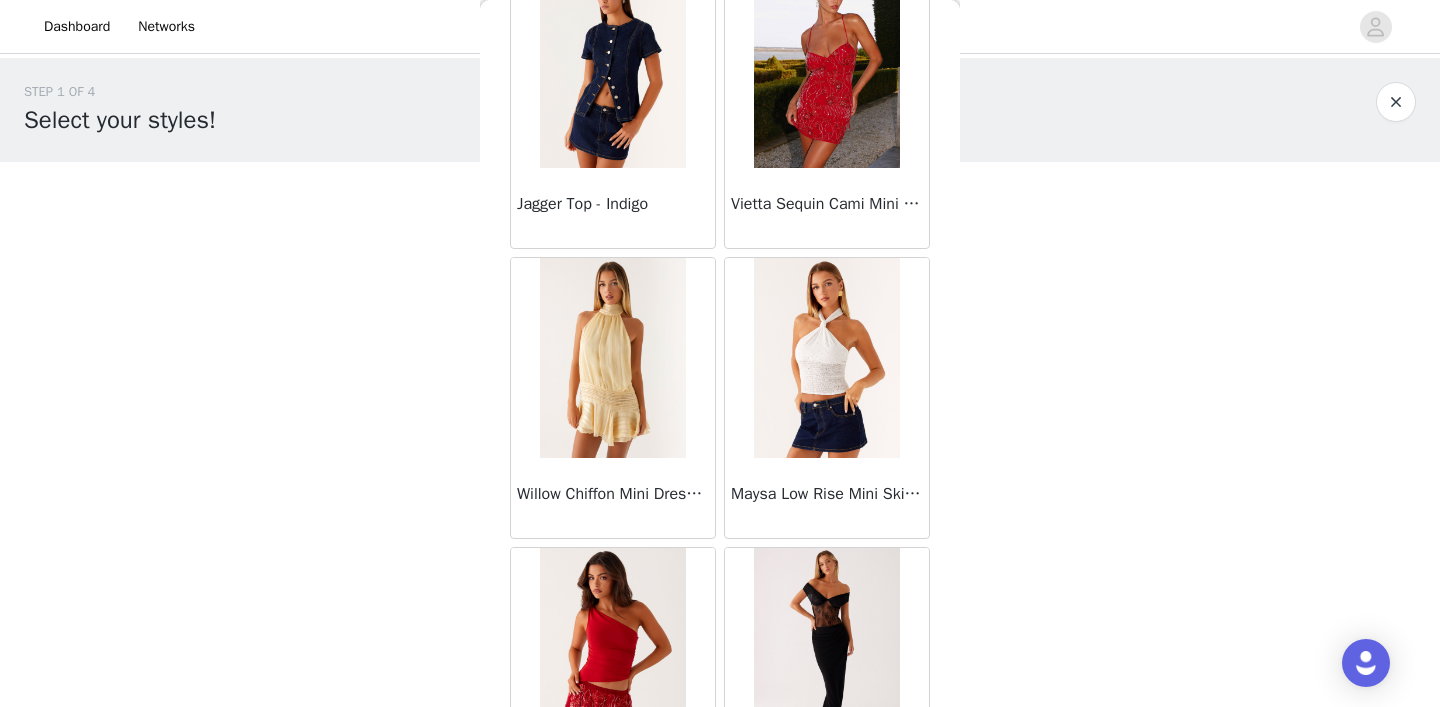 click at bounding box center (826, 358) 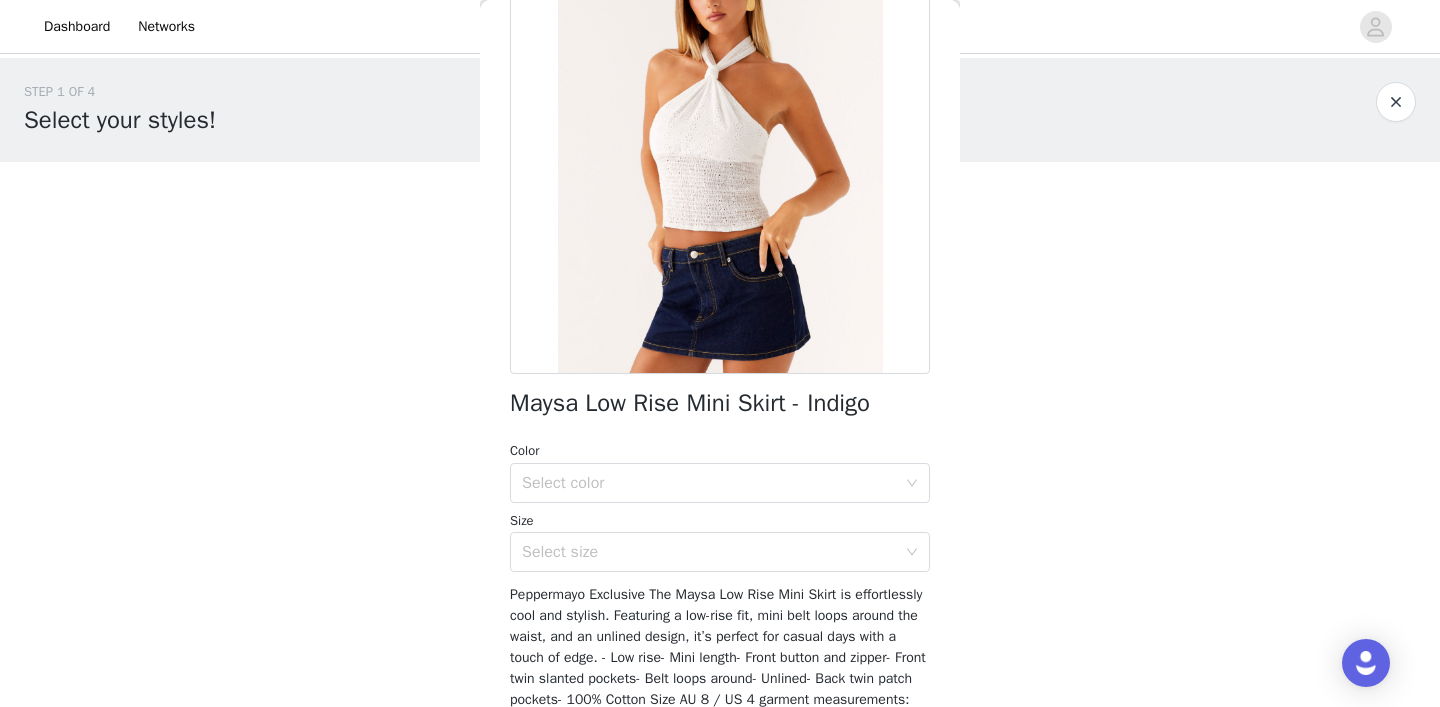 scroll, scrollTop: 201, scrollLeft: 0, axis: vertical 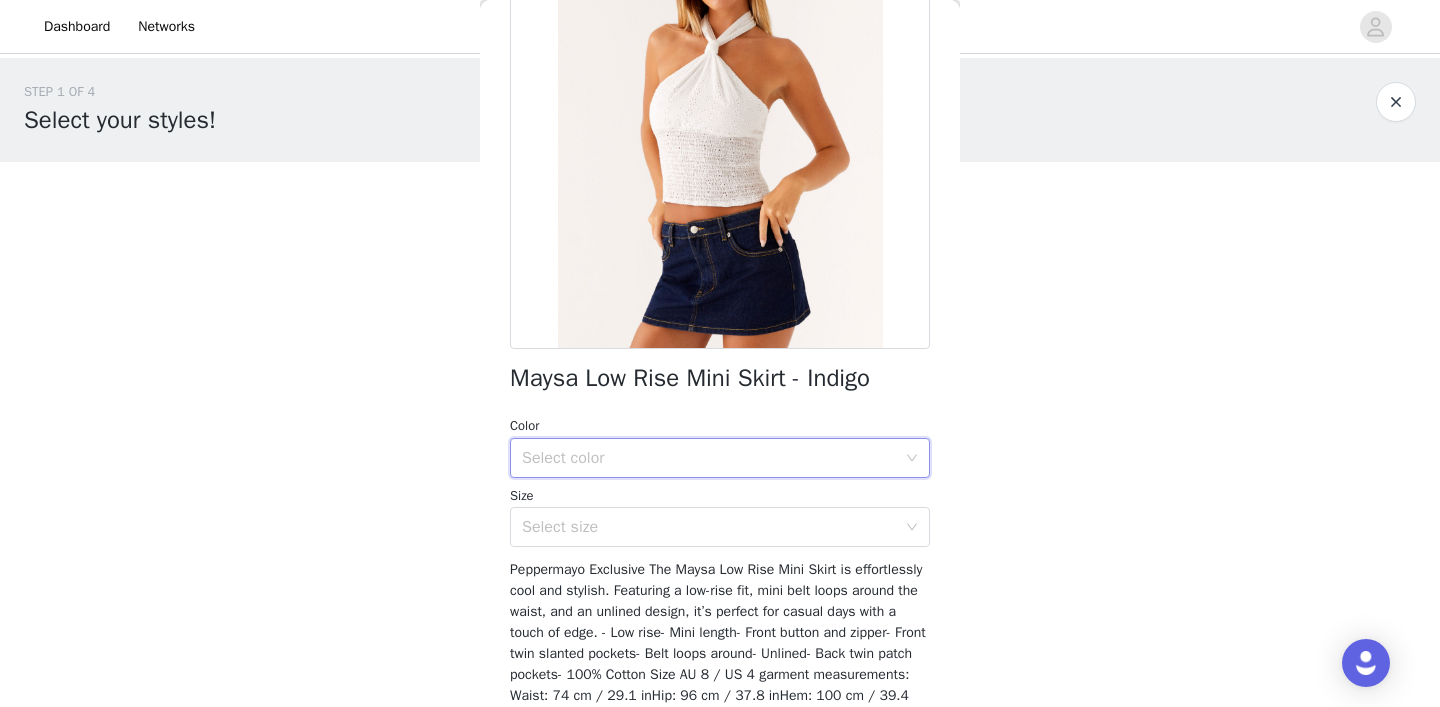 click on "Select color" at bounding box center (713, 458) 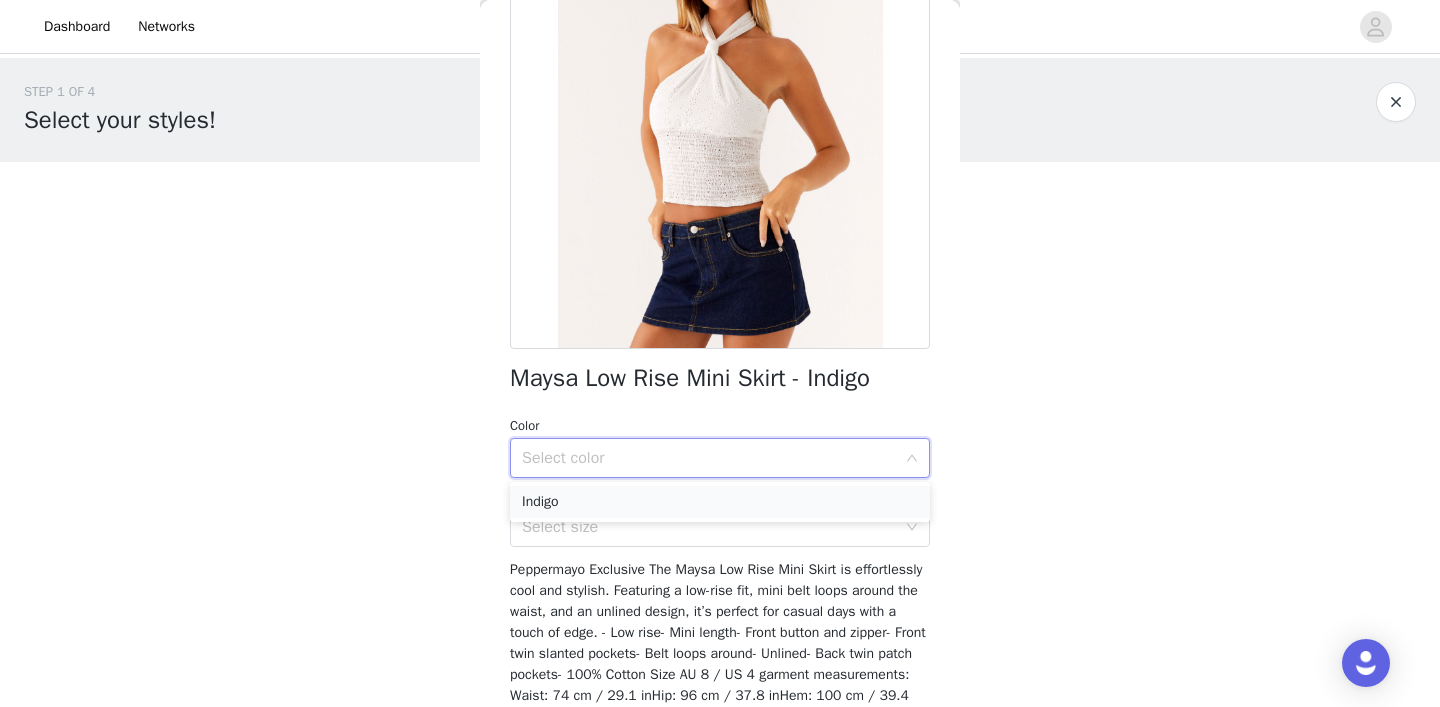 click on "Indigo" at bounding box center [720, 502] 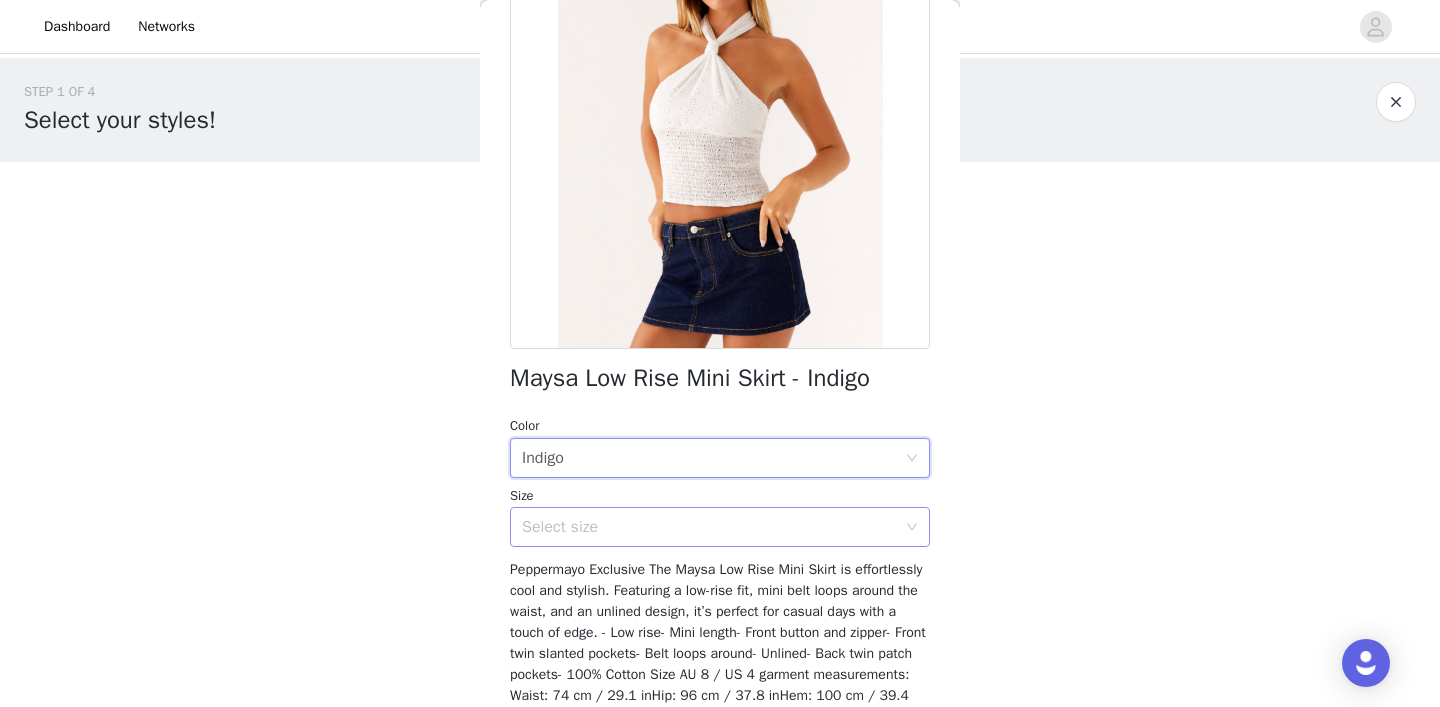 click on "Select size" at bounding box center [709, 527] 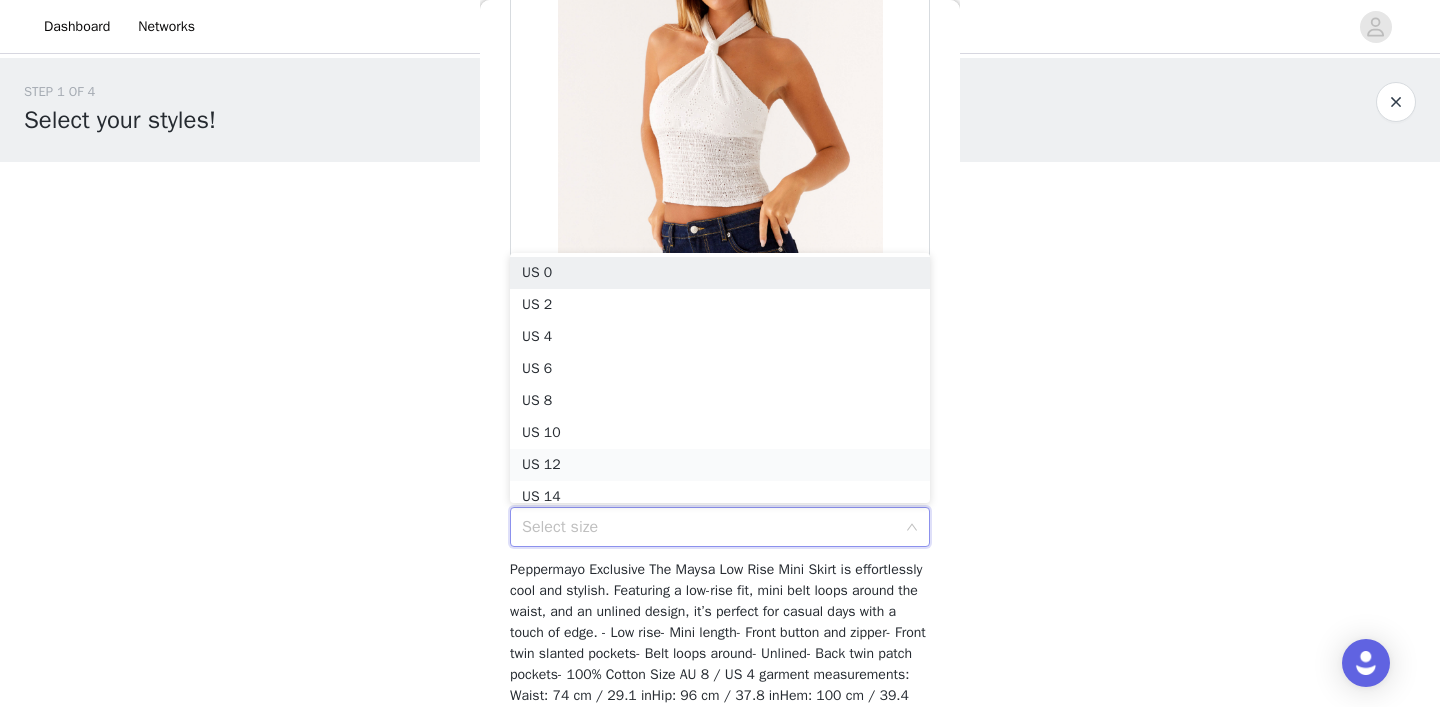 scroll, scrollTop: 10, scrollLeft: 0, axis: vertical 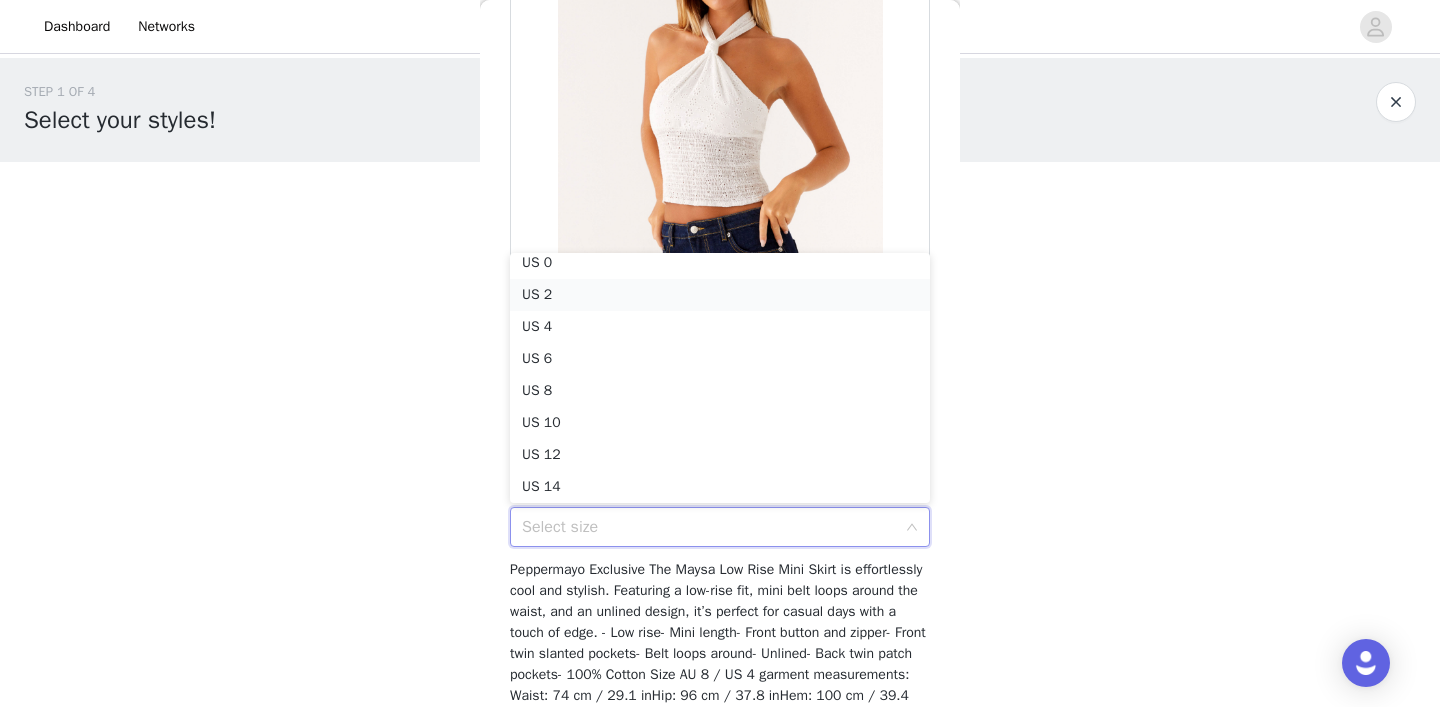 click on "US 2" at bounding box center (720, 295) 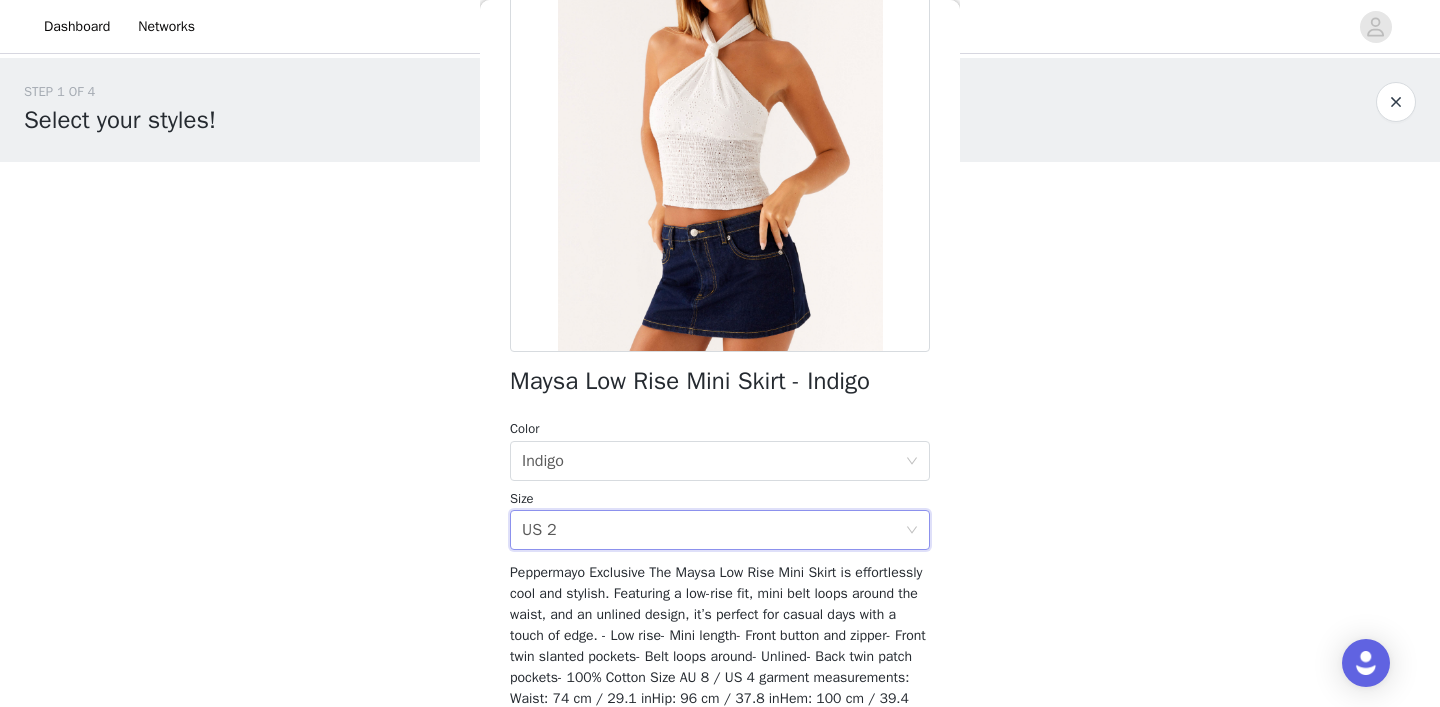 scroll, scrollTop: 326, scrollLeft: 0, axis: vertical 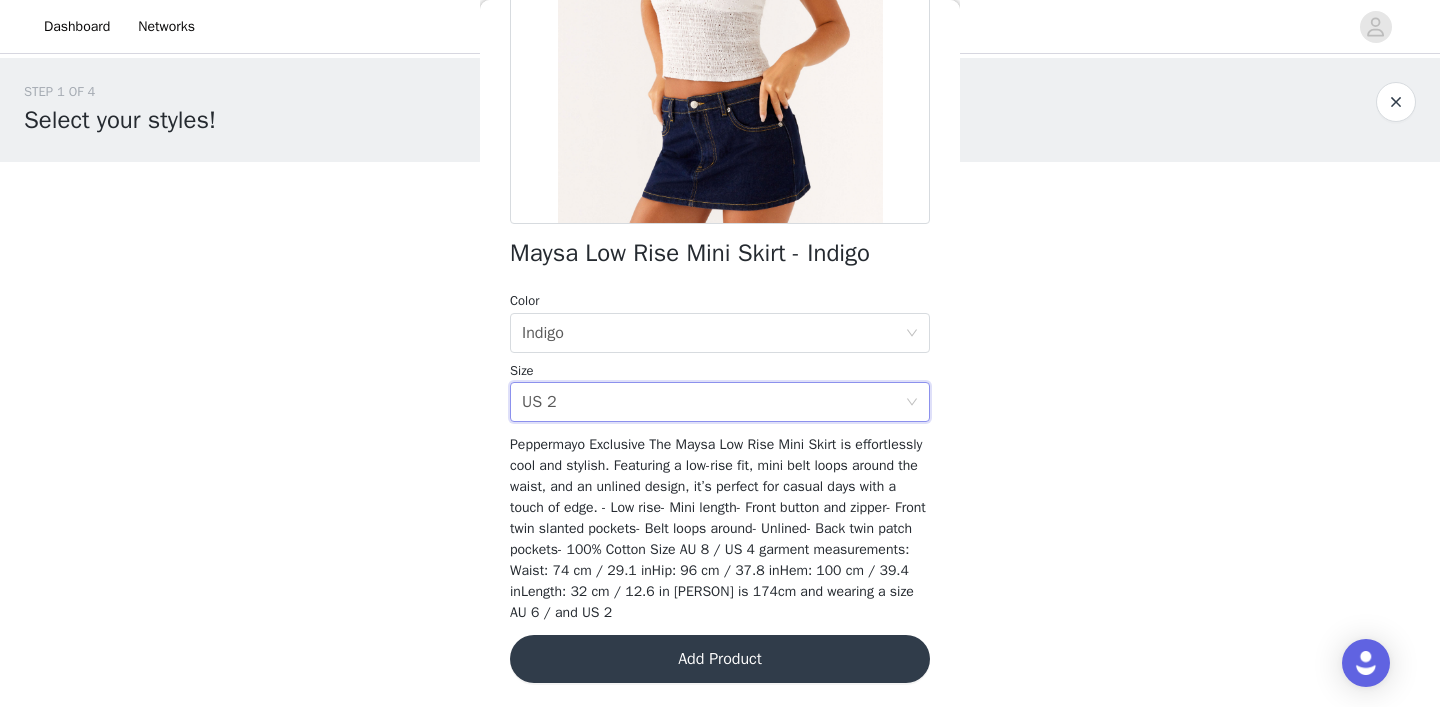 click on "Add Product" at bounding box center (720, 659) 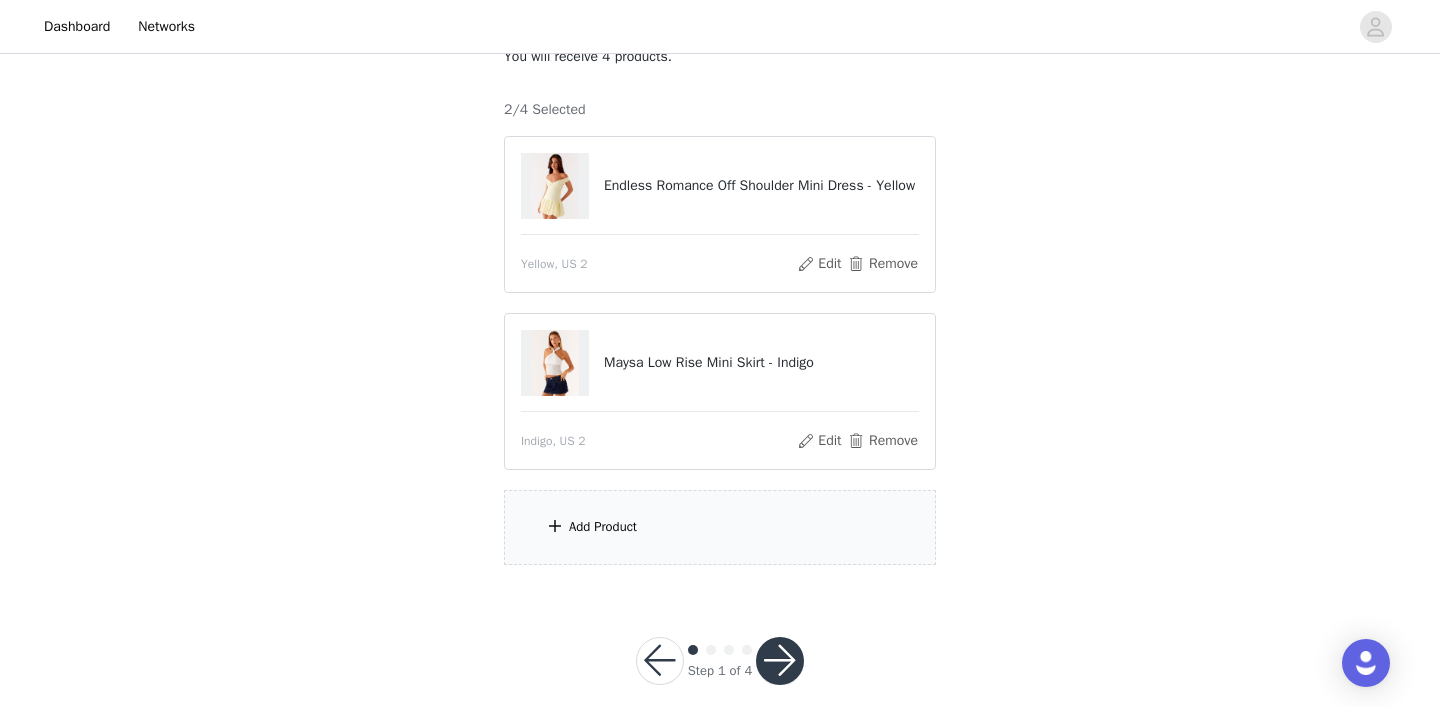 scroll, scrollTop: 160, scrollLeft: 0, axis: vertical 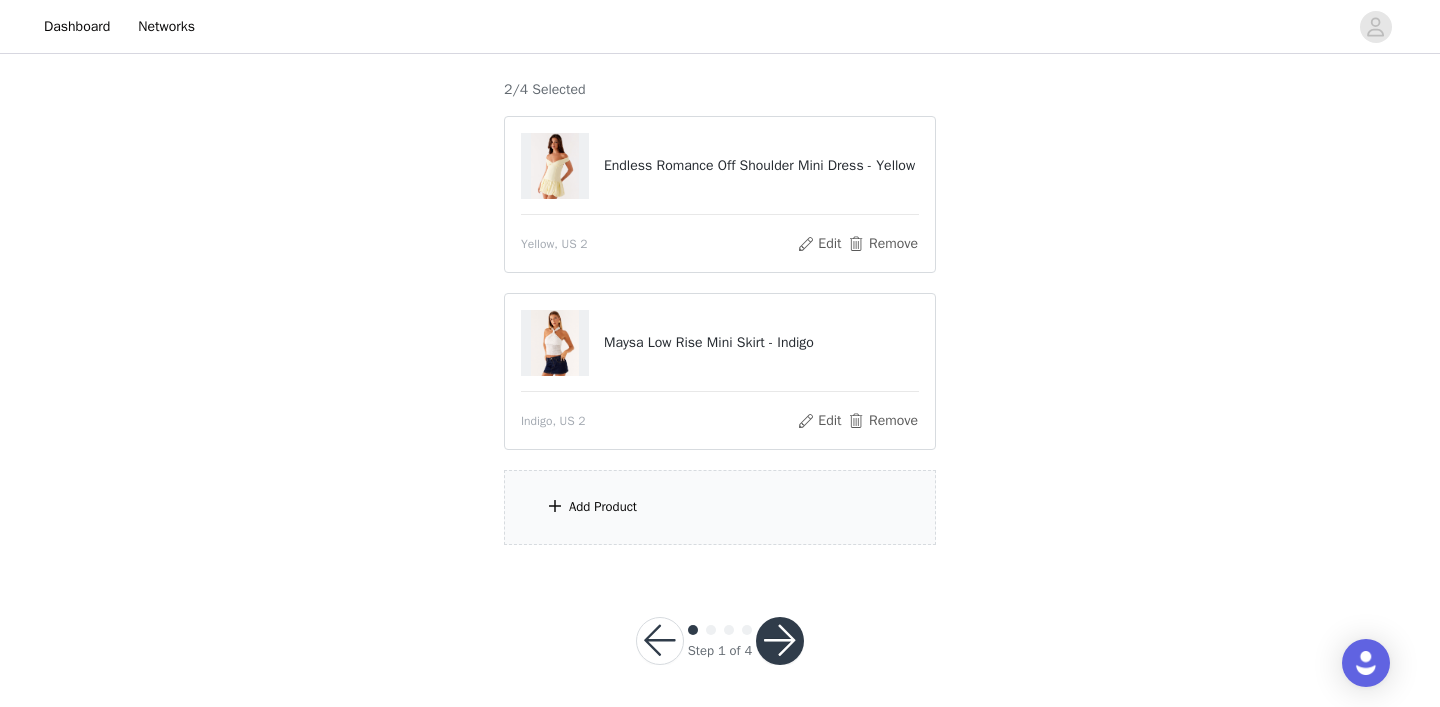 click on "Add Product" at bounding box center (603, 507) 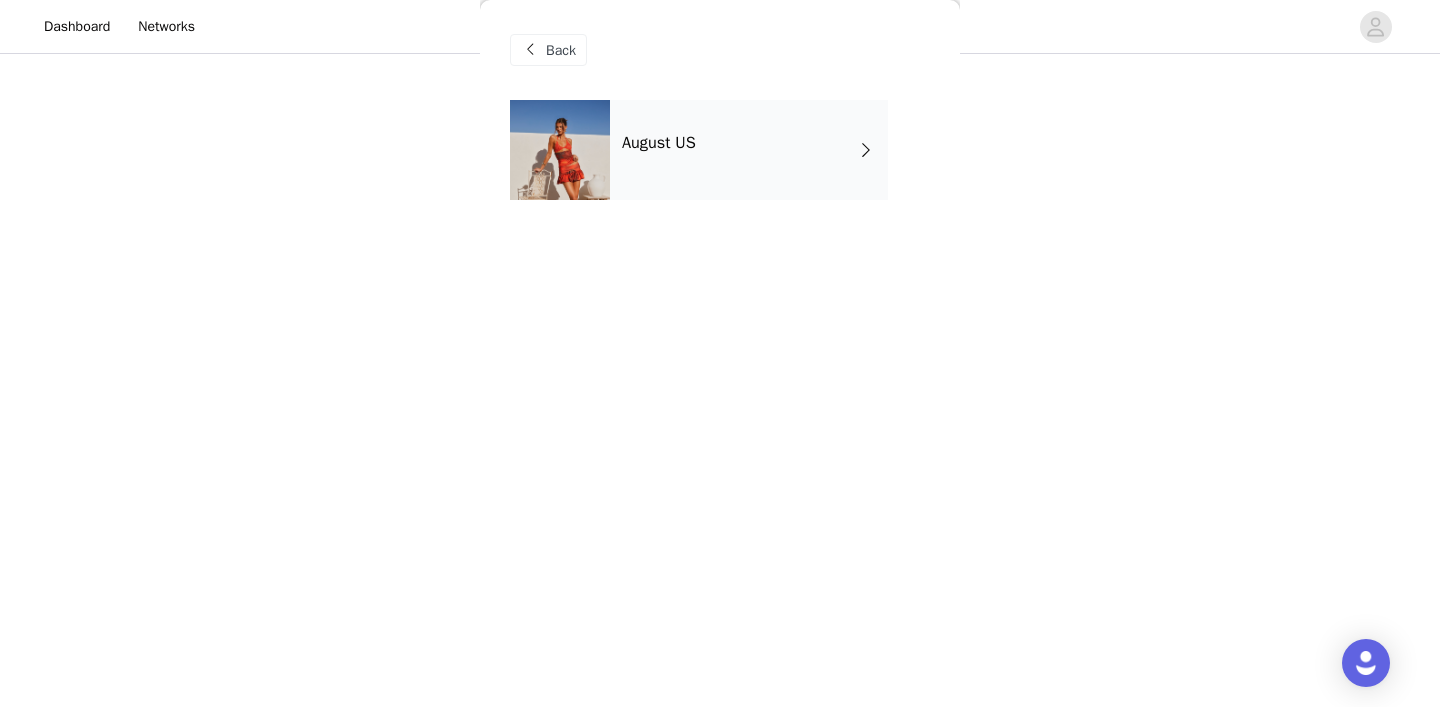 click on "Back" at bounding box center (720, 50) 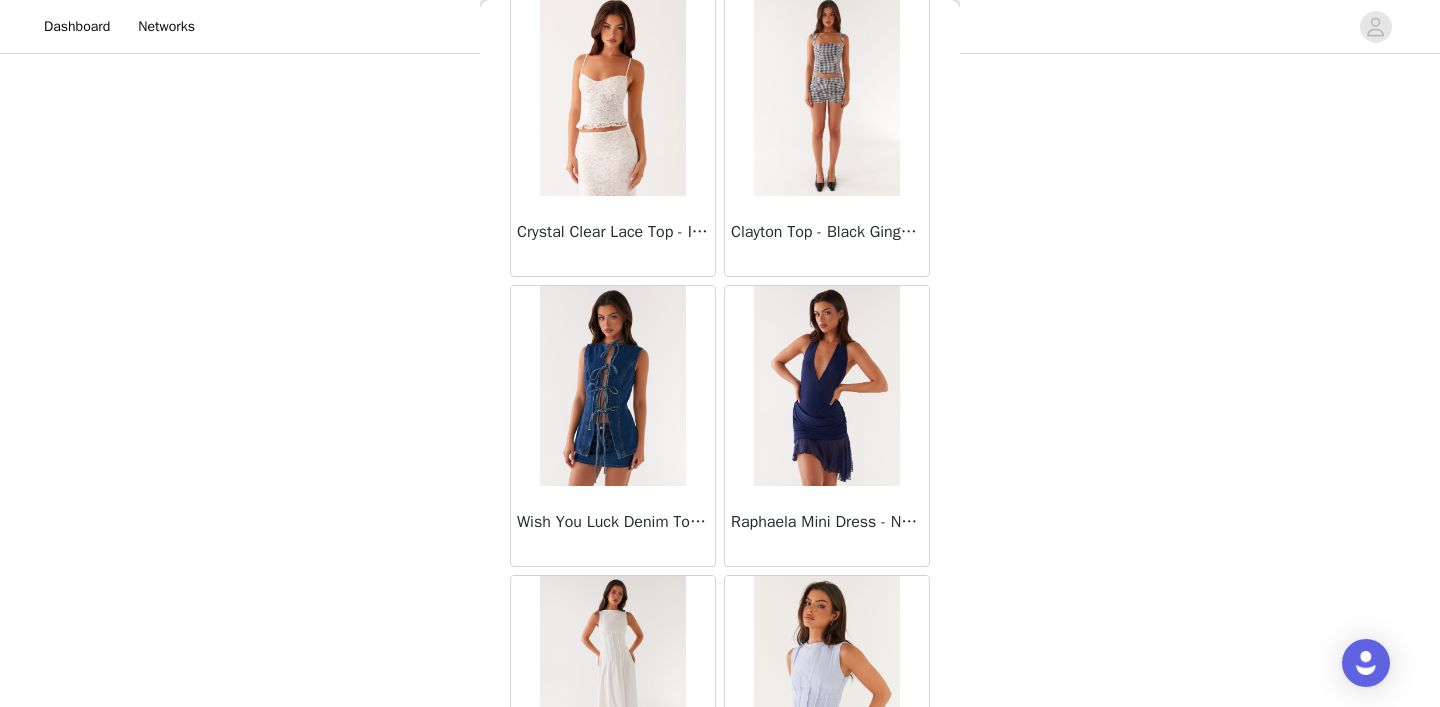click at bounding box center (612, 386) 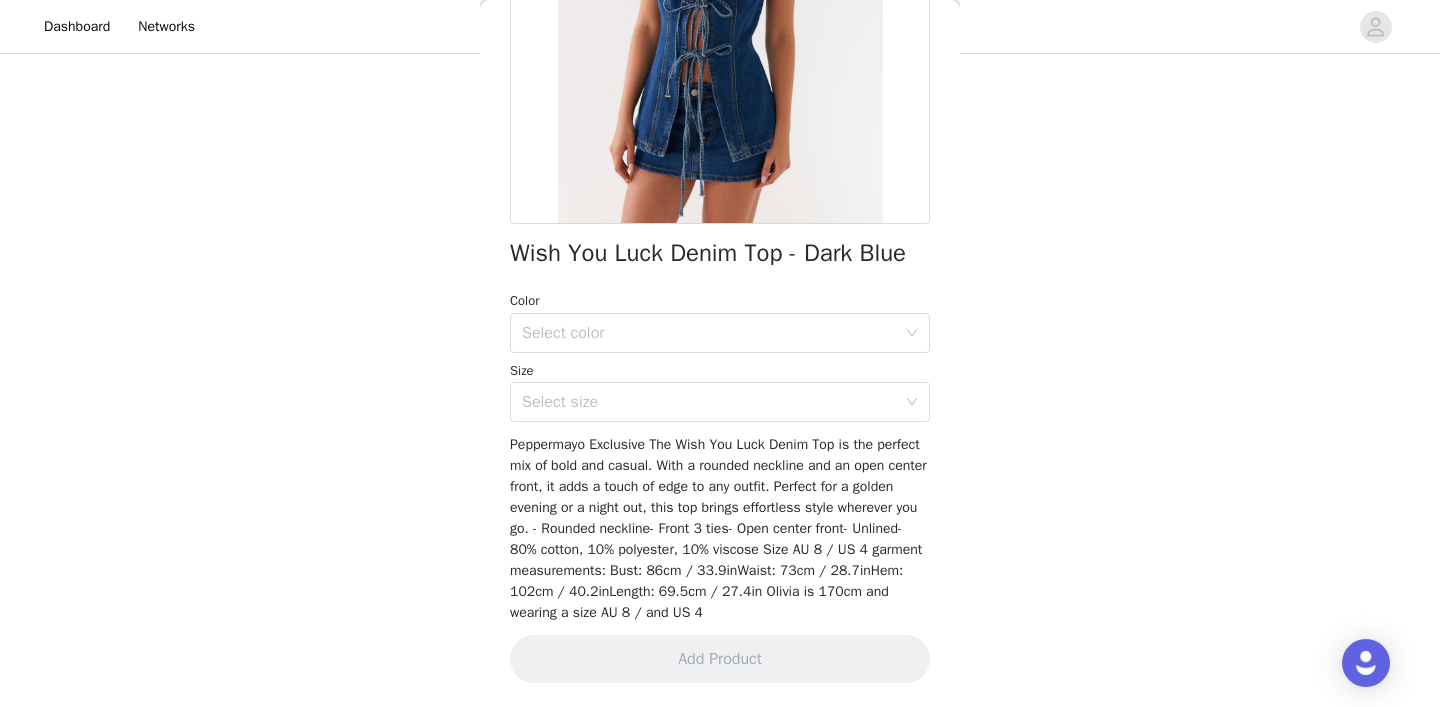 scroll, scrollTop: 326, scrollLeft: 0, axis: vertical 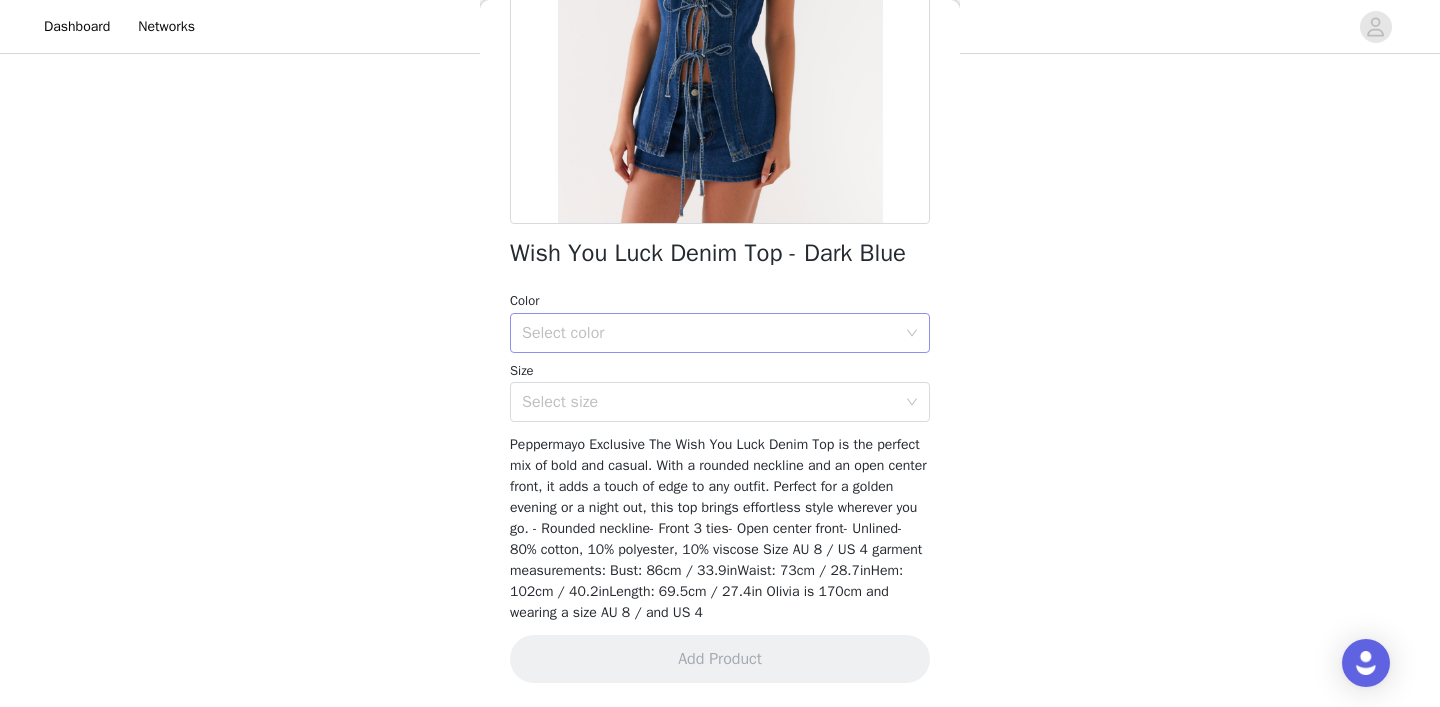 click on "Select color" at bounding box center [713, 333] 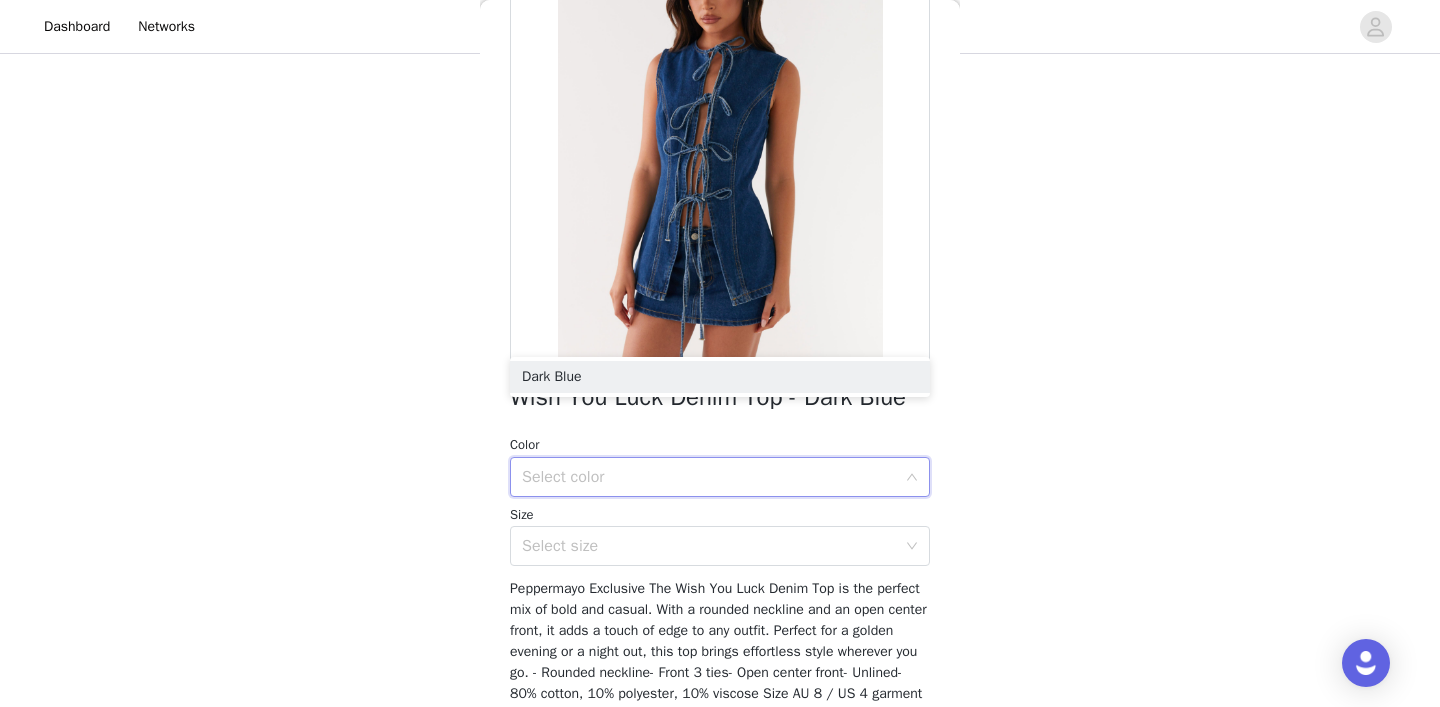 scroll, scrollTop: 181, scrollLeft: 0, axis: vertical 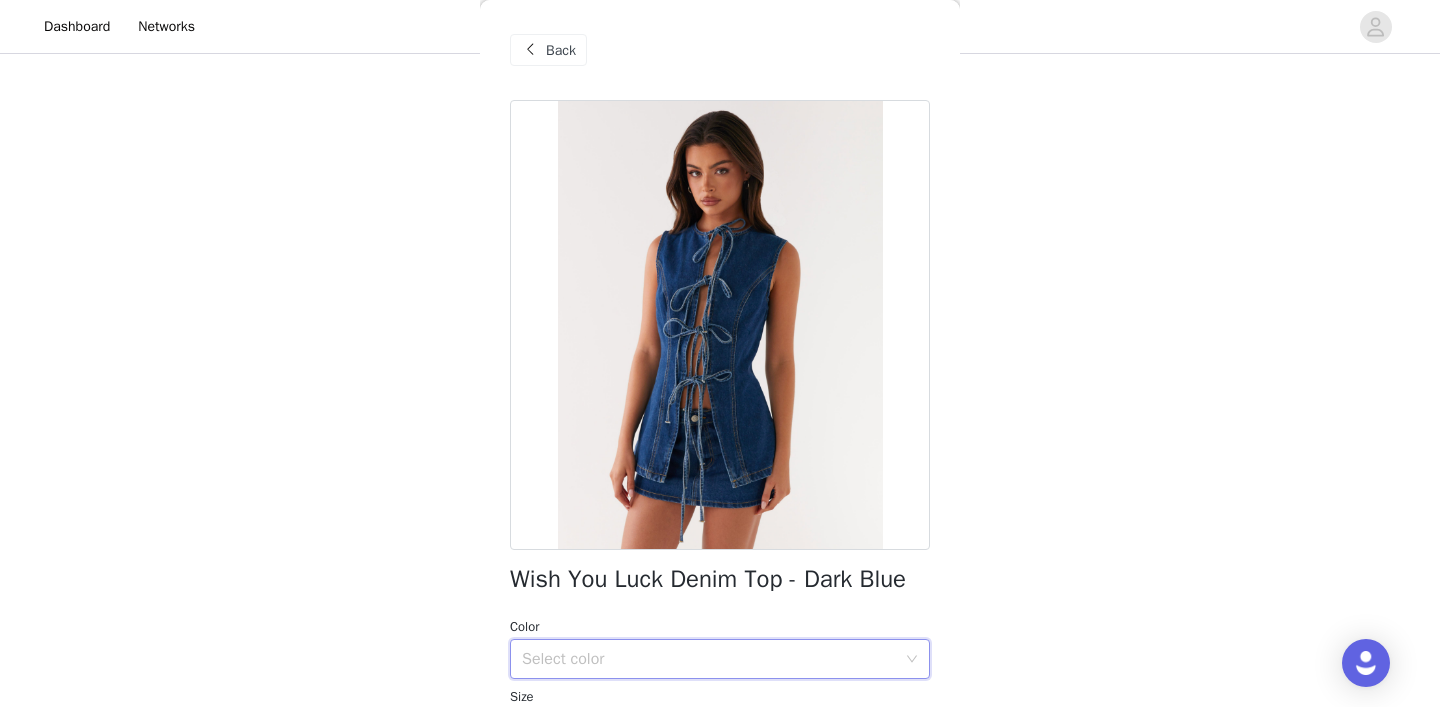 click at bounding box center [530, 50] 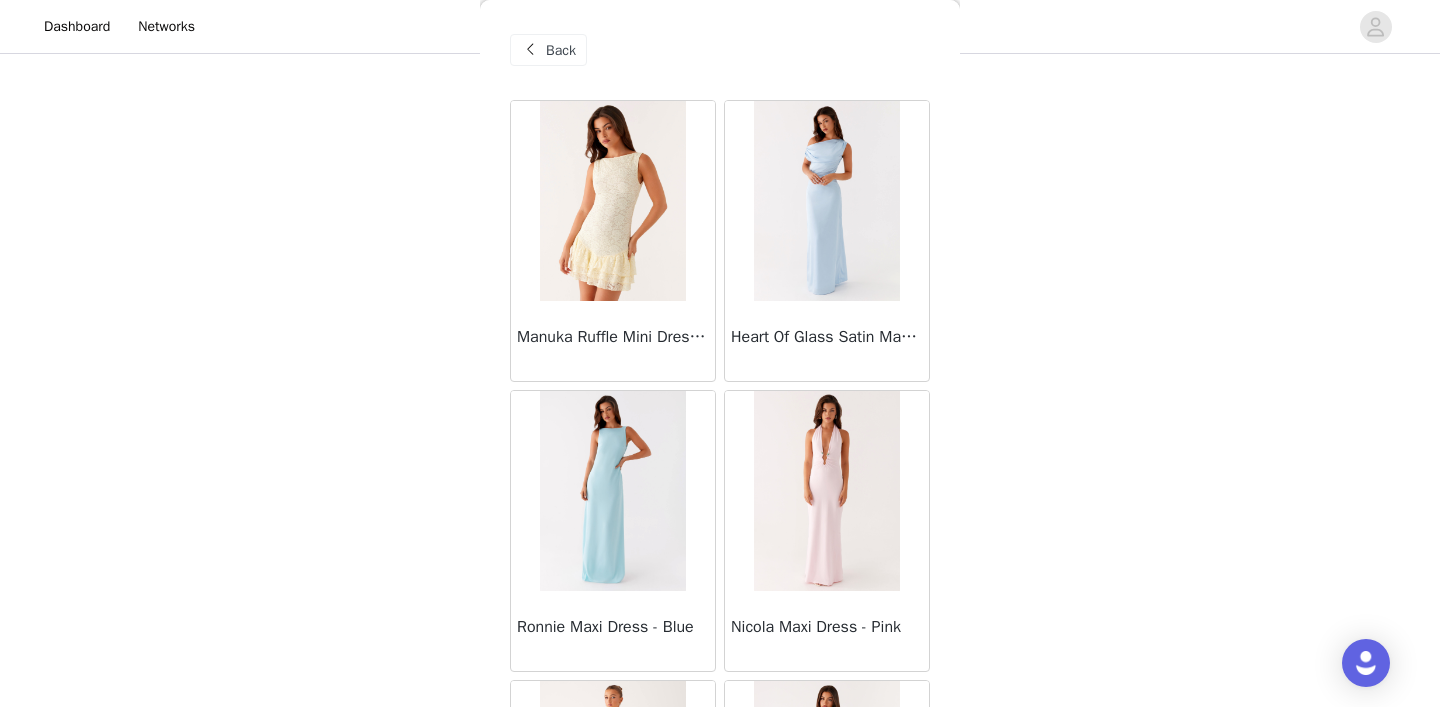click on "Back" at bounding box center [561, 50] 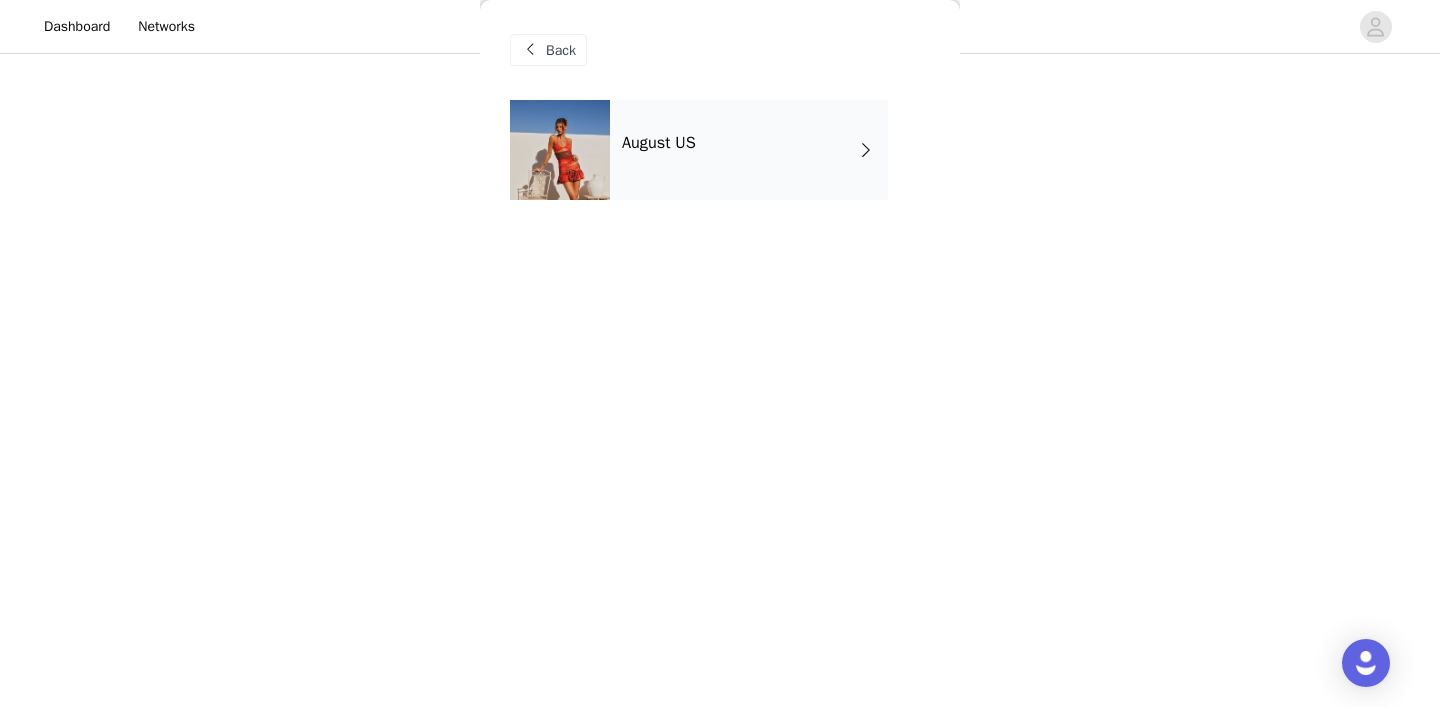 click at bounding box center (530, 50) 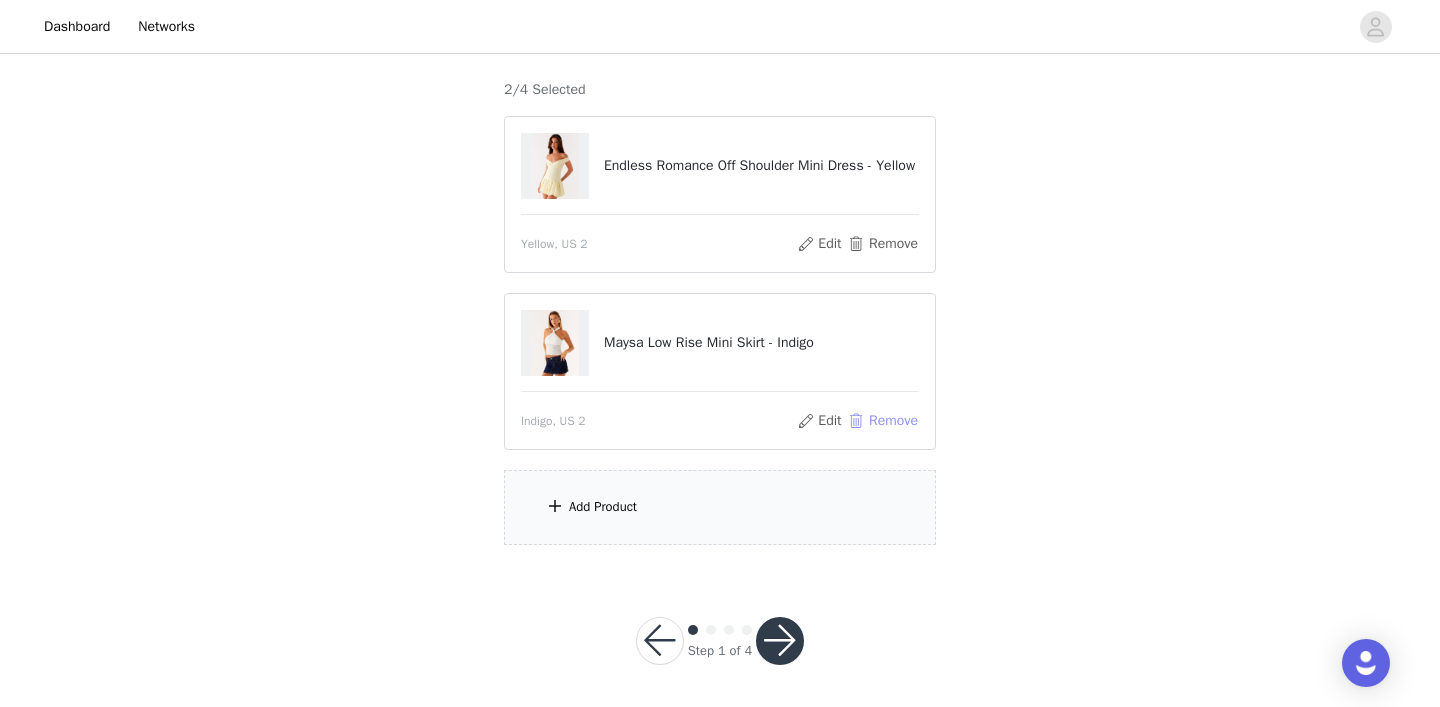 click on "Remove" at bounding box center (883, 421) 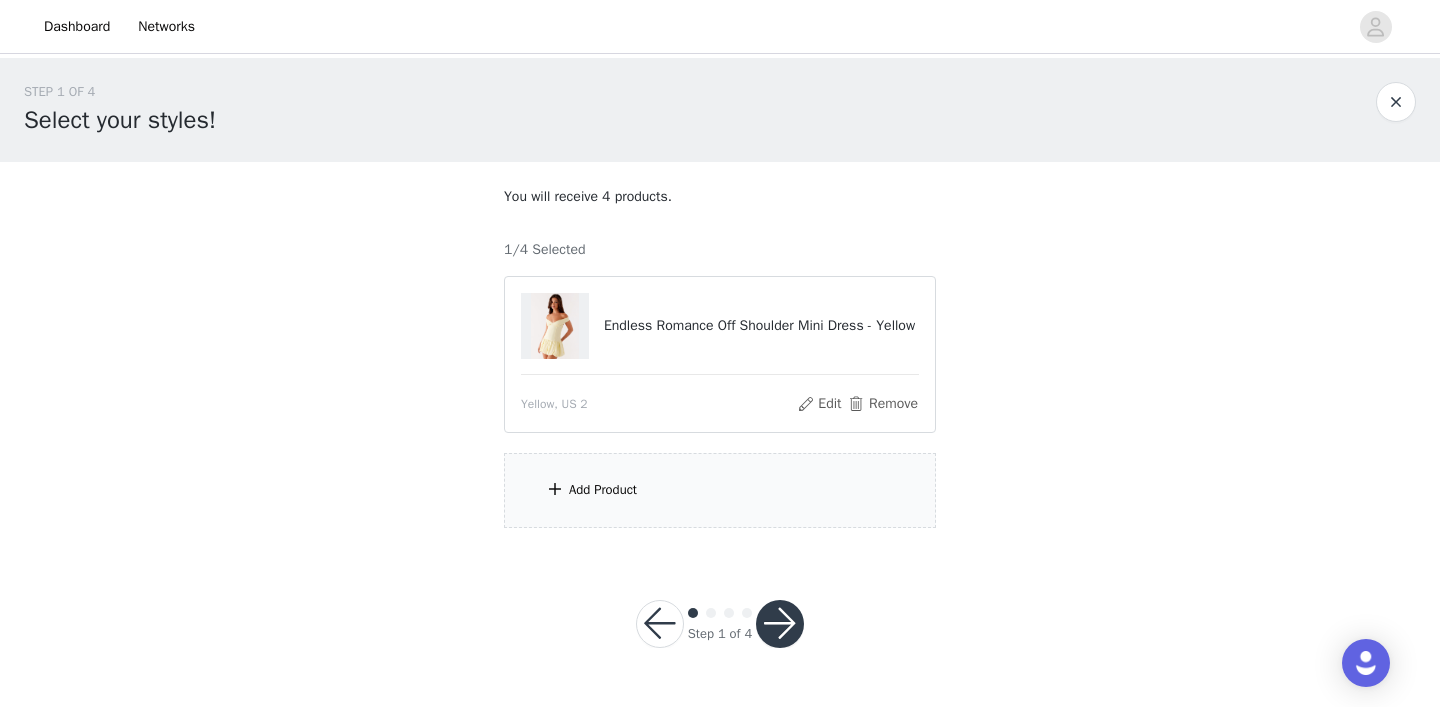 click on "Add Product" at bounding box center (720, 490) 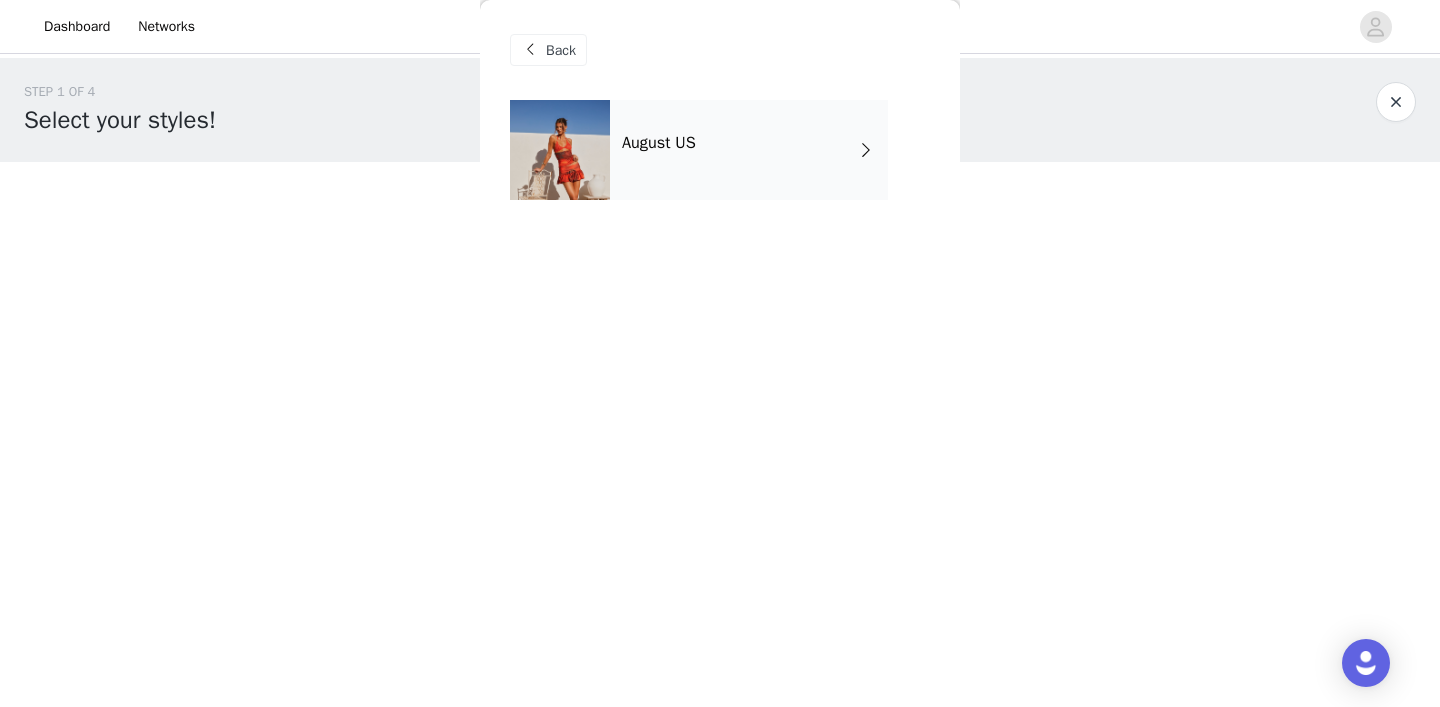 click on "August US" at bounding box center [749, 150] 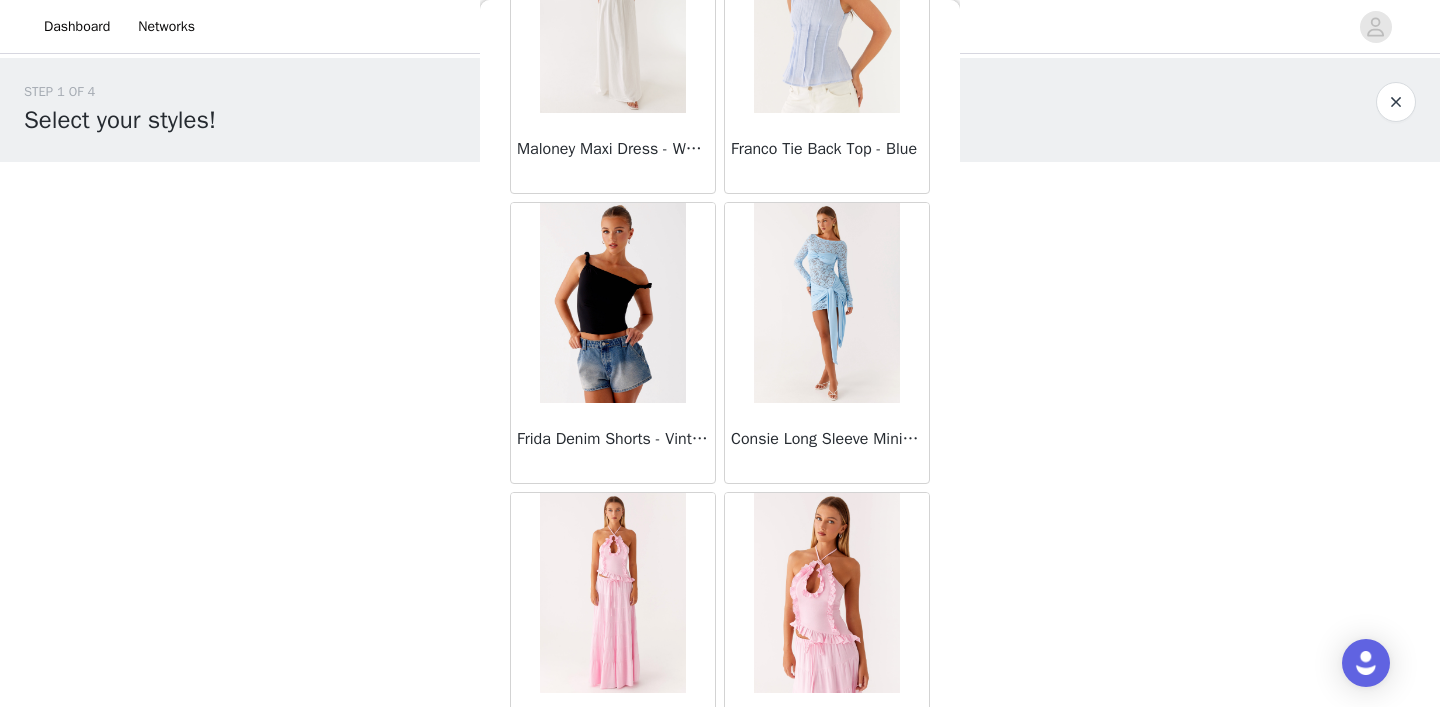 scroll, scrollTop: 2353, scrollLeft: 0, axis: vertical 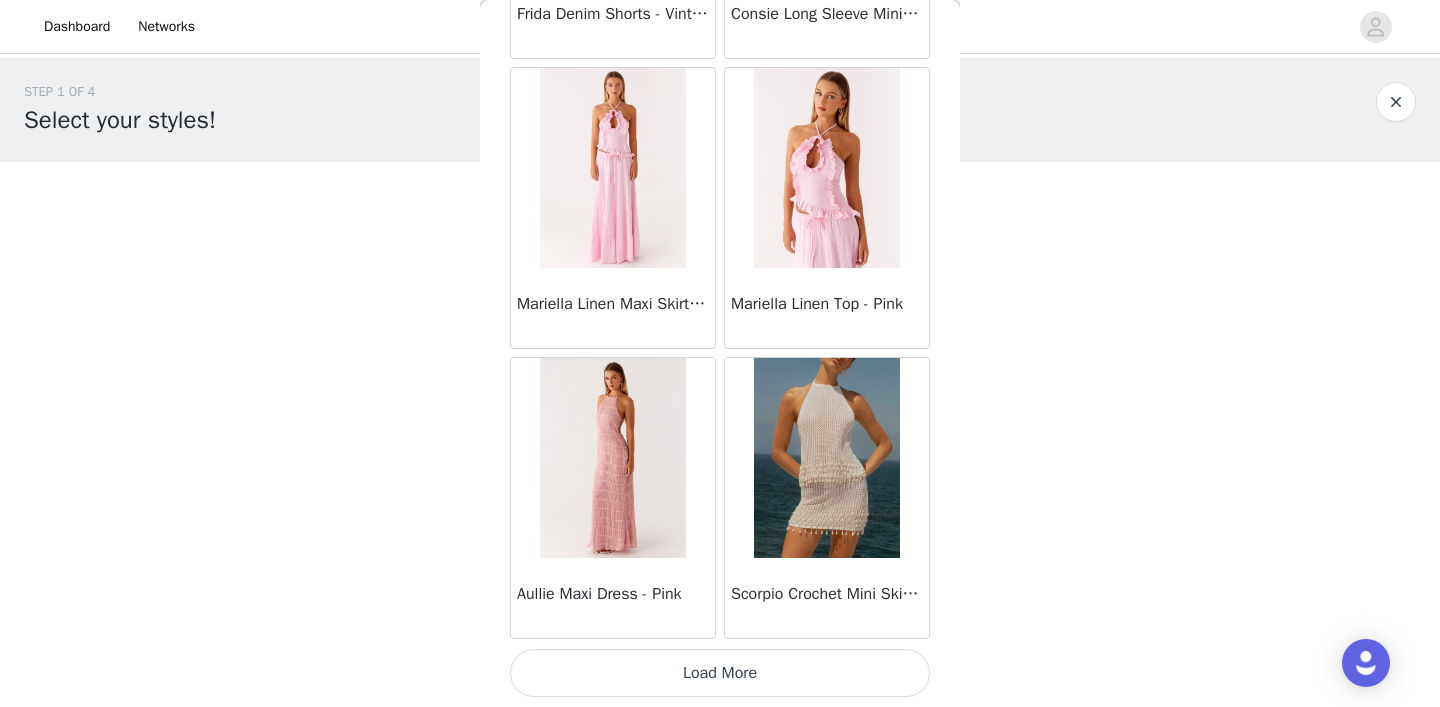 click on "Load More" at bounding box center [720, 673] 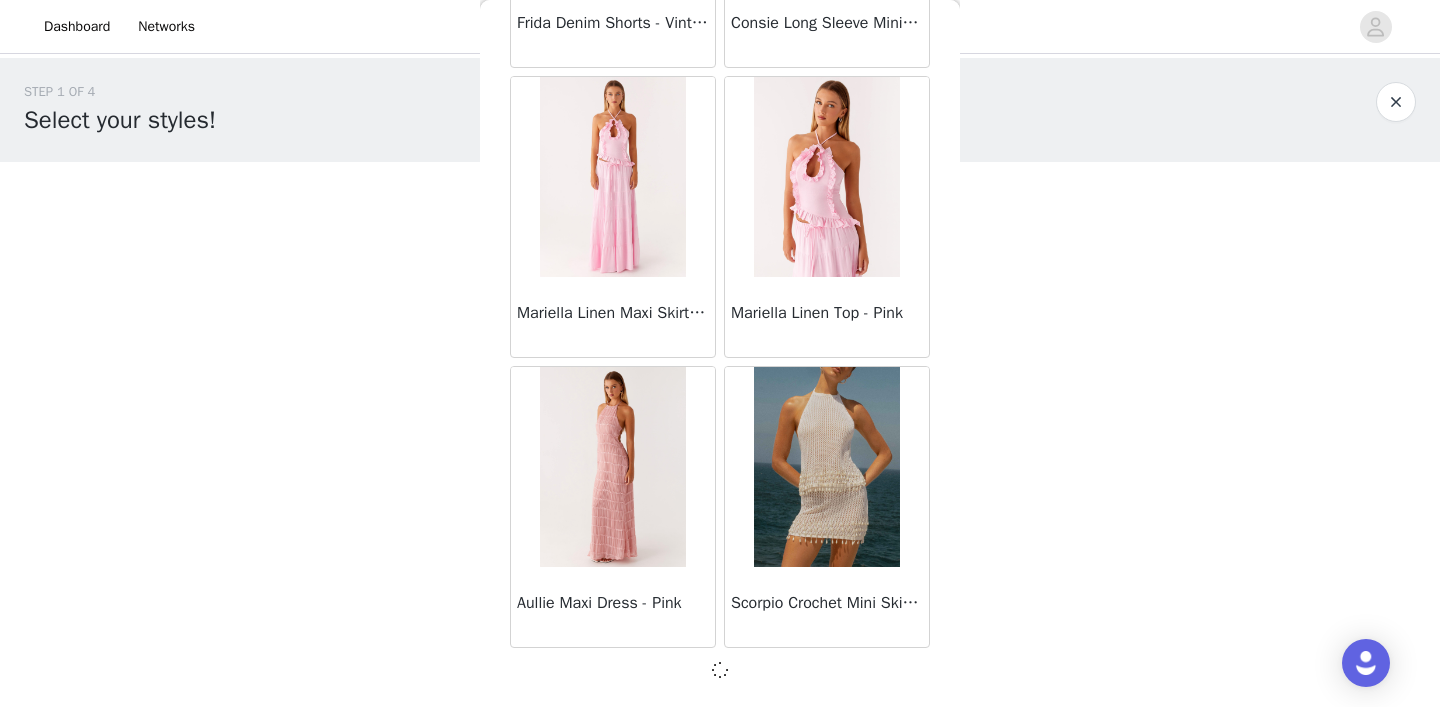 scroll, scrollTop: 2344, scrollLeft: 0, axis: vertical 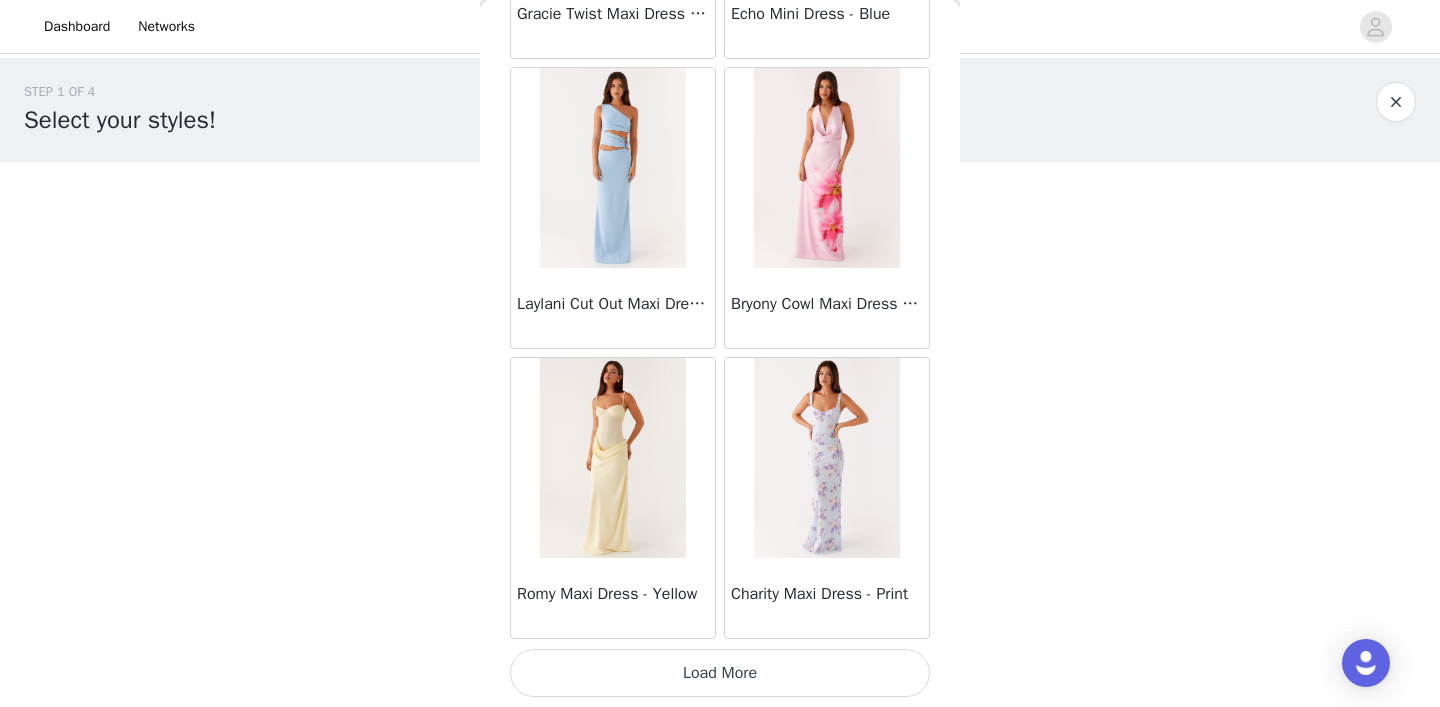 click on "Load More" at bounding box center (720, 673) 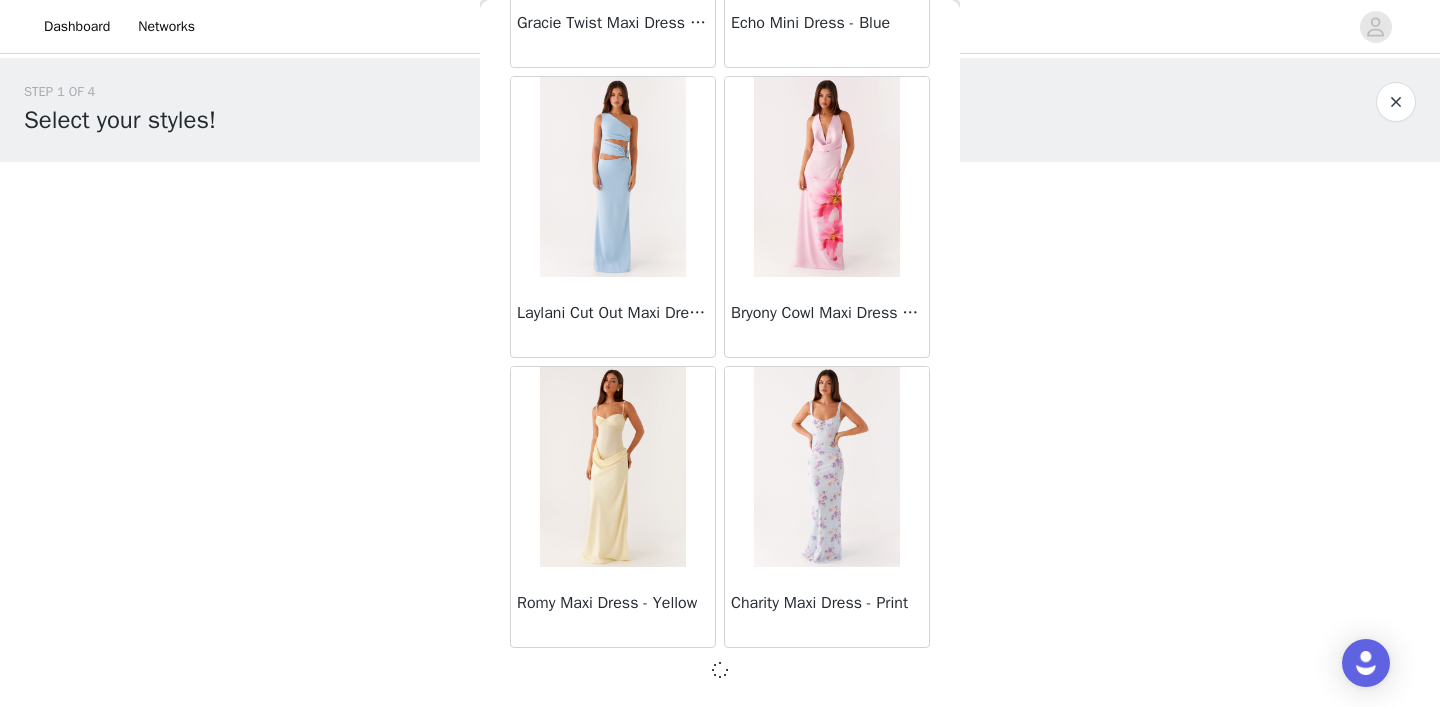 scroll, scrollTop: 5244, scrollLeft: 0, axis: vertical 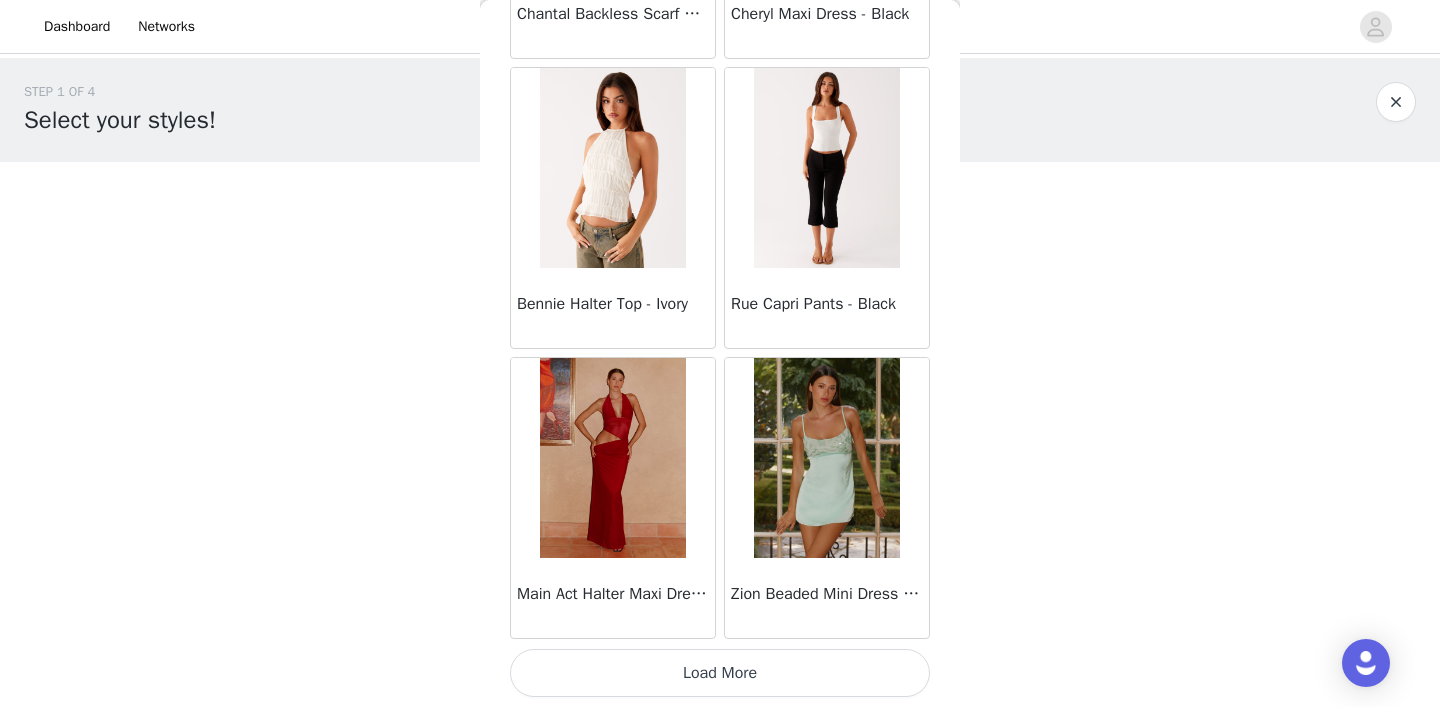 click on "Load More" at bounding box center (720, 673) 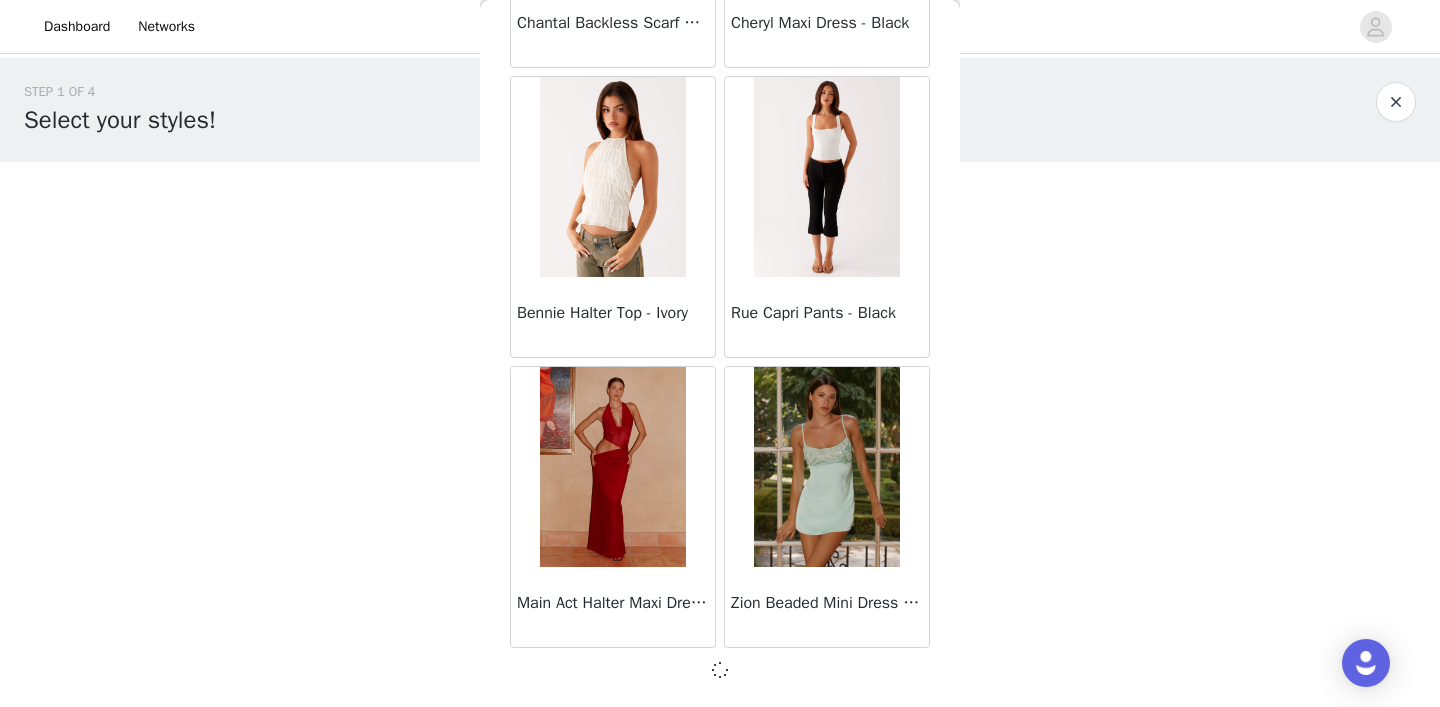 scroll, scrollTop: 8144, scrollLeft: 0, axis: vertical 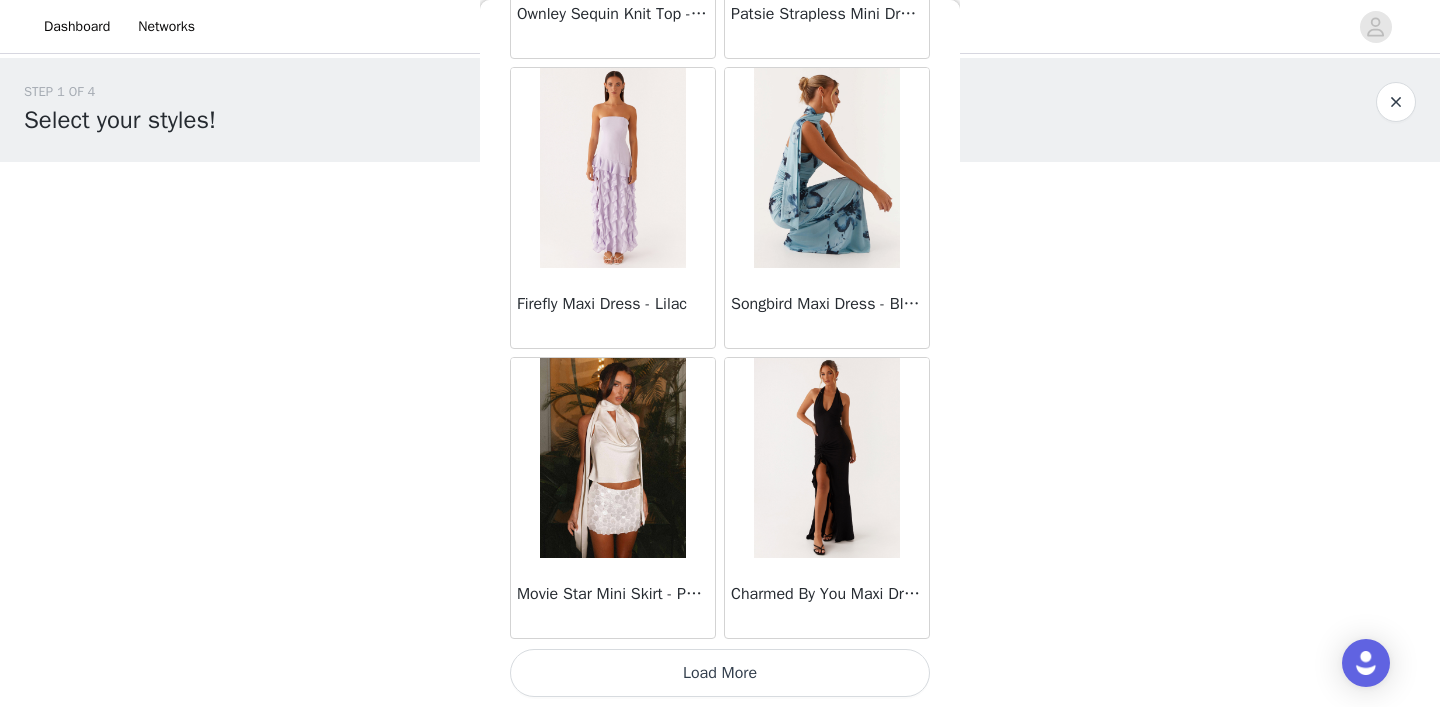 click on "Load More" at bounding box center [720, 673] 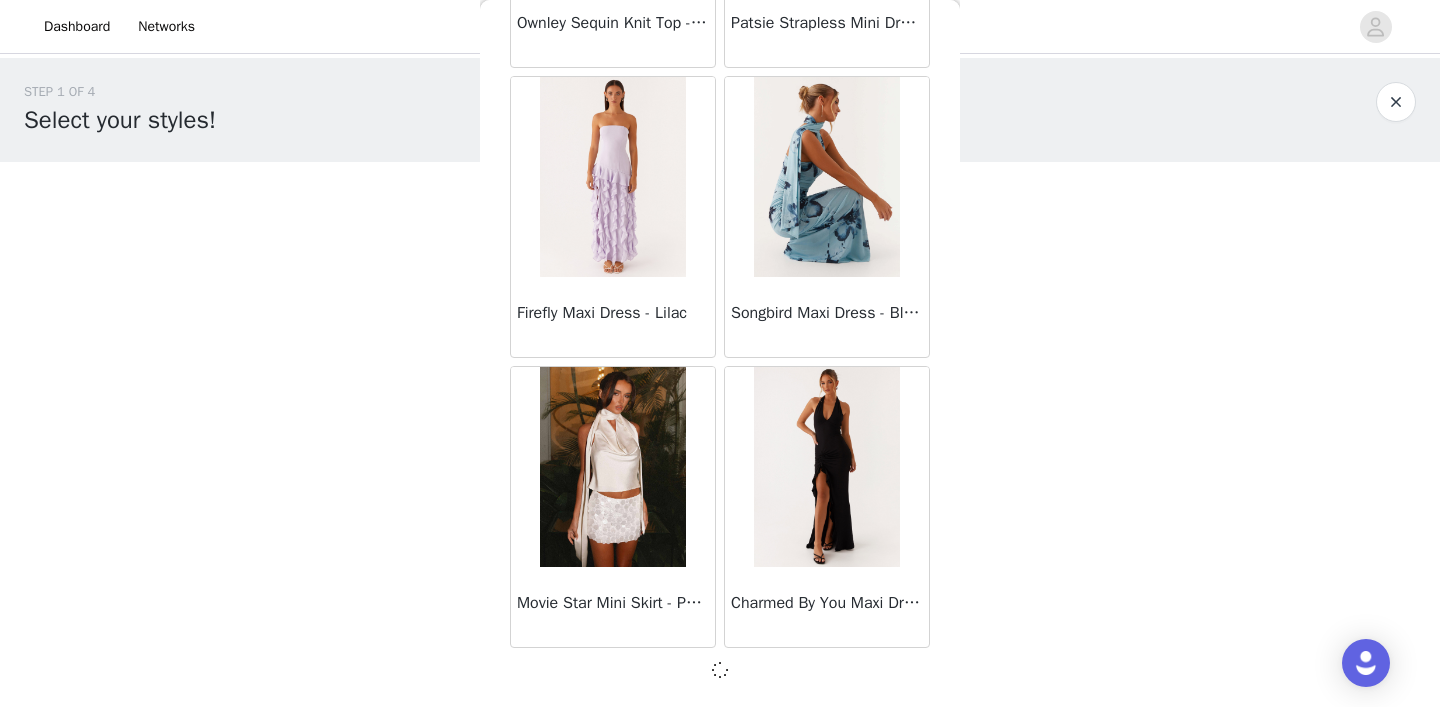 scroll, scrollTop: 11044, scrollLeft: 0, axis: vertical 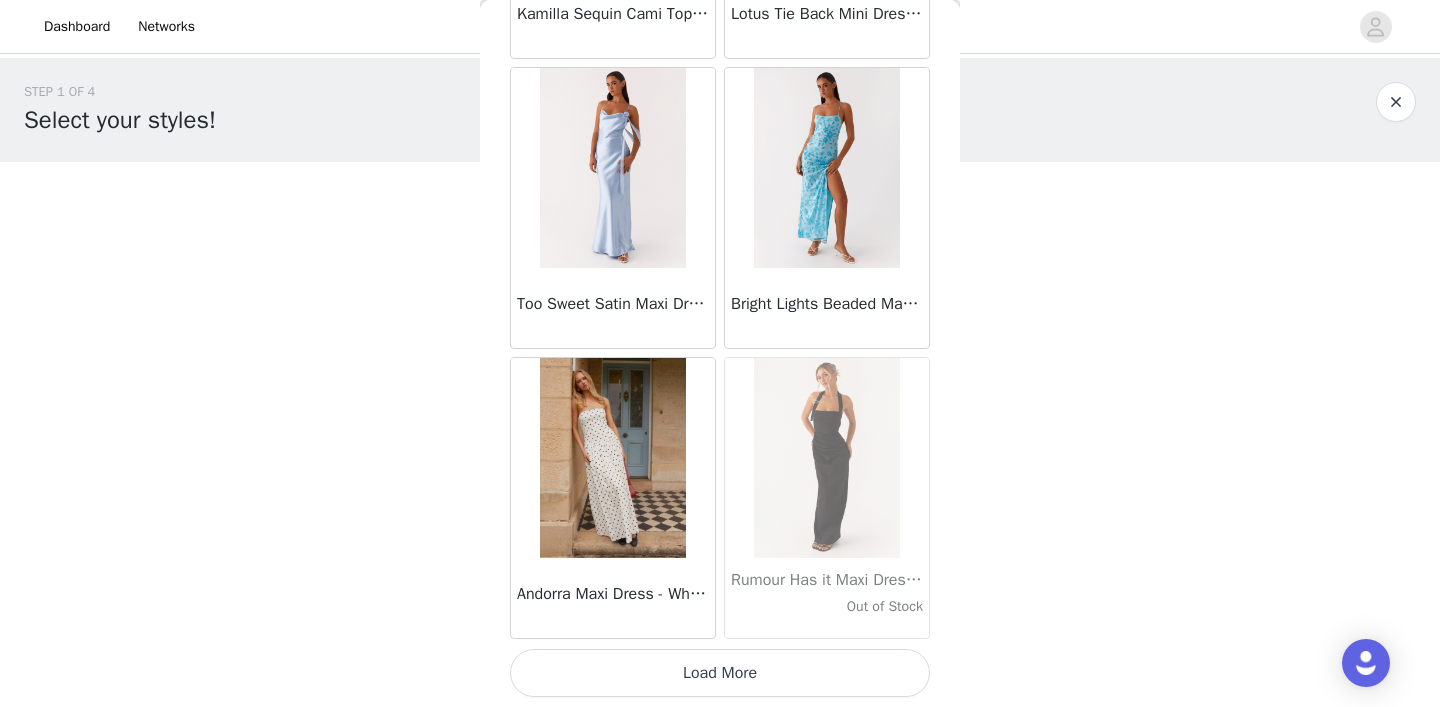 click on "Load More" at bounding box center [720, 673] 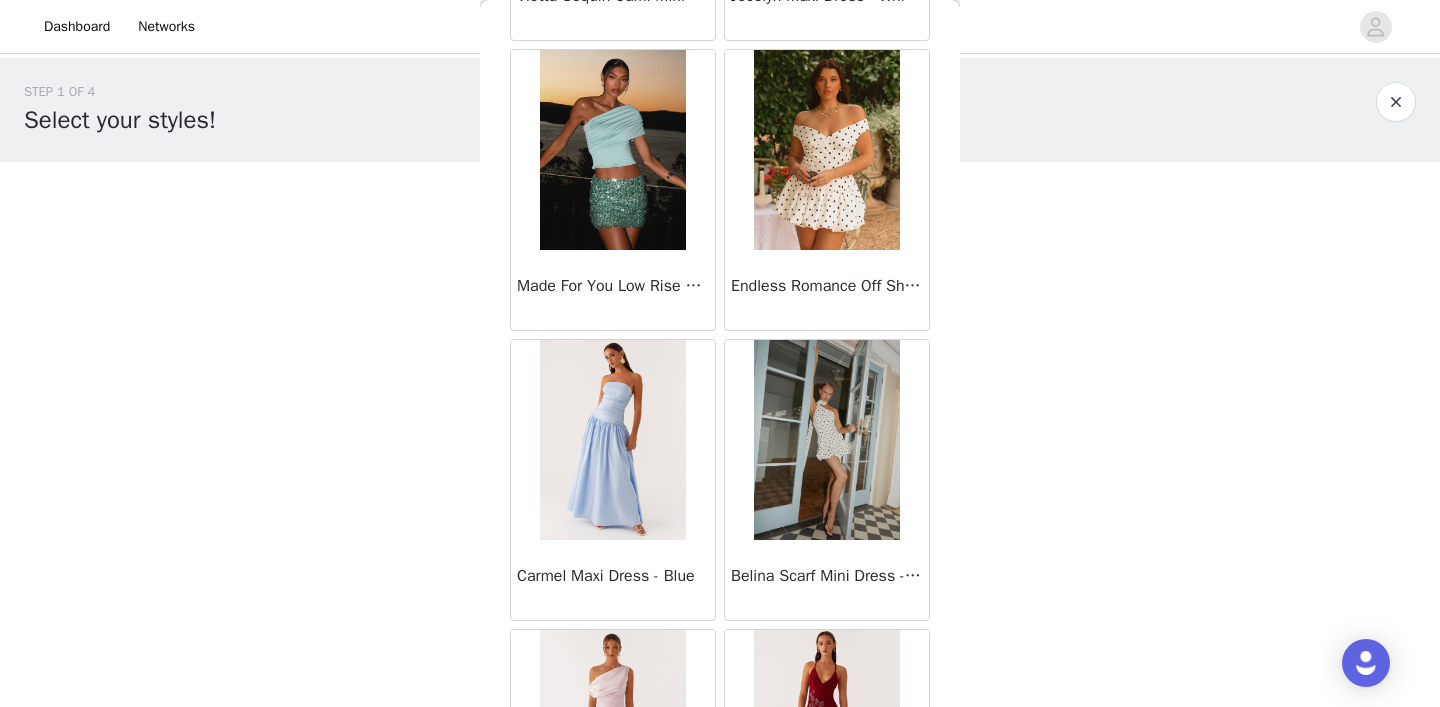 scroll, scrollTop: 16853, scrollLeft: 0, axis: vertical 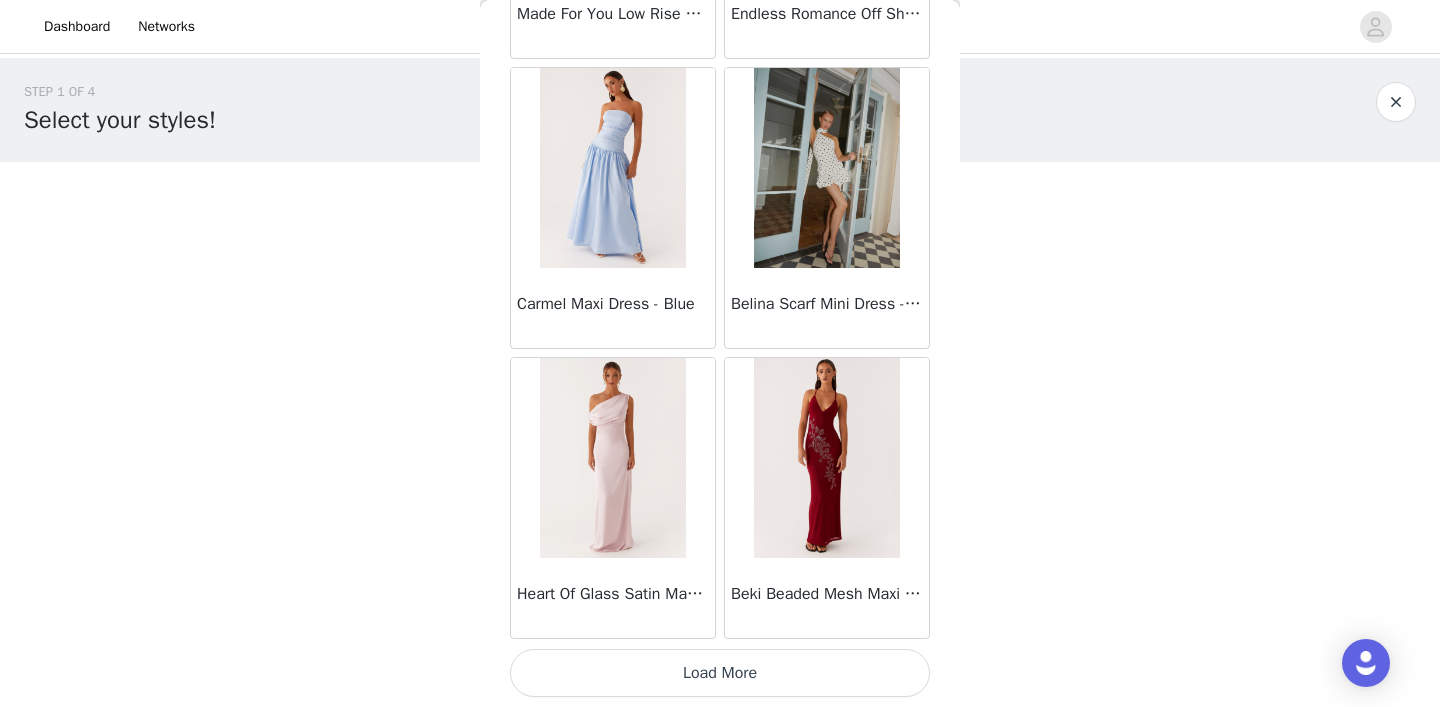 click on "Load More" at bounding box center (720, 673) 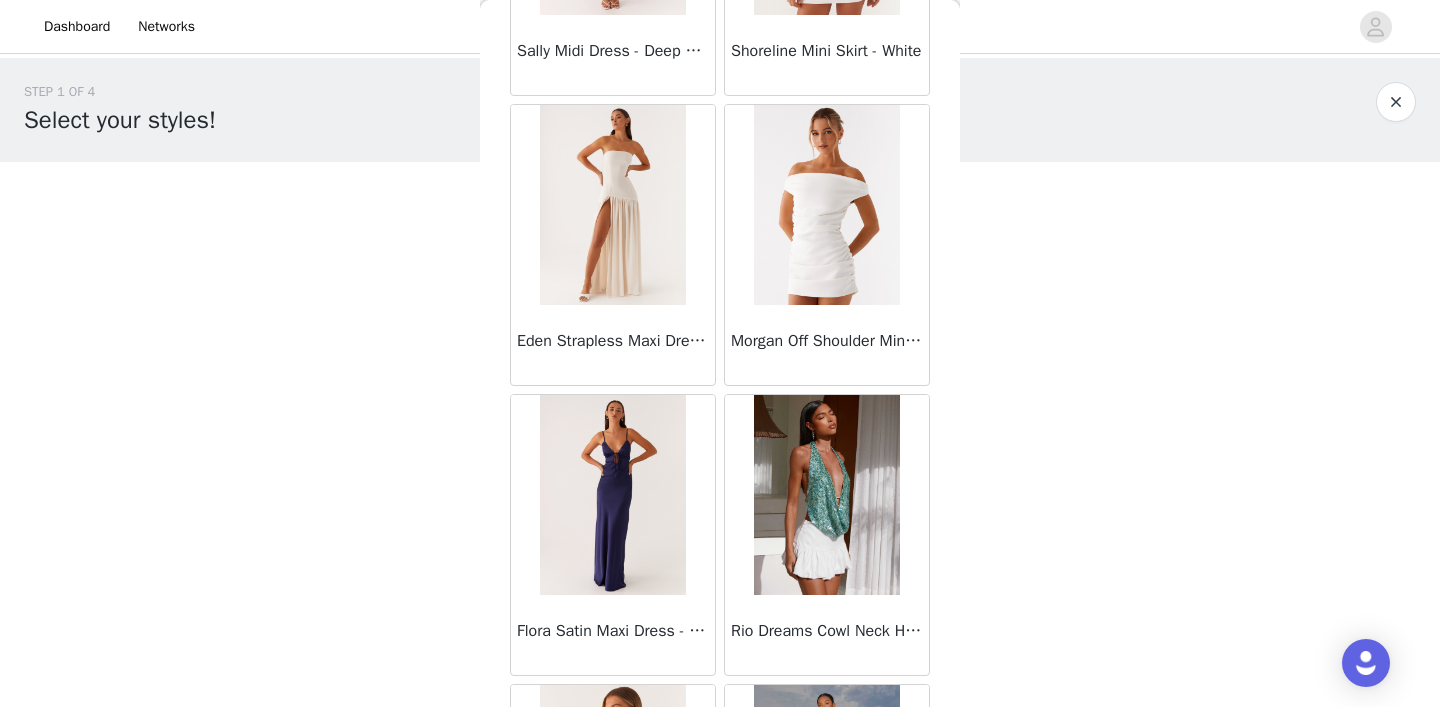 scroll, scrollTop: 19753, scrollLeft: 0, axis: vertical 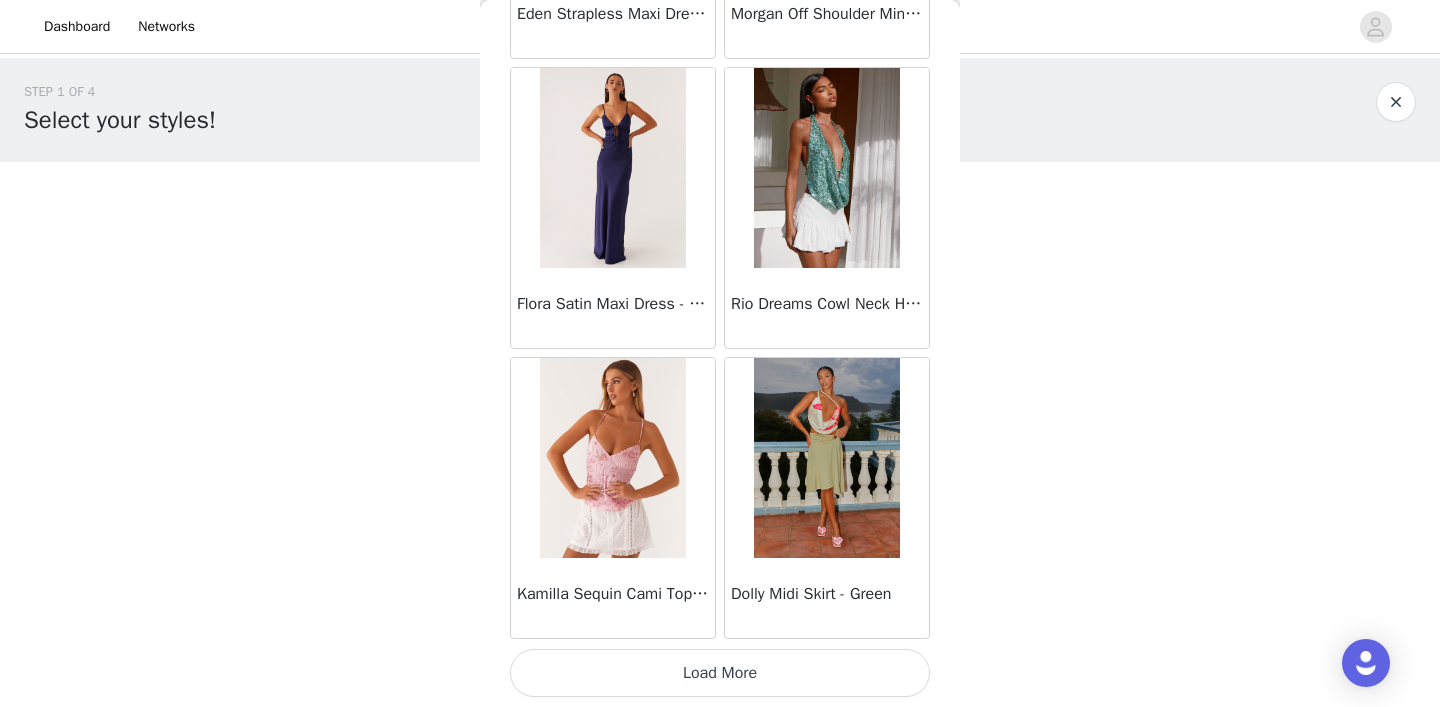 click on "Load More" at bounding box center [720, 673] 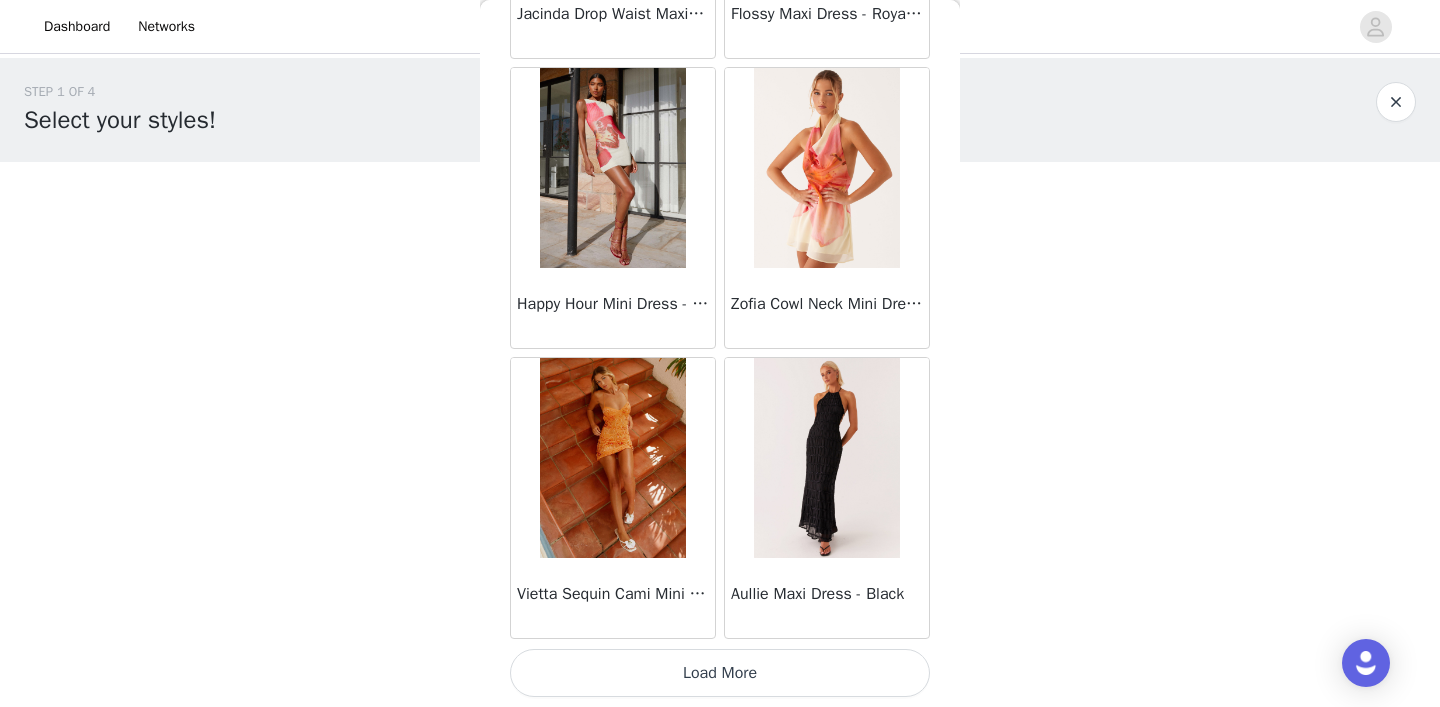 click on "Load More" at bounding box center [720, 673] 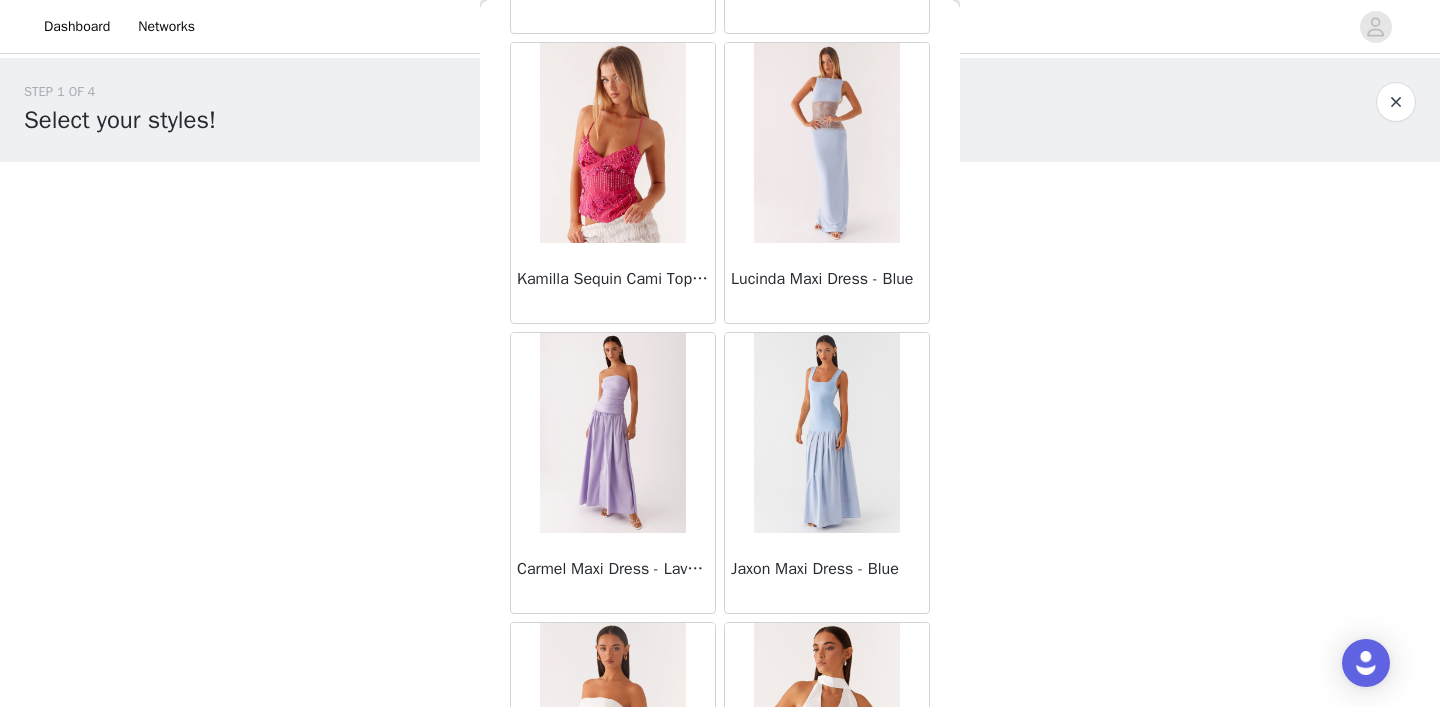 scroll, scrollTop: 25553, scrollLeft: 0, axis: vertical 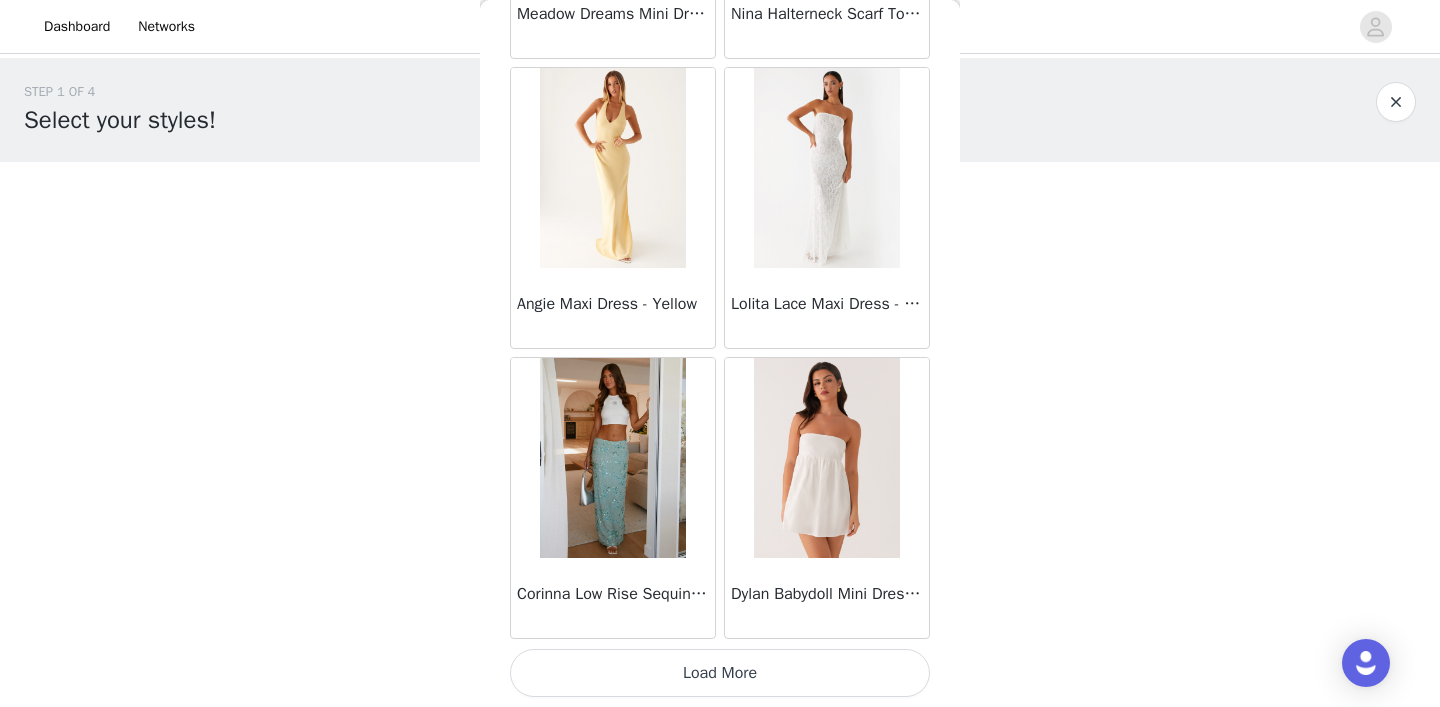click on "Load More" at bounding box center (720, 673) 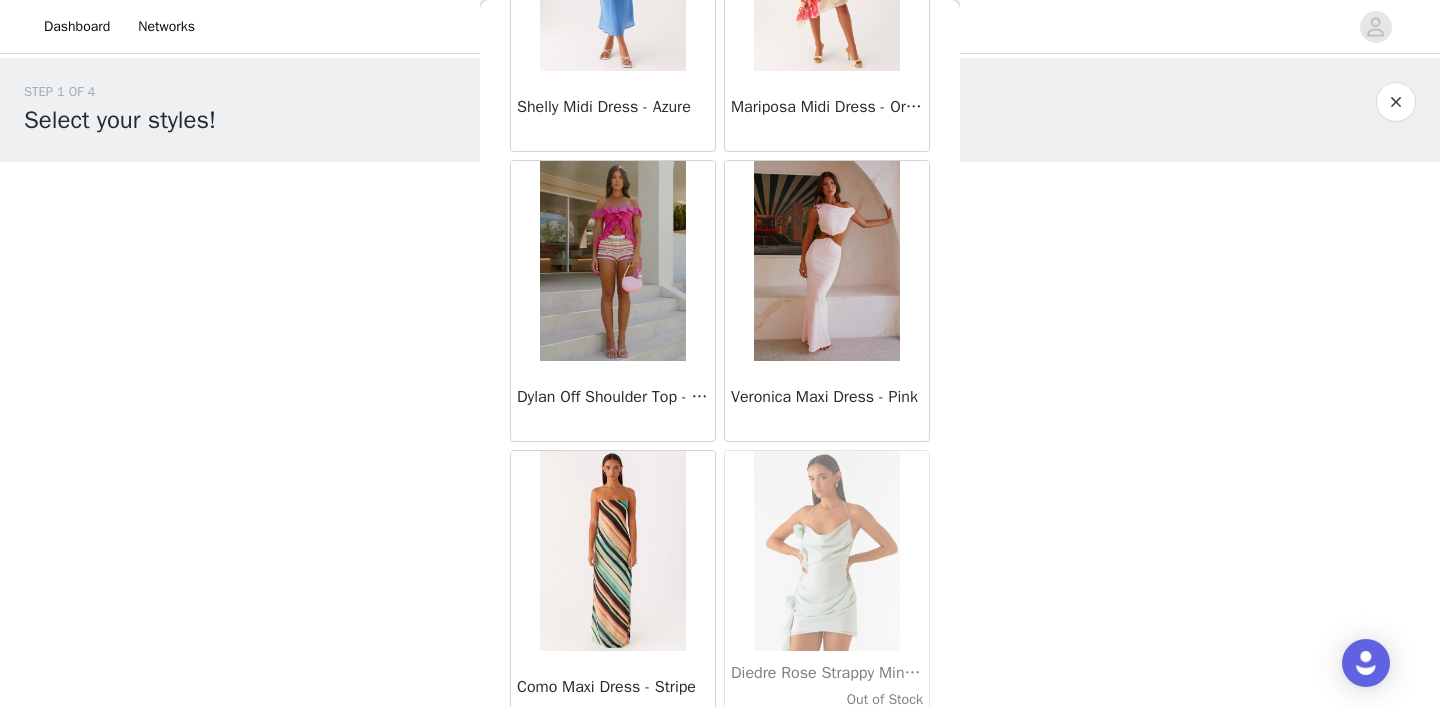 scroll, scrollTop: 28453, scrollLeft: 0, axis: vertical 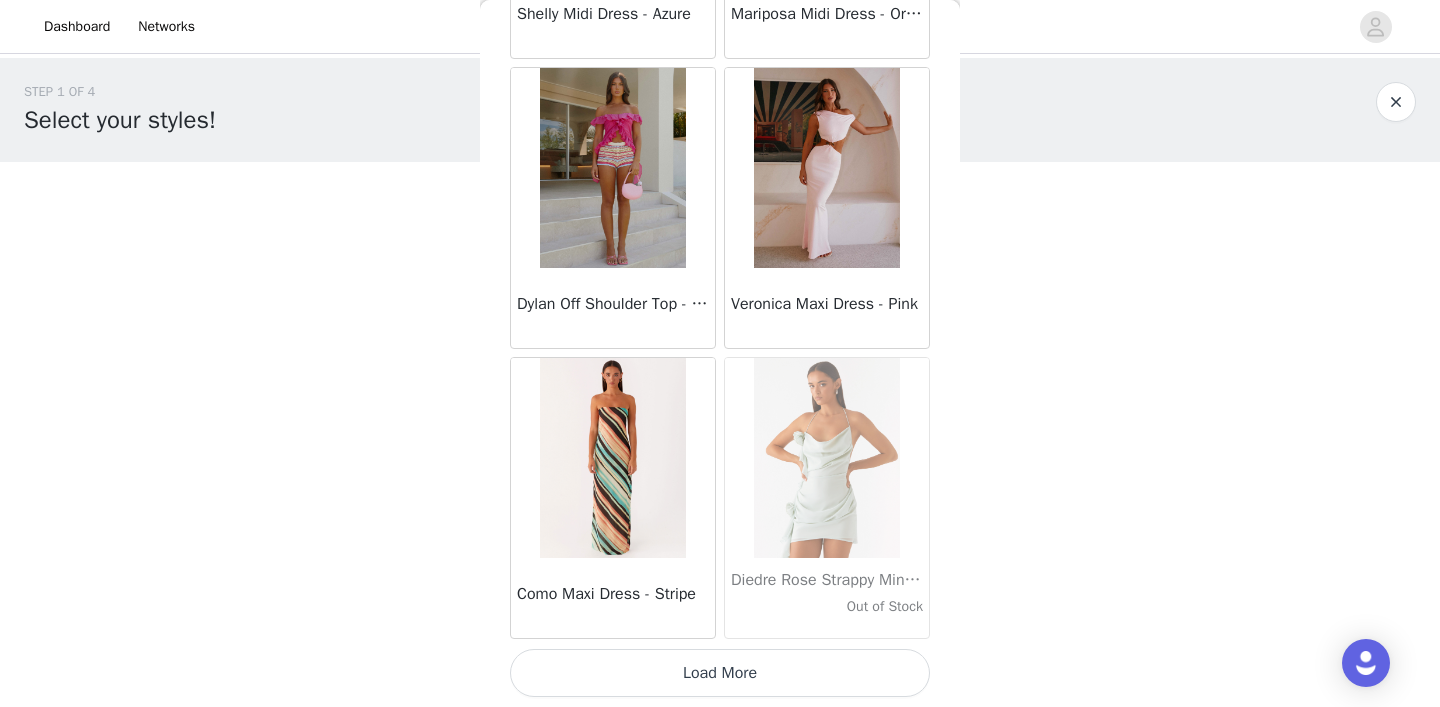 click on "Load More" at bounding box center [720, 673] 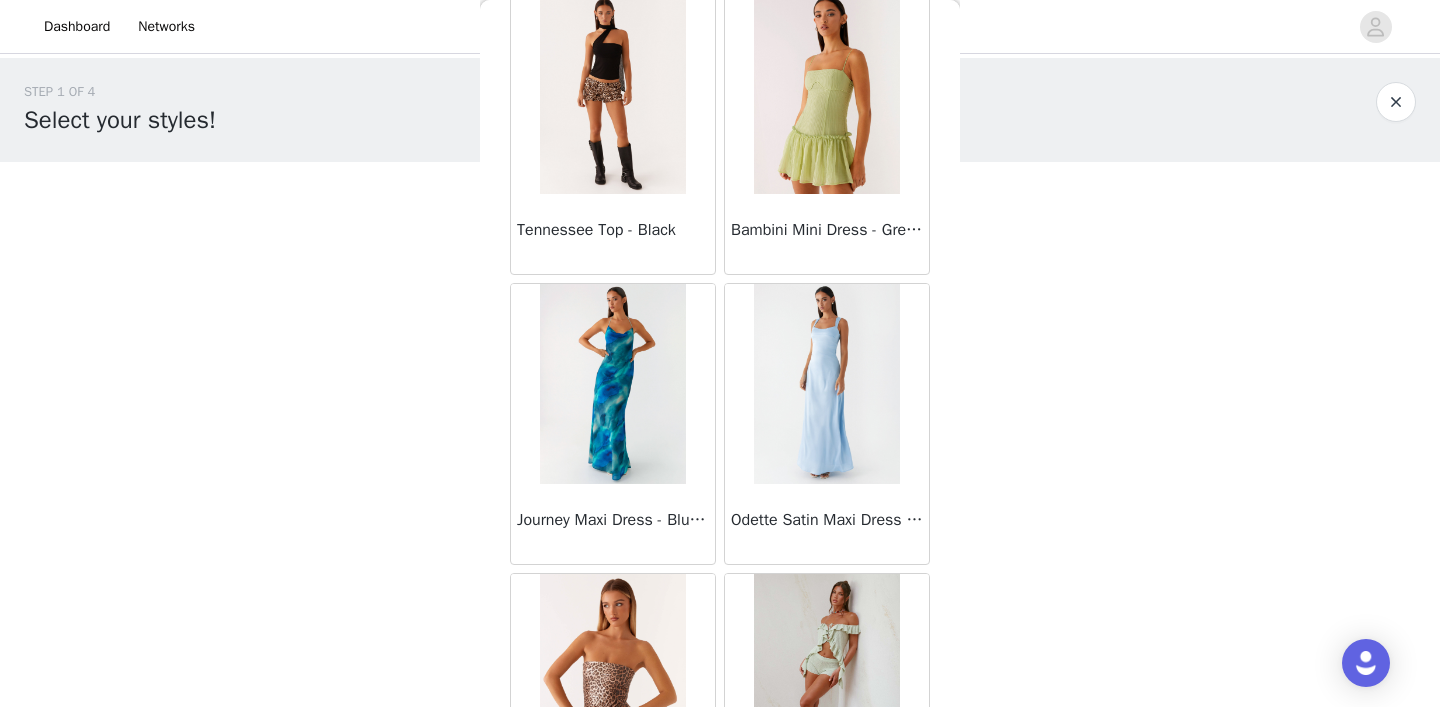 scroll, scrollTop: 31353, scrollLeft: 0, axis: vertical 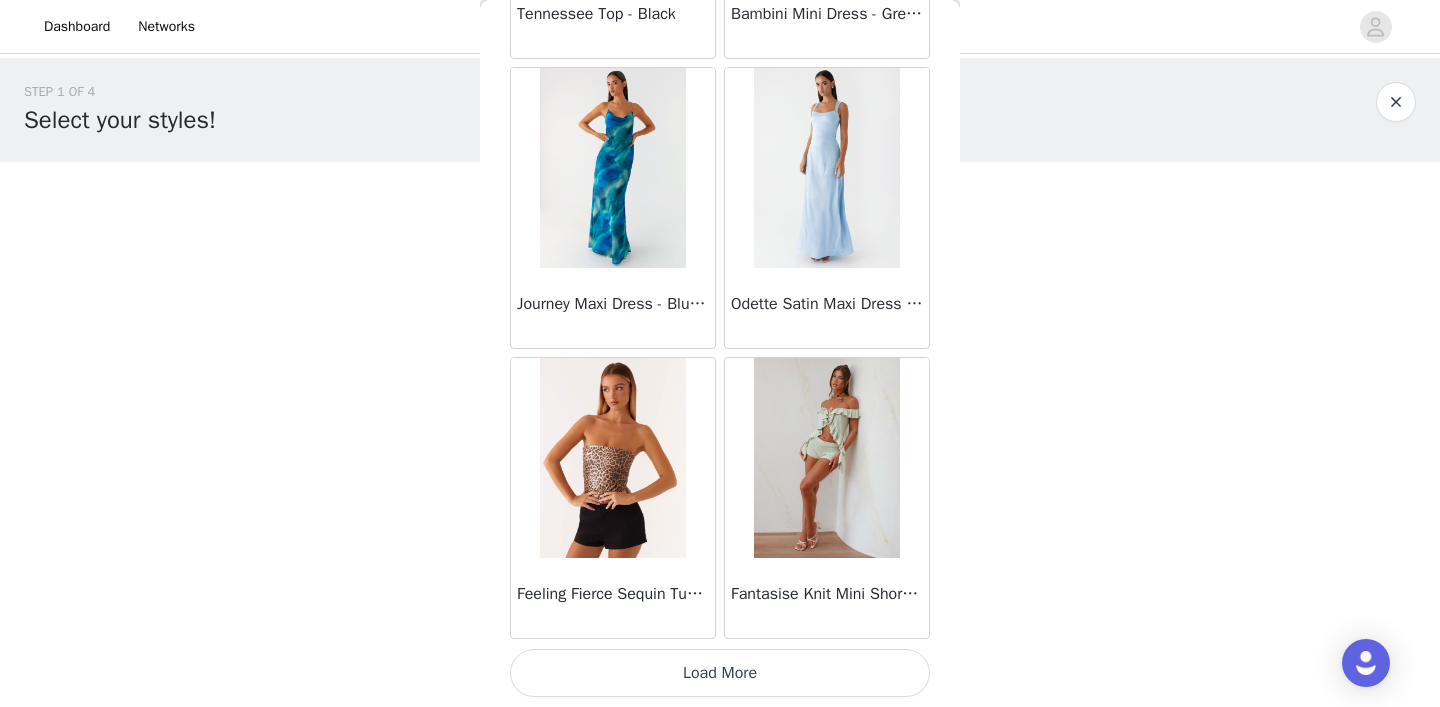 click on "Load More" at bounding box center (720, 673) 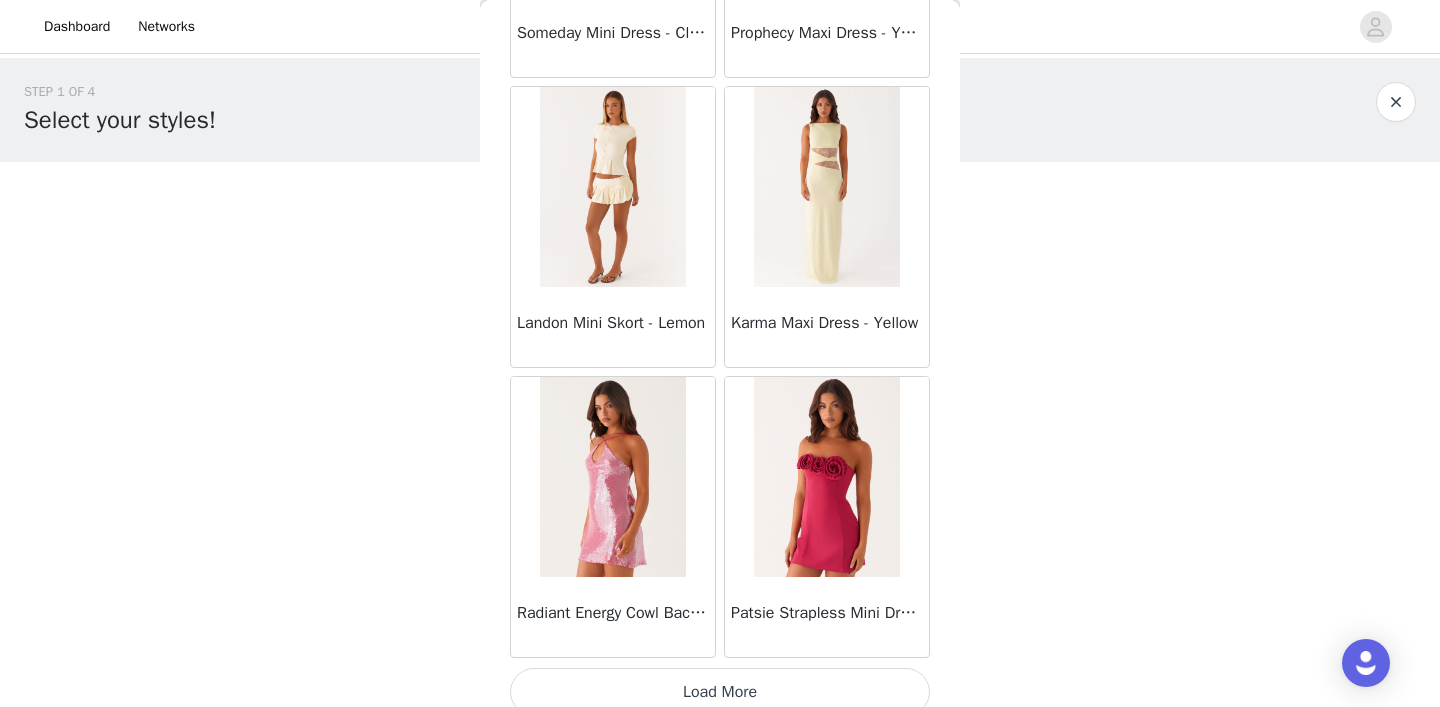 scroll, scrollTop: 34253, scrollLeft: 0, axis: vertical 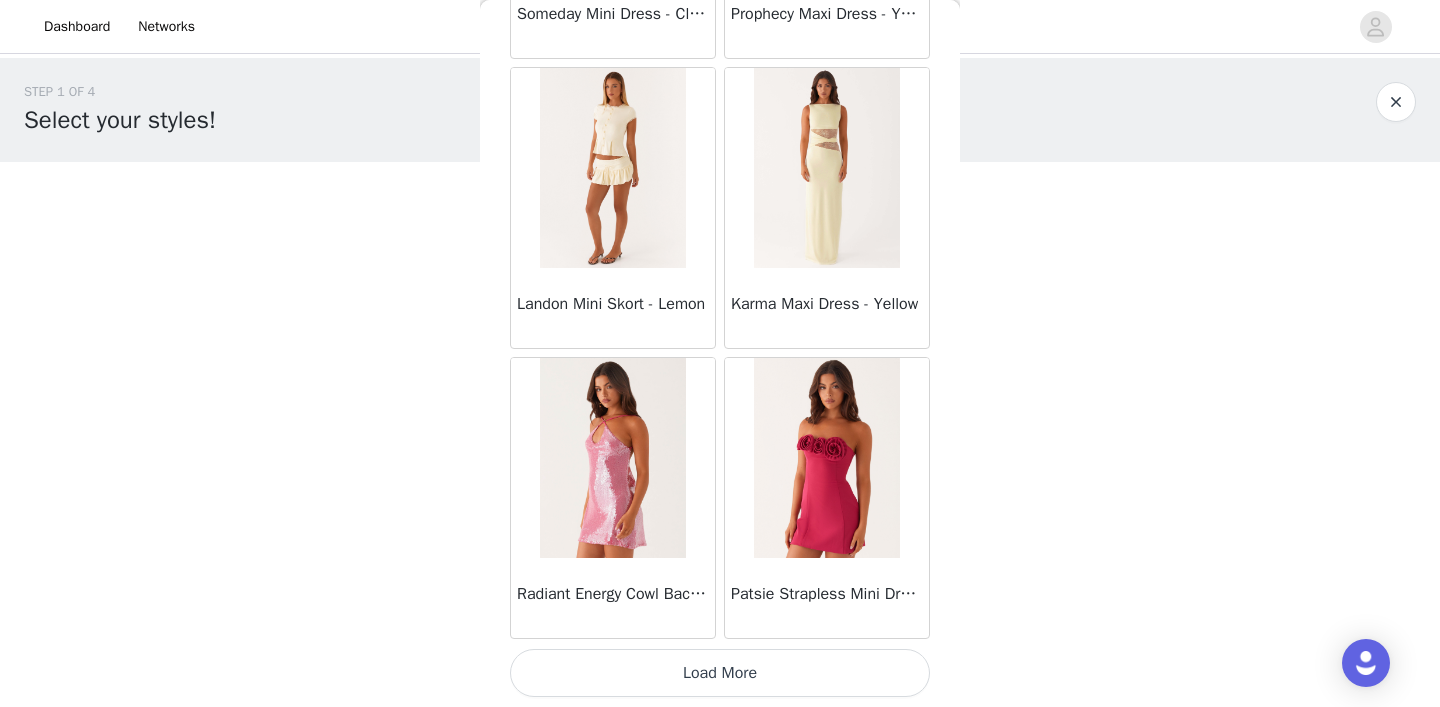 click on "Load More" at bounding box center [720, 673] 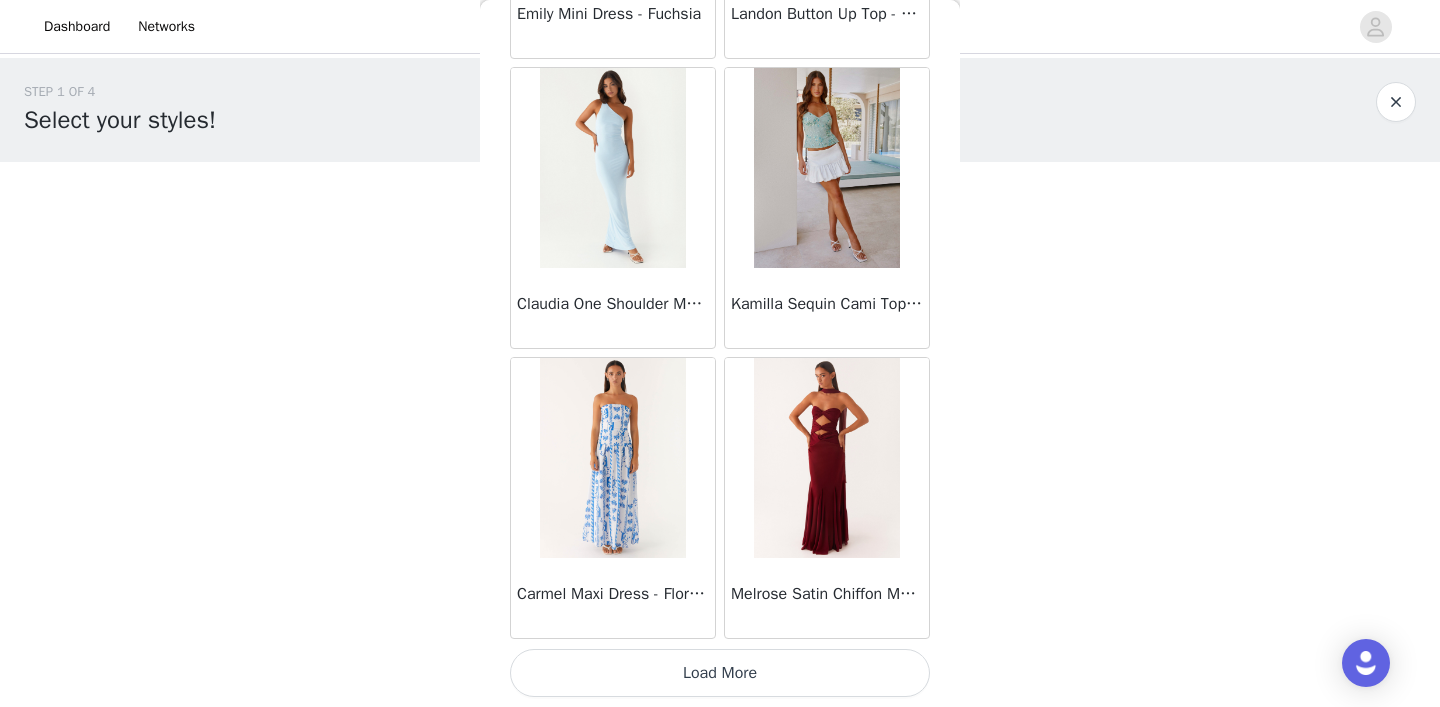 click on "Load More" at bounding box center (720, 673) 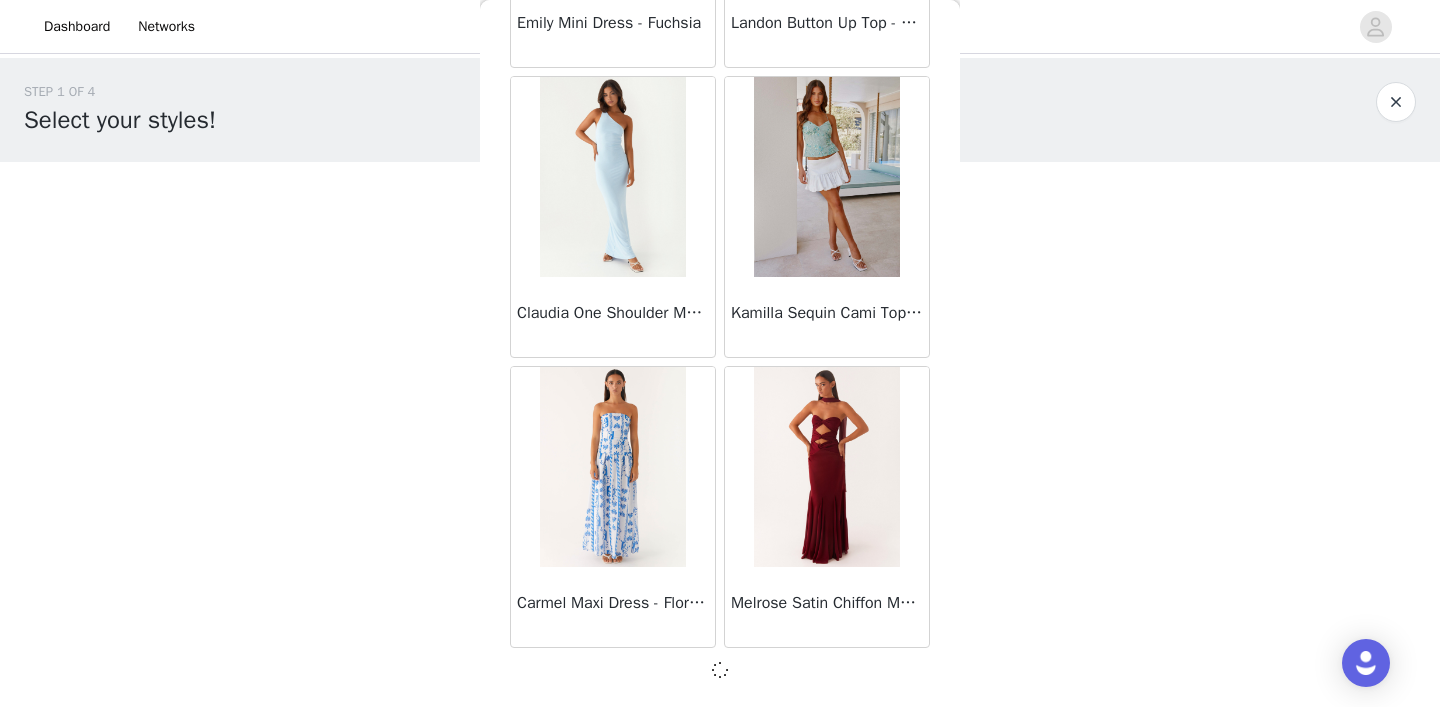 scroll, scrollTop: 37144, scrollLeft: 0, axis: vertical 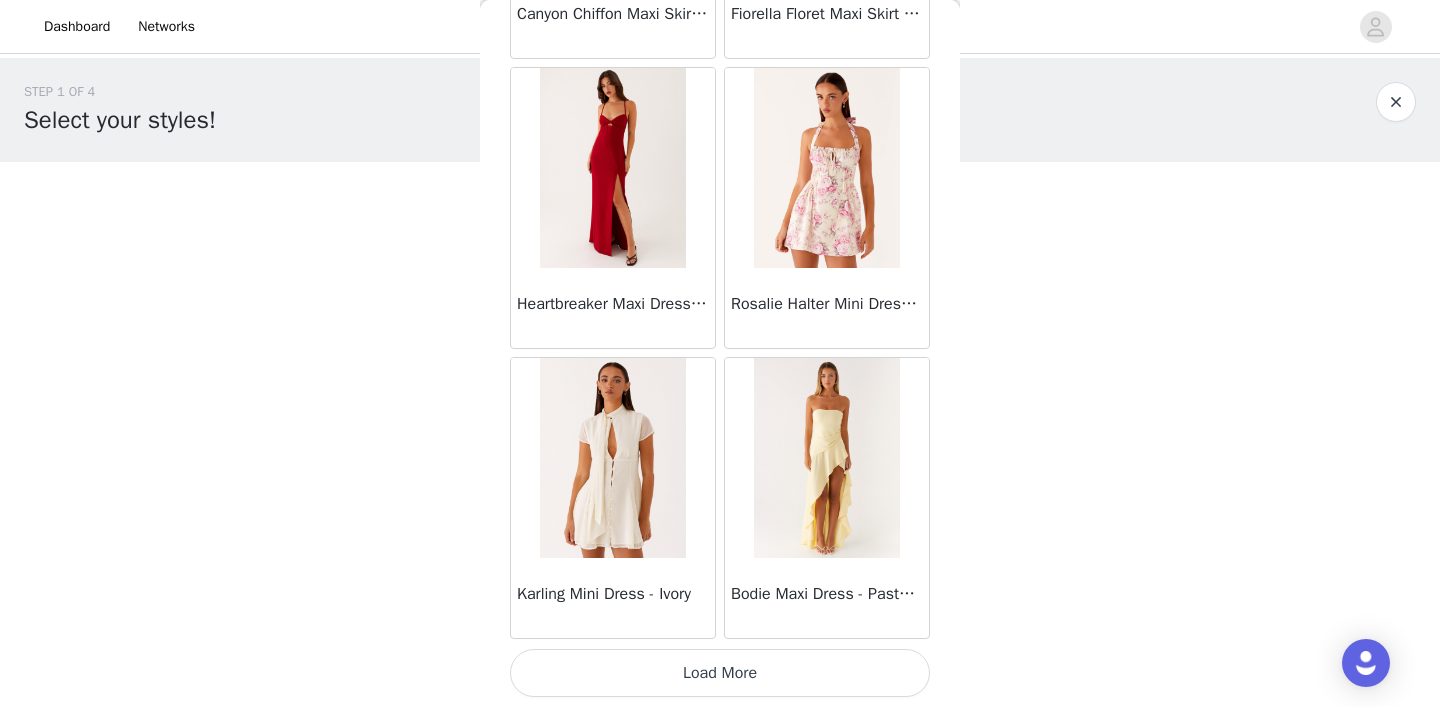 click on "Load More" at bounding box center (720, 673) 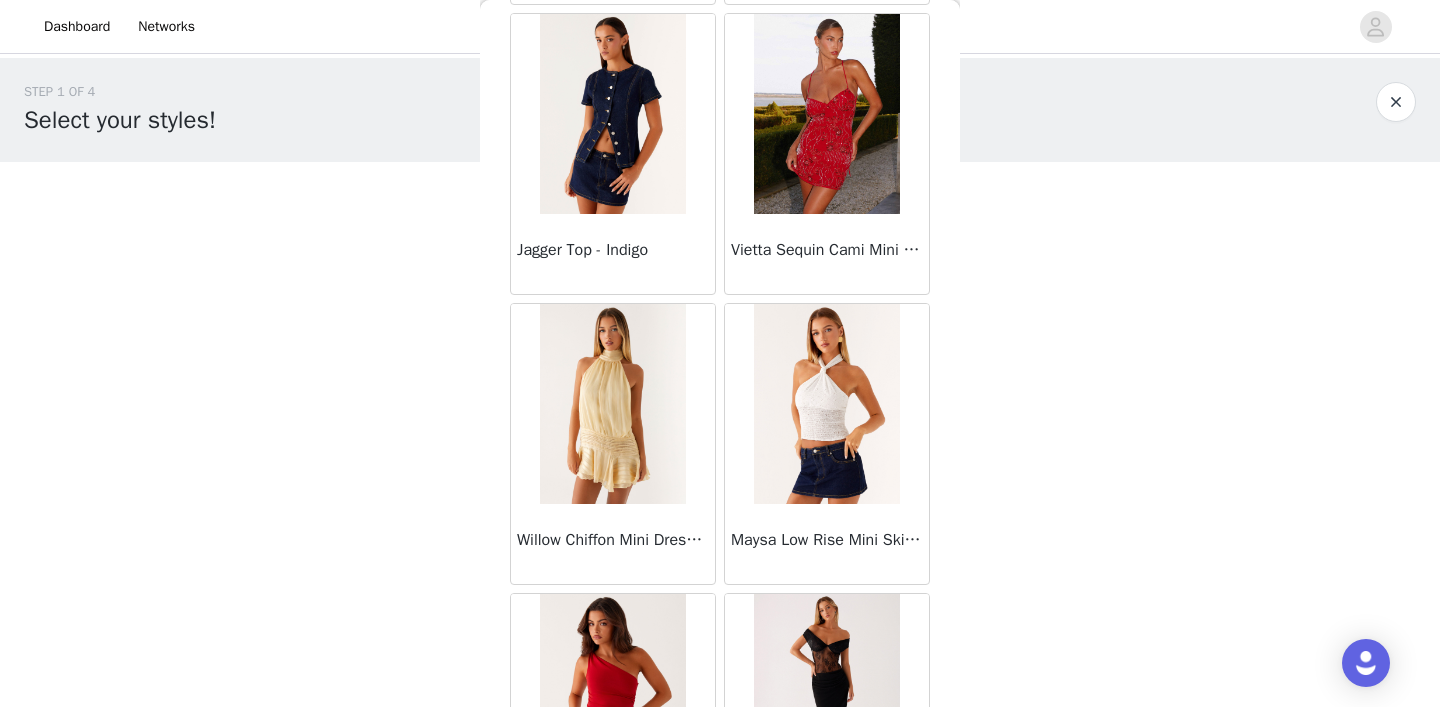 scroll, scrollTop: 42953, scrollLeft: 0, axis: vertical 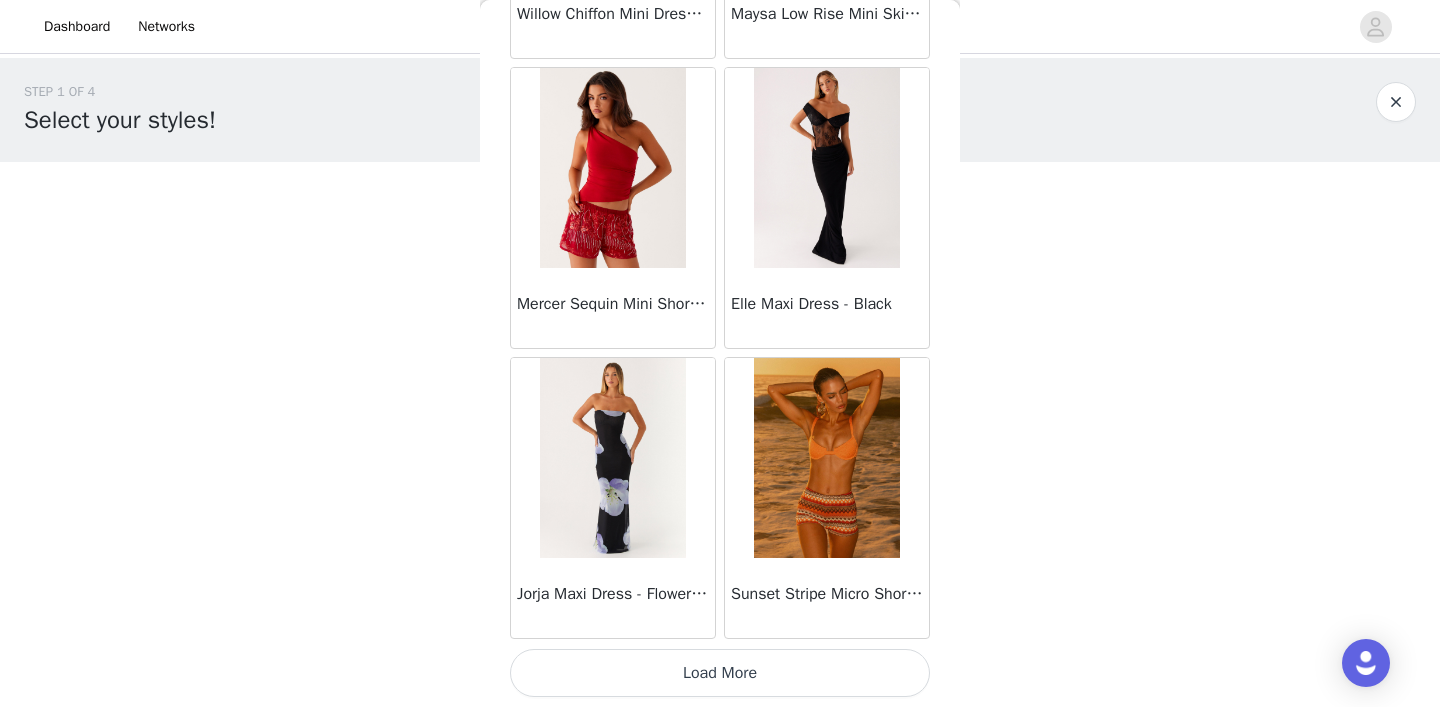 click on "Load More" at bounding box center [720, 673] 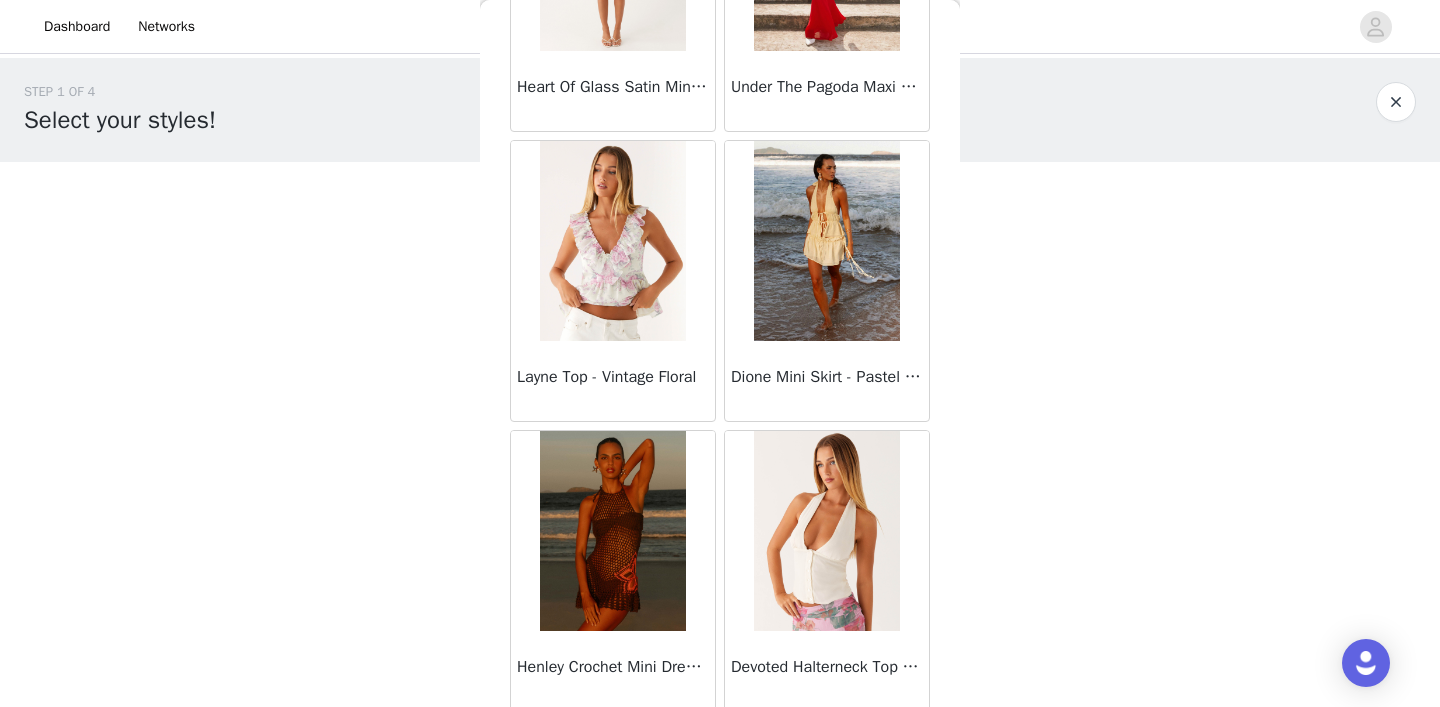 scroll, scrollTop: 45853, scrollLeft: 0, axis: vertical 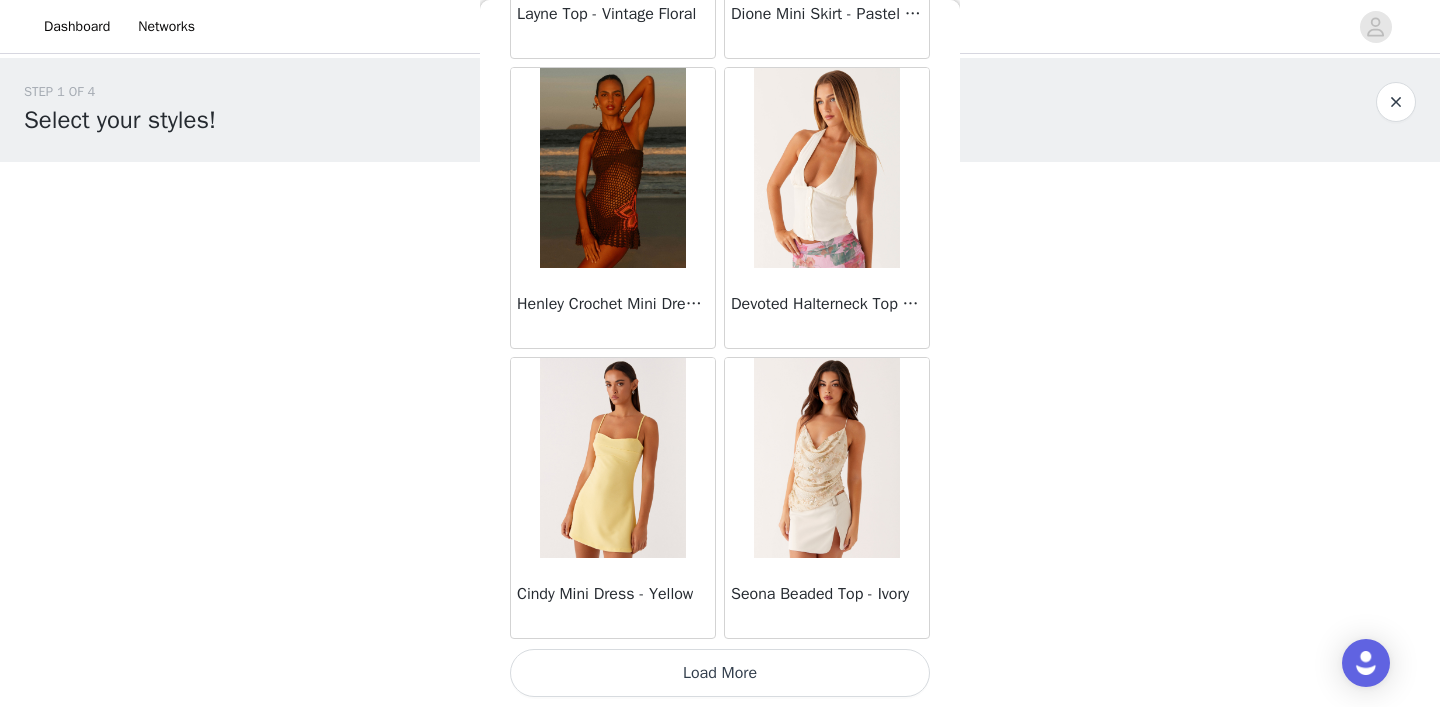 click on "Load More" at bounding box center (720, 673) 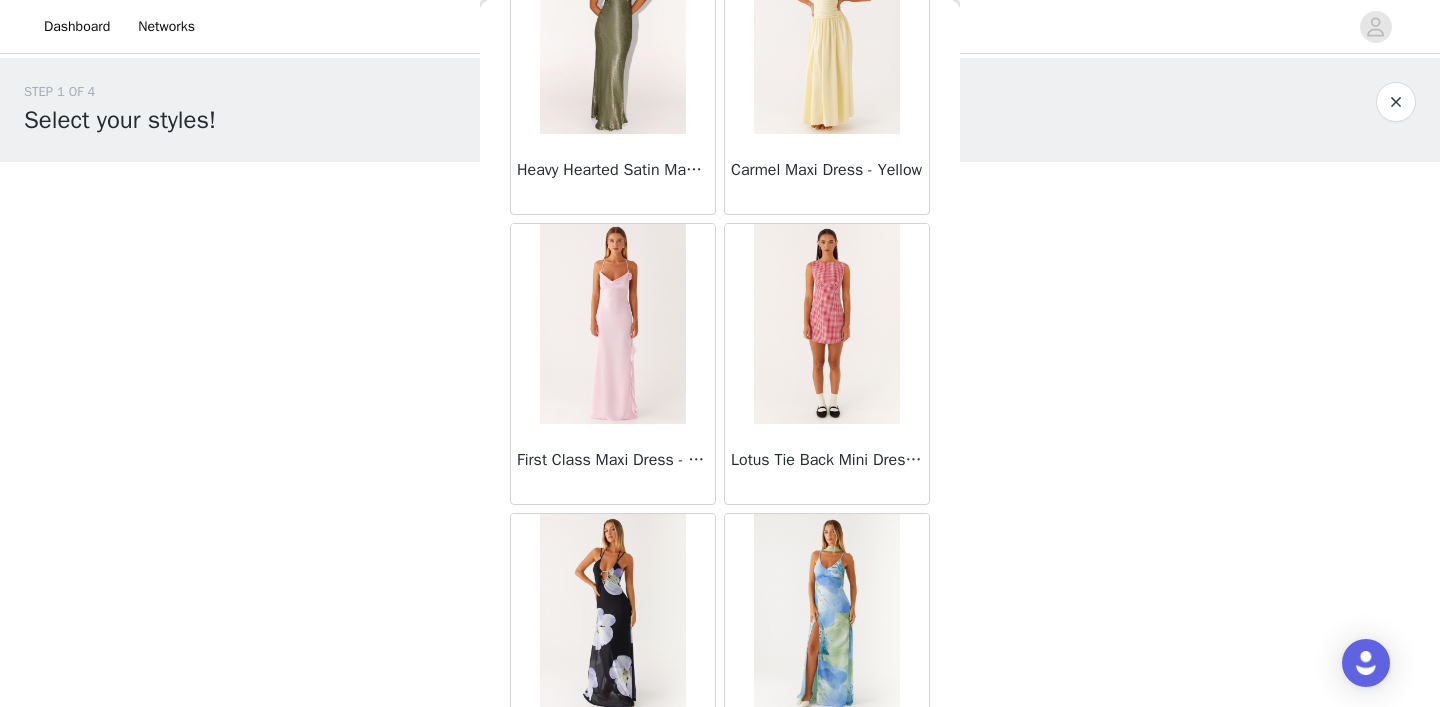 scroll, scrollTop: 48753, scrollLeft: 0, axis: vertical 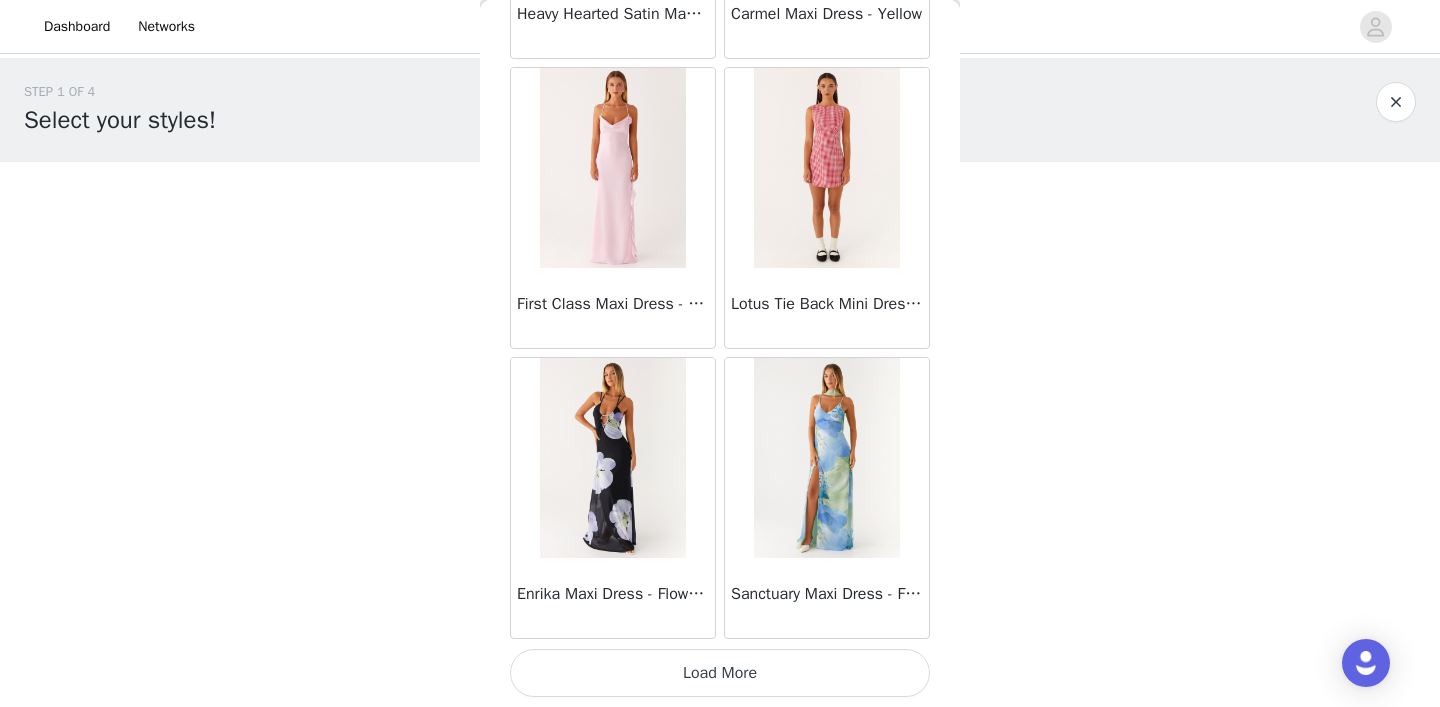 click on "Load More" at bounding box center [720, 673] 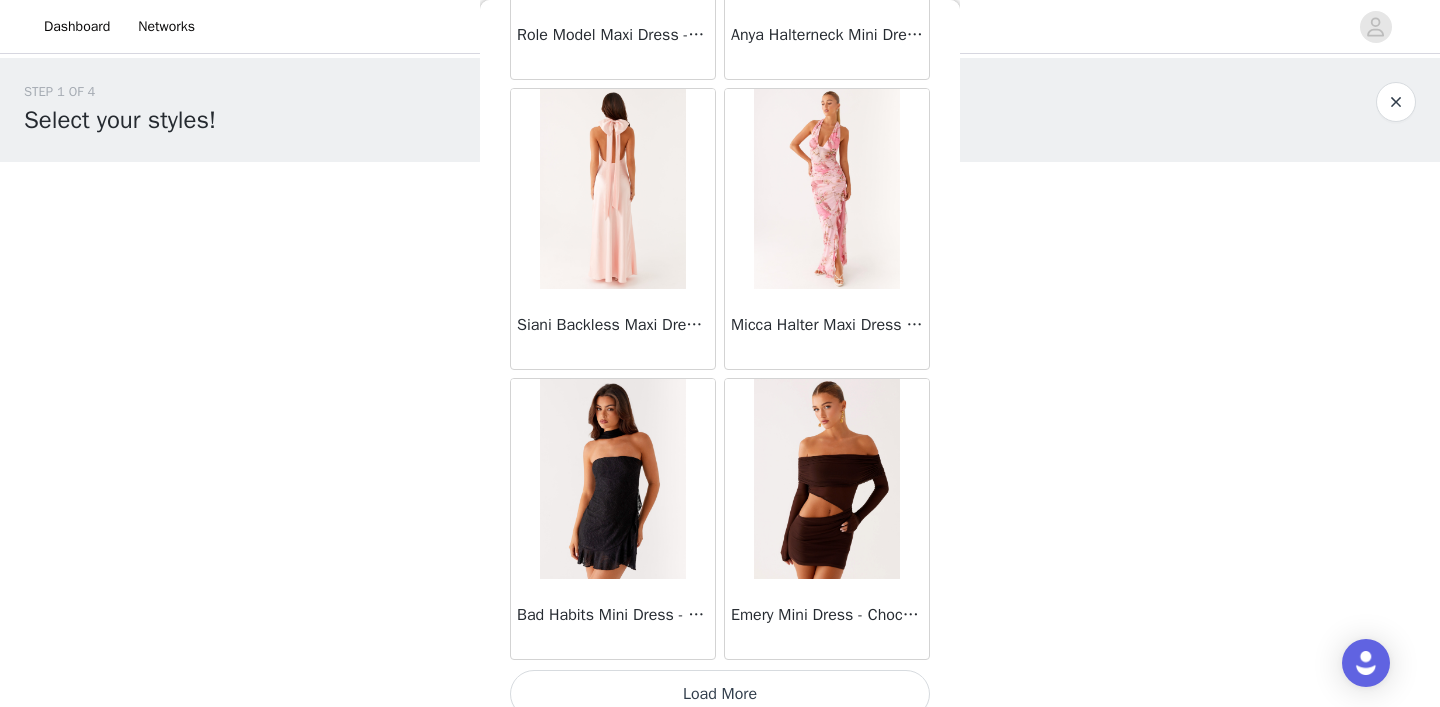 scroll, scrollTop: 51653, scrollLeft: 0, axis: vertical 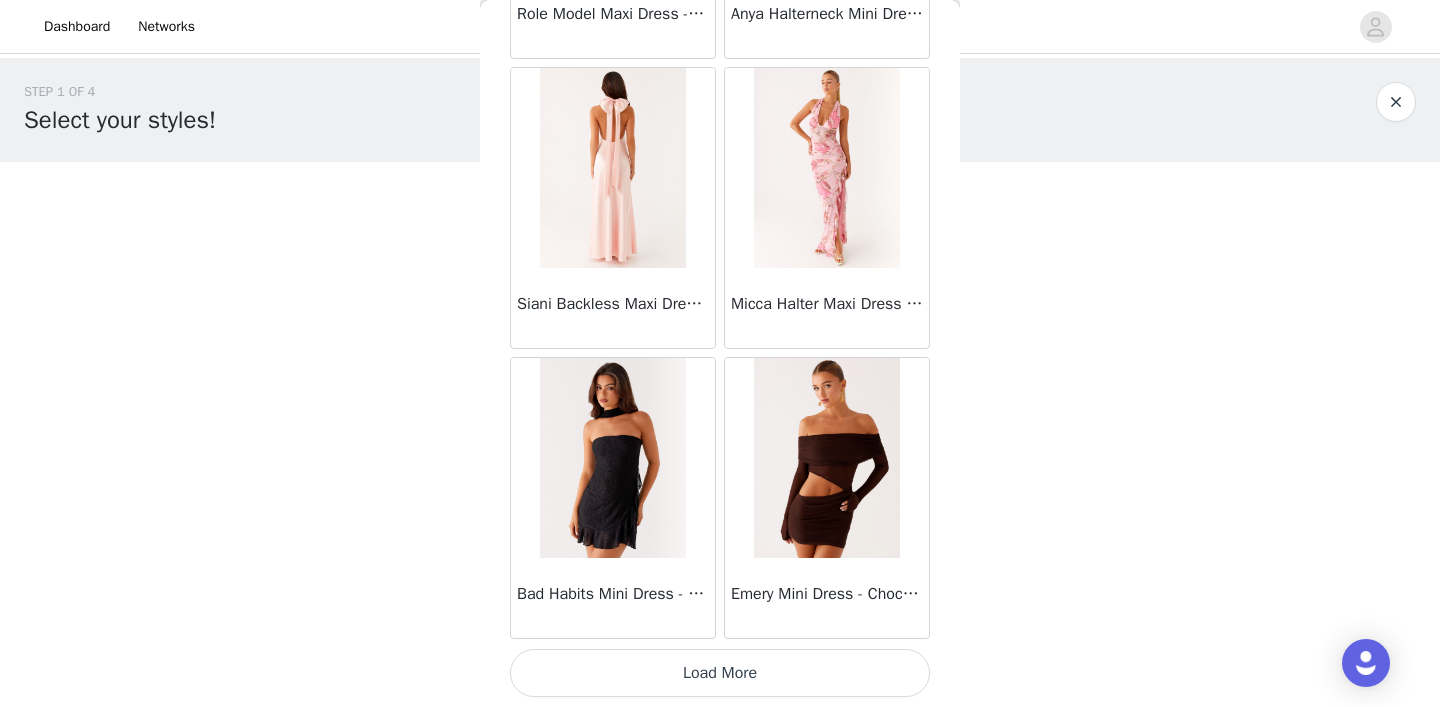 click on "Load More" at bounding box center [720, 673] 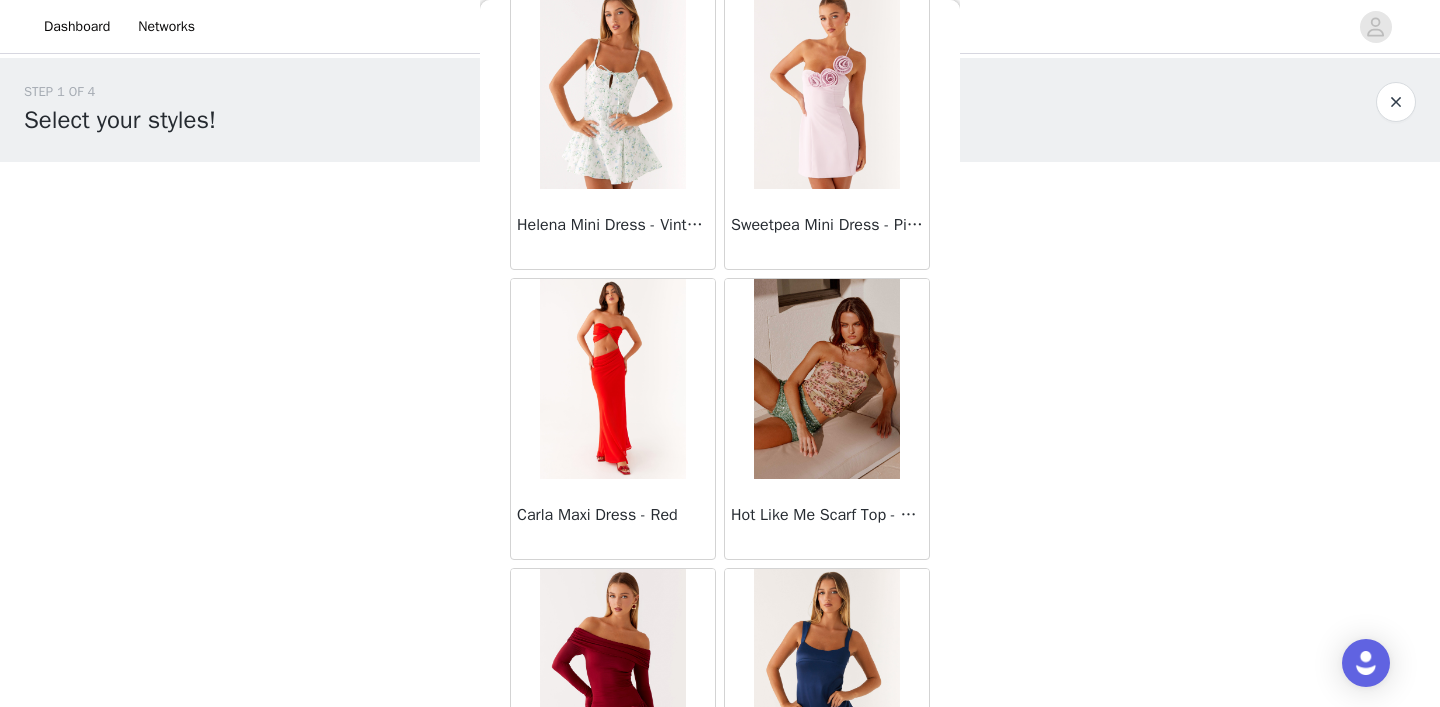 scroll, scrollTop: 54553, scrollLeft: 0, axis: vertical 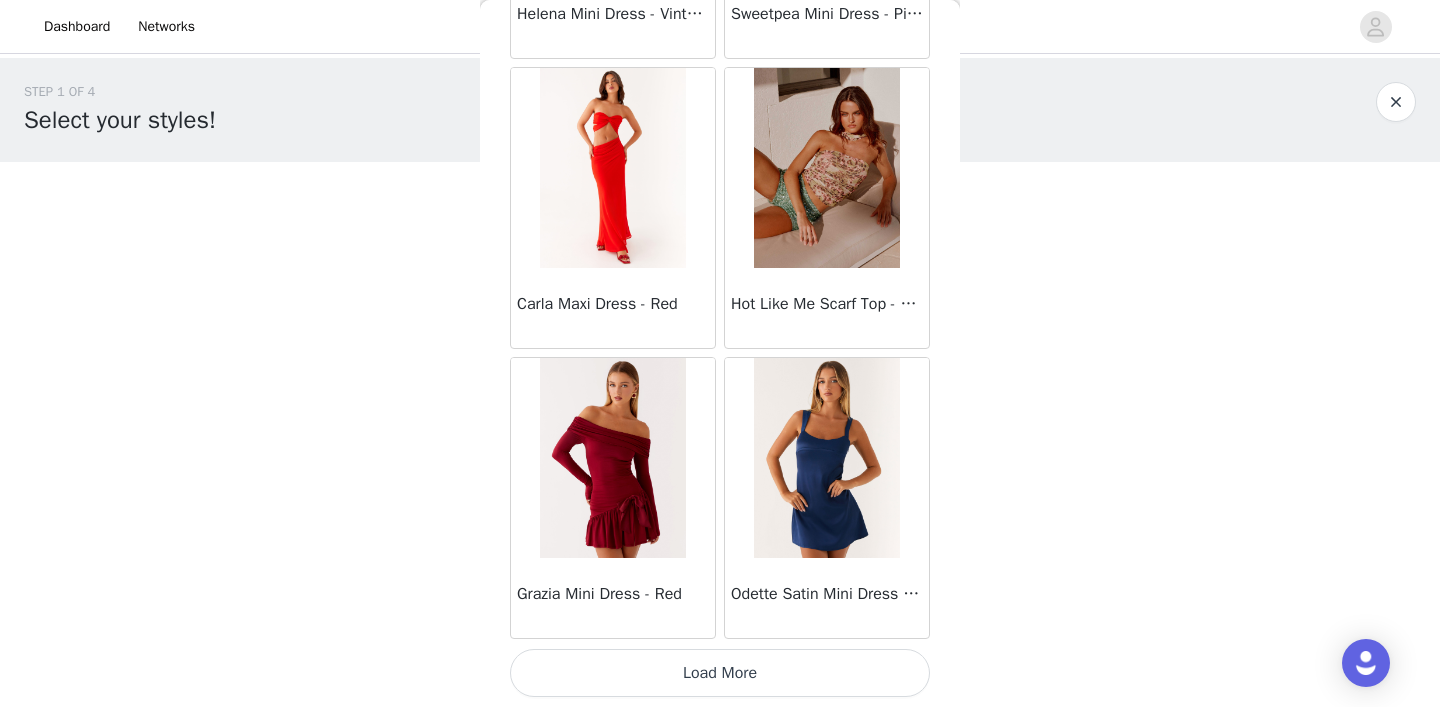click on "Load More" at bounding box center (720, 673) 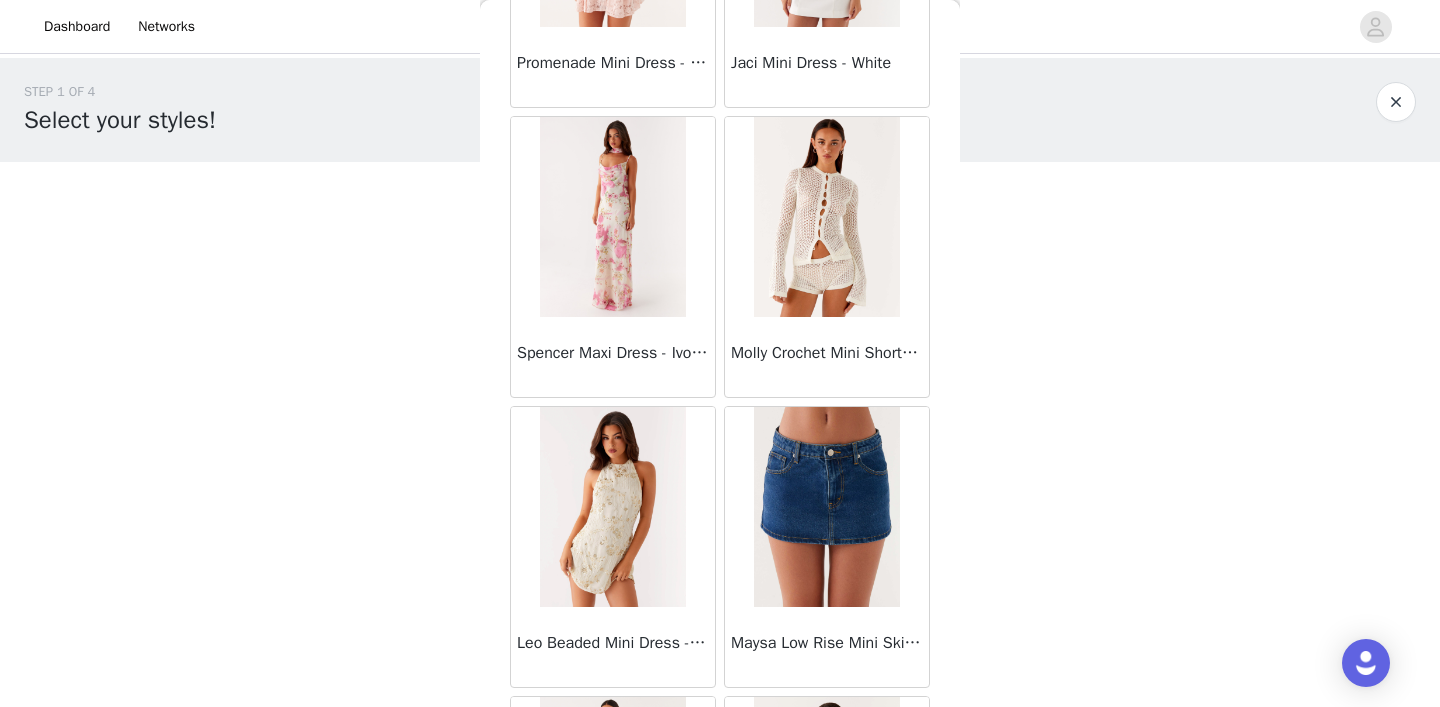scroll, scrollTop: 55962, scrollLeft: 0, axis: vertical 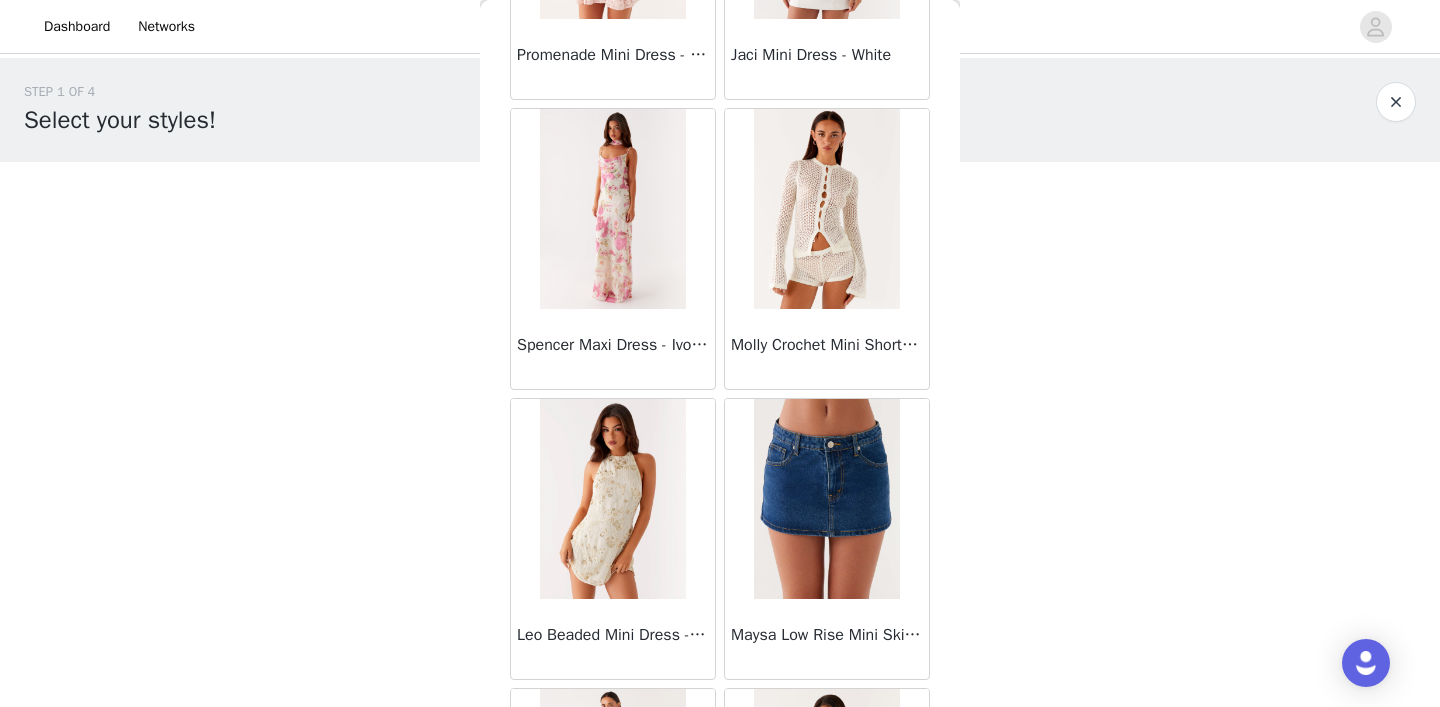 click at bounding box center (826, 499) 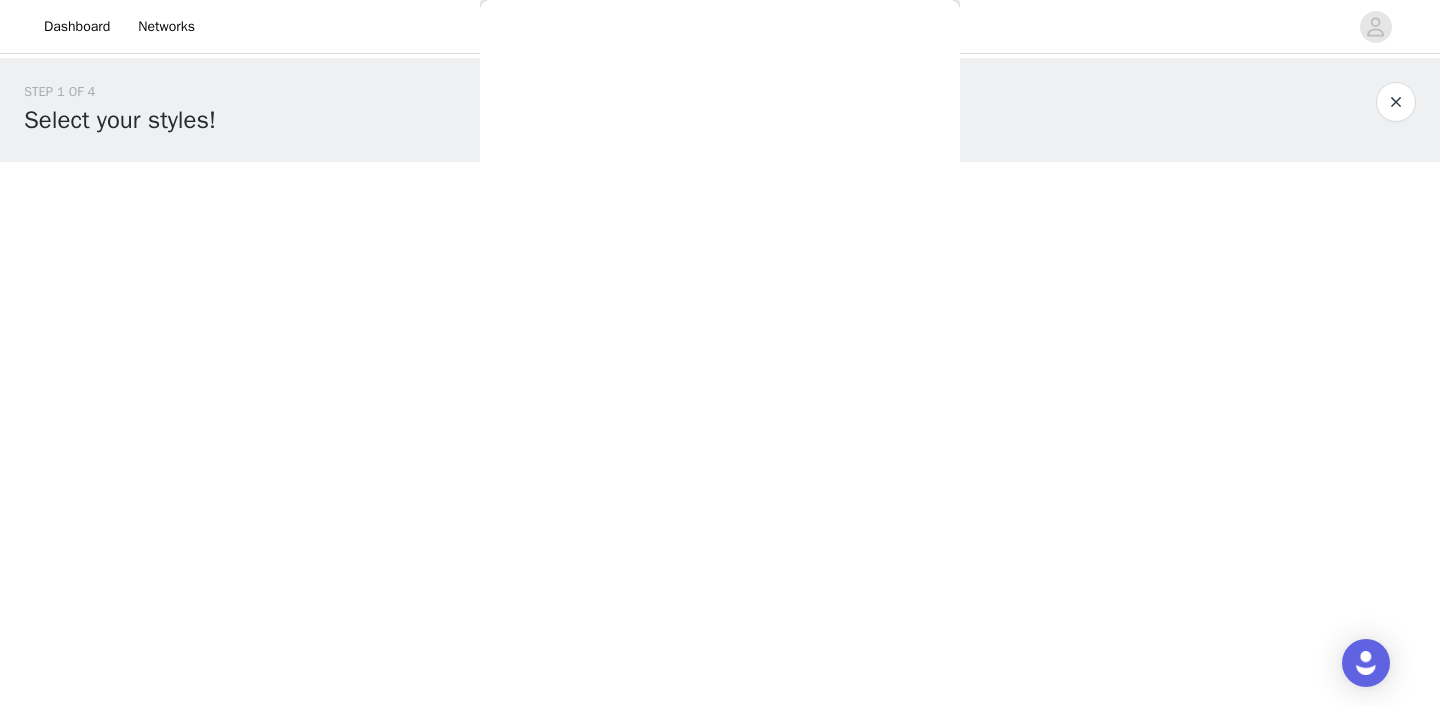 scroll, scrollTop: 326, scrollLeft: 0, axis: vertical 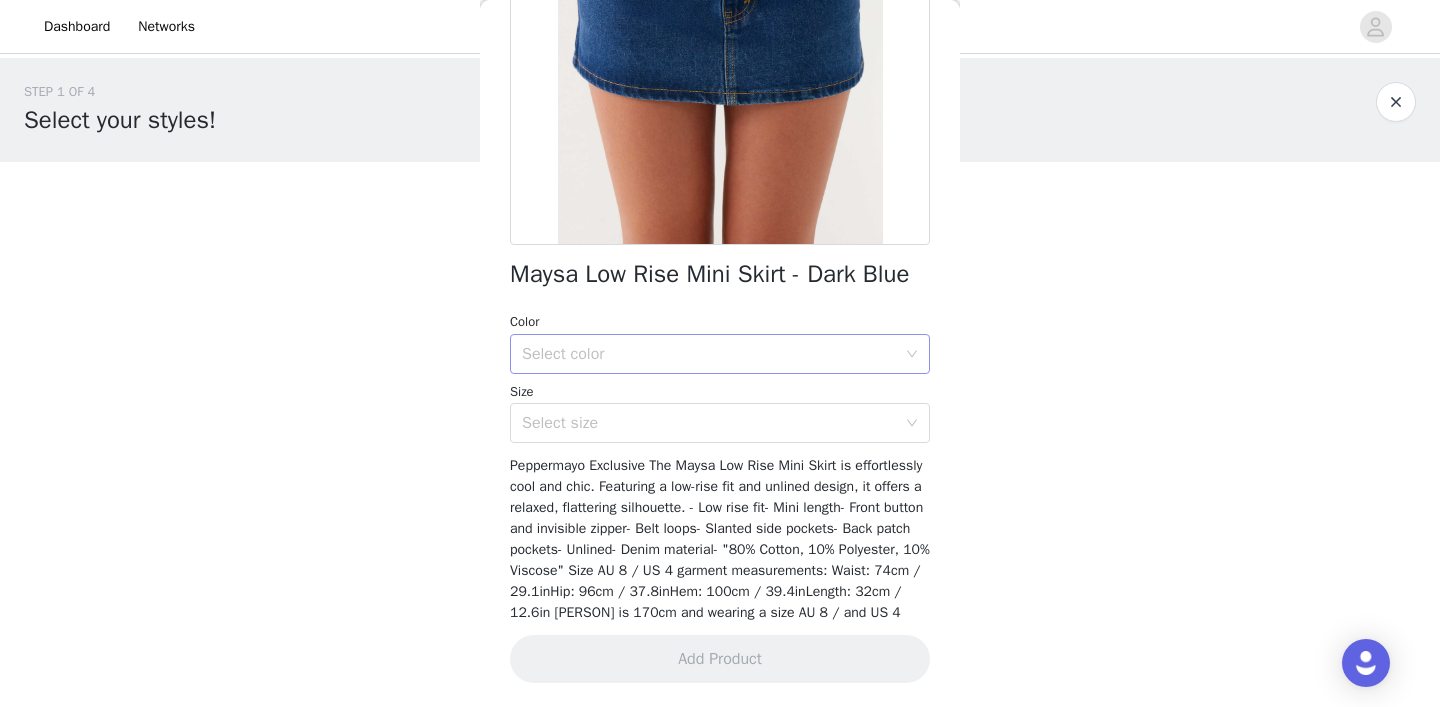 click on "Select color" at bounding box center (709, 354) 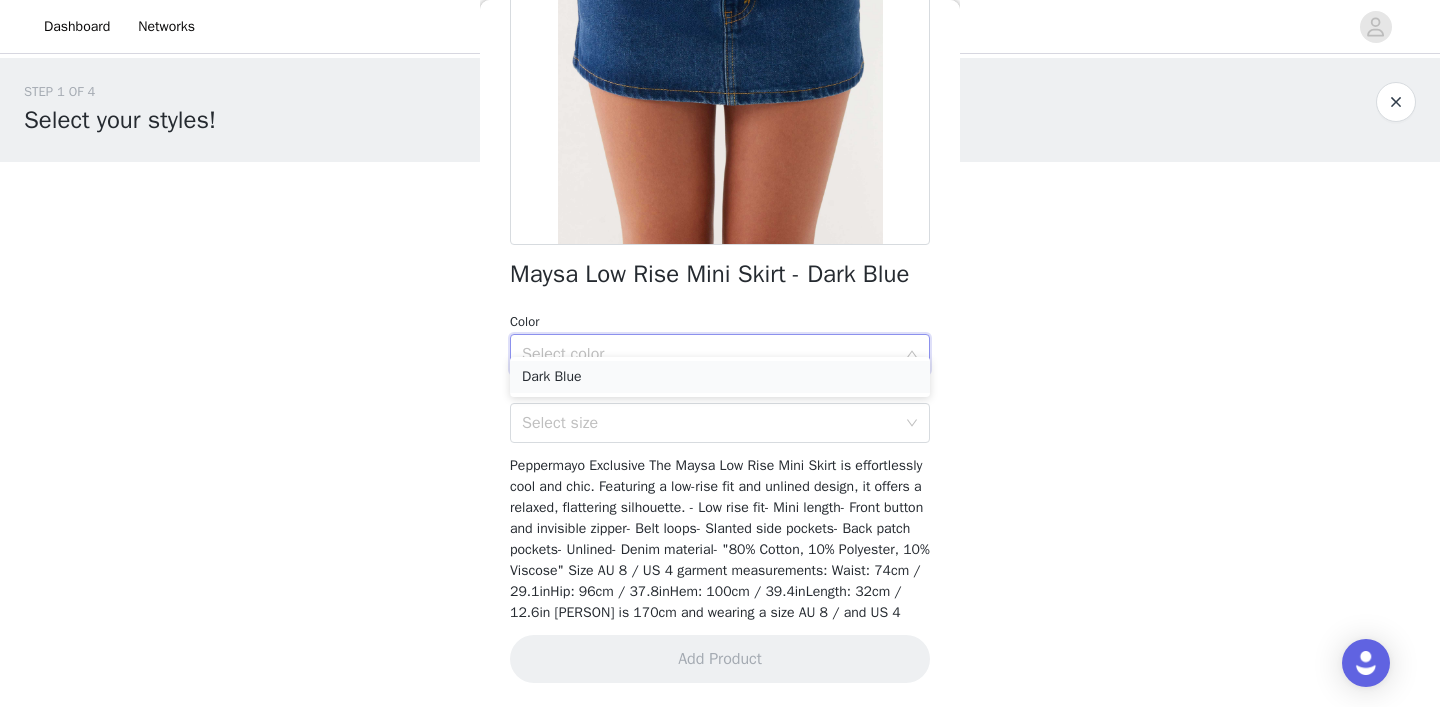 click on "Dark Blue" at bounding box center (720, 377) 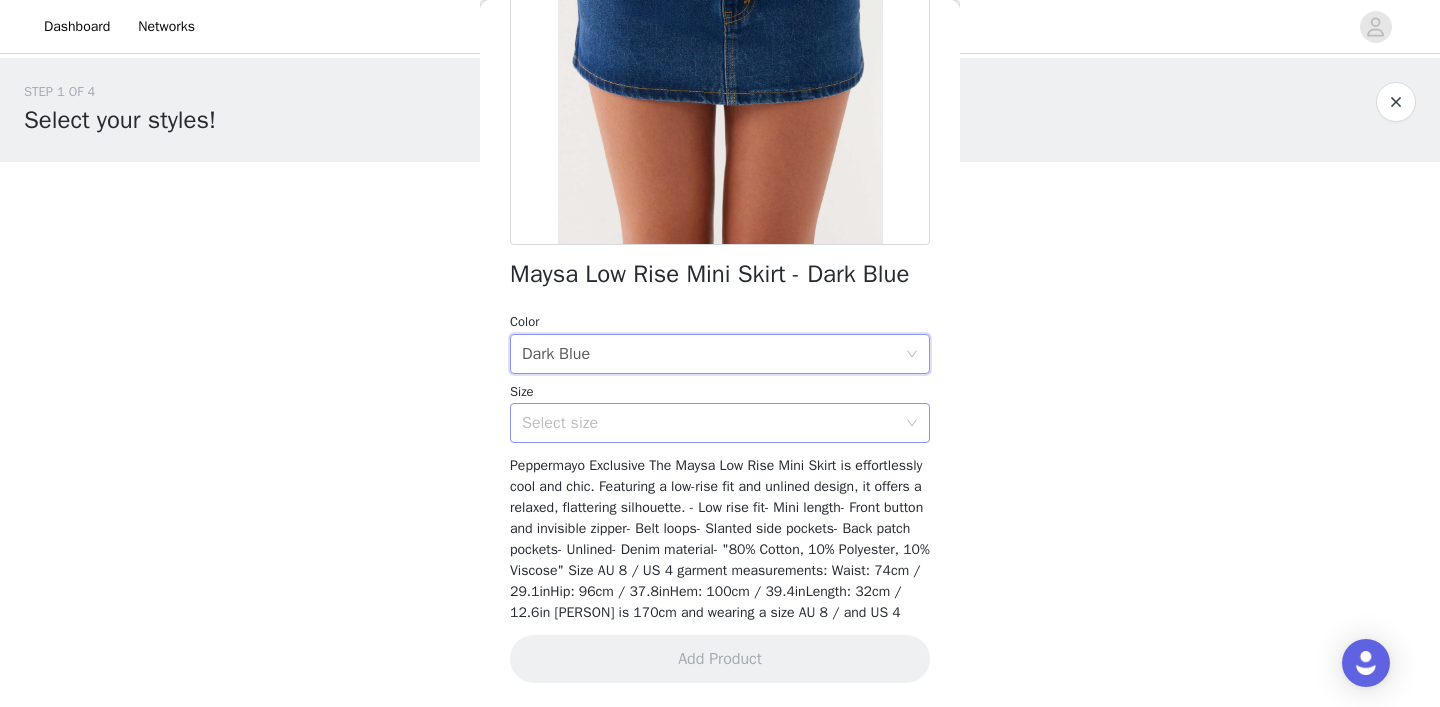 click on "Select size" at bounding box center (709, 423) 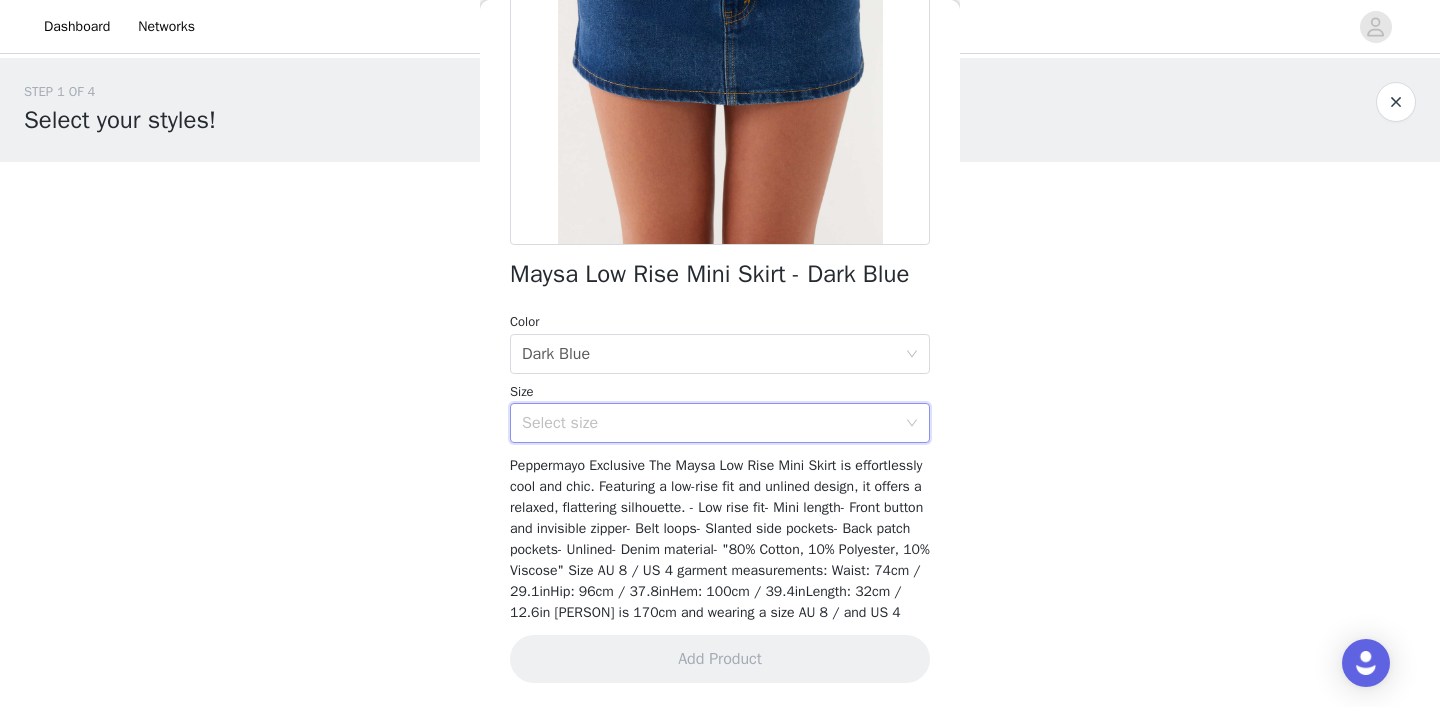 click on "Select size" at bounding box center (709, 423) 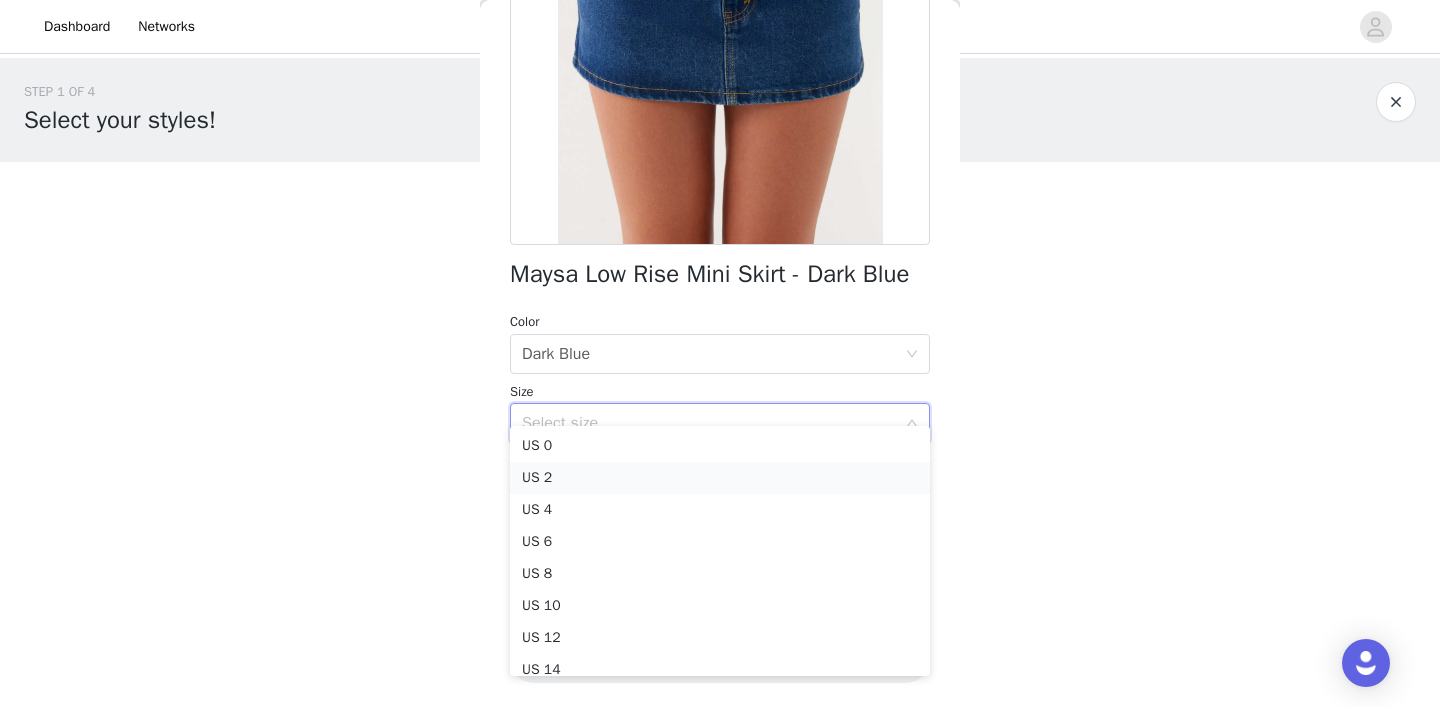 click on "US 2" at bounding box center (720, 478) 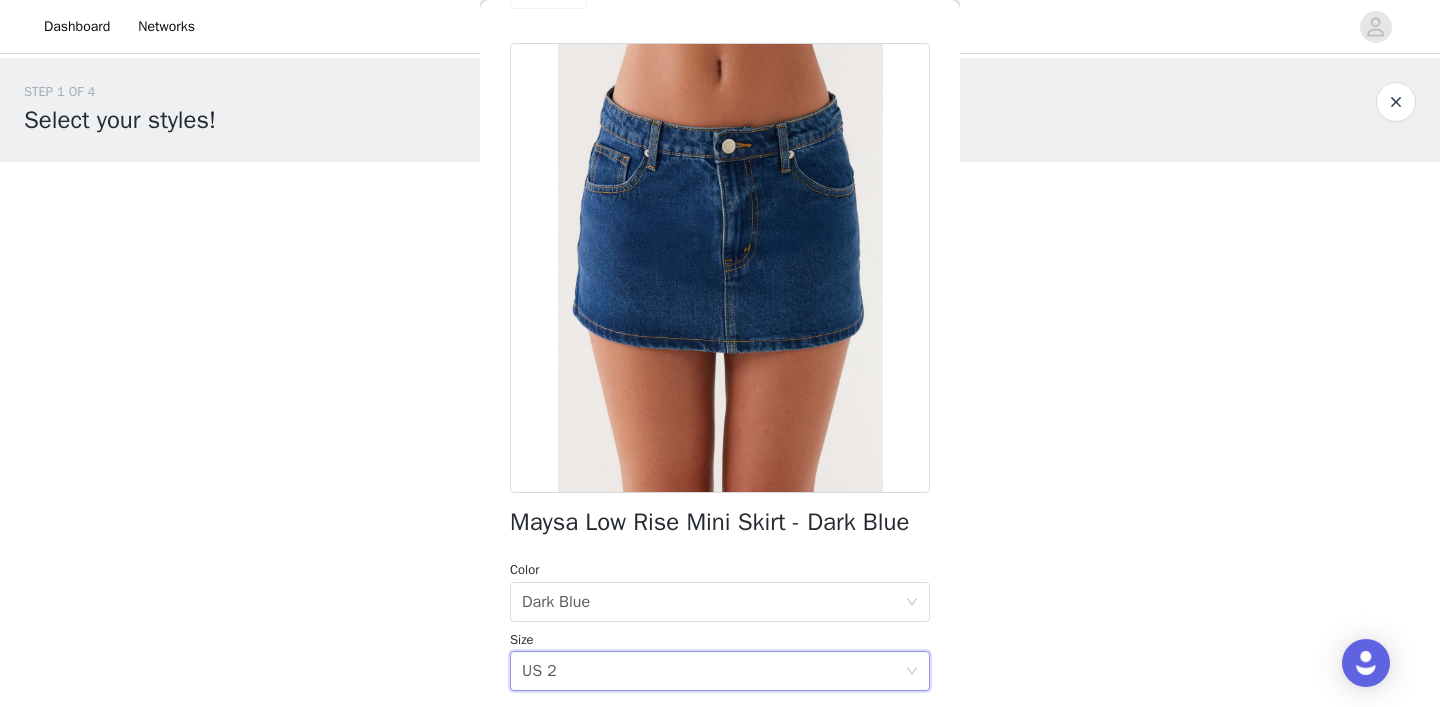scroll, scrollTop: 58, scrollLeft: 0, axis: vertical 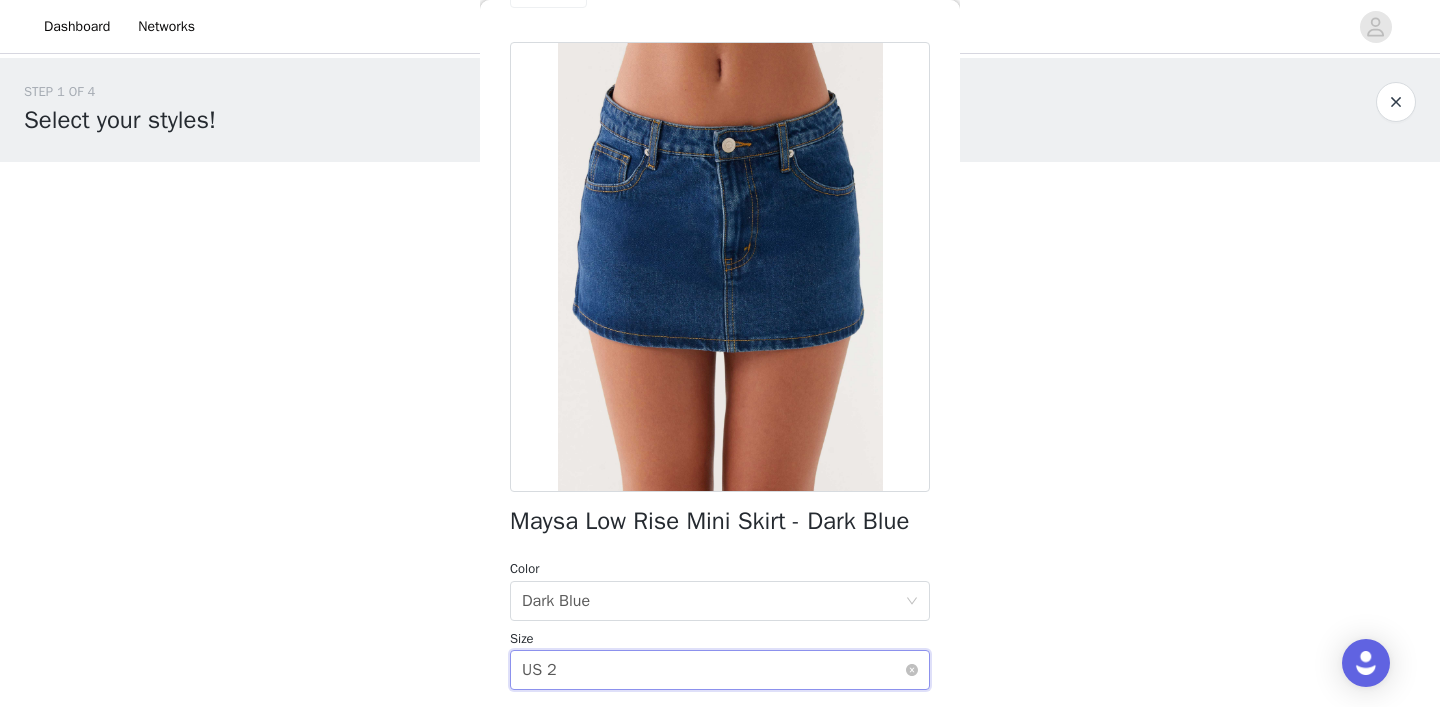 click on "Select size US 2" at bounding box center (713, 670) 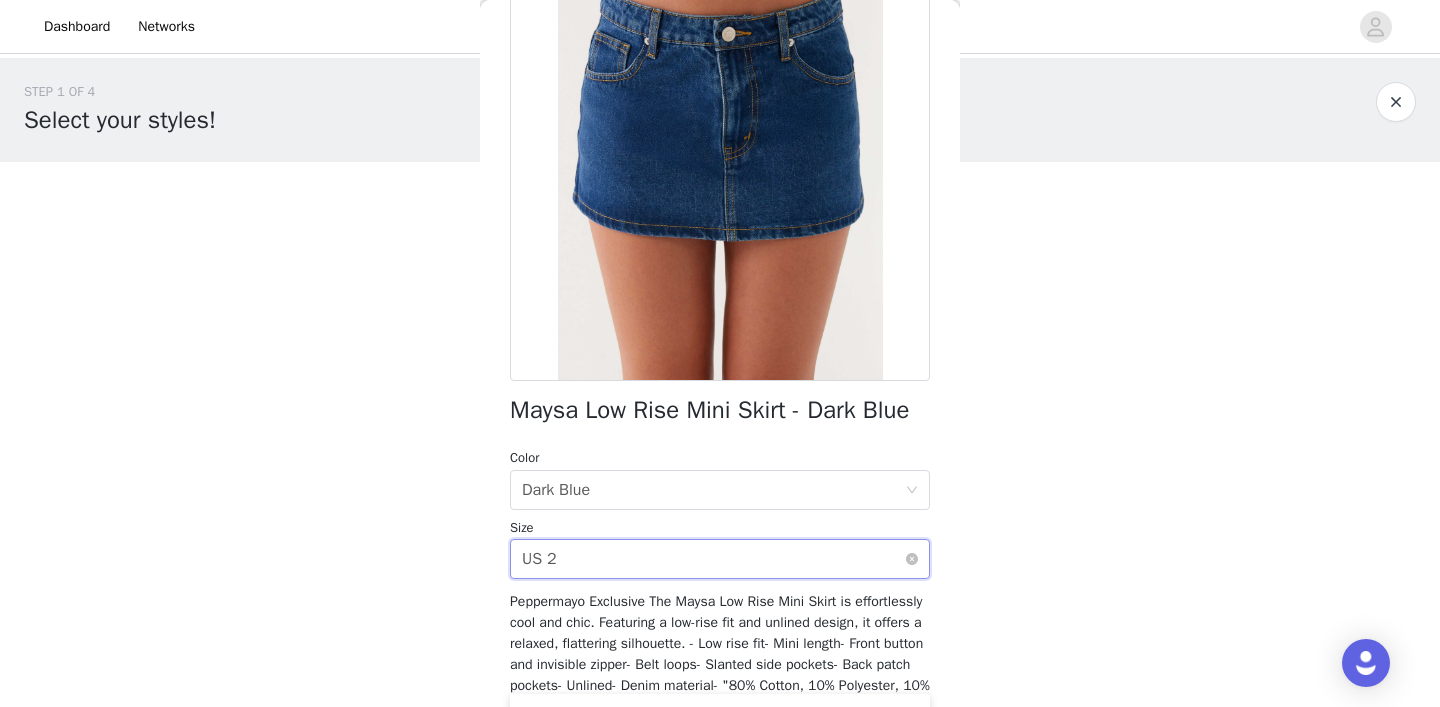 scroll, scrollTop: 171, scrollLeft: 0, axis: vertical 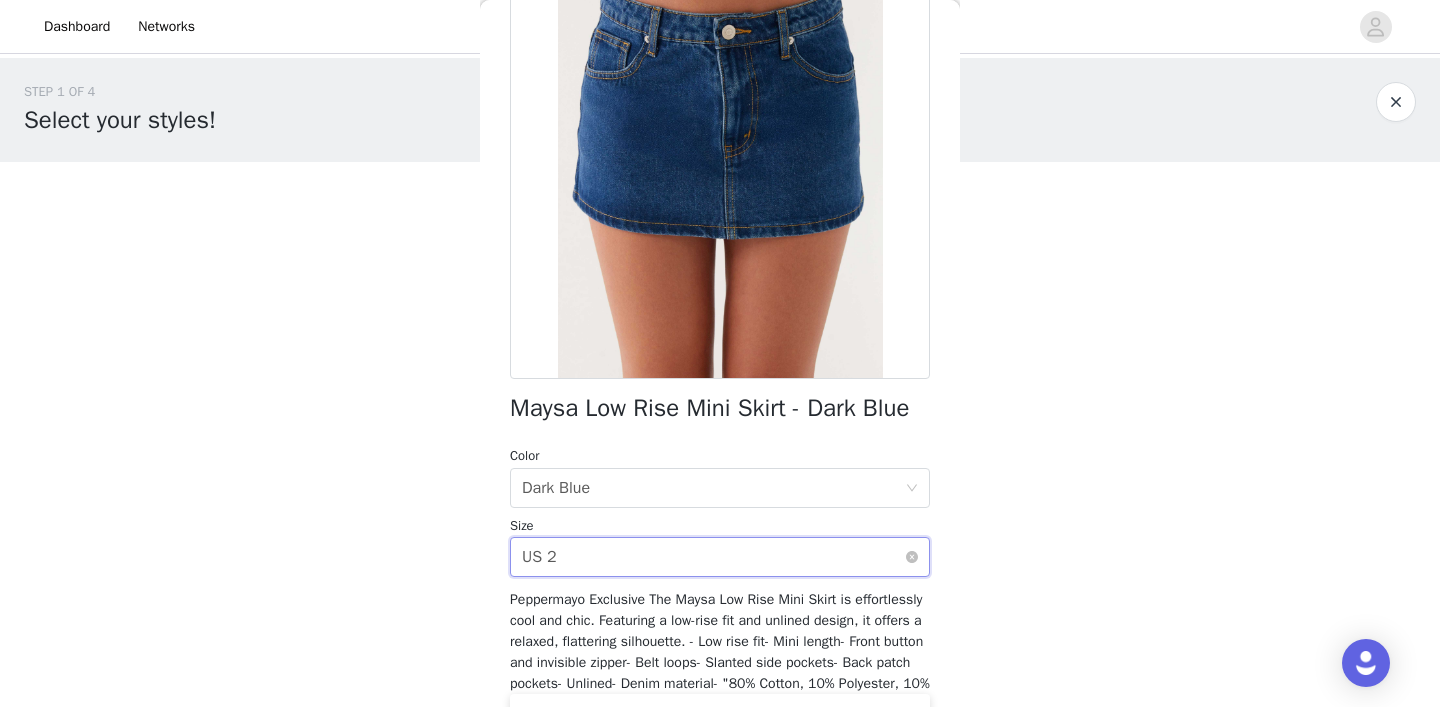 click on "Select size US 2" at bounding box center (720, 557) 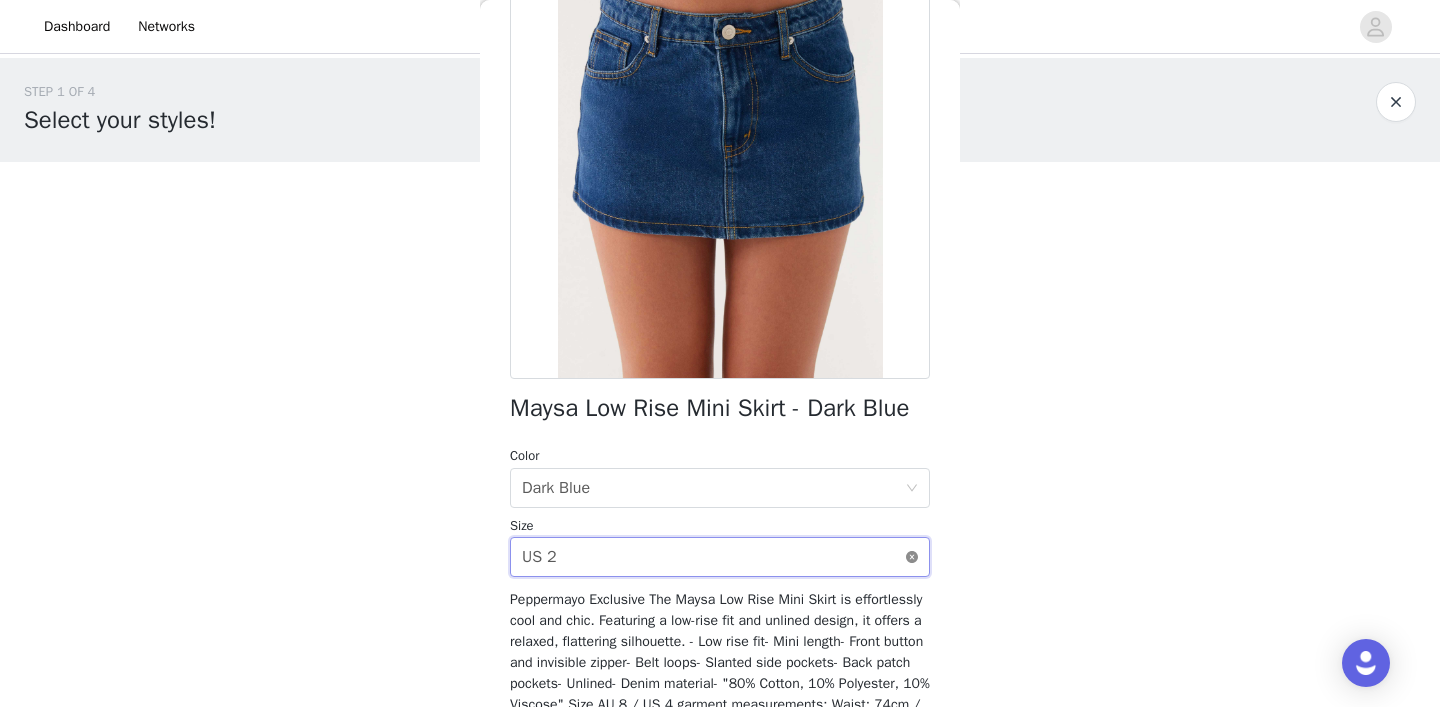 click 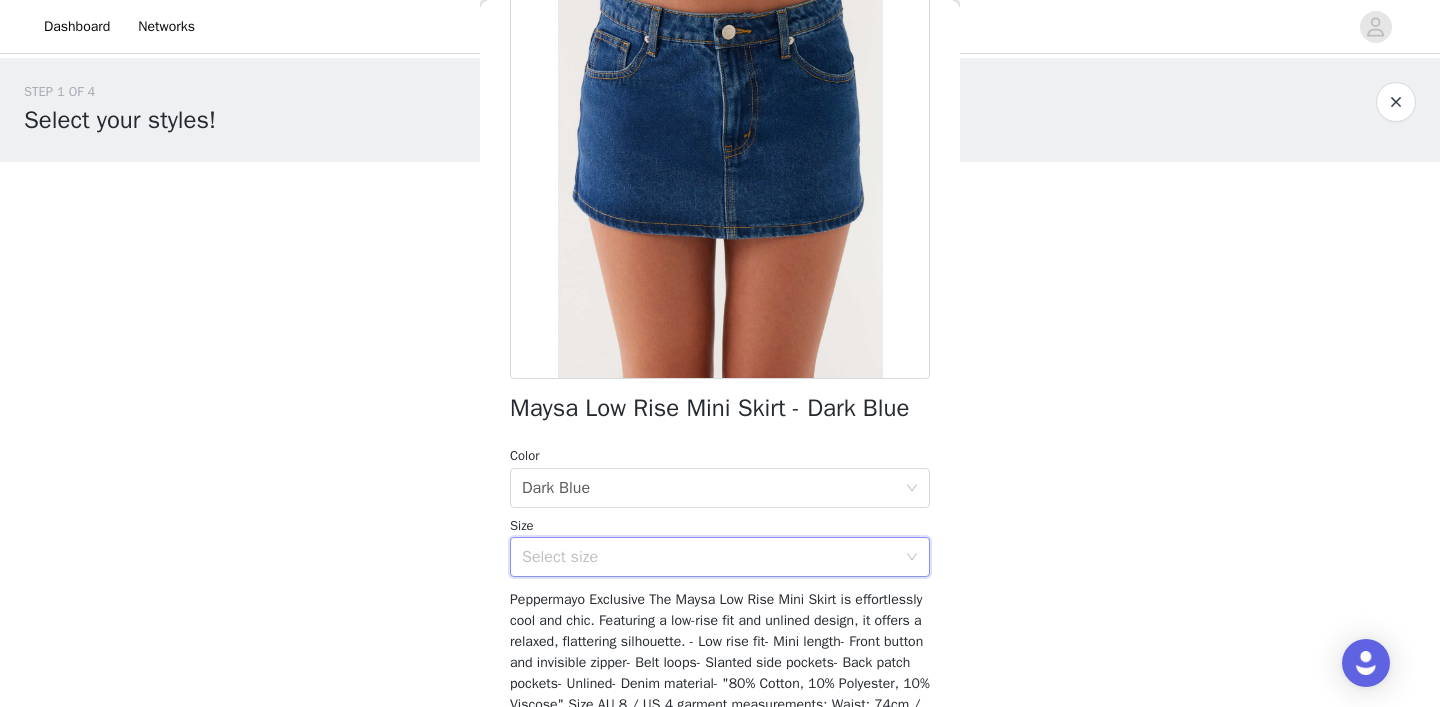 click on "Select size" at bounding box center [709, 557] 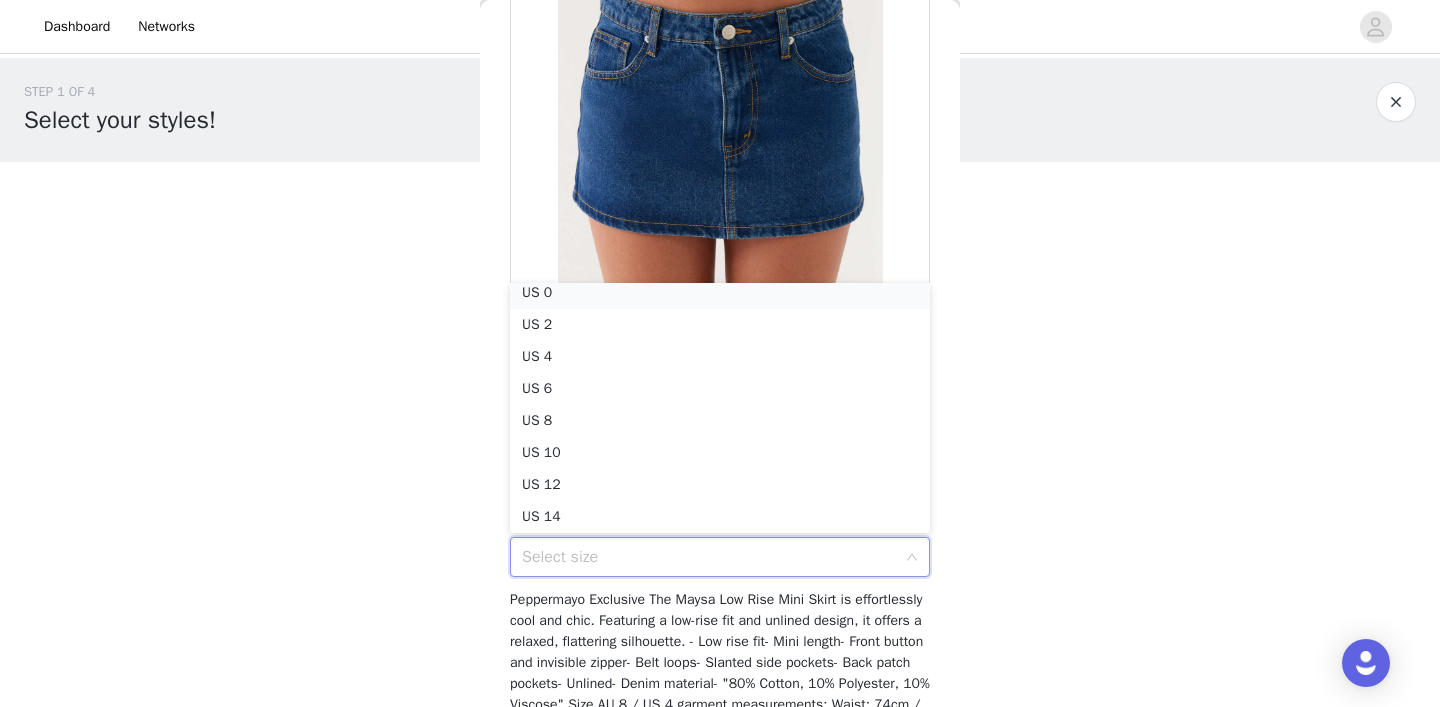 scroll, scrollTop: 4, scrollLeft: 0, axis: vertical 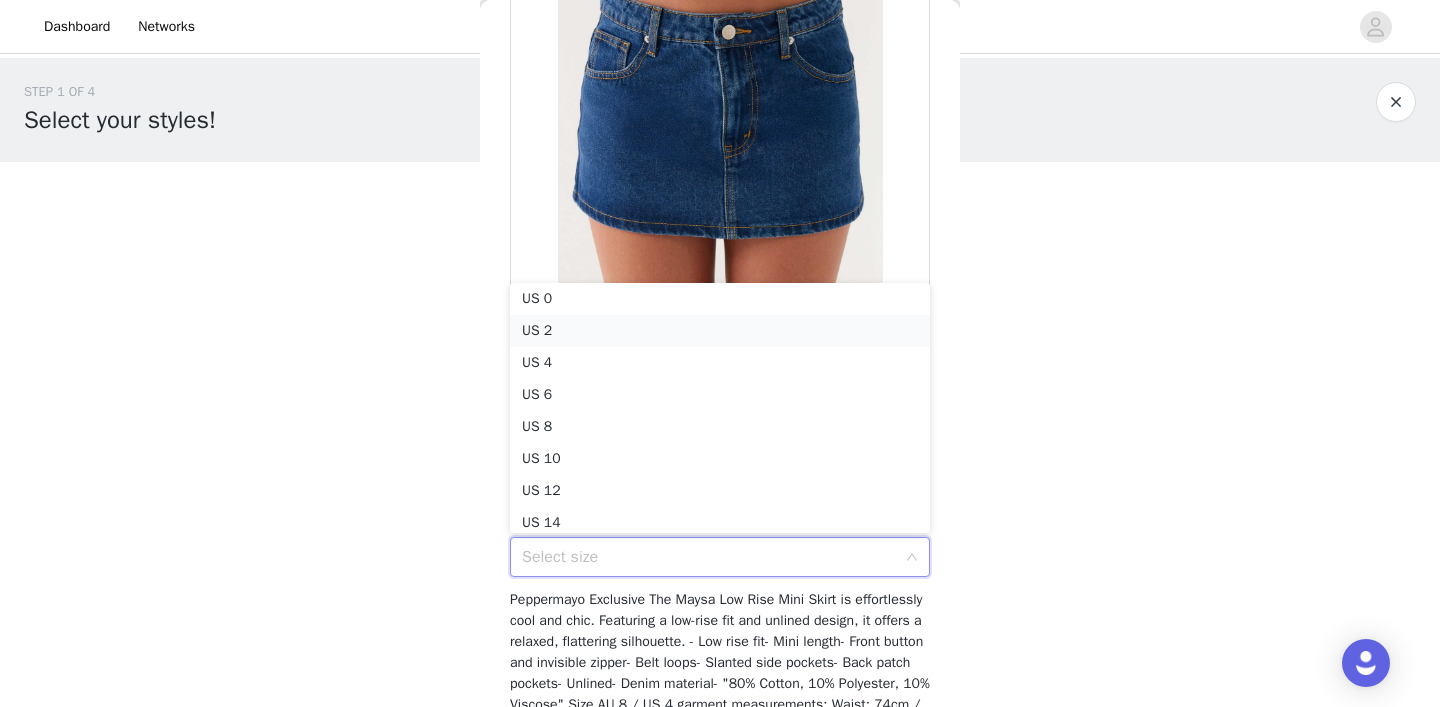 click on "US 2" at bounding box center [720, 331] 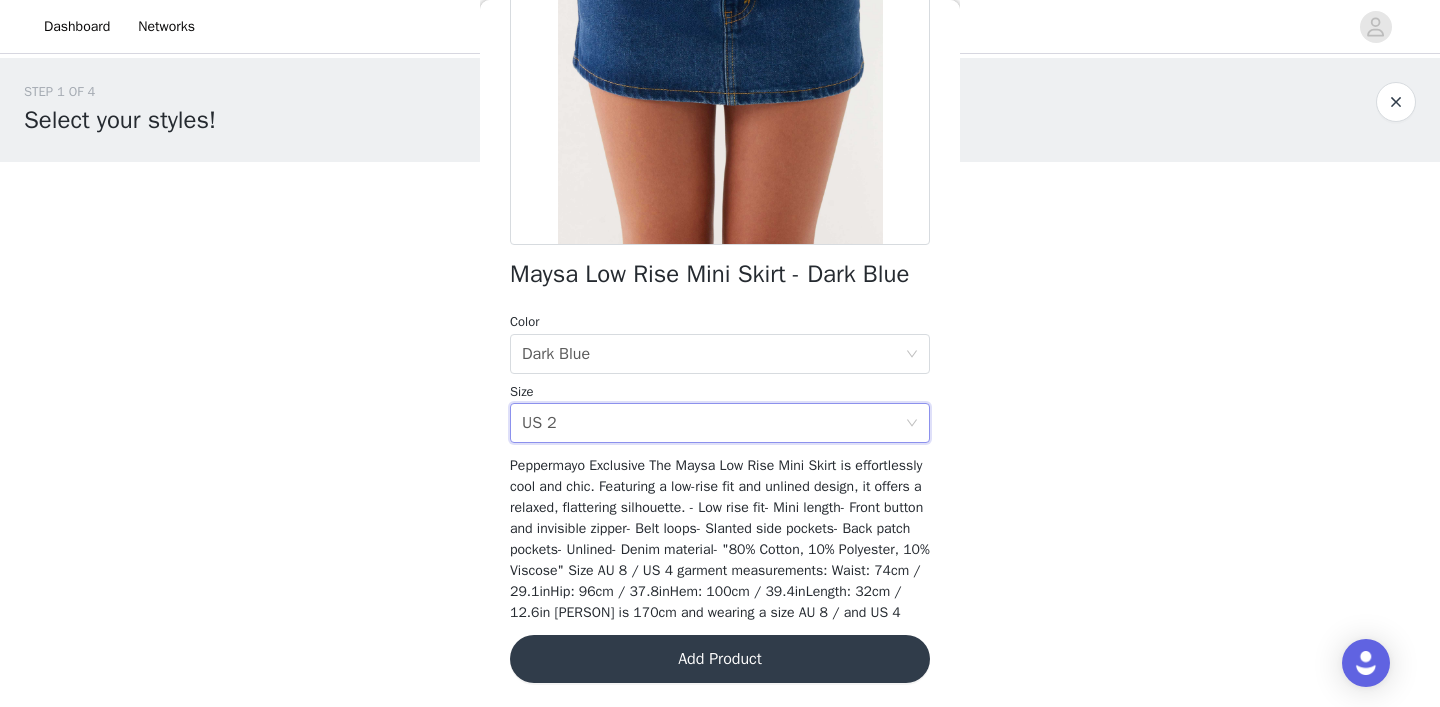scroll, scrollTop: 326, scrollLeft: 0, axis: vertical 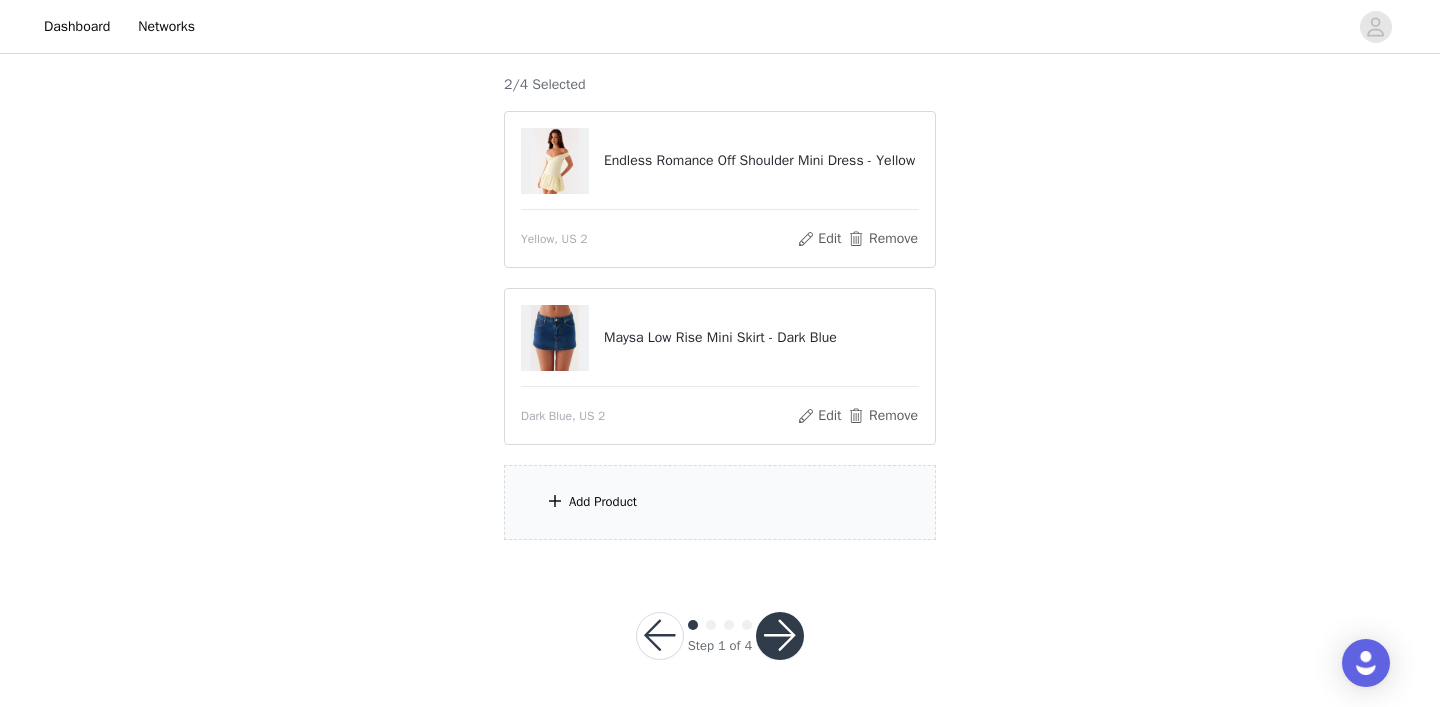 click on "Add Product" at bounding box center [720, 502] 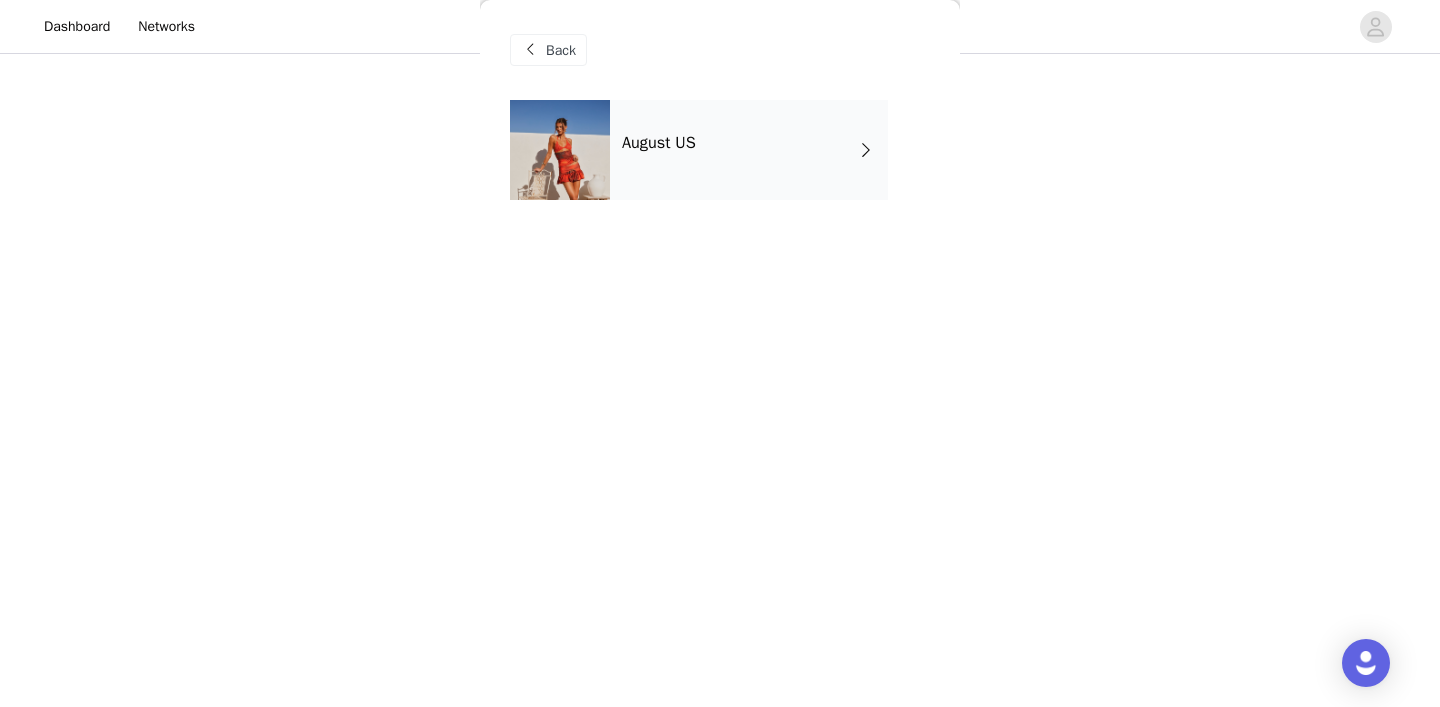 click on "August US" at bounding box center (749, 150) 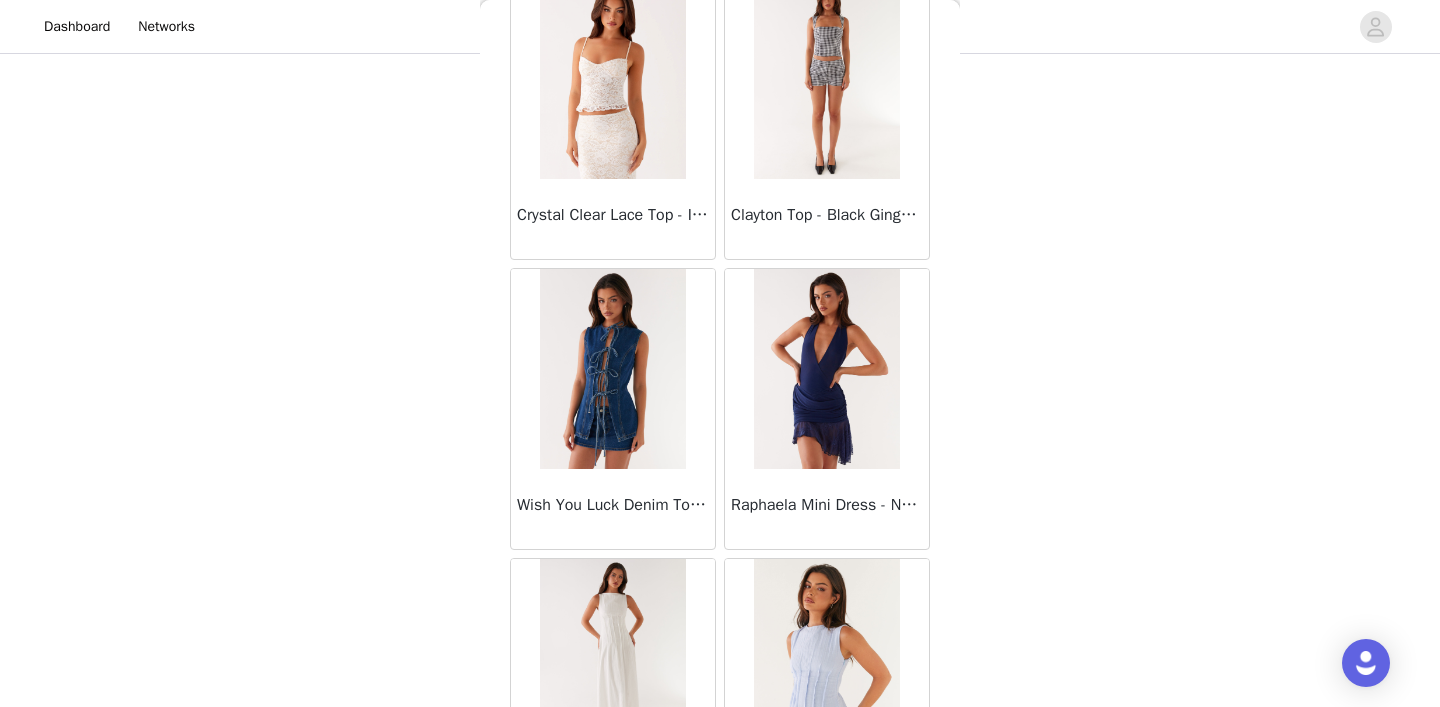 scroll, scrollTop: 1361, scrollLeft: 0, axis: vertical 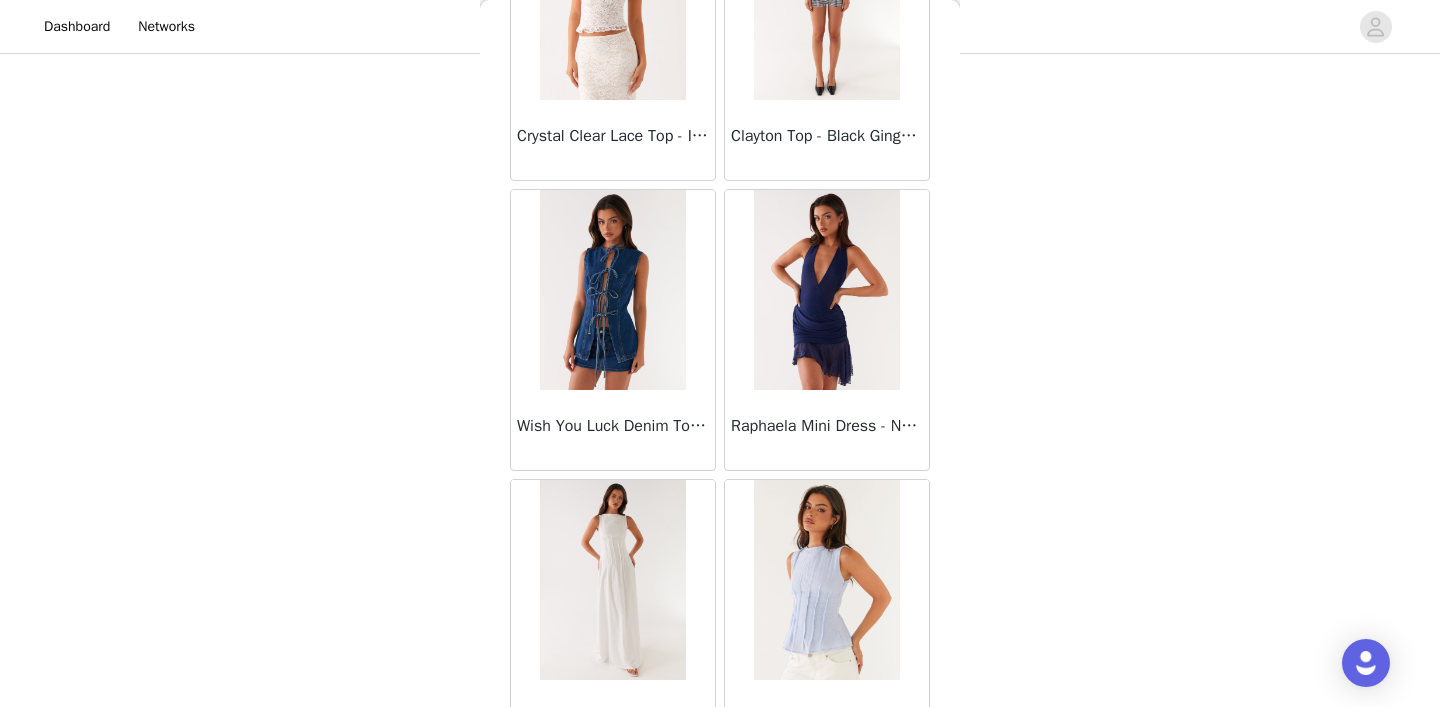 click at bounding box center (612, 290) 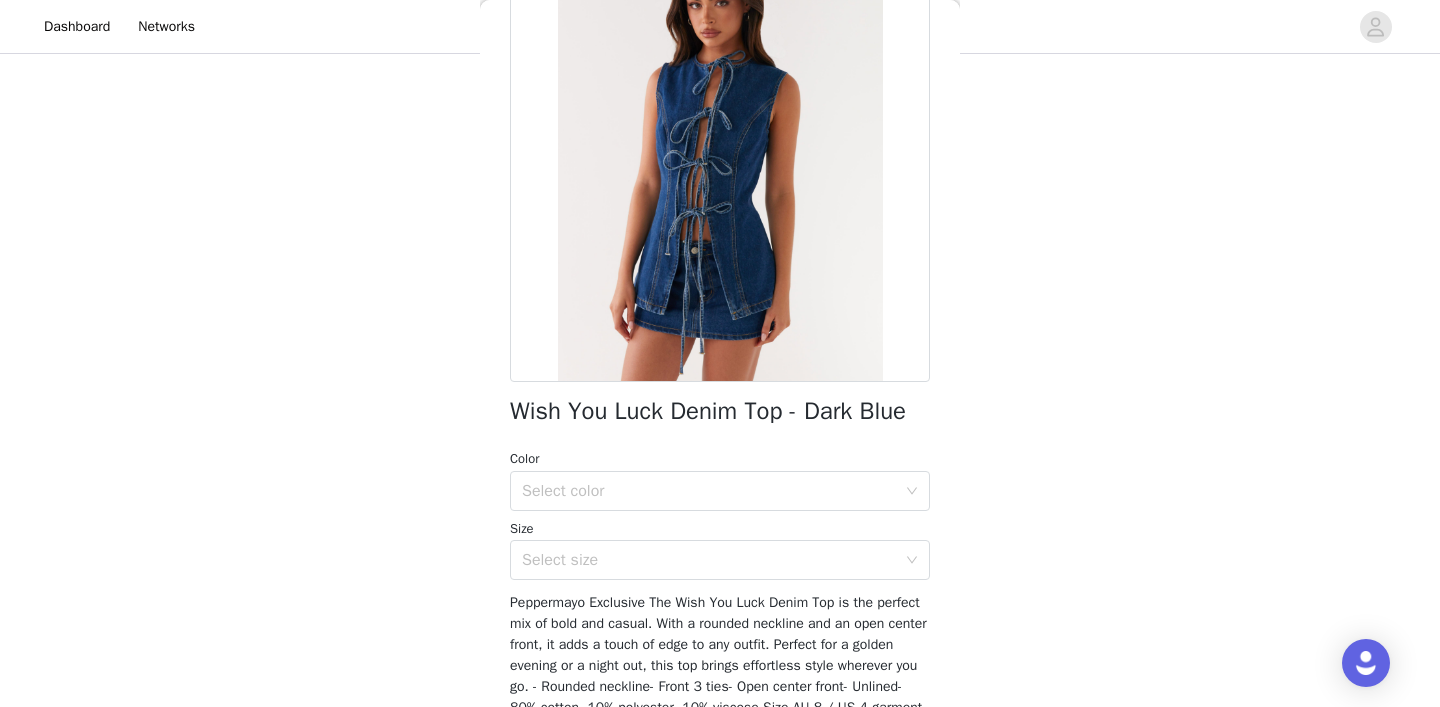 scroll, scrollTop: 169, scrollLeft: 0, axis: vertical 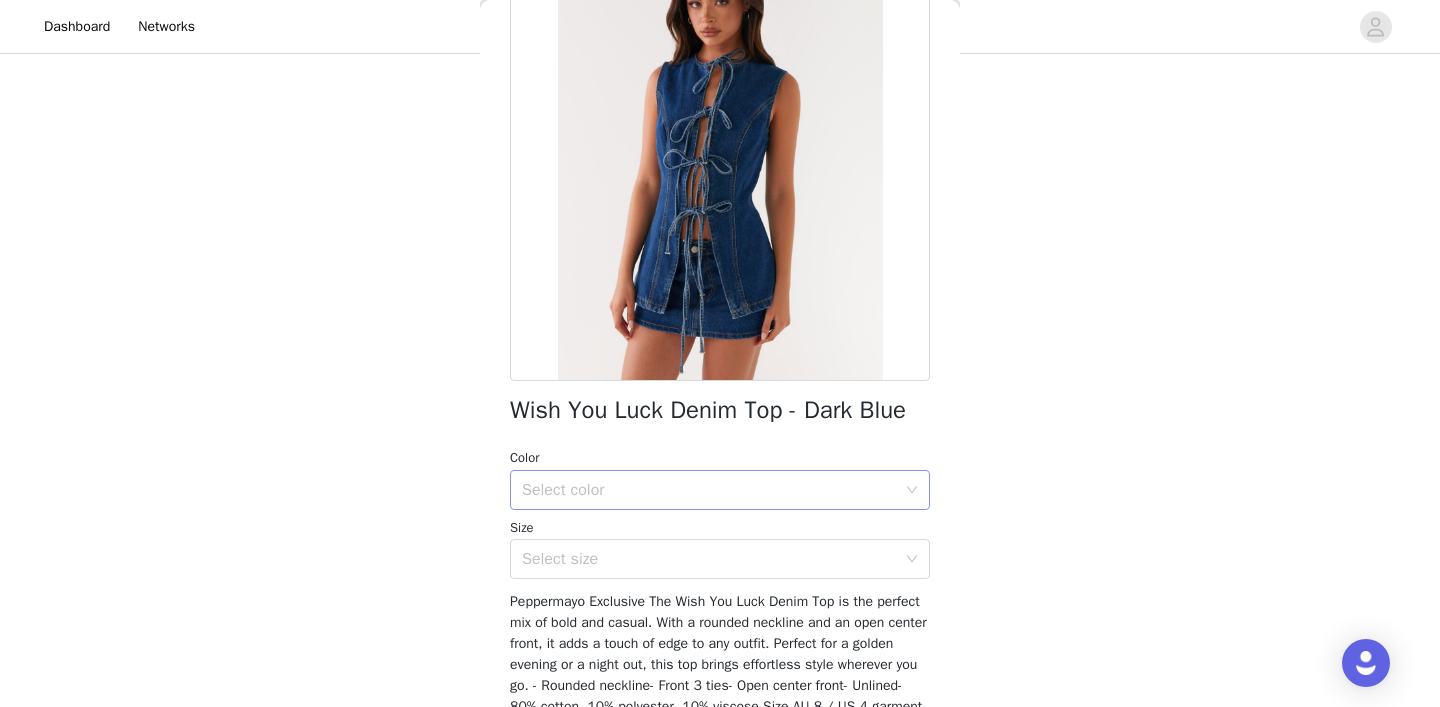 click on "Select color" at bounding box center [709, 490] 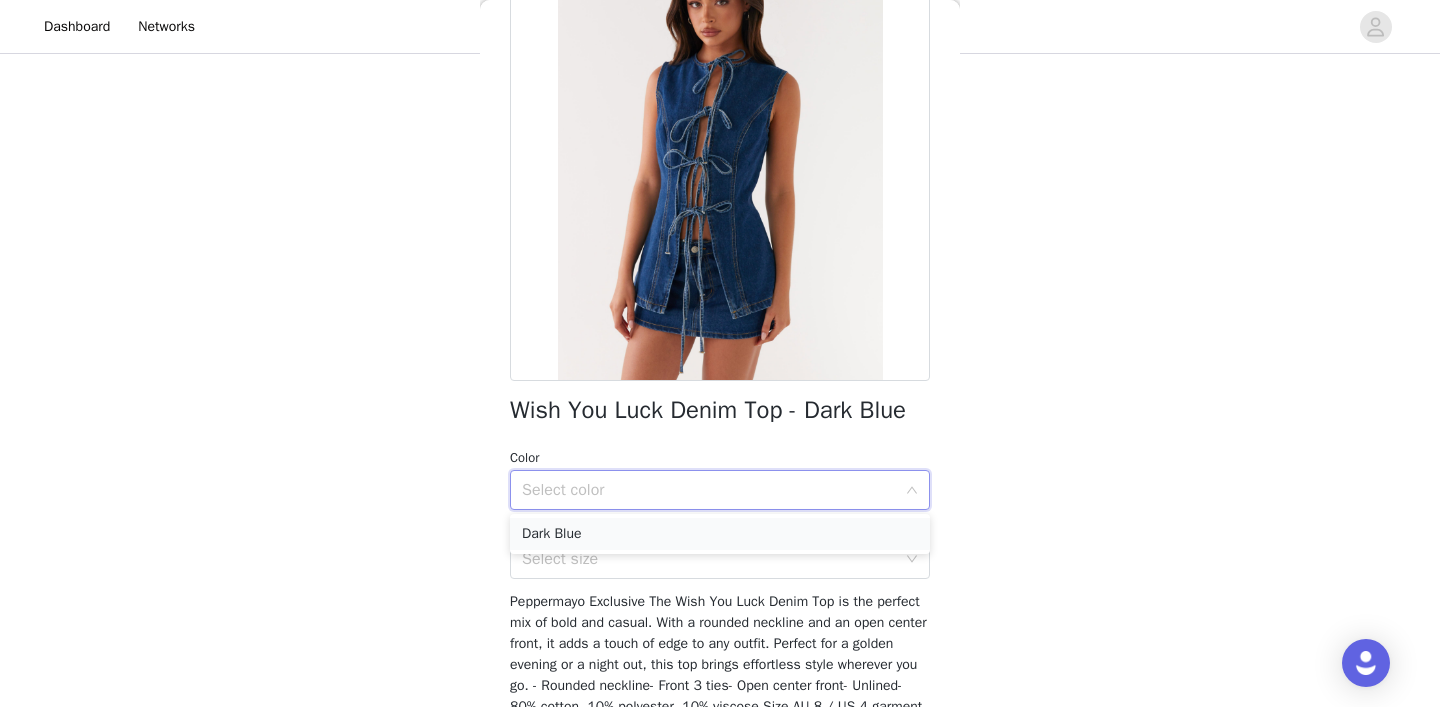 click on "Dark Blue" at bounding box center [720, 534] 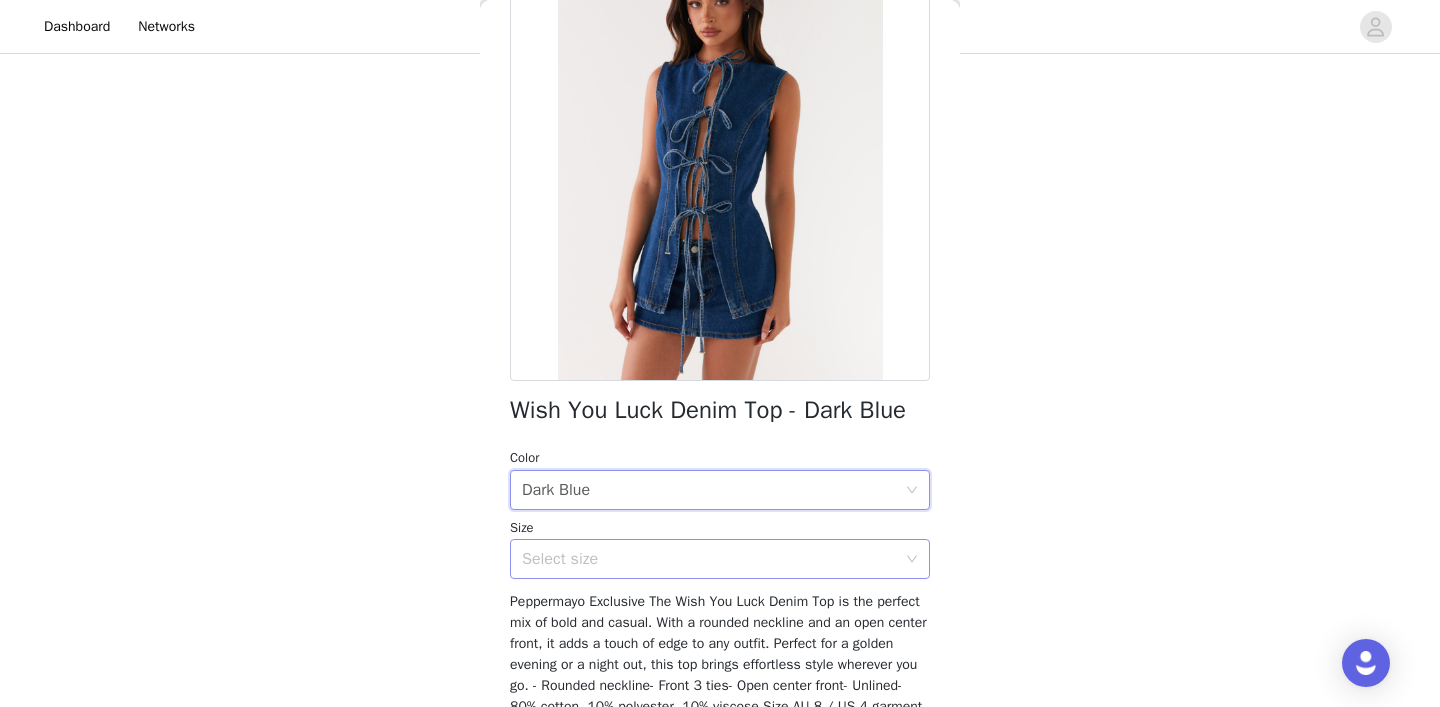 click on "Select size" at bounding box center [709, 559] 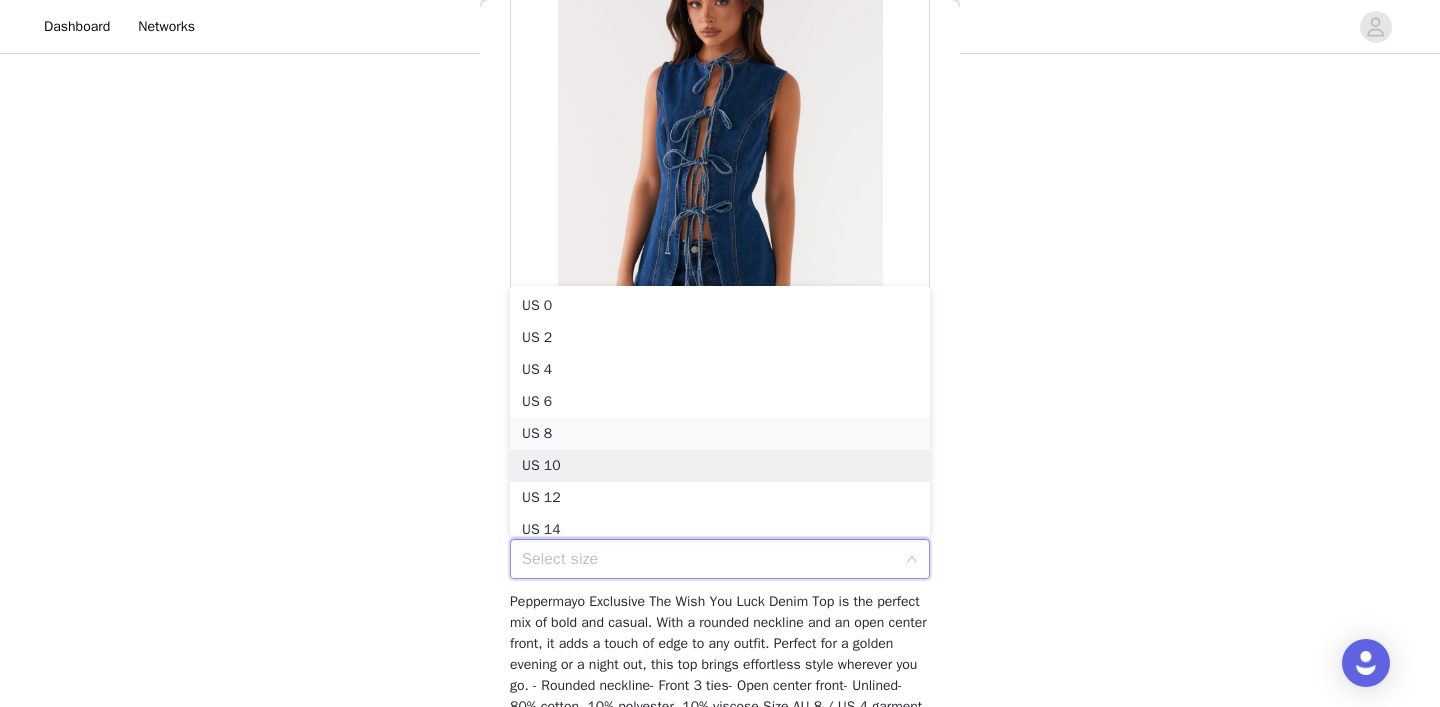 scroll, scrollTop: 10, scrollLeft: 0, axis: vertical 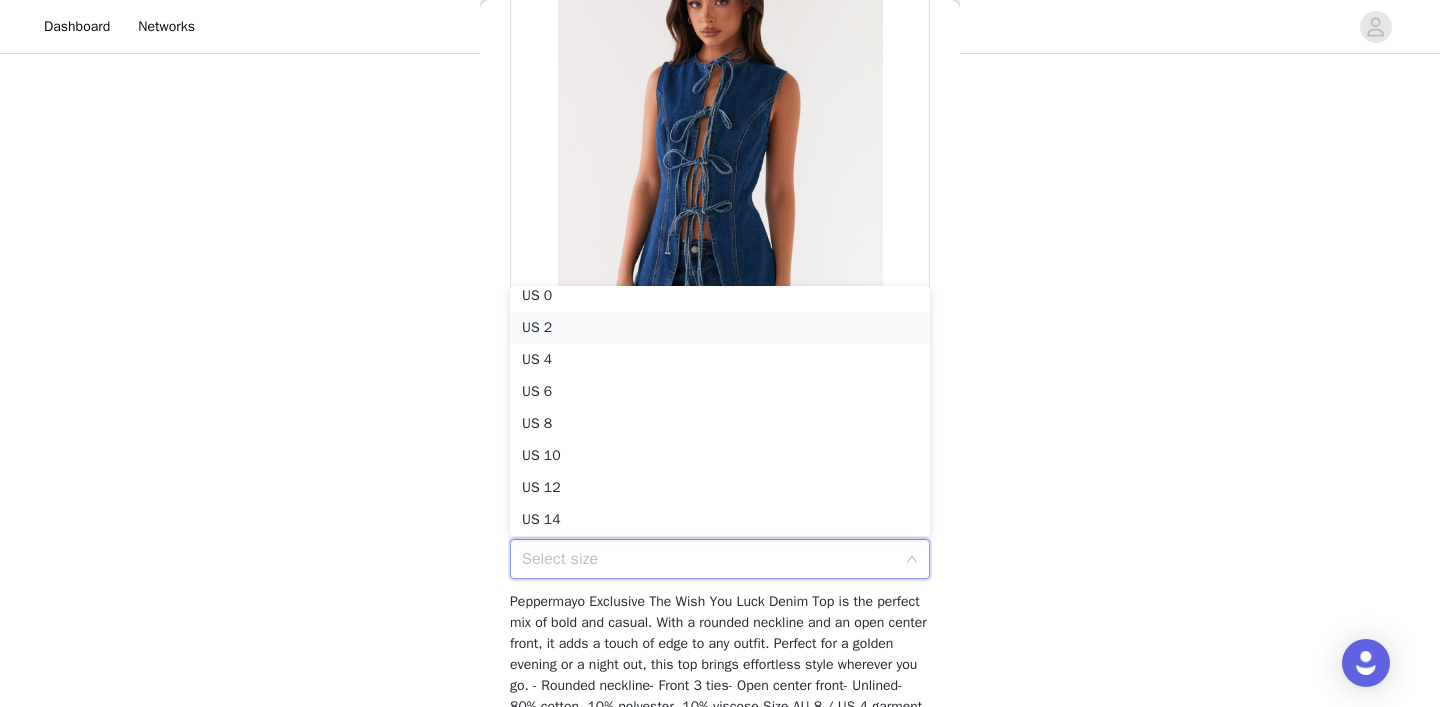 click on "US 2" at bounding box center (720, 328) 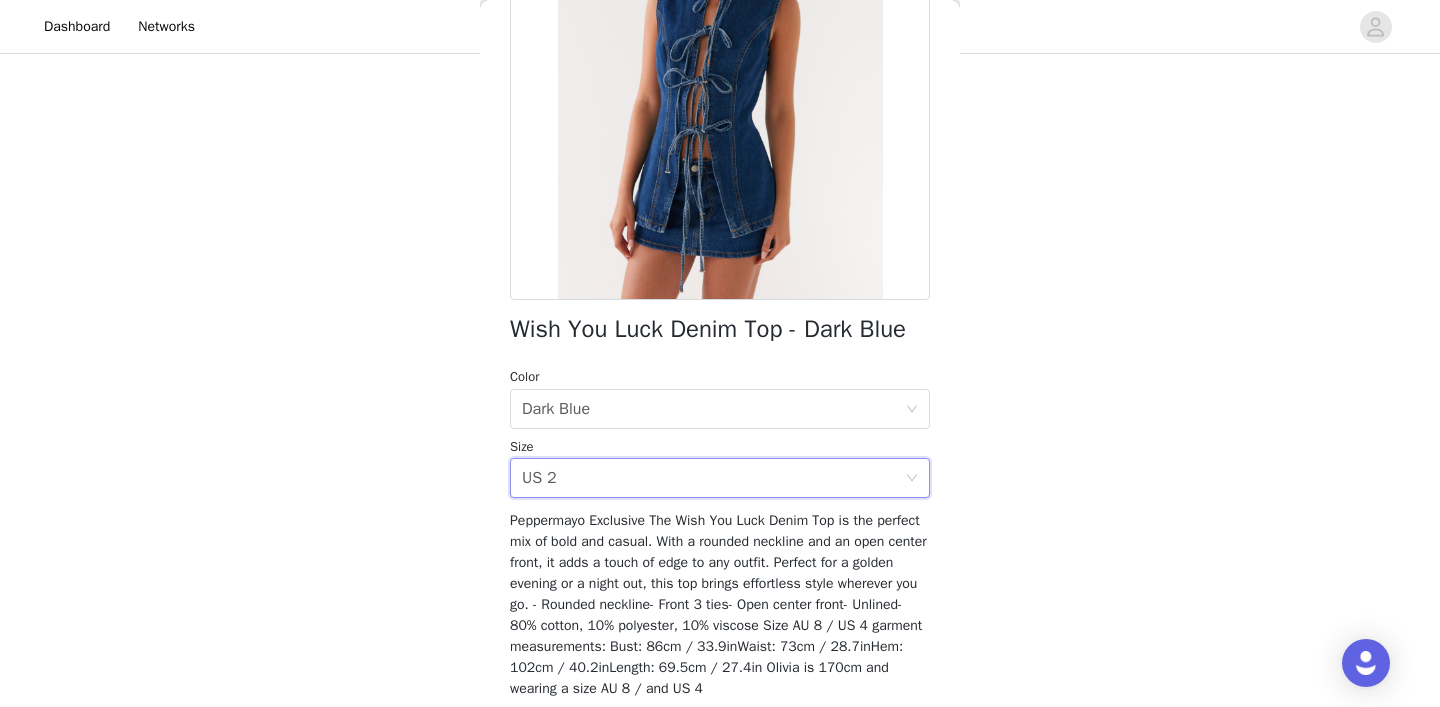 scroll, scrollTop: 326, scrollLeft: 0, axis: vertical 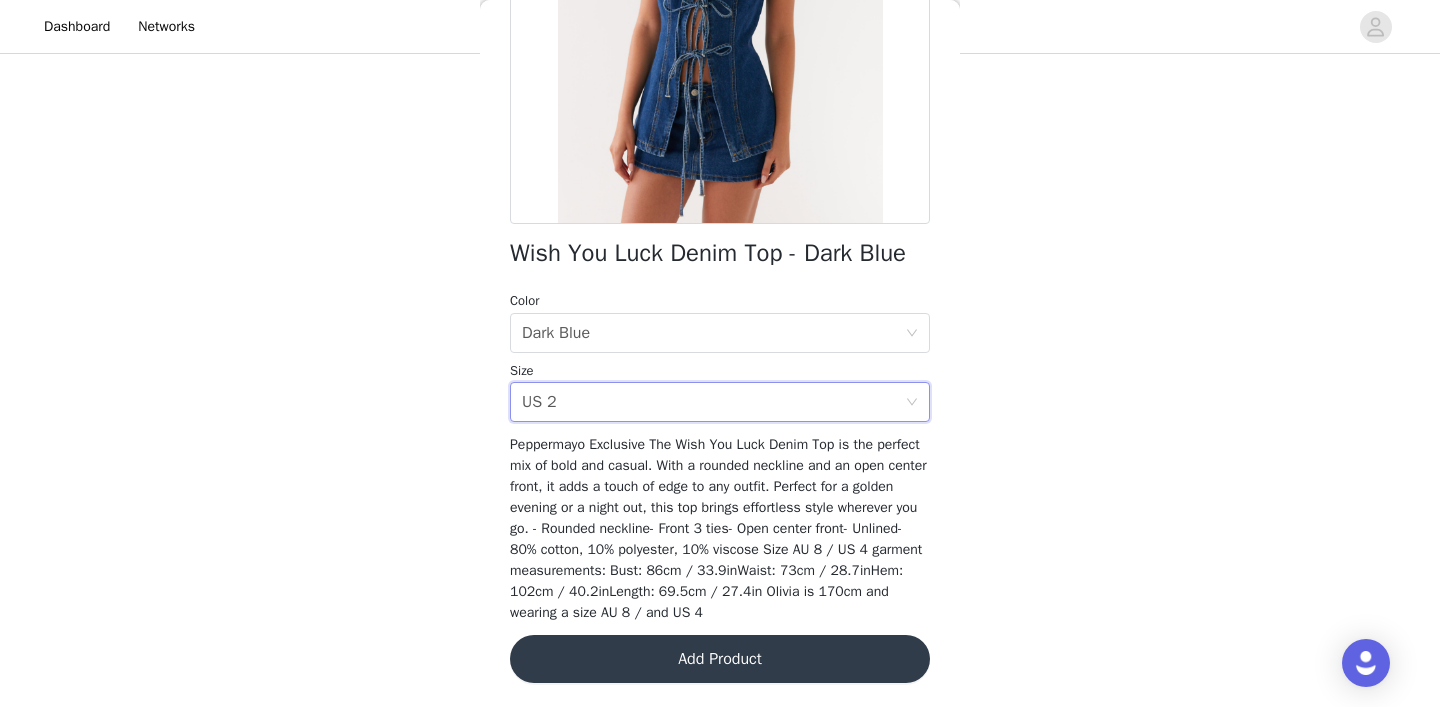 click on "Add Product" at bounding box center [720, 659] 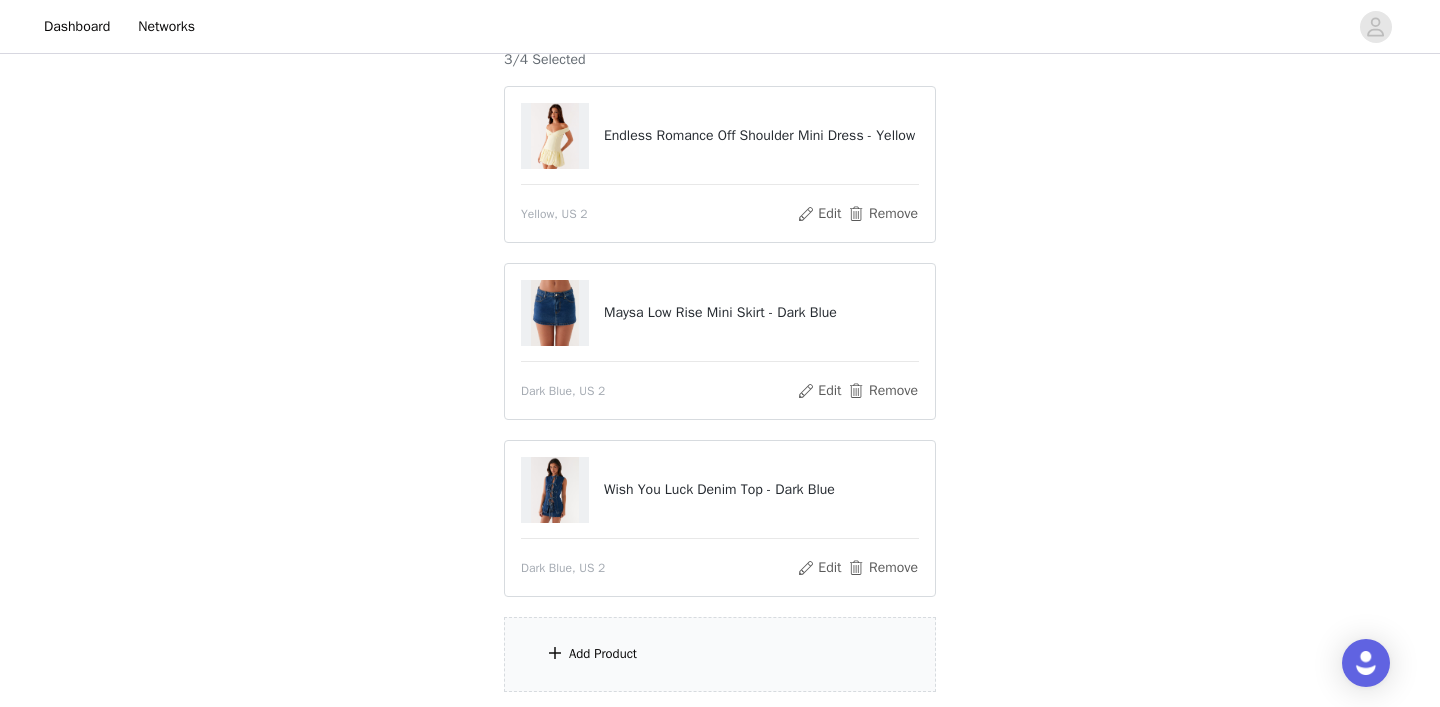 scroll, scrollTop: 198, scrollLeft: 0, axis: vertical 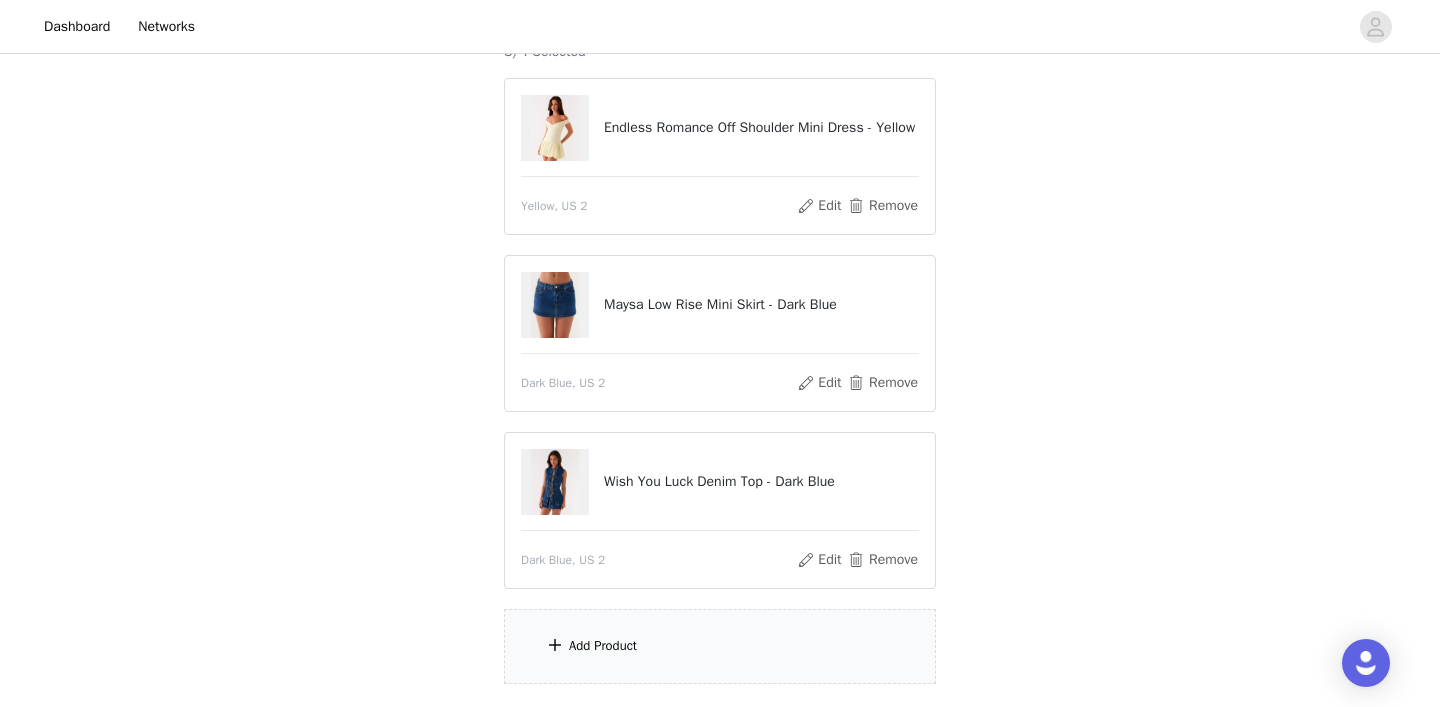 click at bounding box center (555, 645) 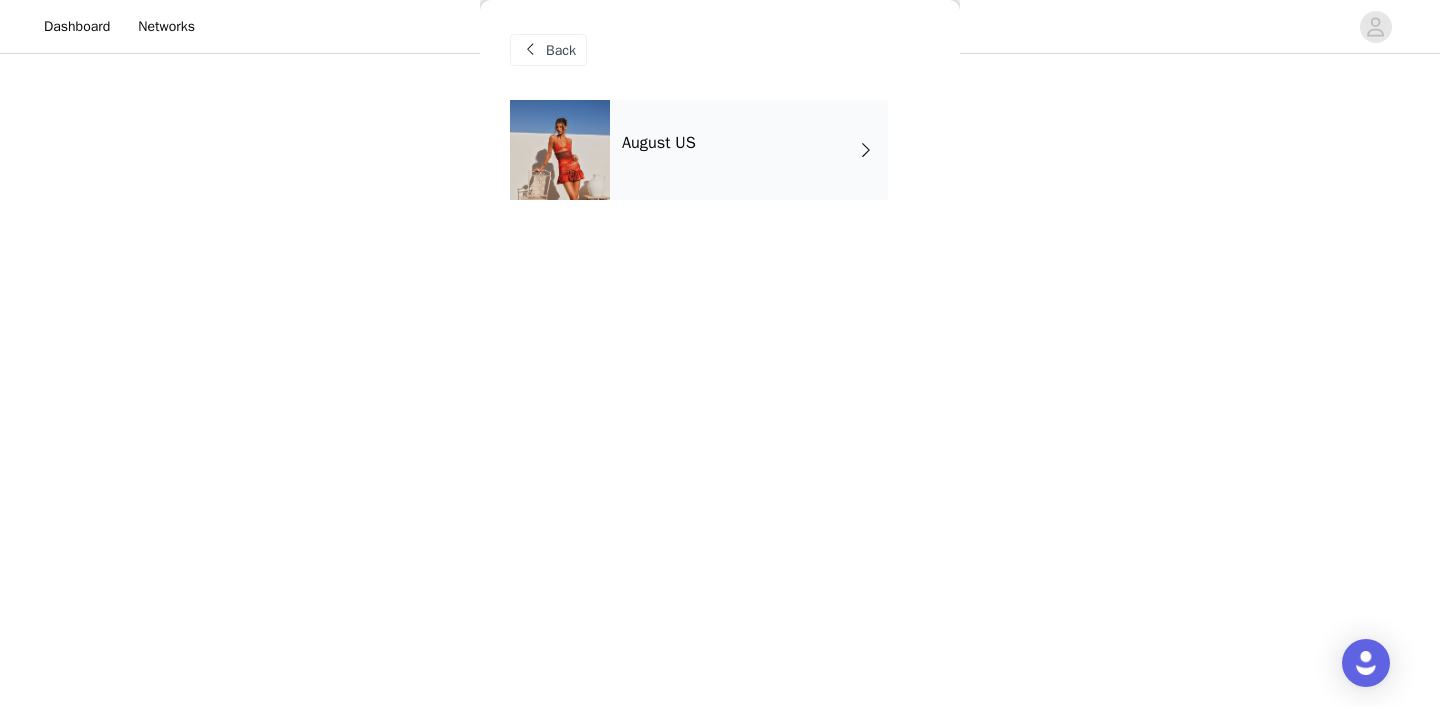 click on "August US" at bounding box center (749, 150) 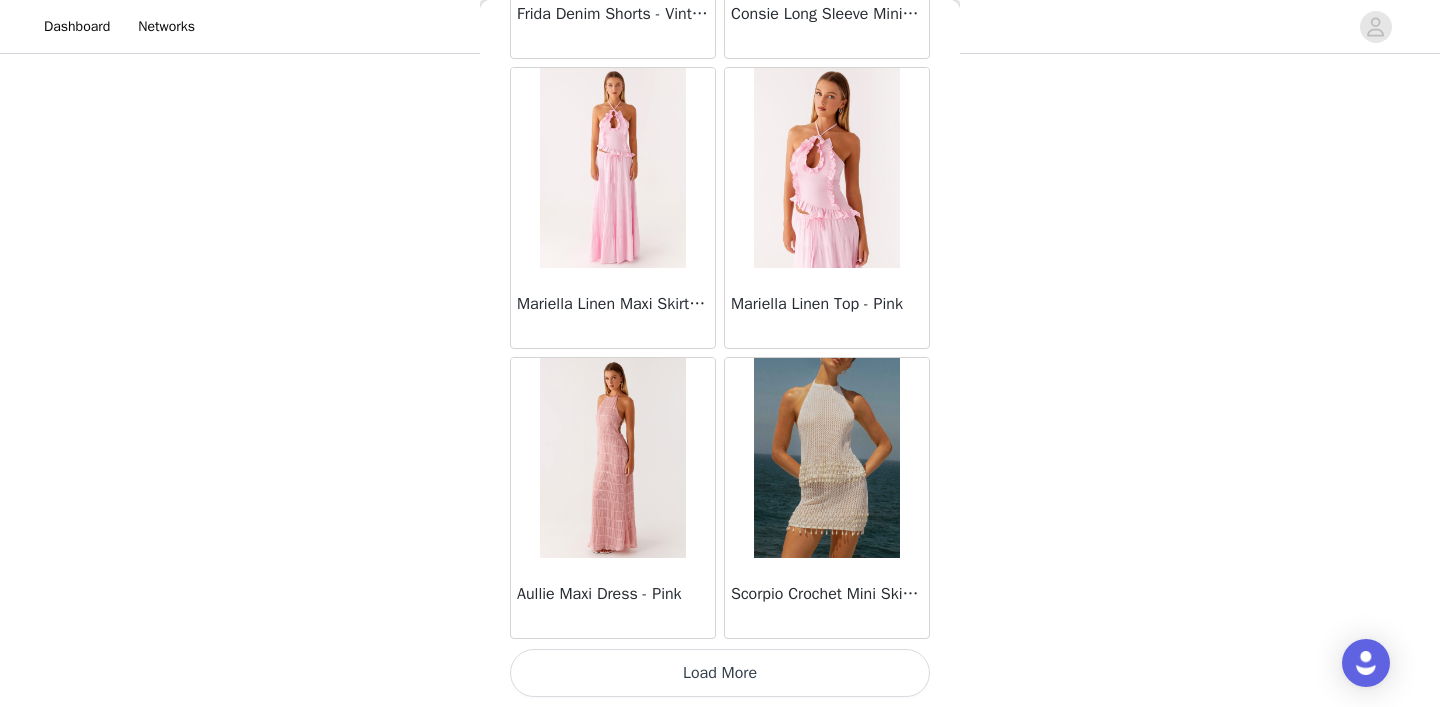 click on "Load More" at bounding box center (720, 673) 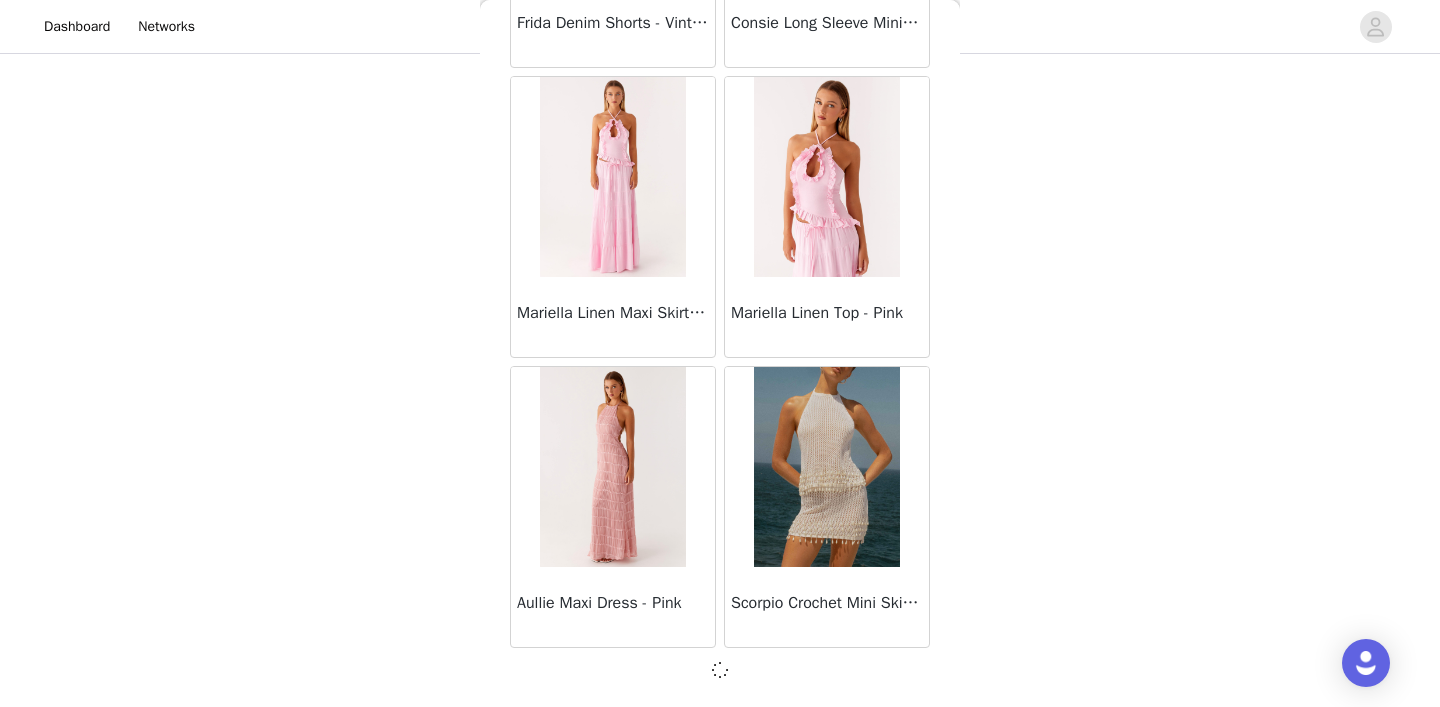 scroll, scrollTop: 2344, scrollLeft: 0, axis: vertical 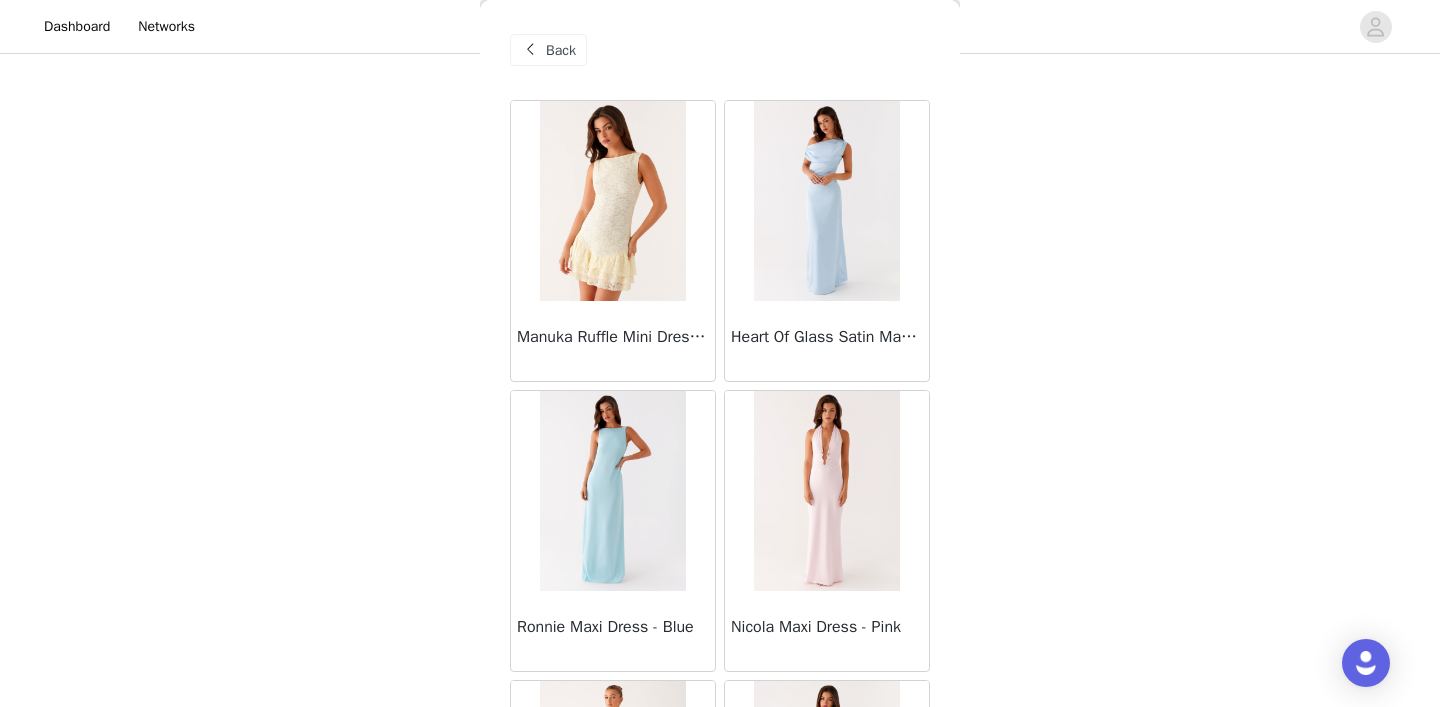 click at bounding box center (530, 50) 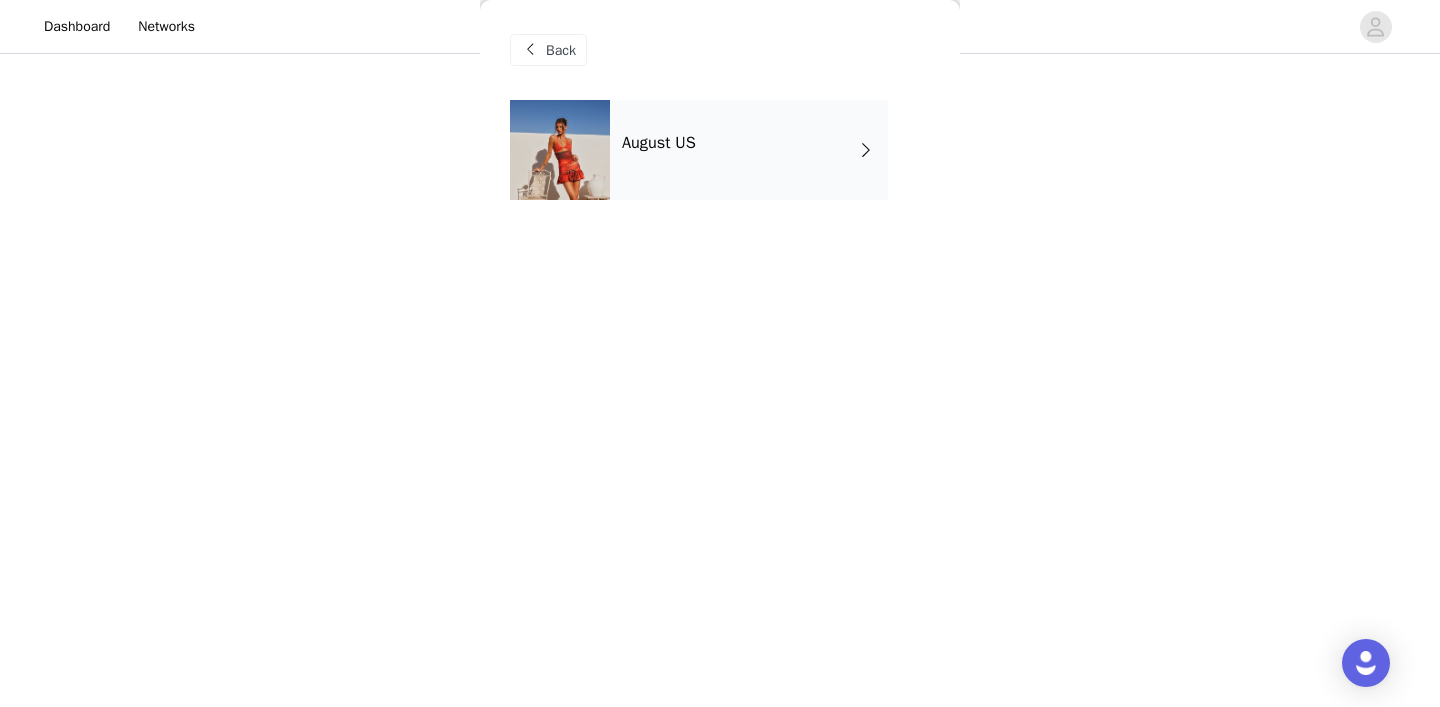 click on "August US" at bounding box center (659, 143) 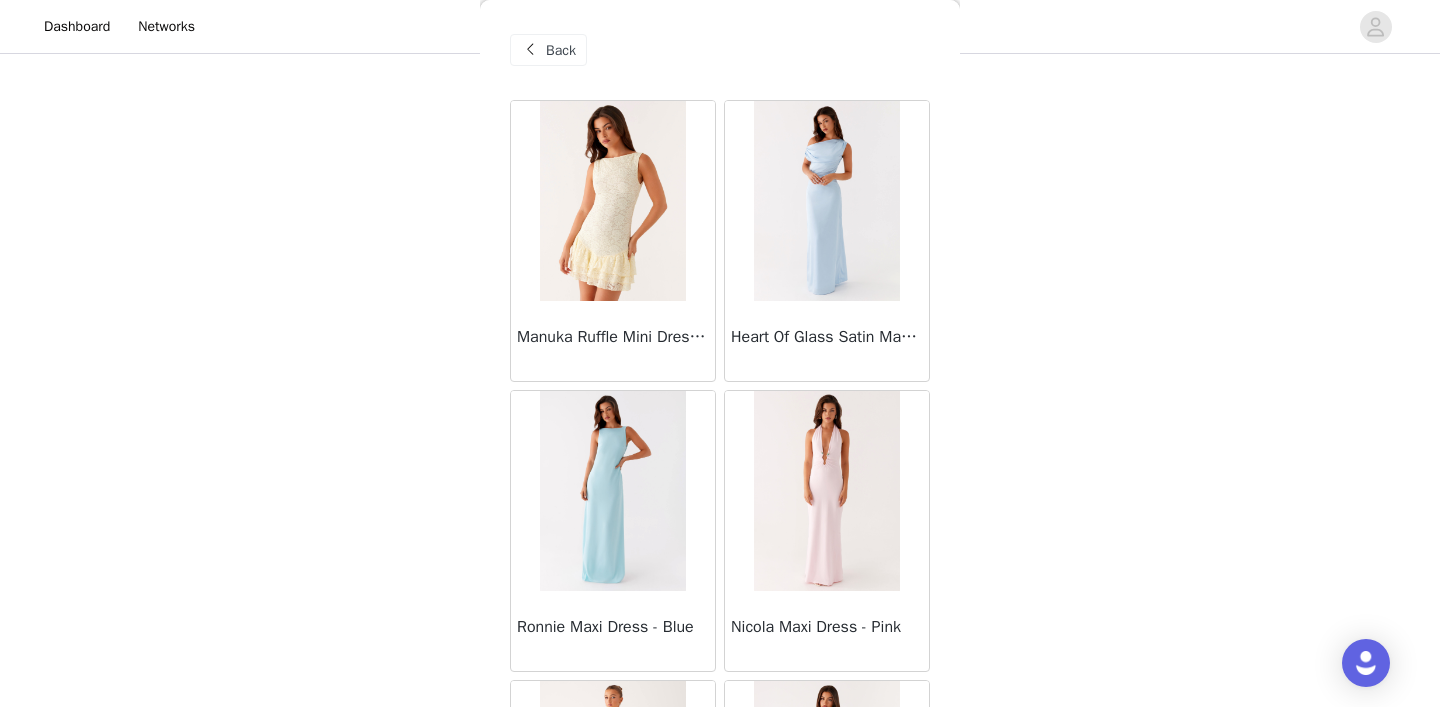 click at bounding box center [530, 50] 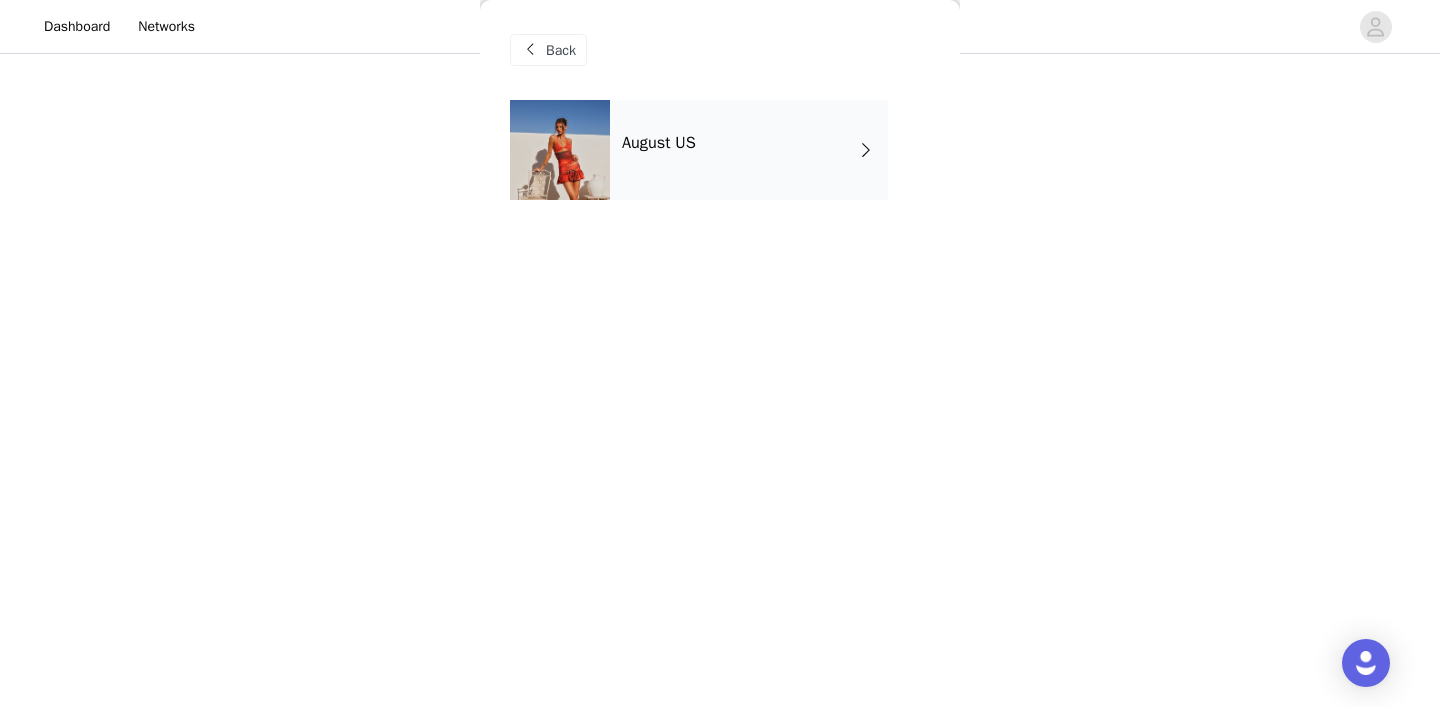 click at bounding box center [530, 50] 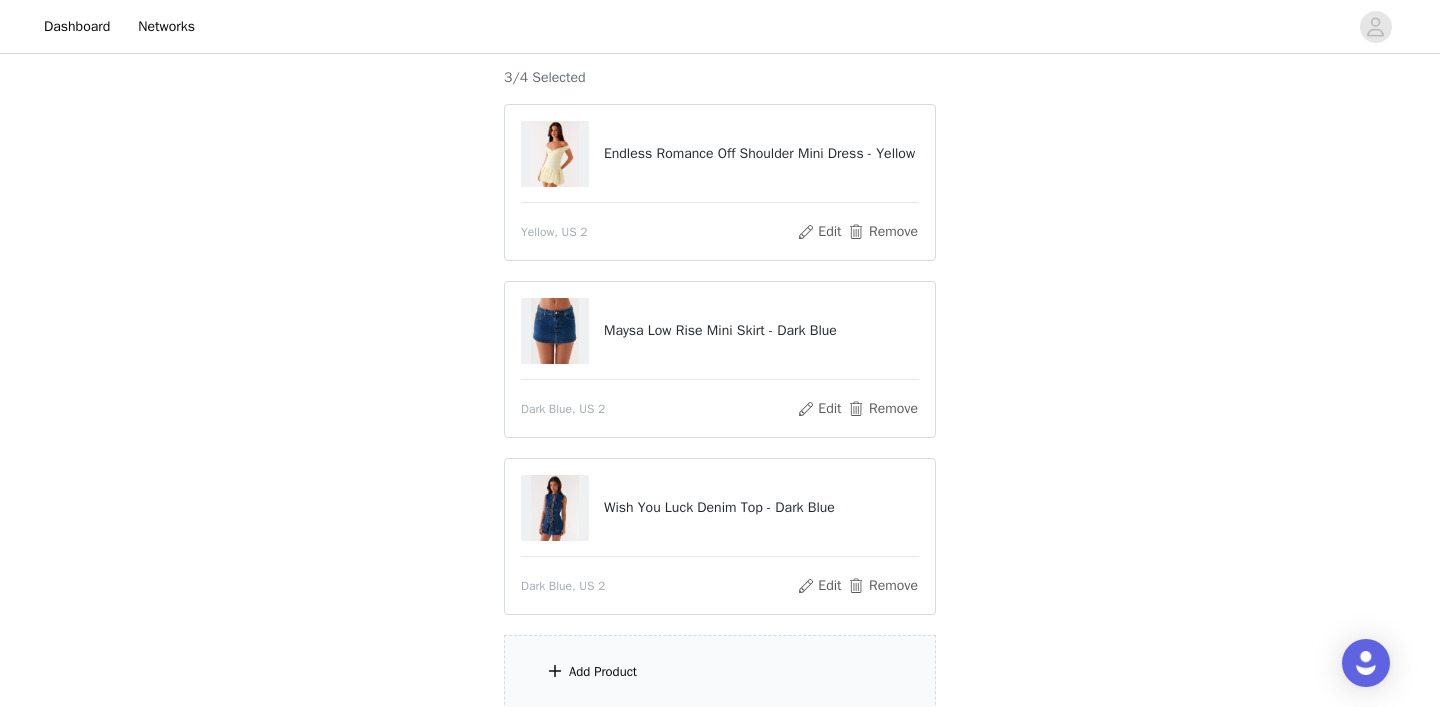 scroll, scrollTop: 162, scrollLeft: 0, axis: vertical 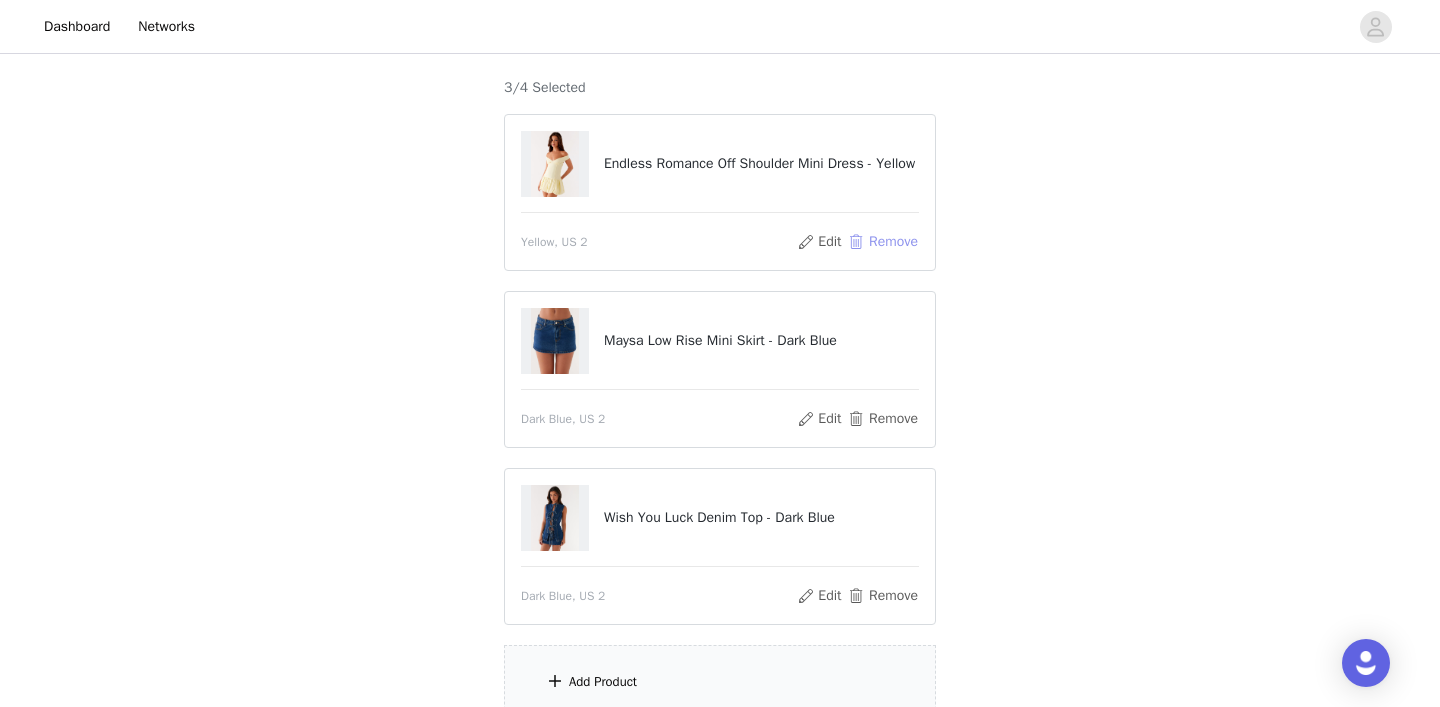 click on "Remove" at bounding box center (883, 242) 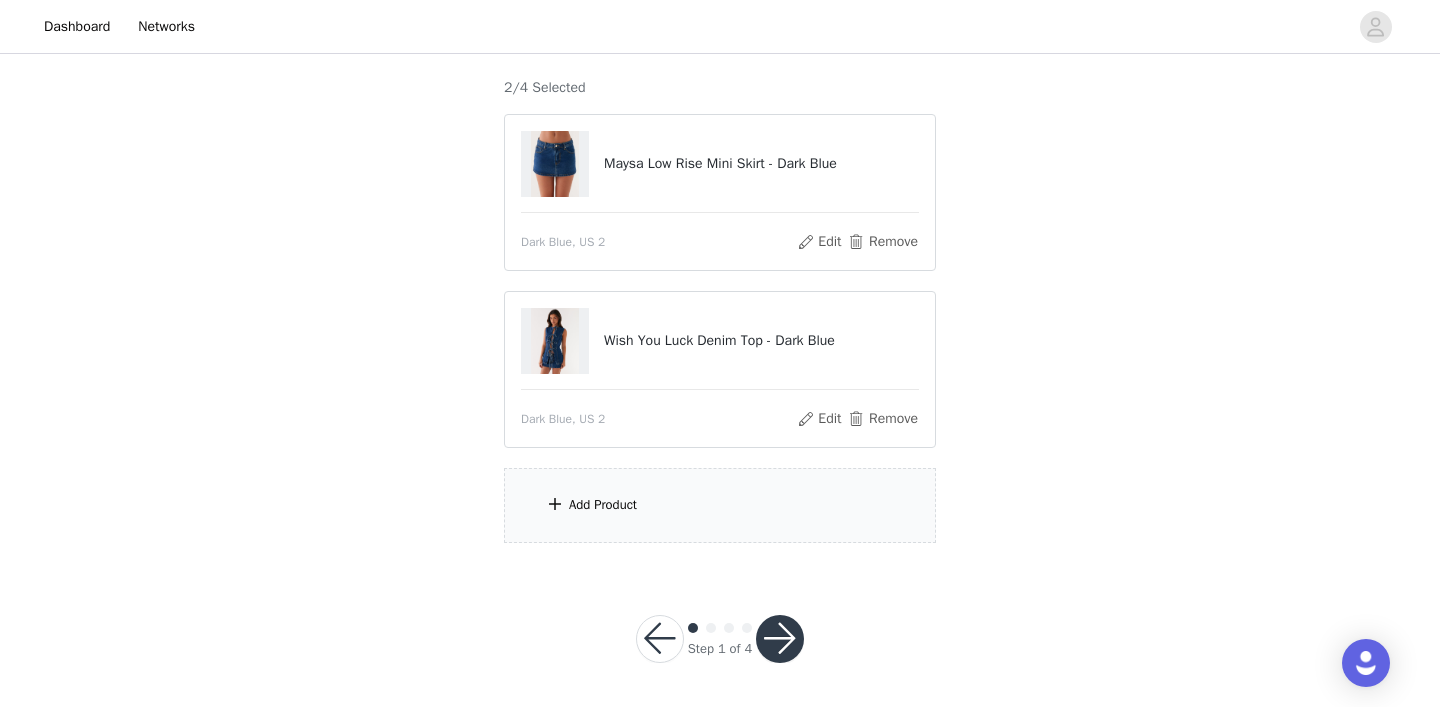 click on "Add Product" at bounding box center [720, 505] 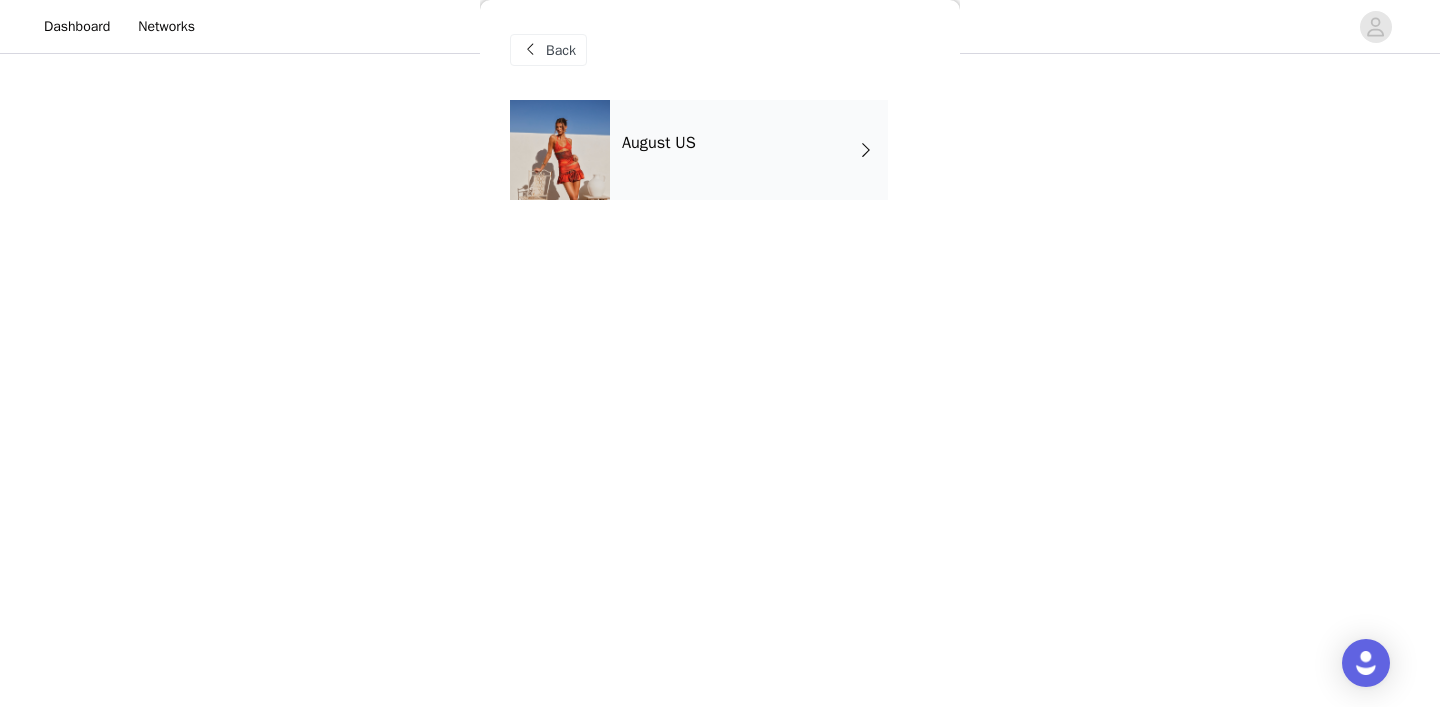 click on "August US" at bounding box center (749, 150) 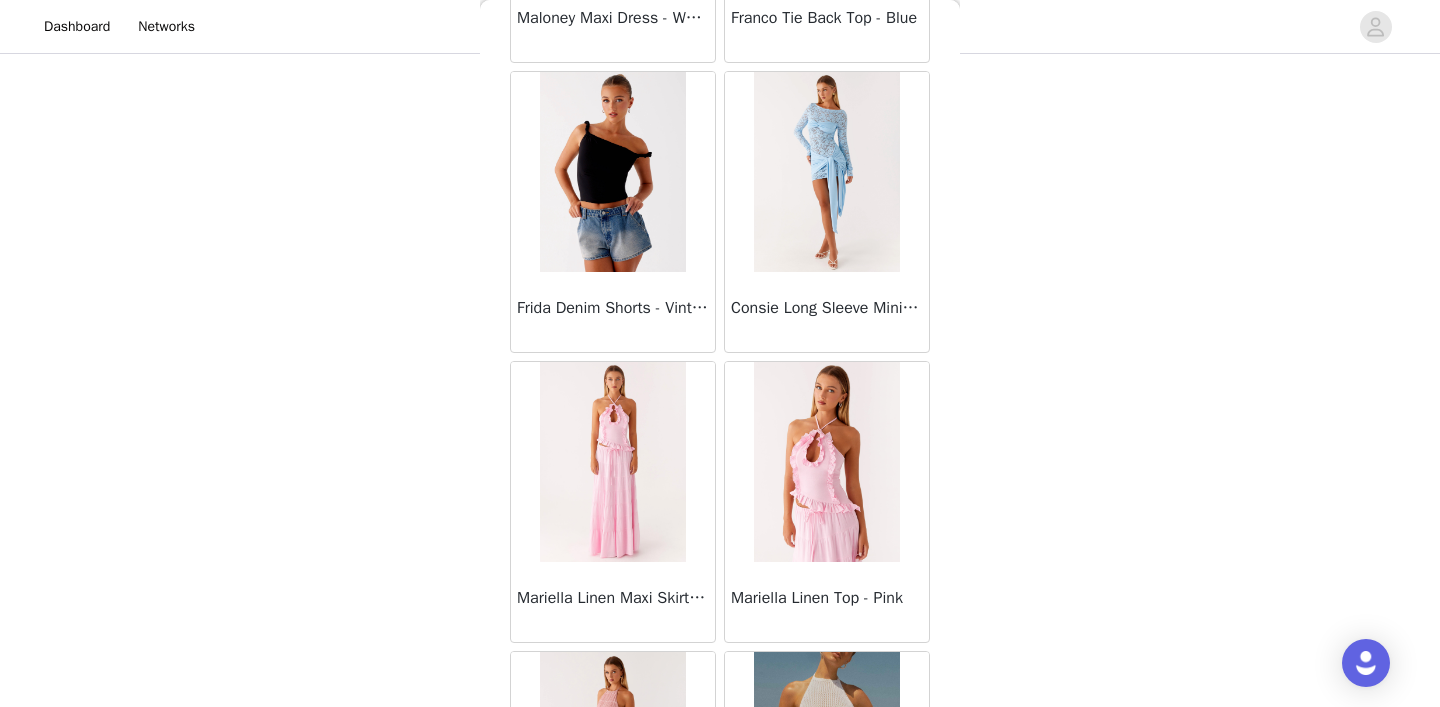 scroll, scrollTop: 2353, scrollLeft: 0, axis: vertical 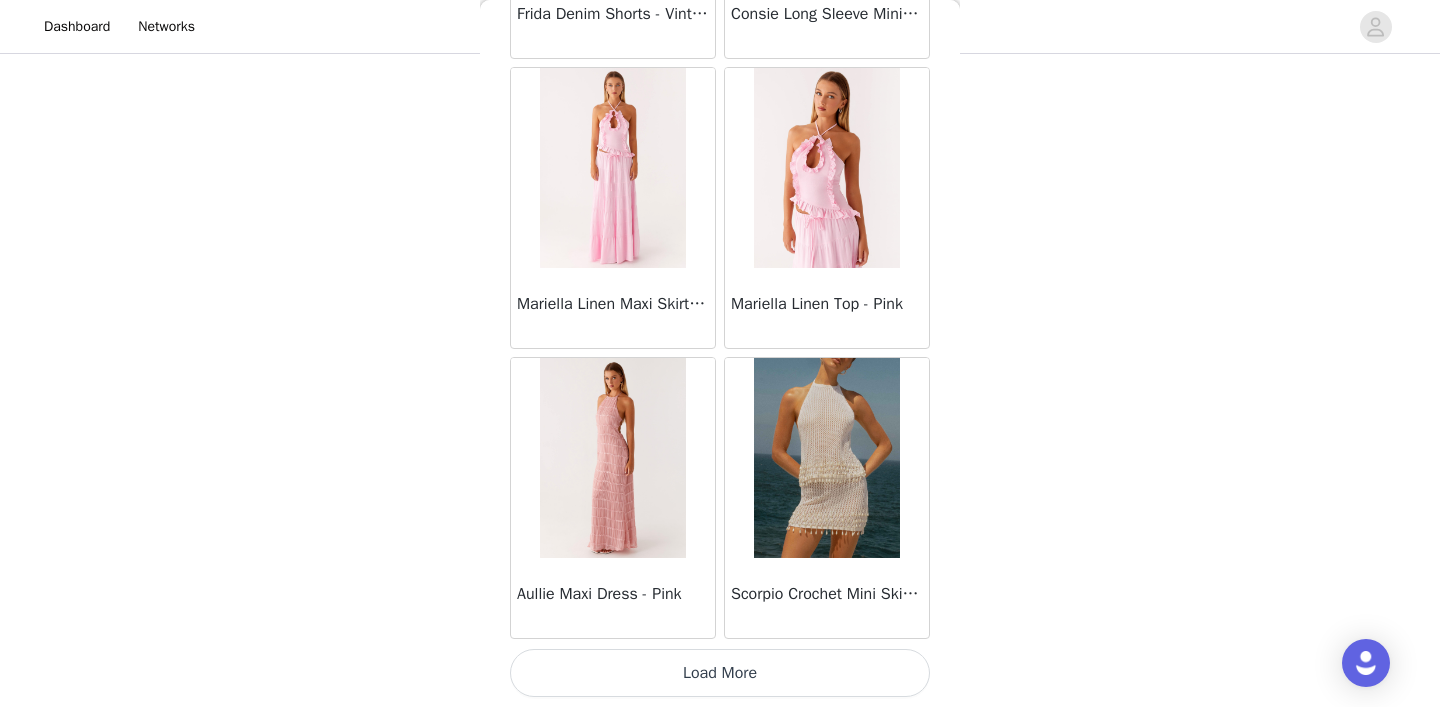 click on "Load More" at bounding box center [720, 673] 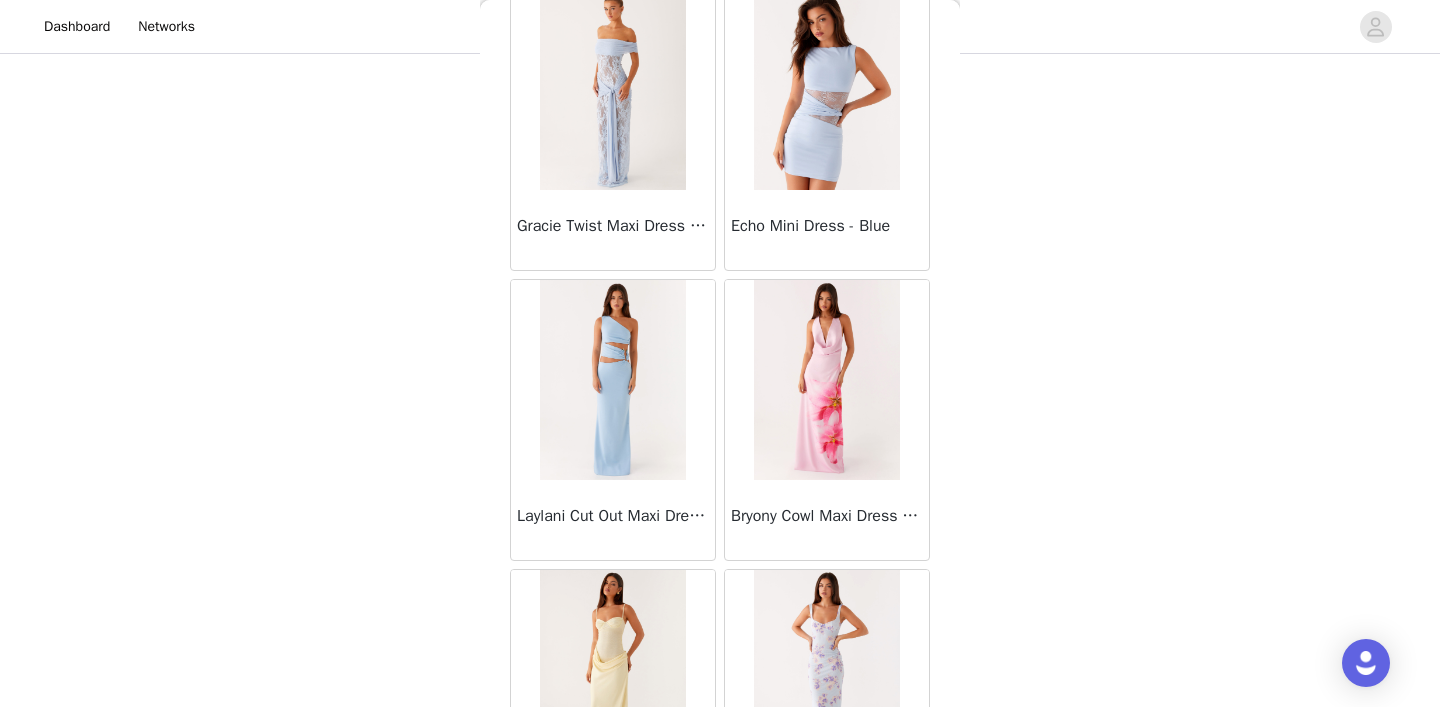 scroll, scrollTop: 5253, scrollLeft: 0, axis: vertical 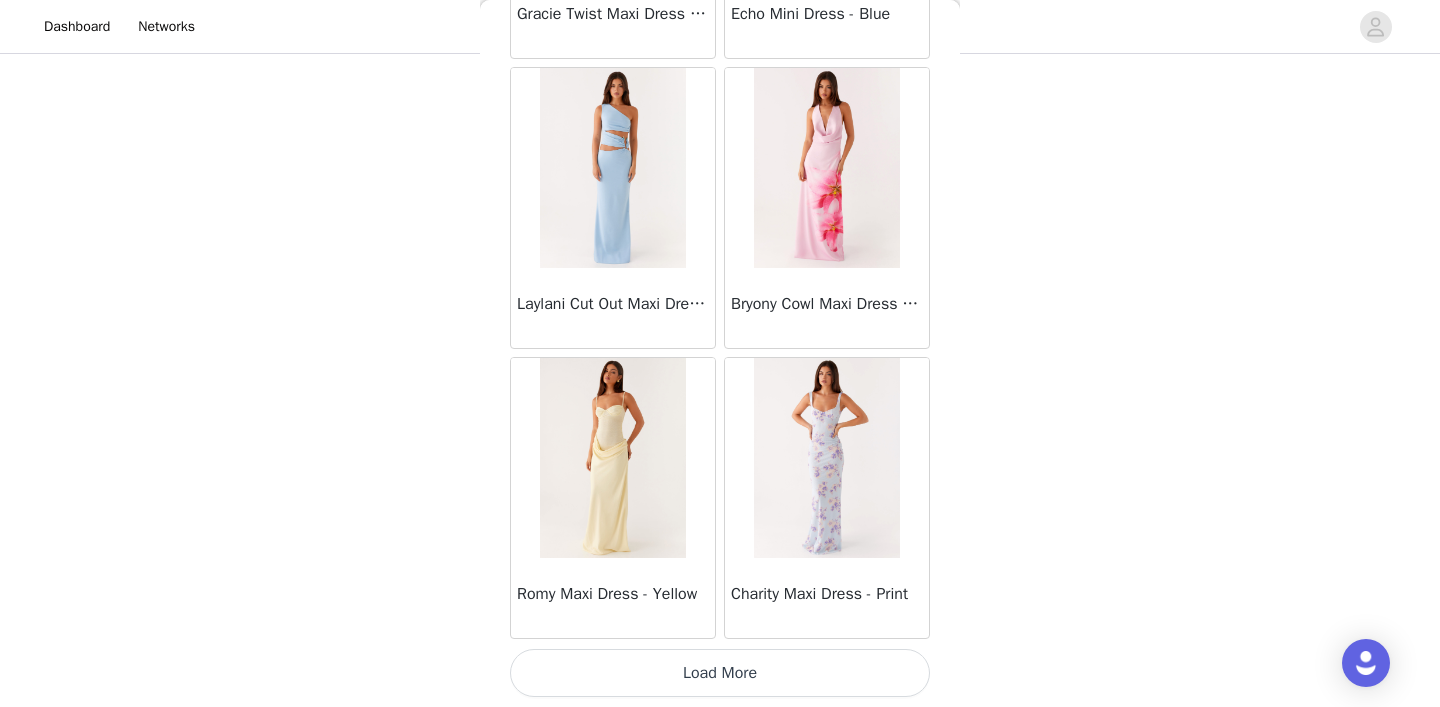 click on "Load More" at bounding box center [720, 673] 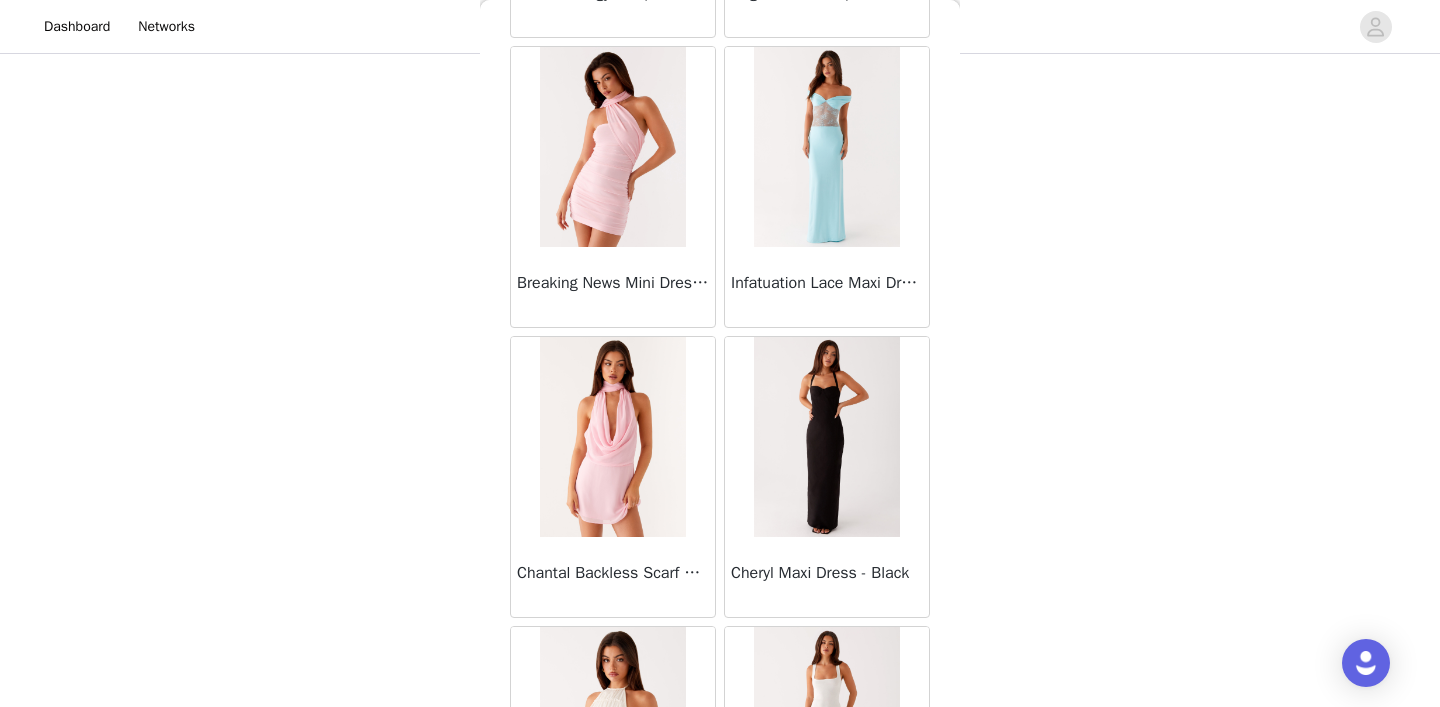 scroll, scrollTop: 8153, scrollLeft: 0, axis: vertical 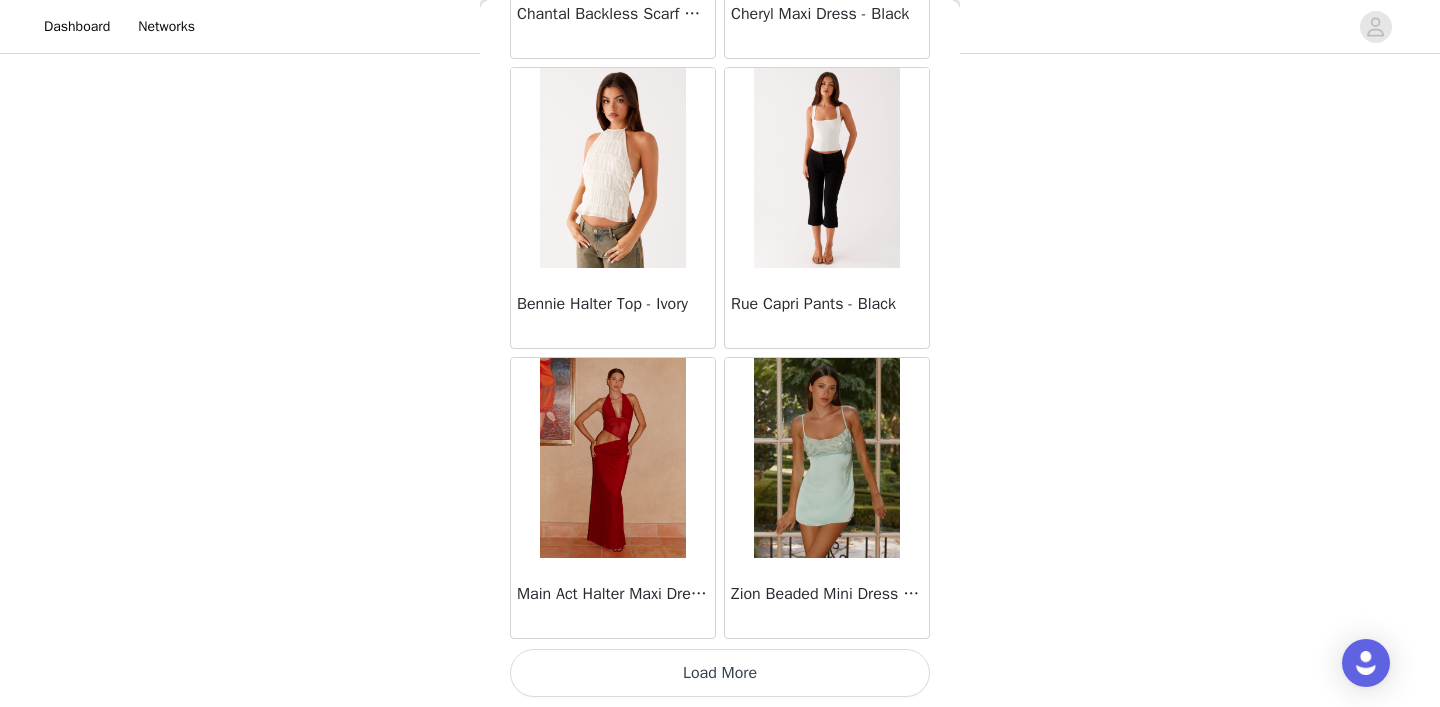 click on "Load More" at bounding box center [720, 673] 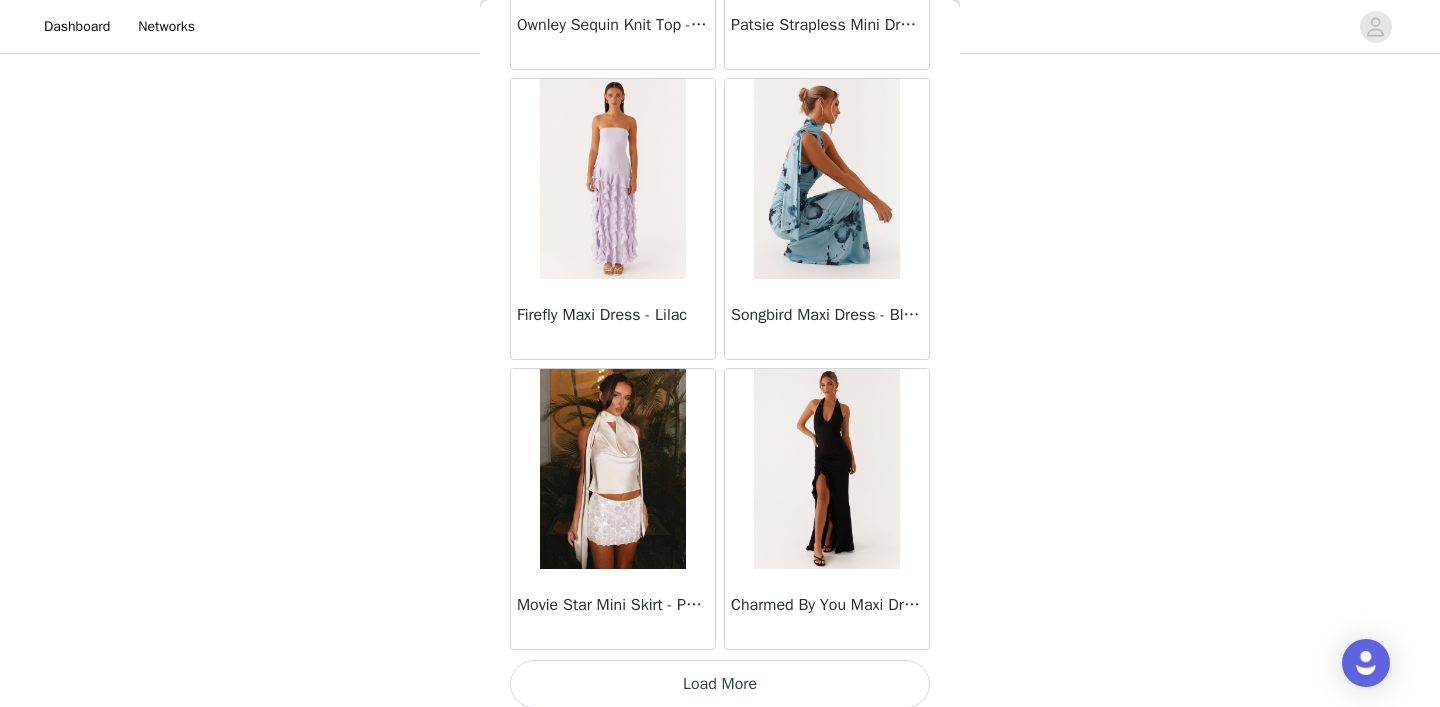scroll, scrollTop: 11053, scrollLeft: 0, axis: vertical 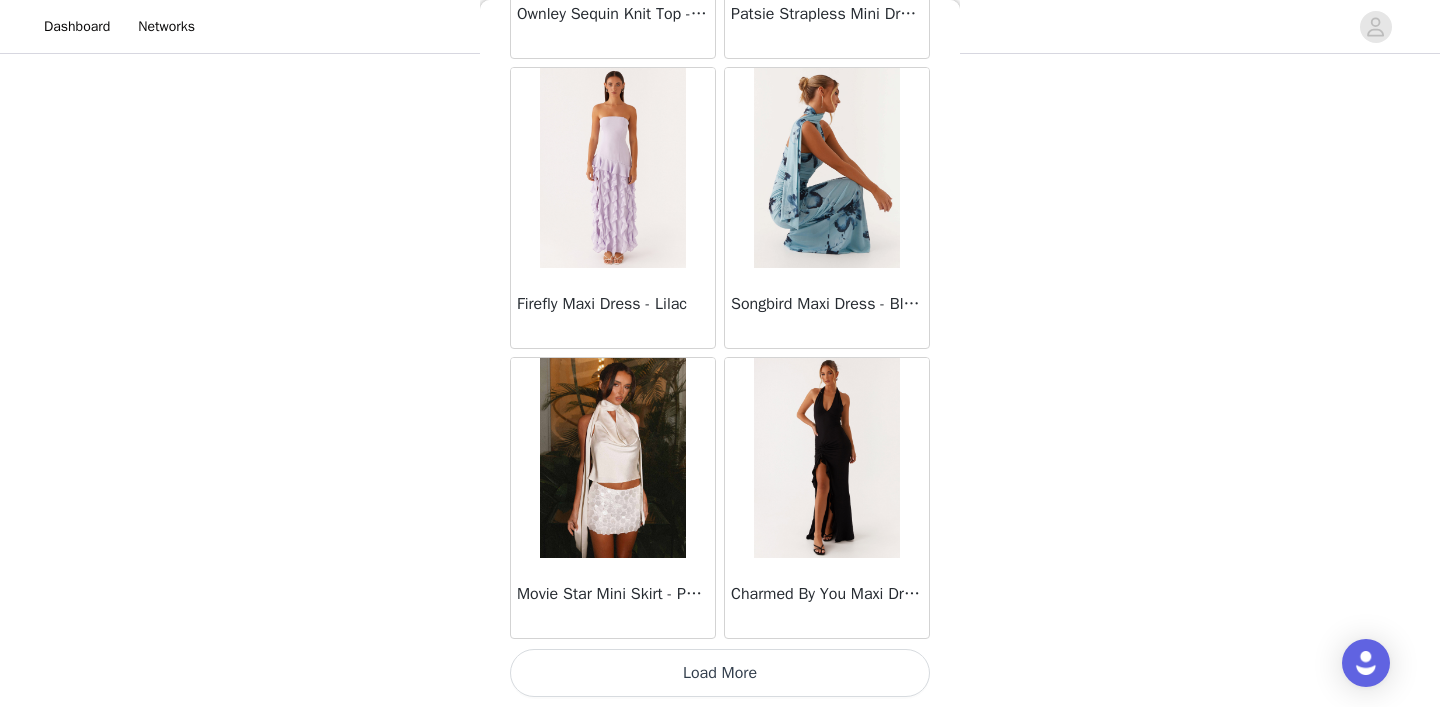 click on "Load More" at bounding box center (720, 673) 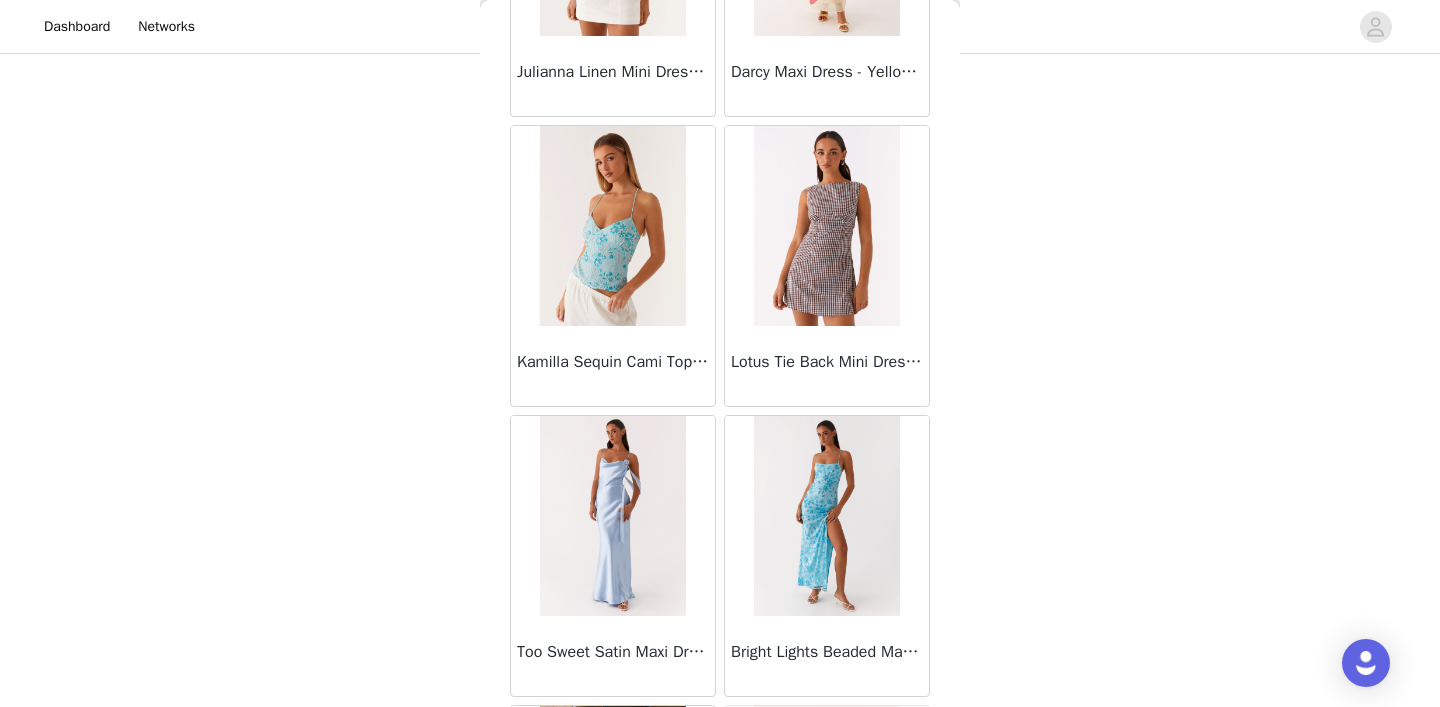 scroll, scrollTop: 13953, scrollLeft: 0, axis: vertical 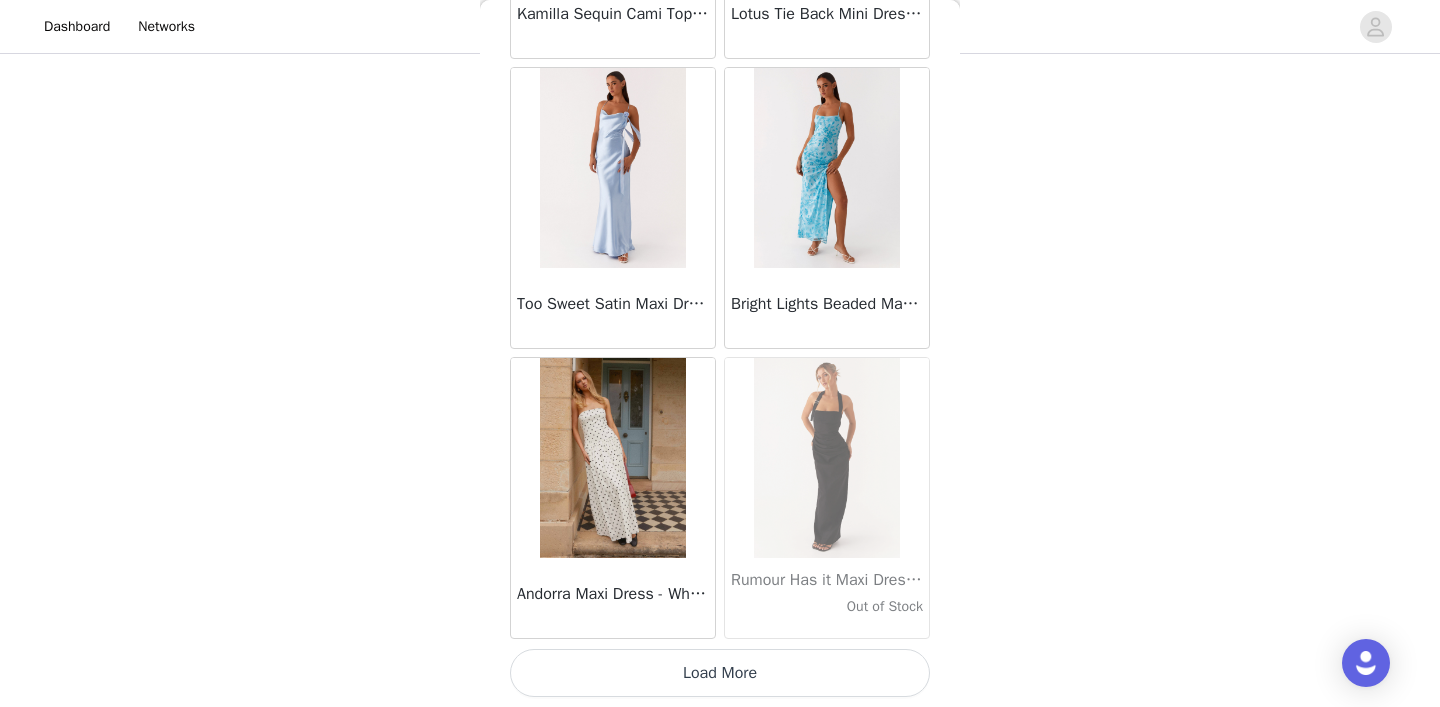 click on "Load More" at bounding box center [720, 673] 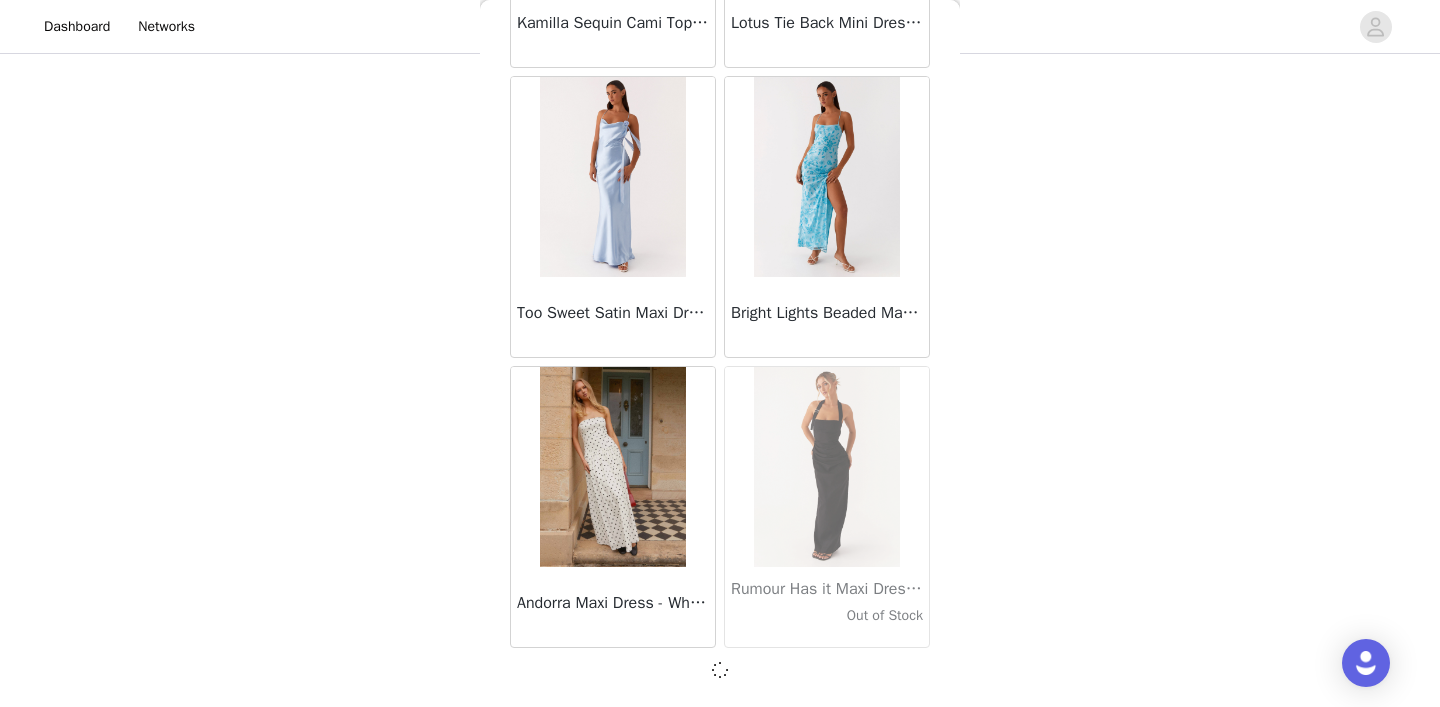 scroll, scrollTop: 13944, scrollLeft: 0, axis: vertical 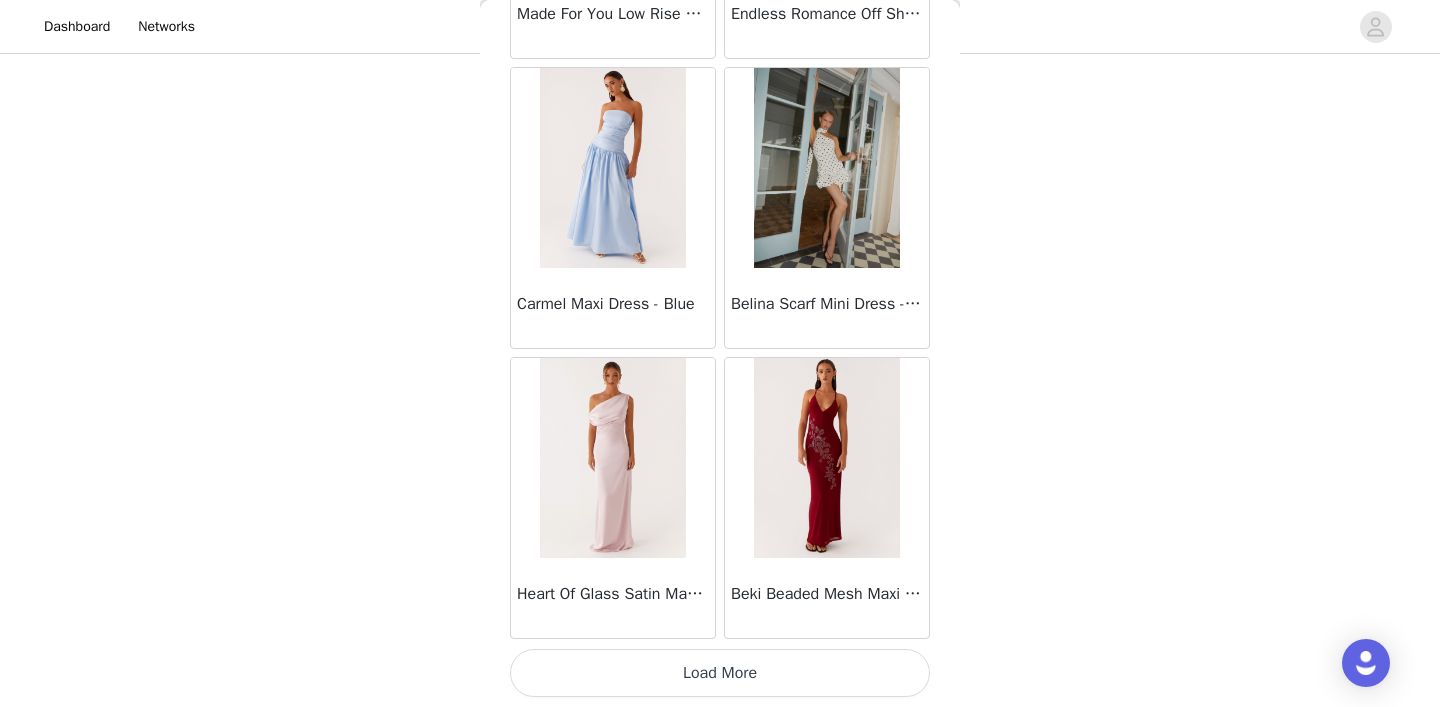 click on "Load More" at bounding box center [720, 673] 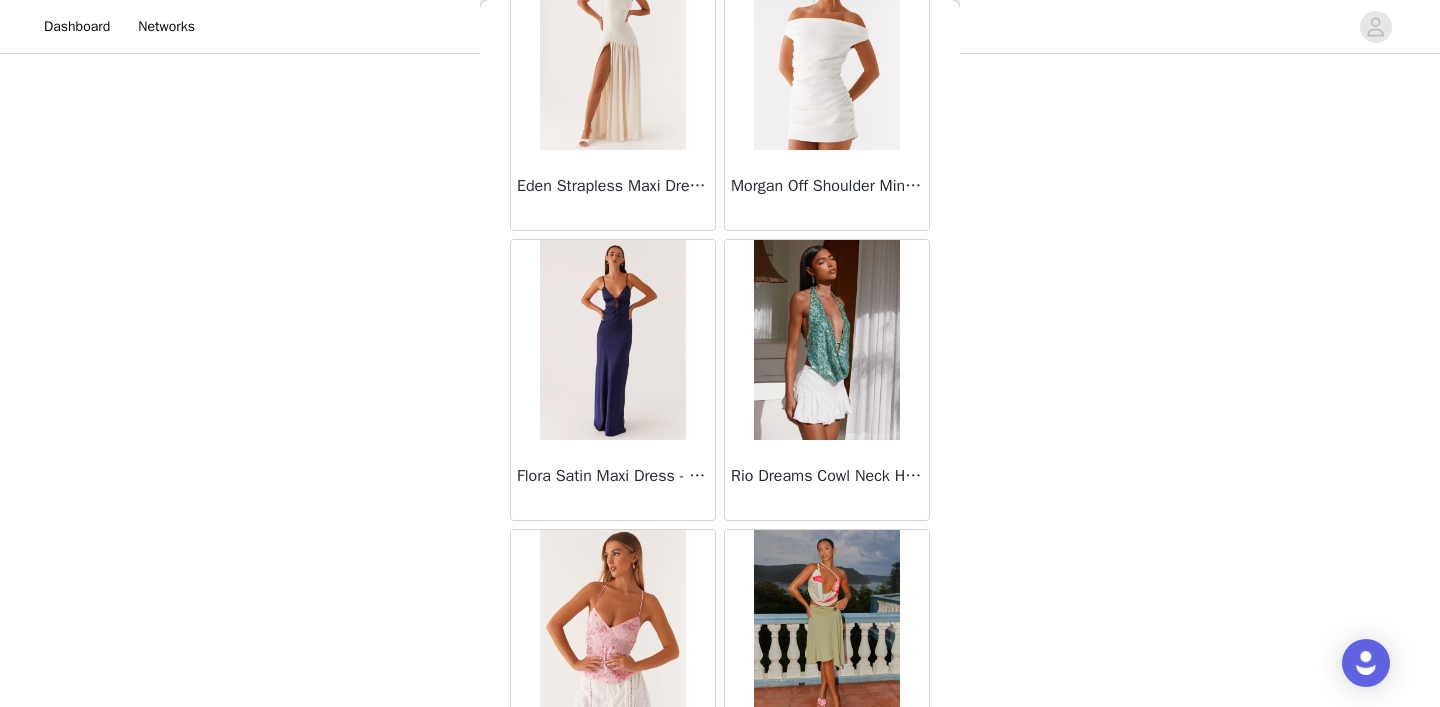 scroll, scrollTop: 19582, scrollLeft: 0, axis: vertical 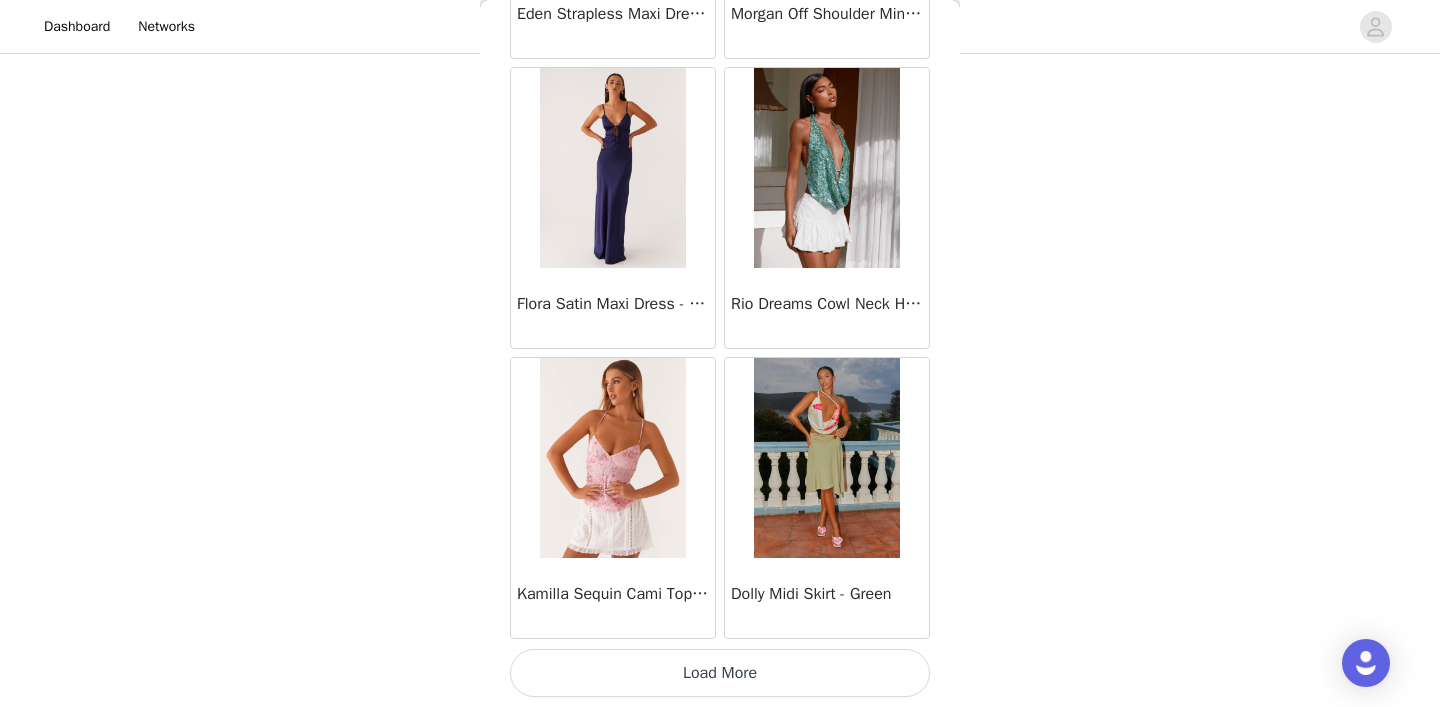 click on "Load More" at bounding box center [720, 673] 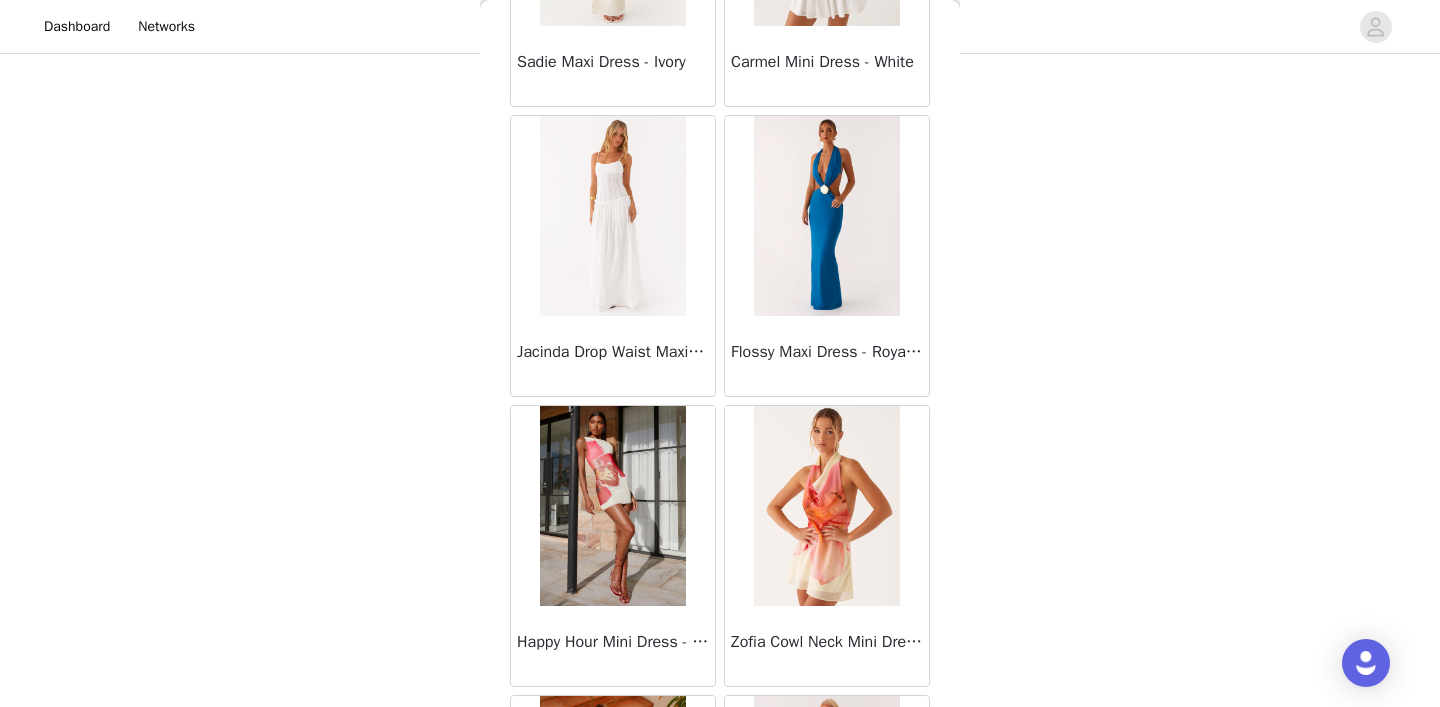 scroll, scrollTop: 22653, scrollLeft: 0, axis: vertical 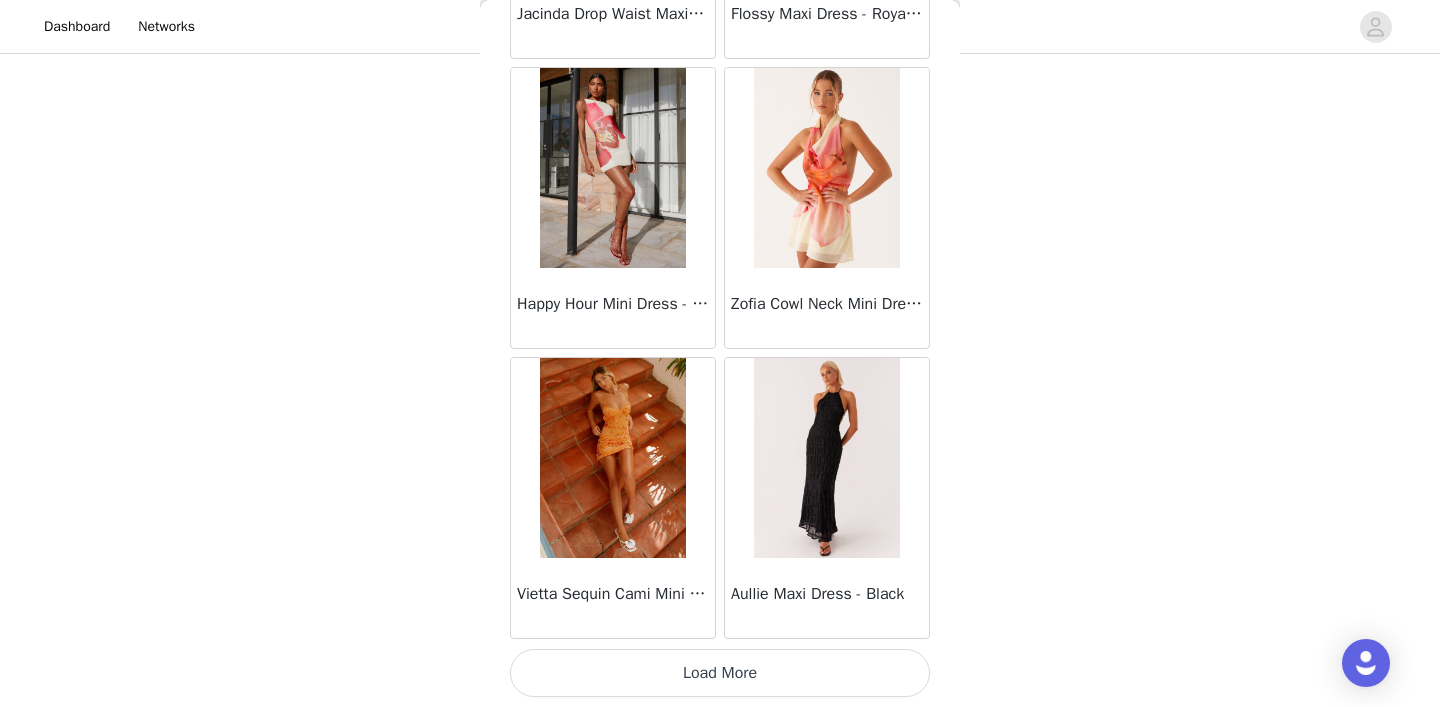 click on "Load More" at bounding box center [720, 673] 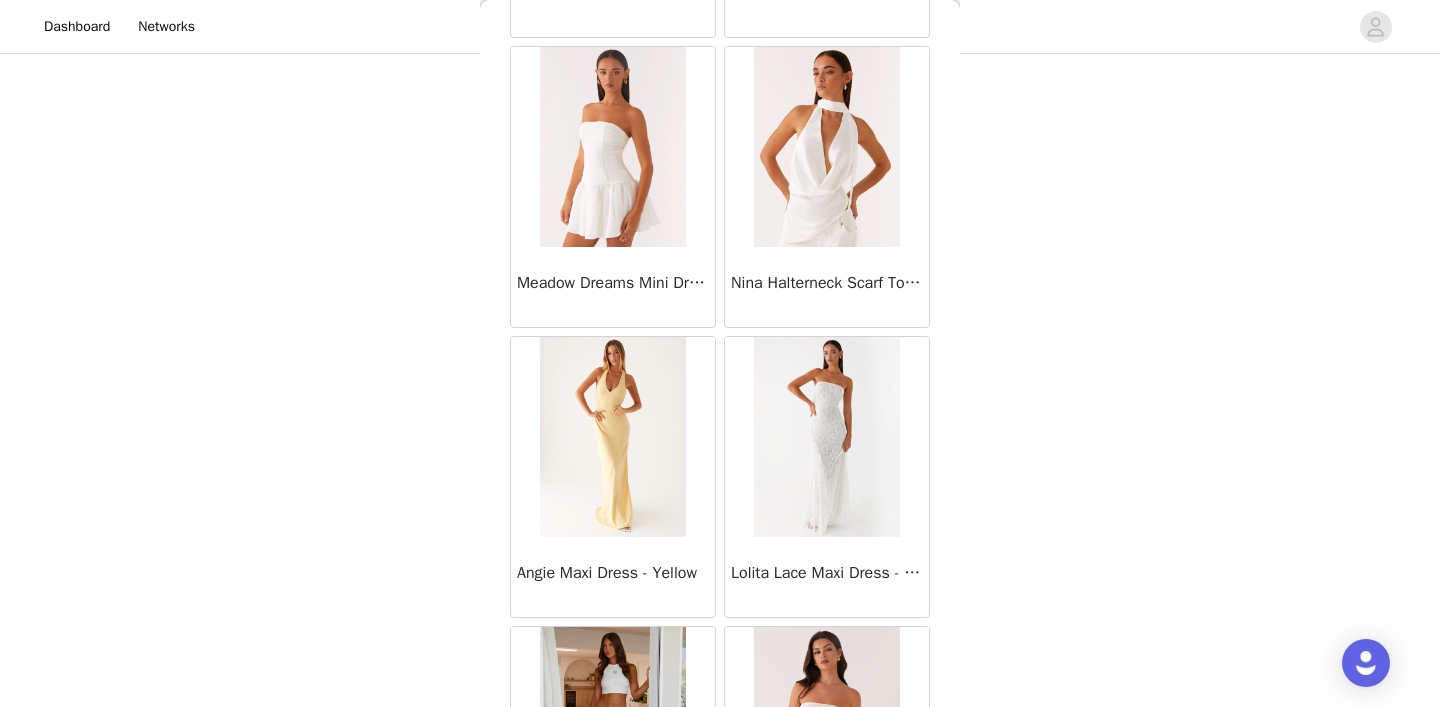 scroll, scrollTop: 25553, scrollLeft: 0, axis: vertical 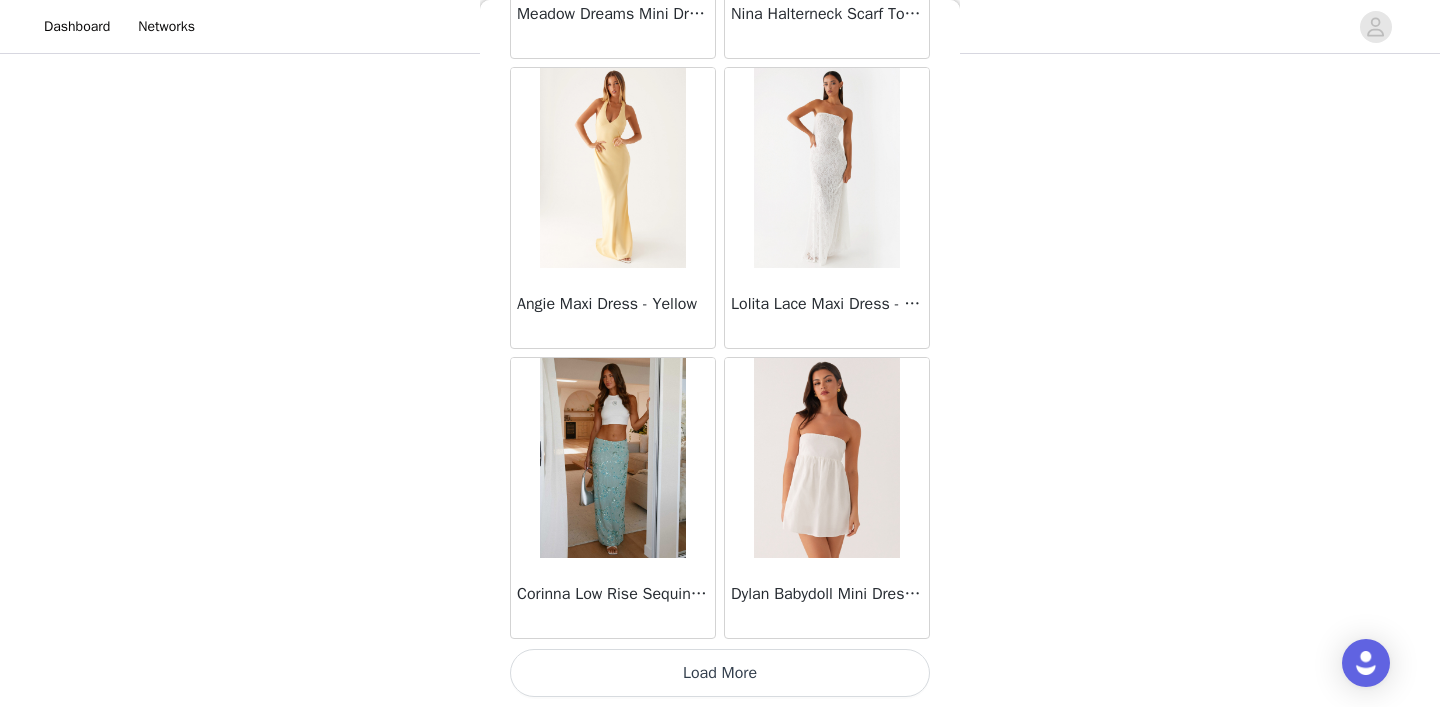 click on "Load More" at bounding box center (720, 673) 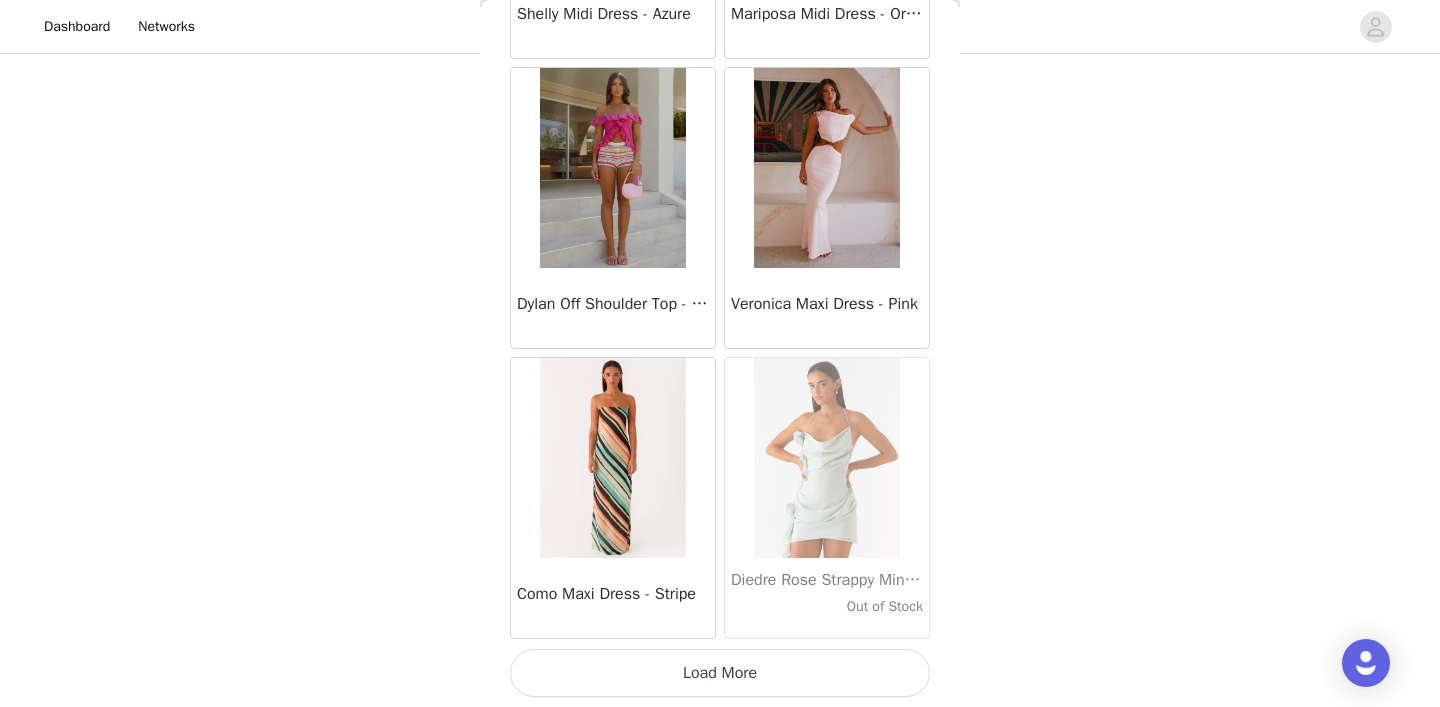 click on "Load More" at bounding box center [720, 673] 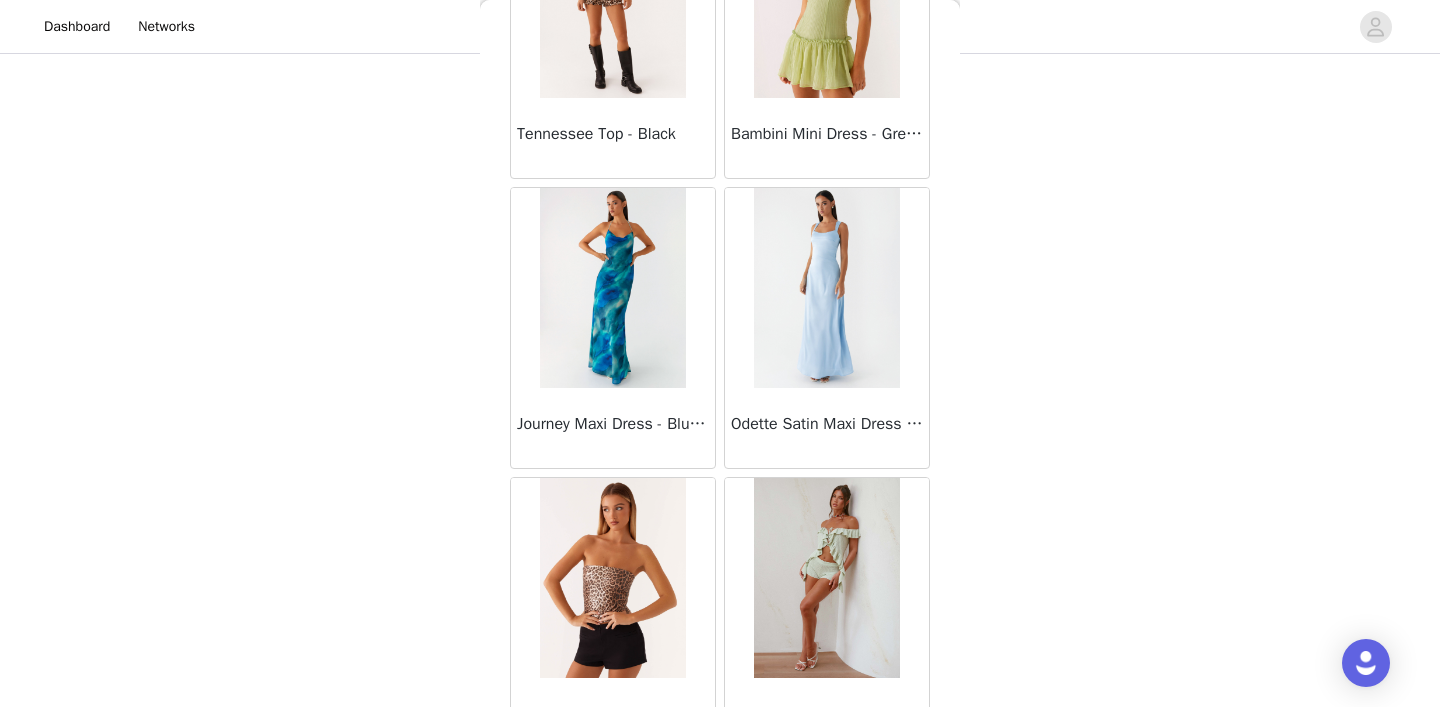 scroll, scrollTop: 31353, scrollLeft: 0, axis: vertical 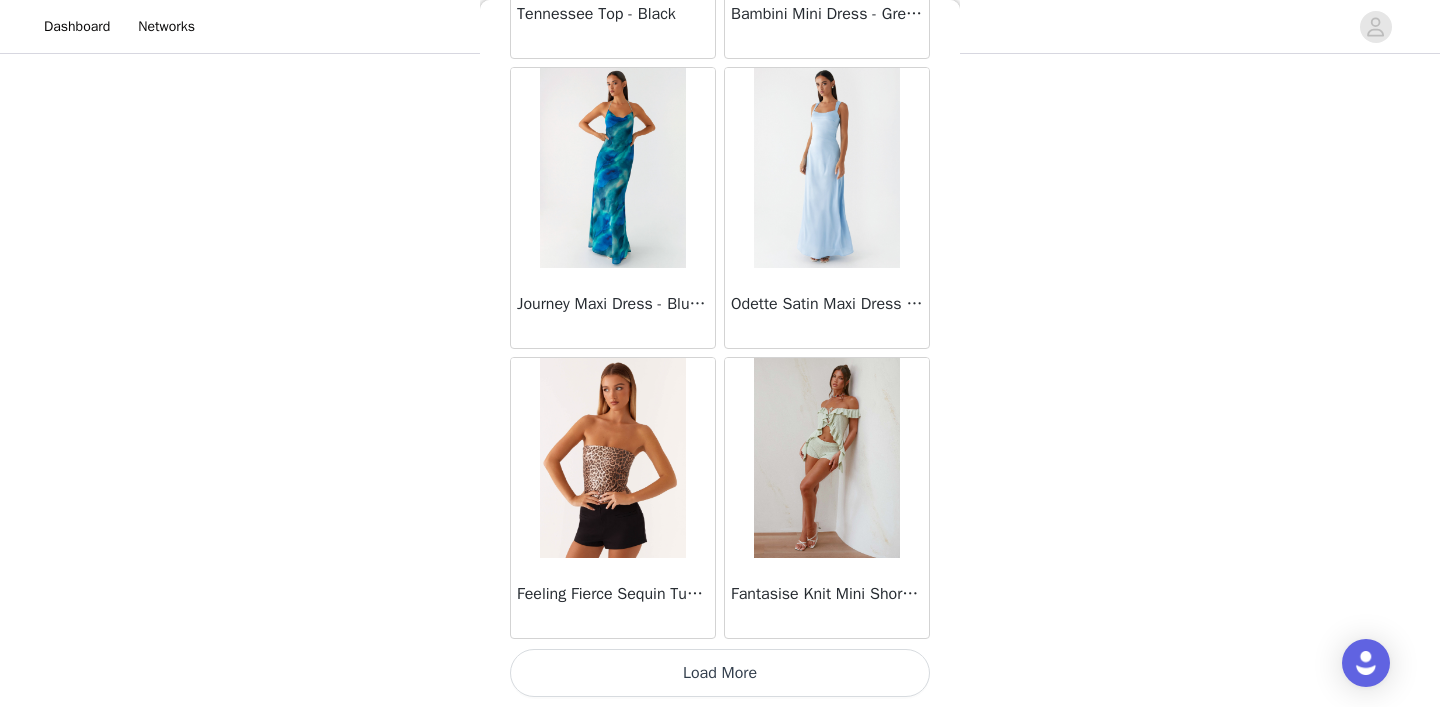 click on "Load More" at bounding box center (720, 673) 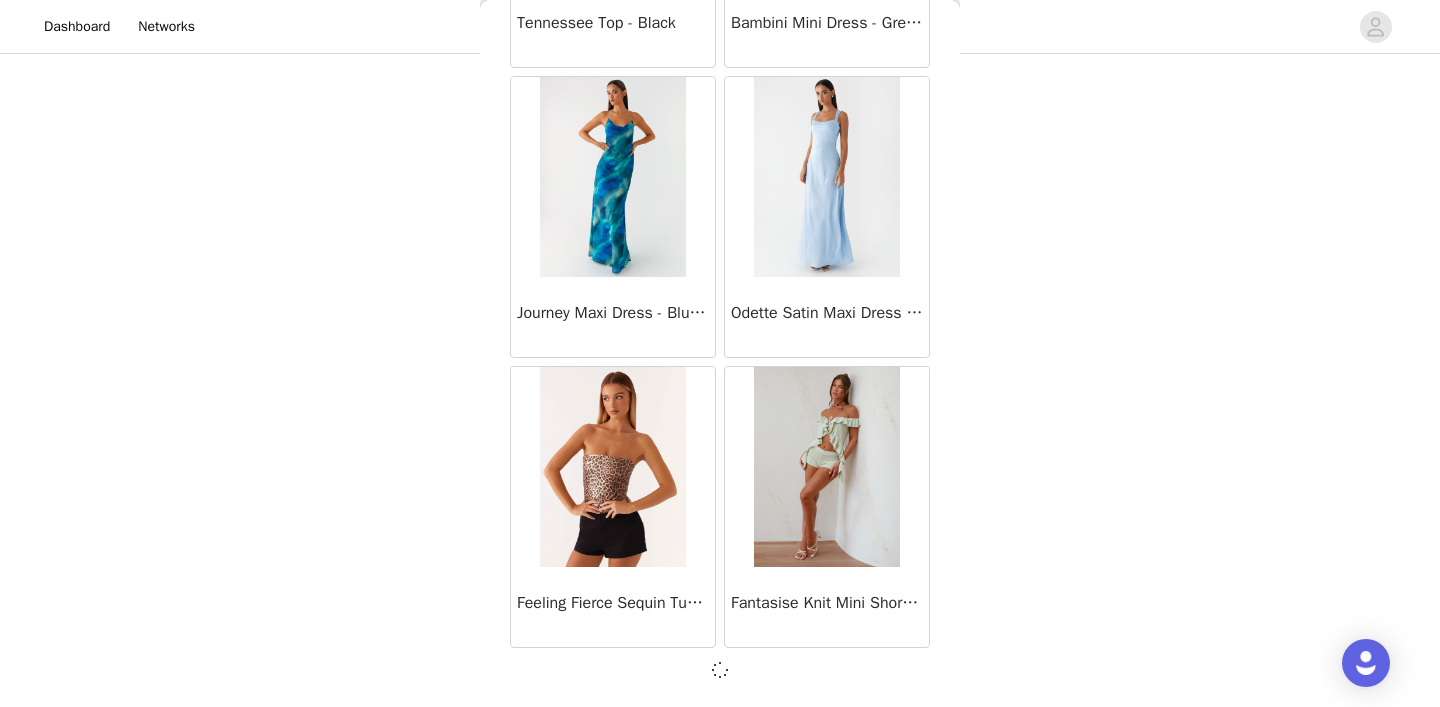 scroll, scrollTop: 31344, scrollLeft: 0, axis: vertical 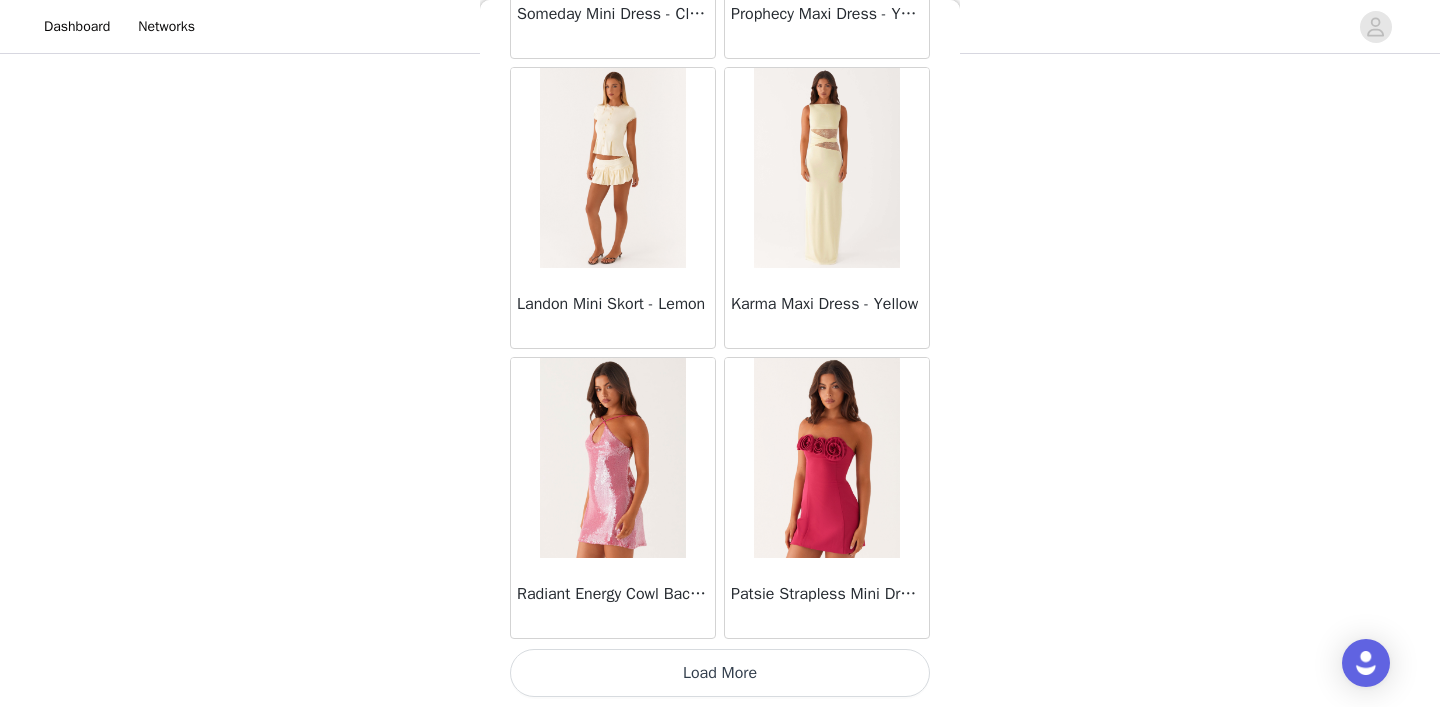 click on "Load More" at bounding box center [720, 673] 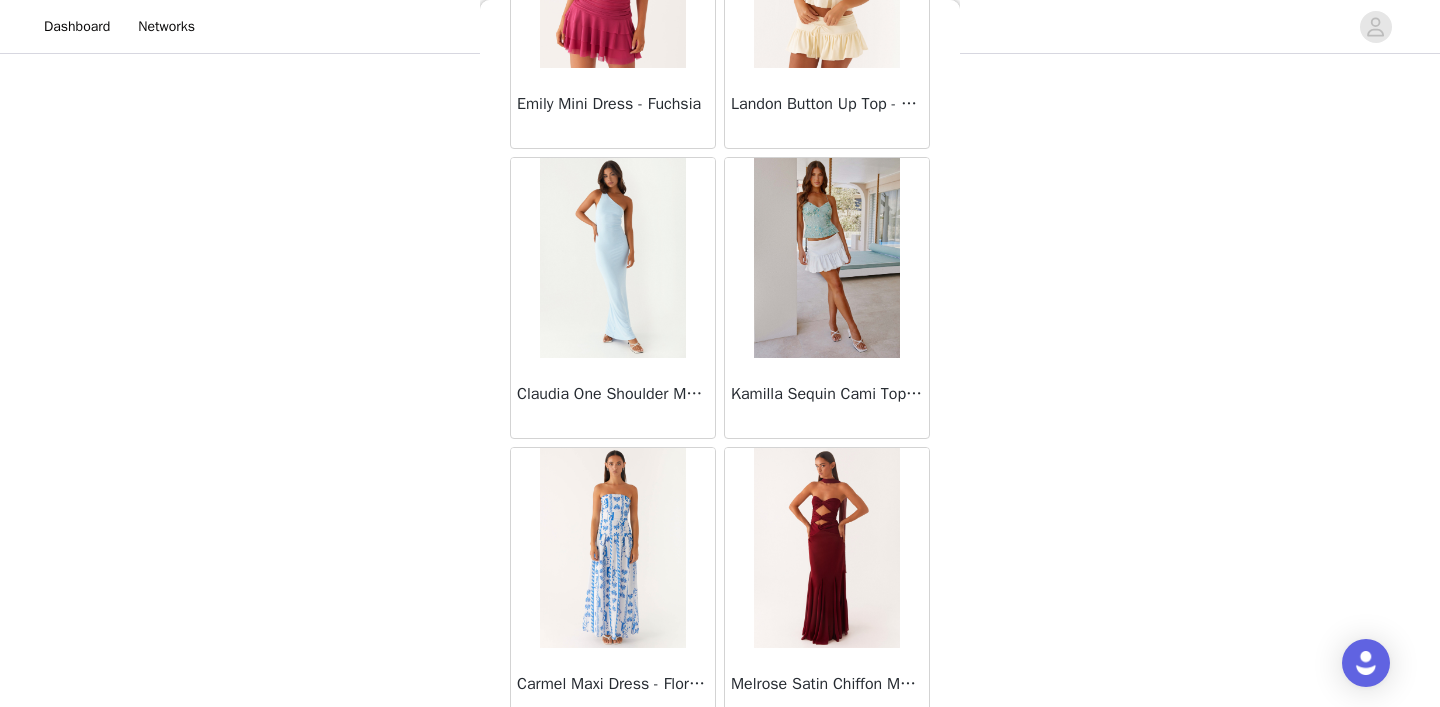 scroll, scrollTop: 37153, scrollLeft: 0, axis: vertical 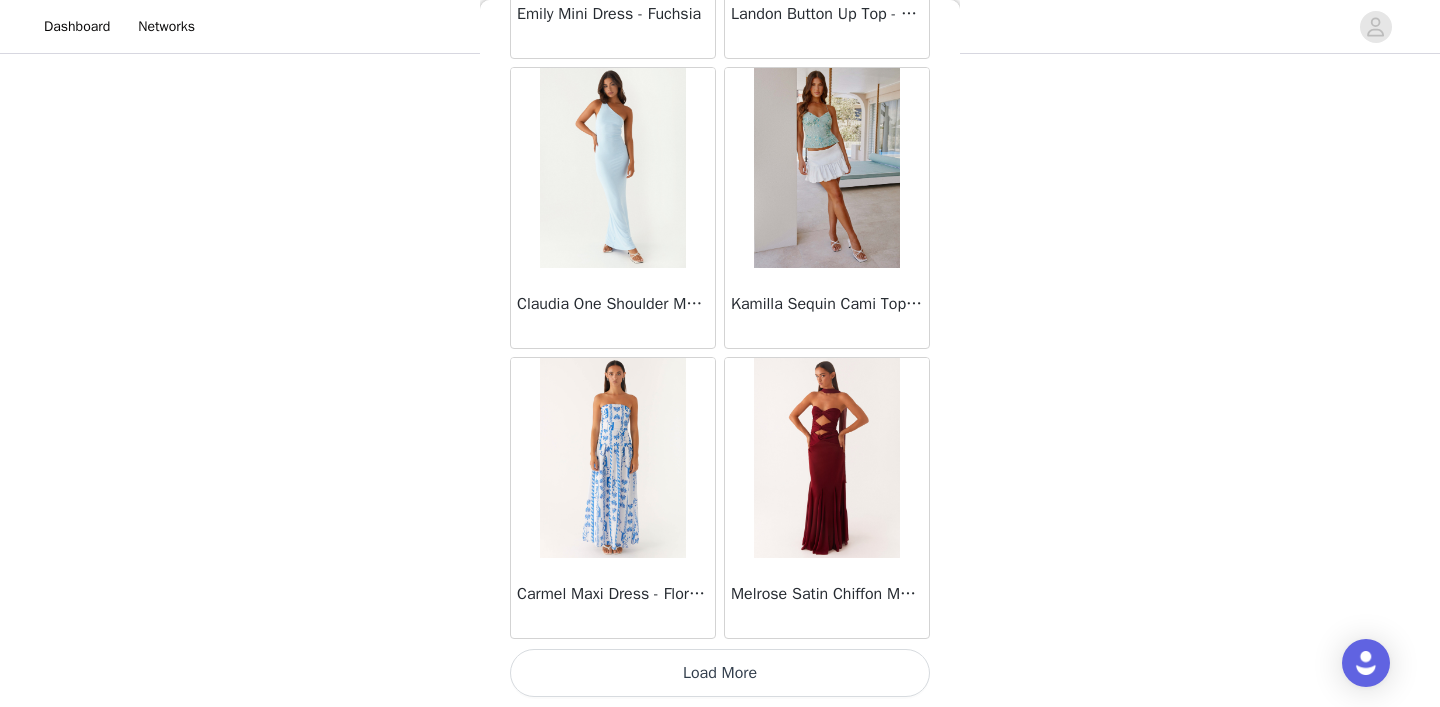click on "Load More" at bounding box center (720, 673) 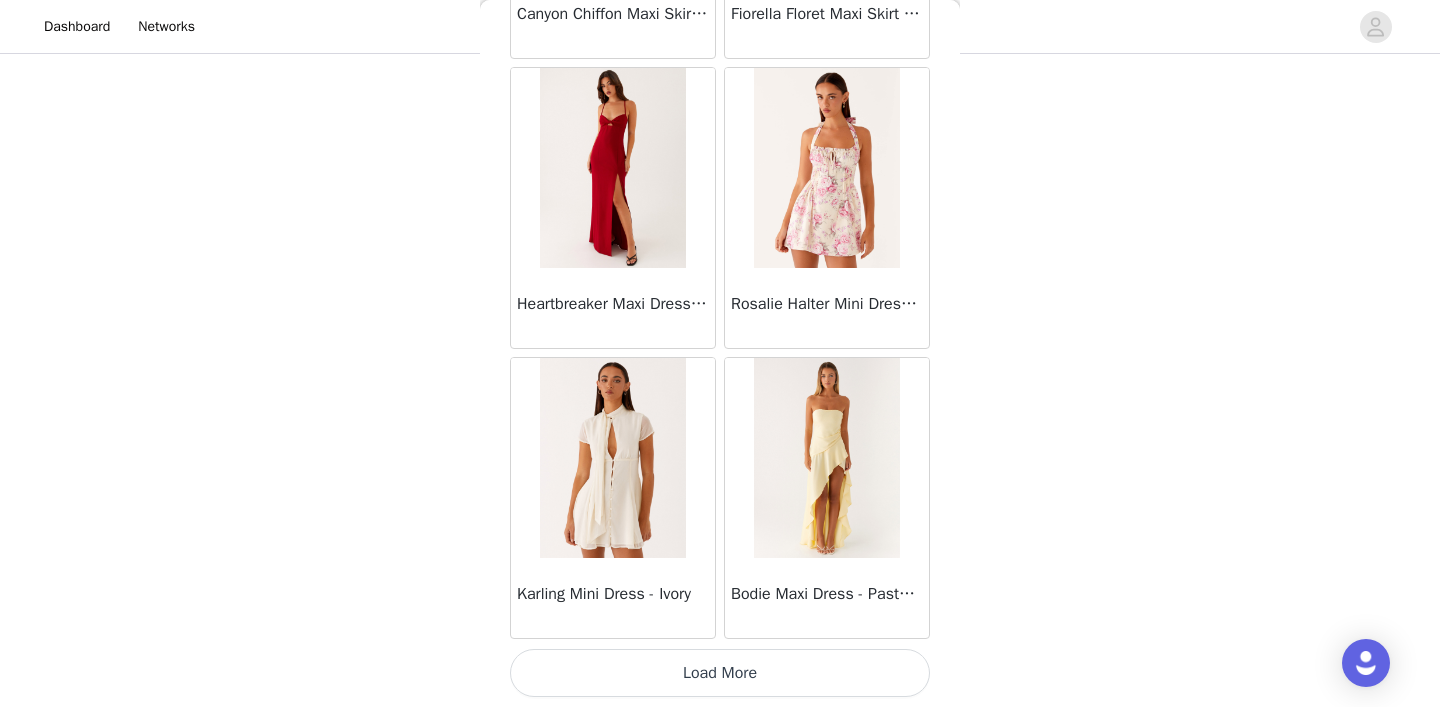 click on "Load More" at bounding box center [720, 673] 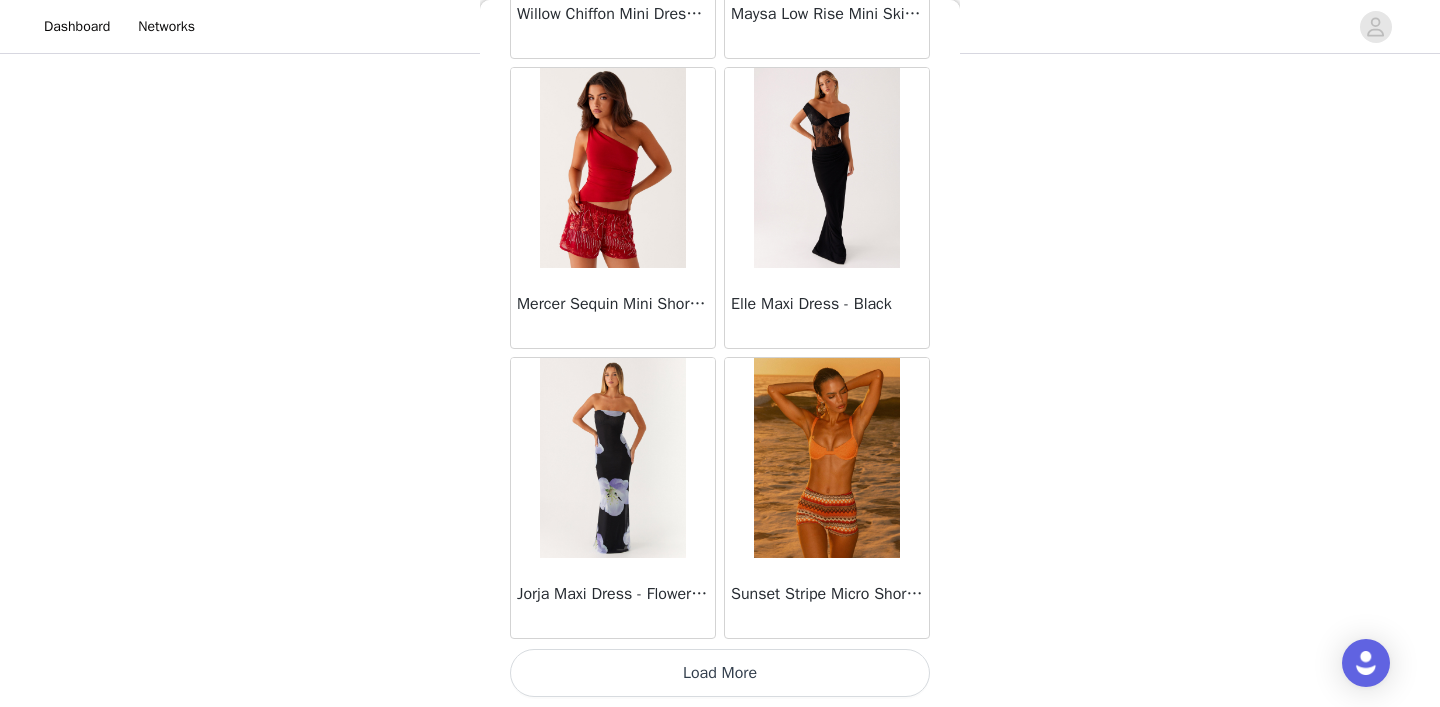 click on "Load More" at bounding box center [720, 673] 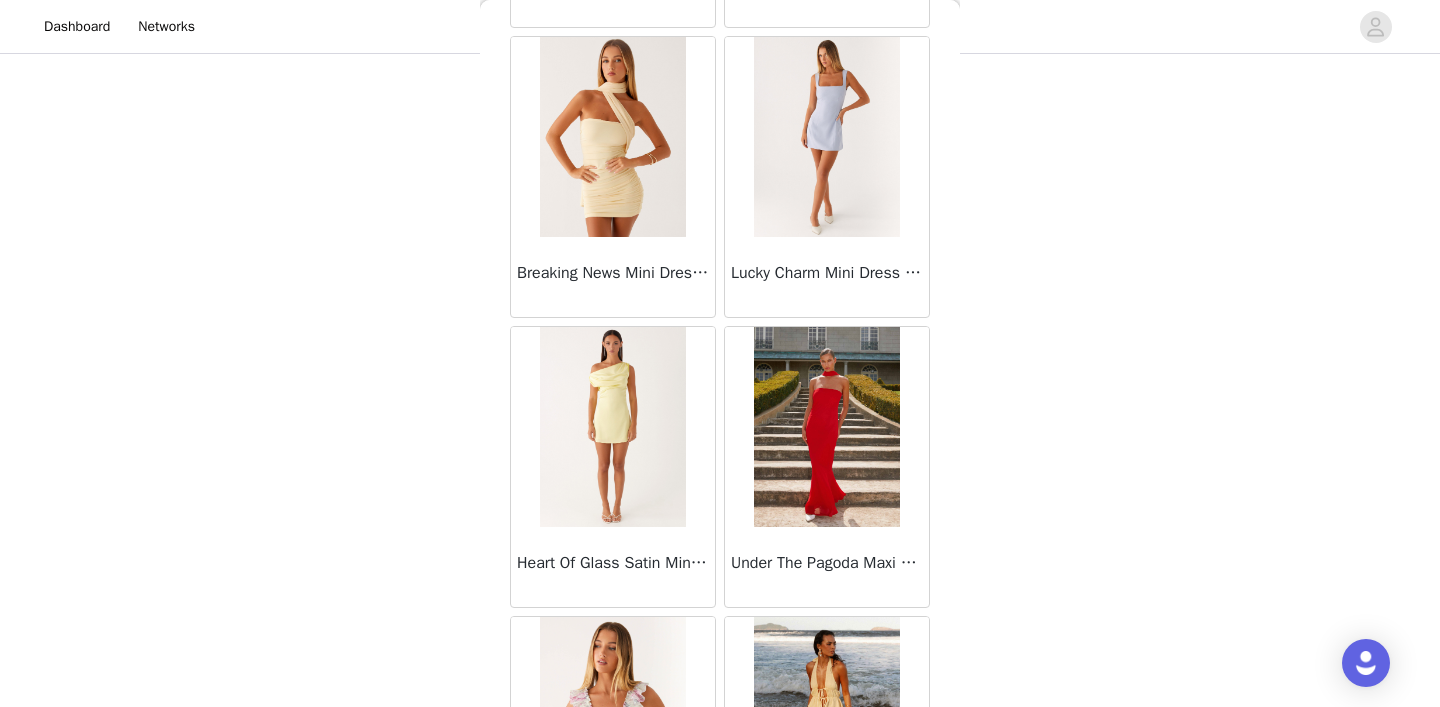 scroll, scrollTop: 45853, scrollLeft: 0, axis: vertical 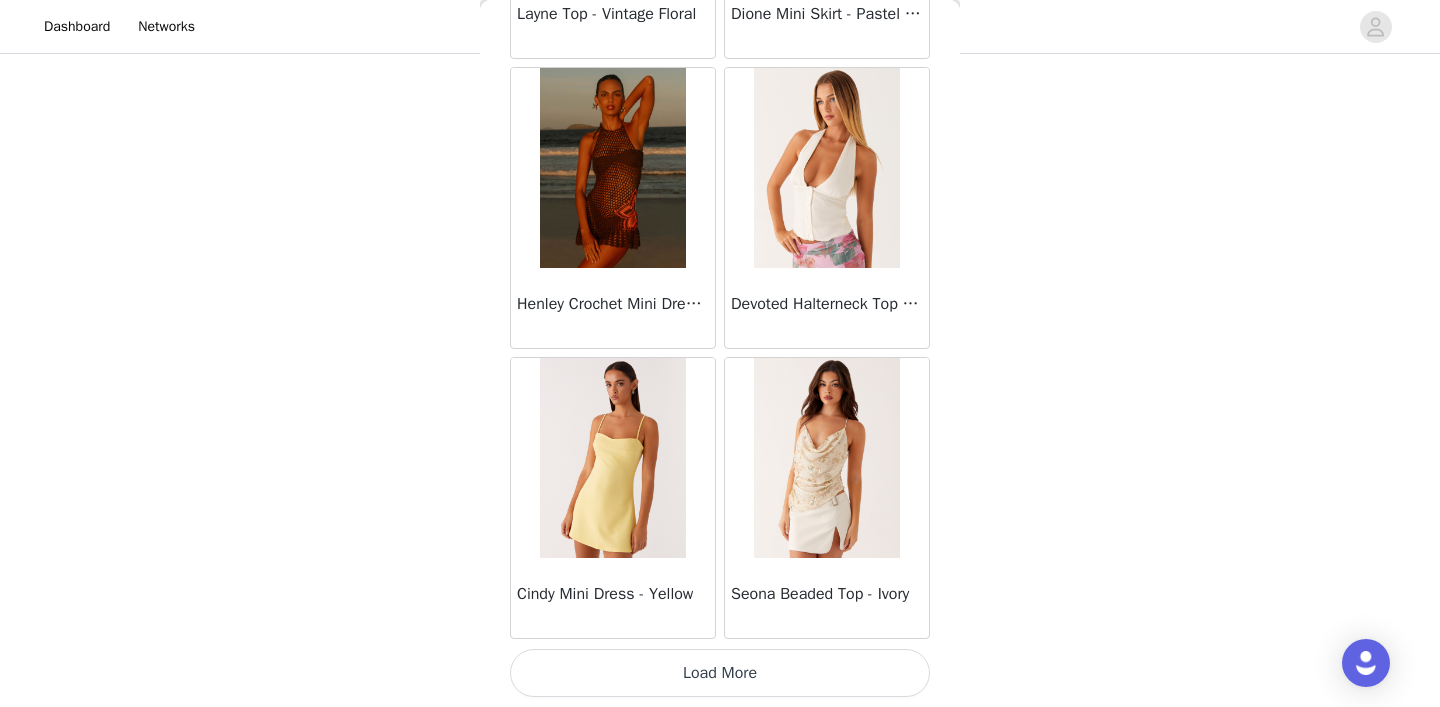 click on "Load More" at bounding box center [720, 673] 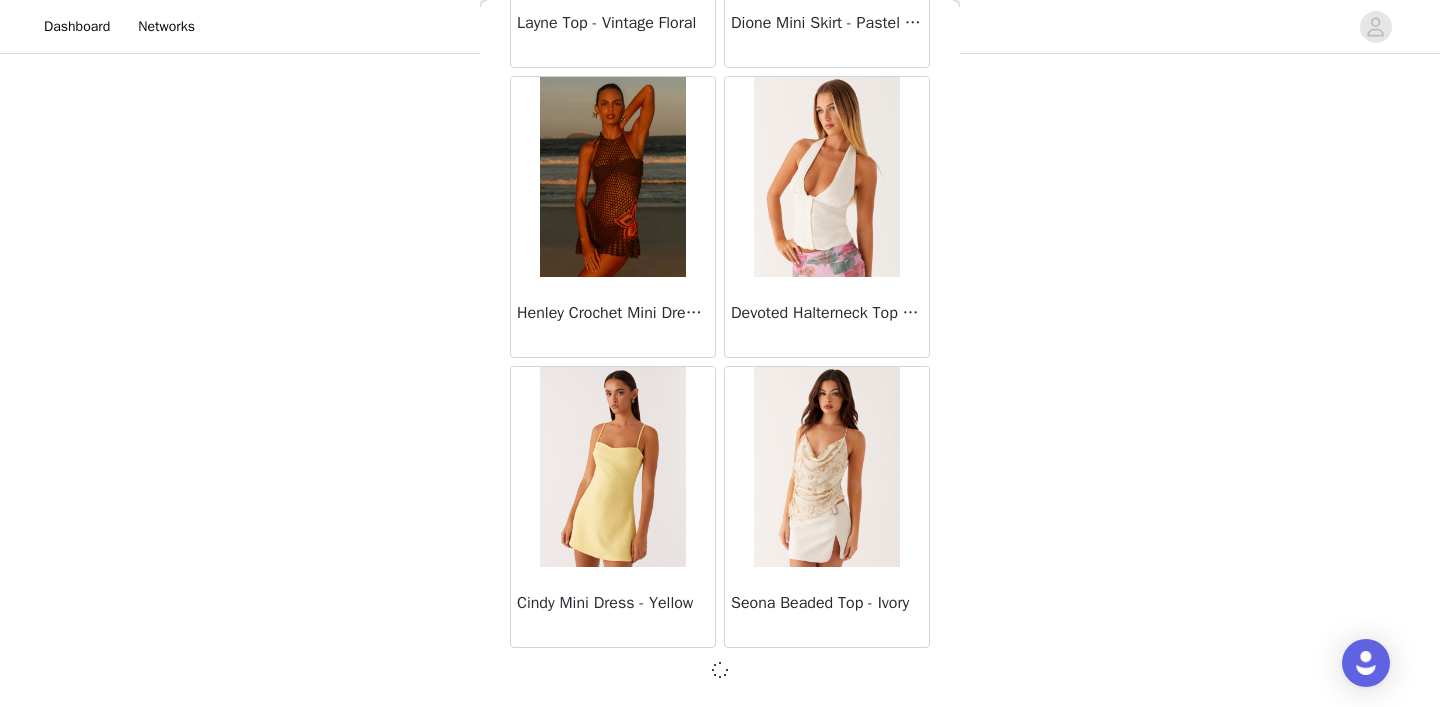 scroll, scrollTop: 45844, scrollLeft: 0, axis: vertical 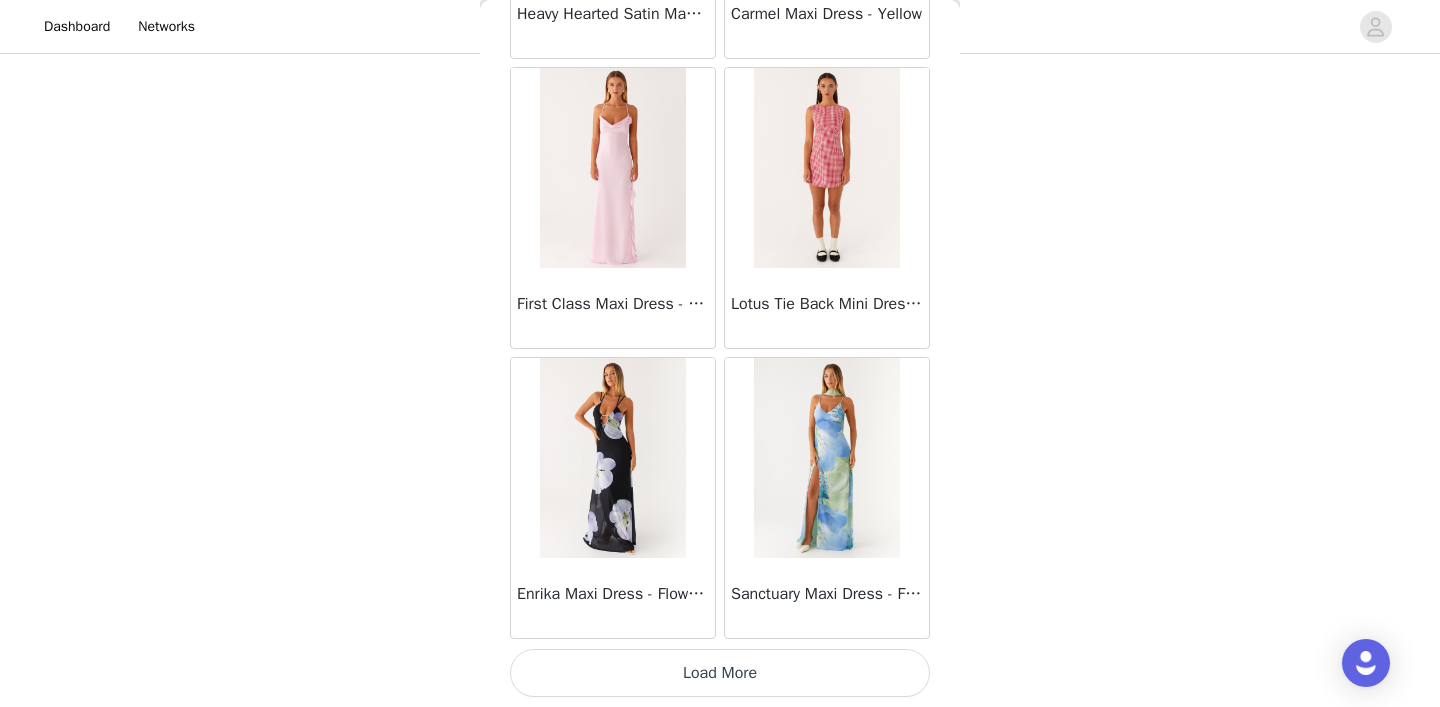 click on "Load More" at bounding box center (720, 673) 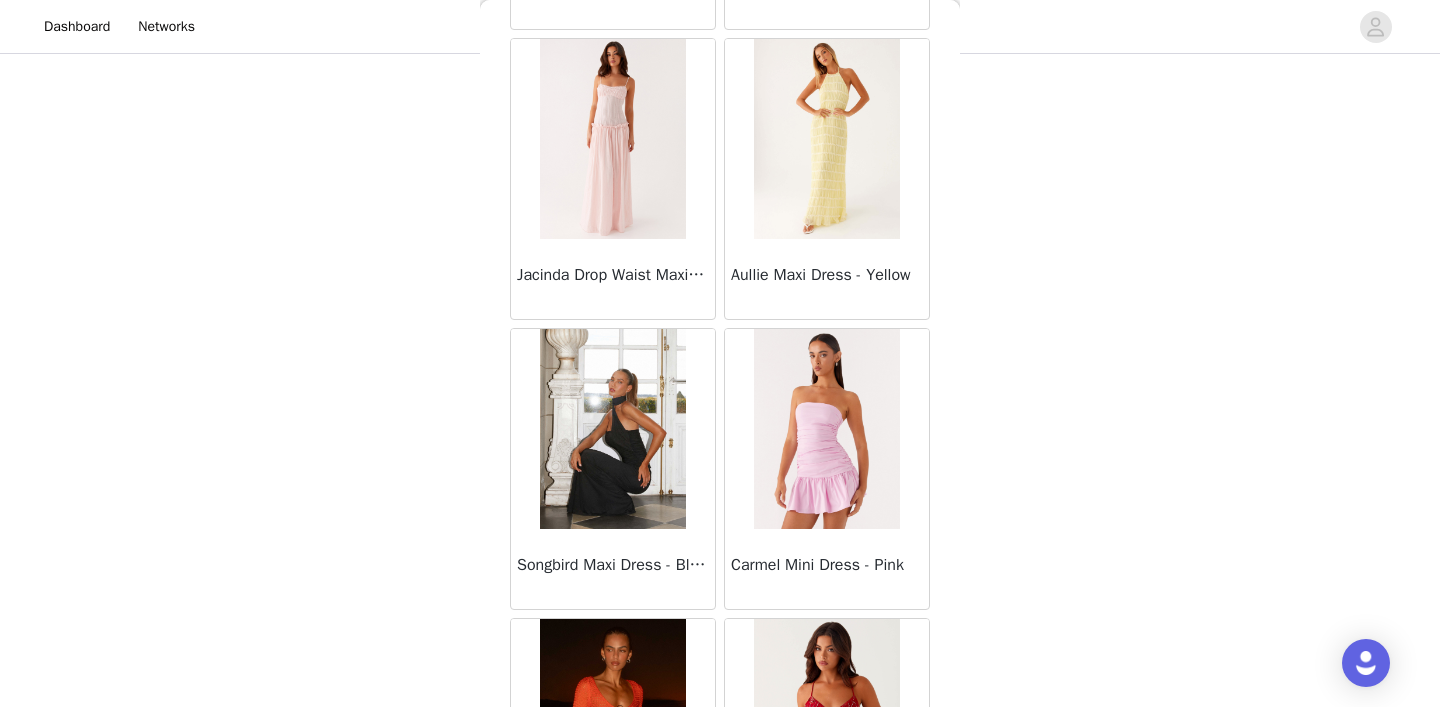 scroll, scrollTop: 50520, scrollLeft: 0, axis: vertical 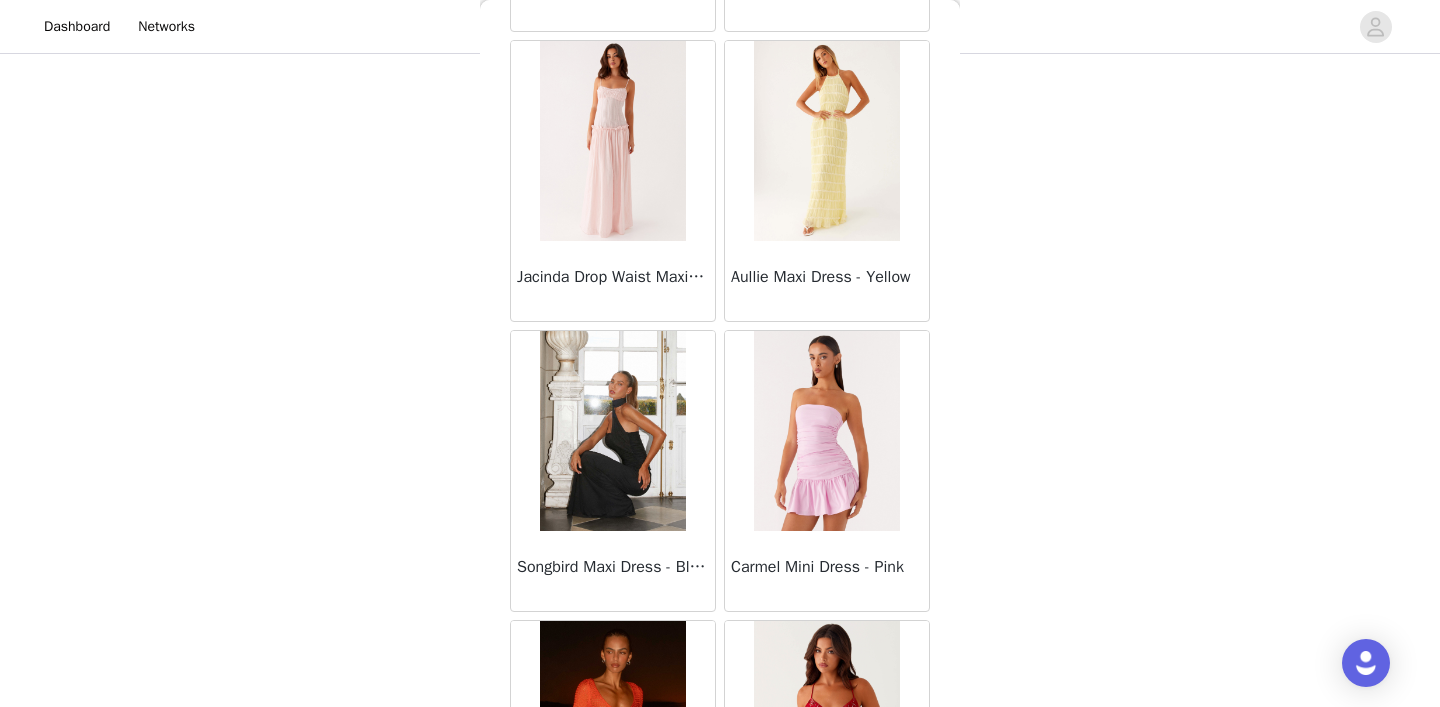 click at bounding box center [826, 141] 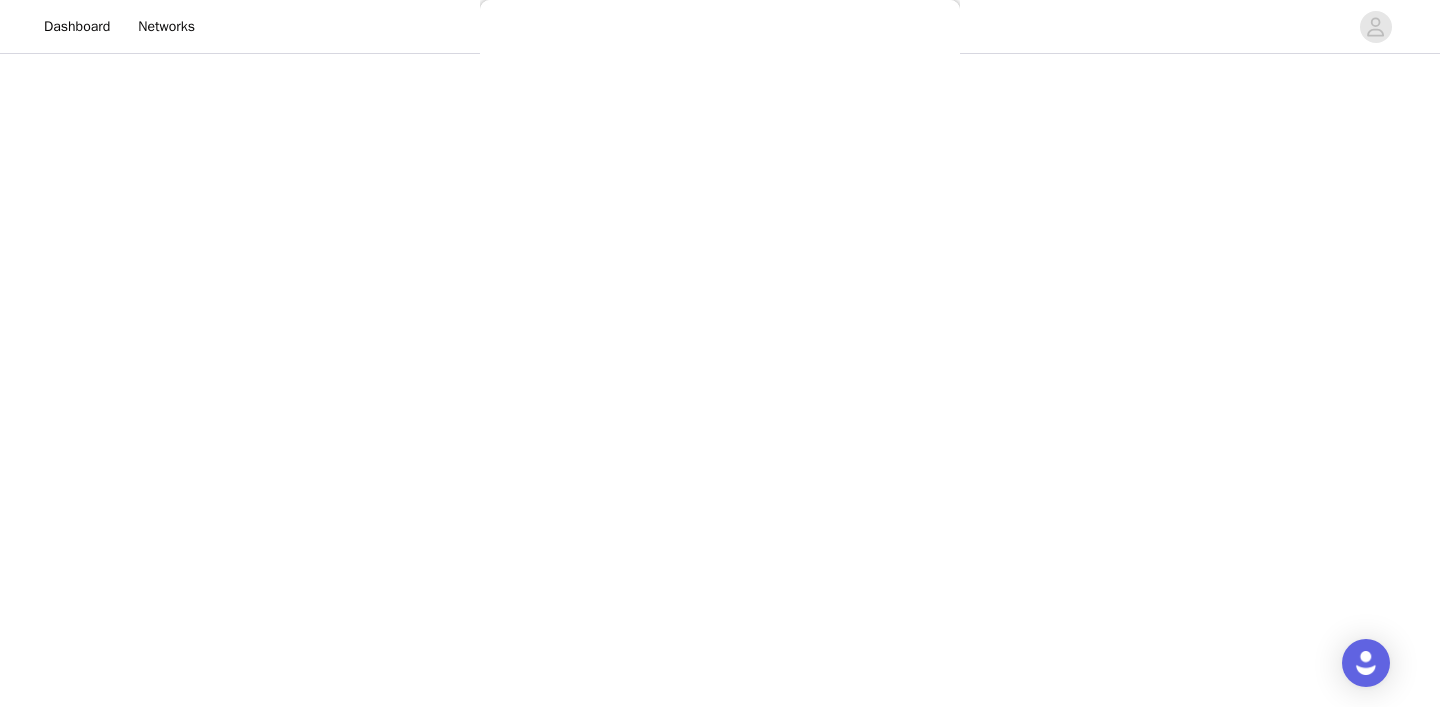 scroll, scrollTop: 0, scrollLeft: 0, axis: both 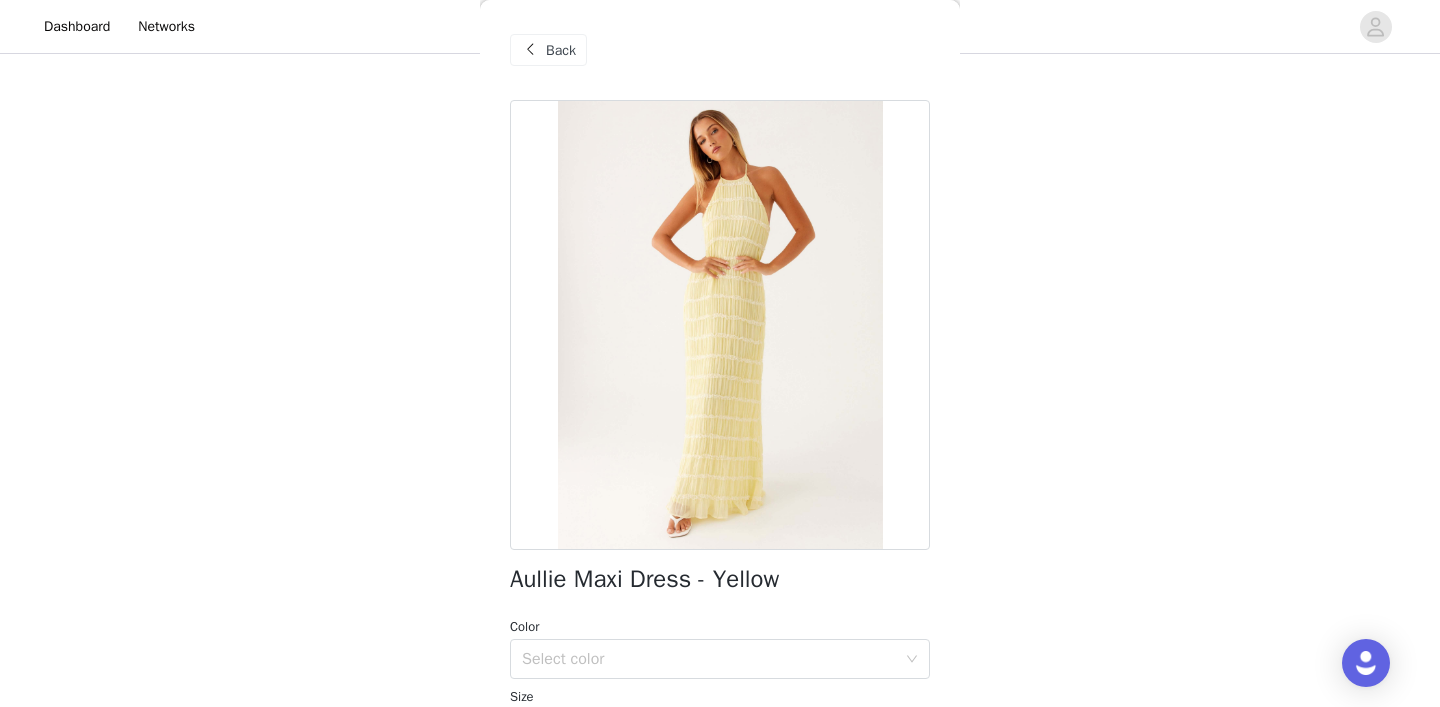 click at bounding box center [530, 50] 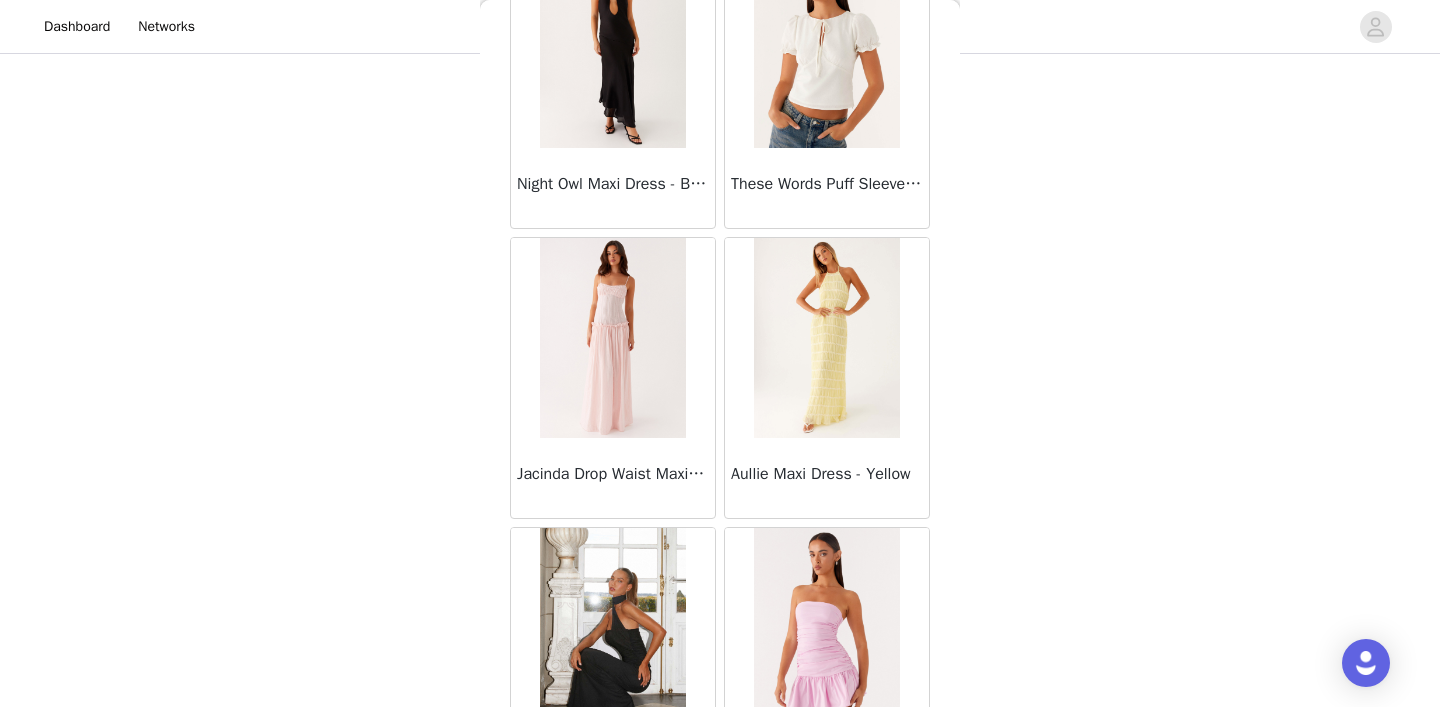 scroll, scrollTop: 50324, scrollLeft: 0, axis: vertical 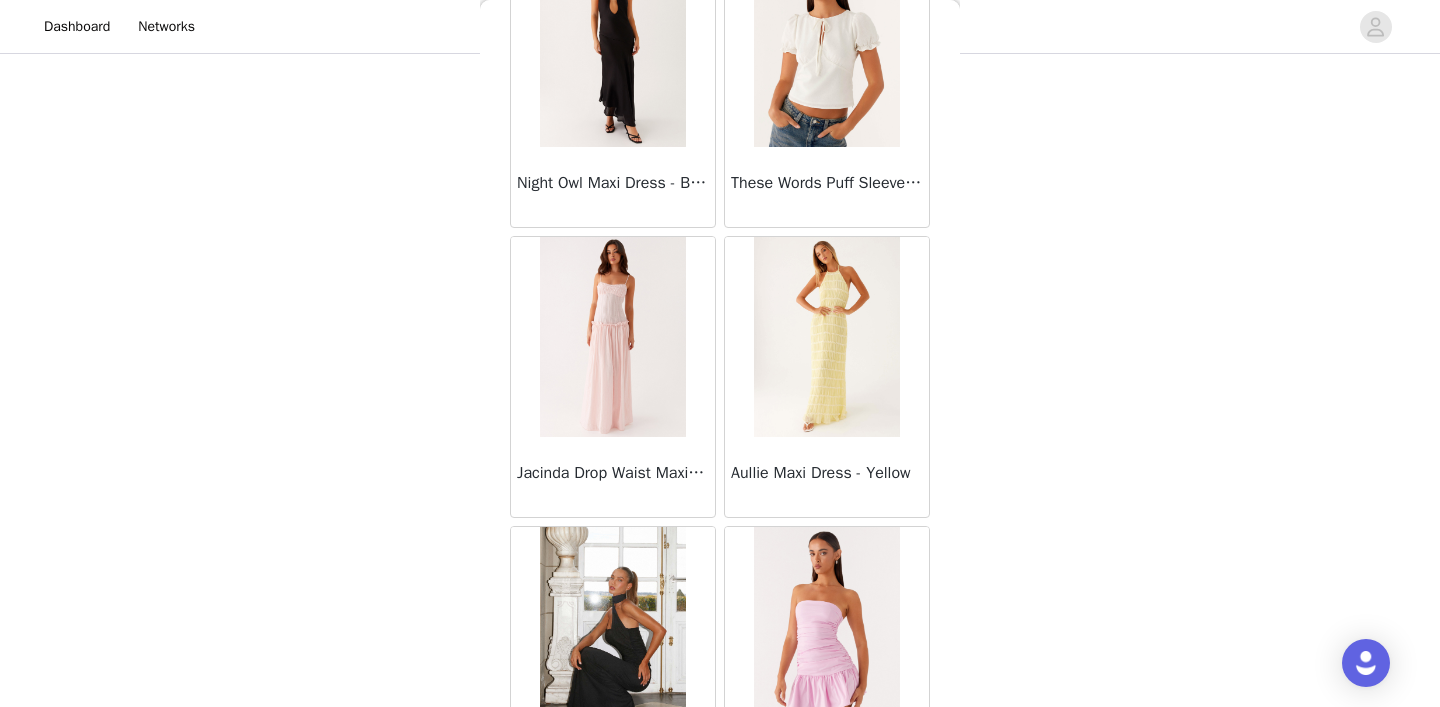 click at bounding box center [612, 337] 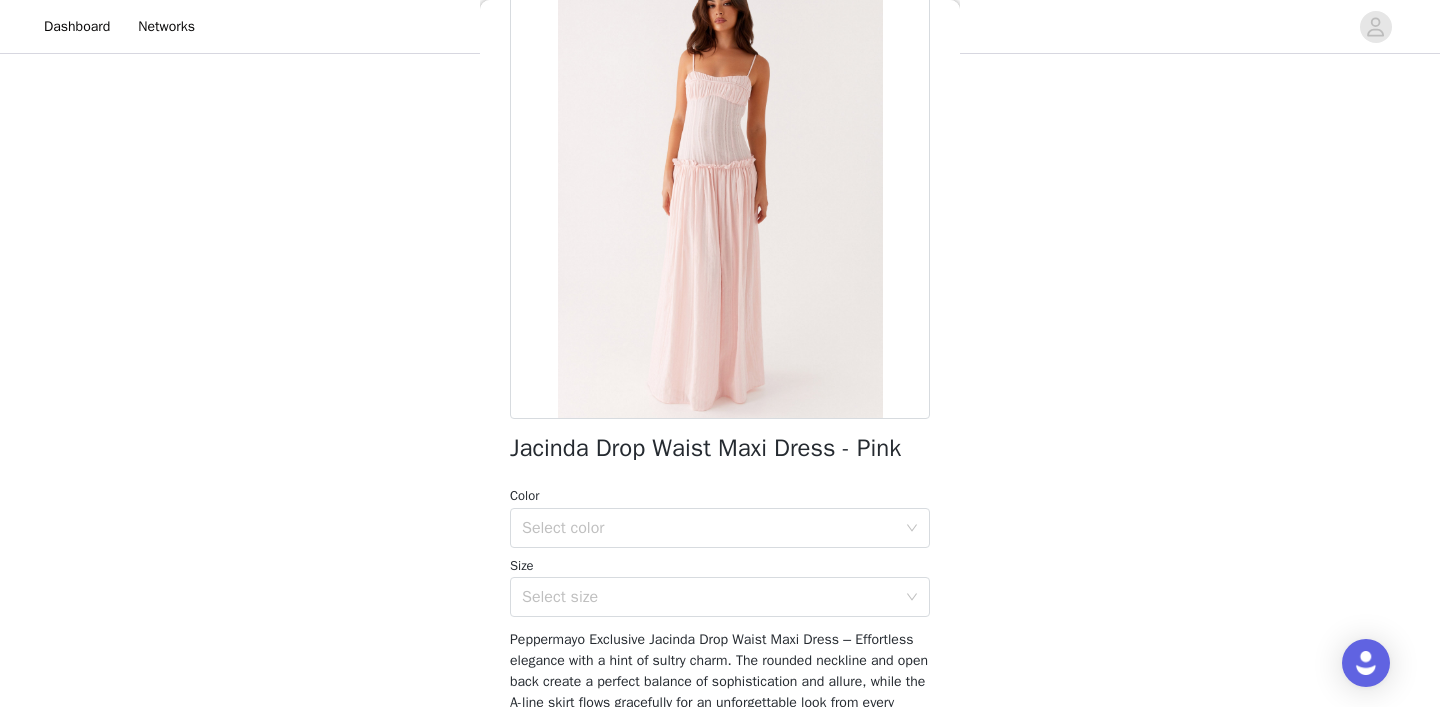 scroll, scrollTop: 129, scrollLeft: 0, axis: vertical 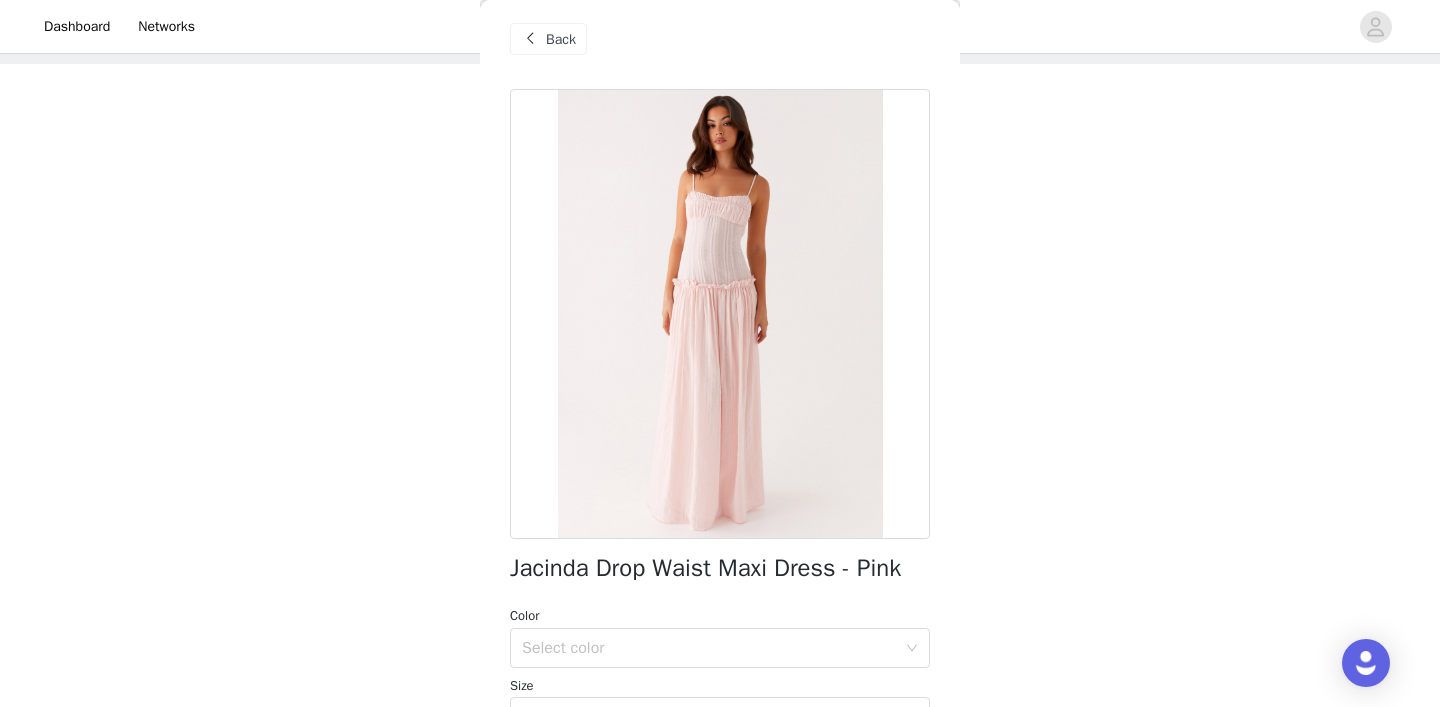 click at bounding box center (530, 39) 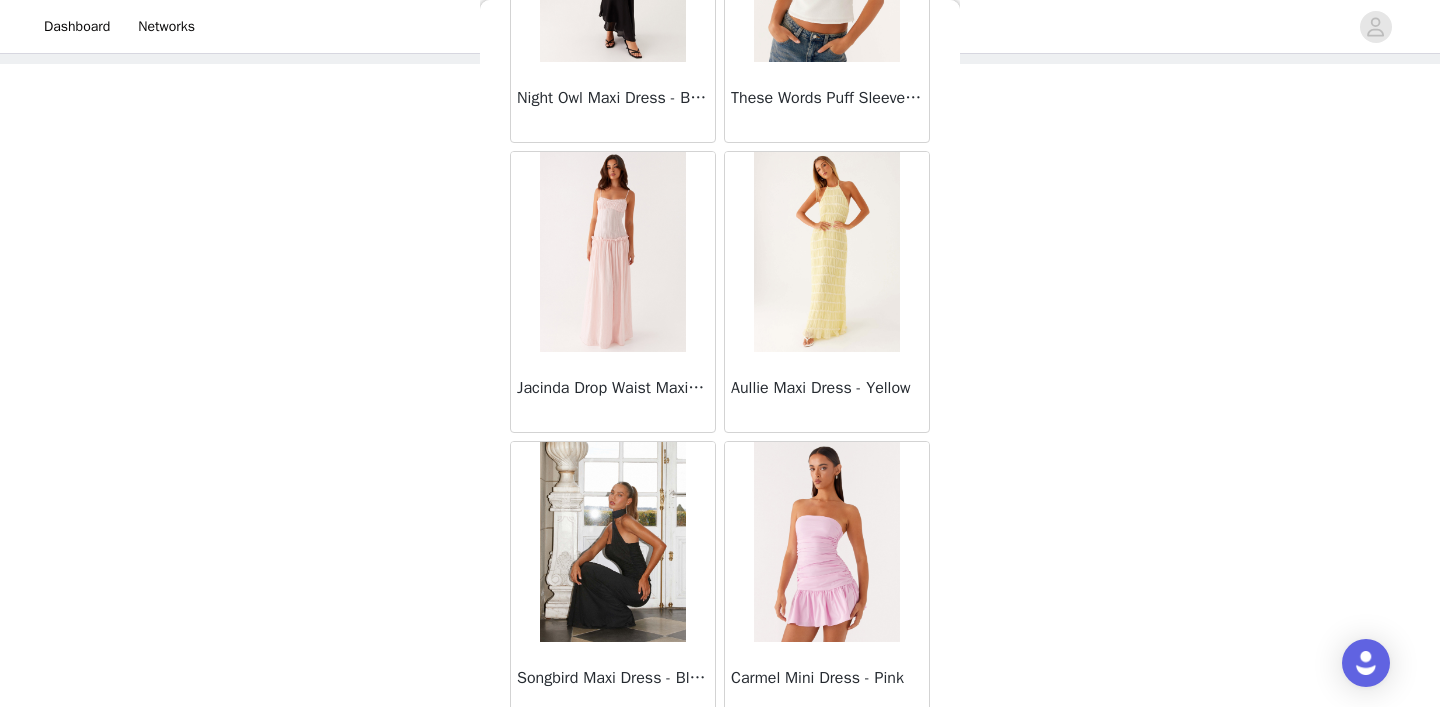 click at bounding box center (826, 252) 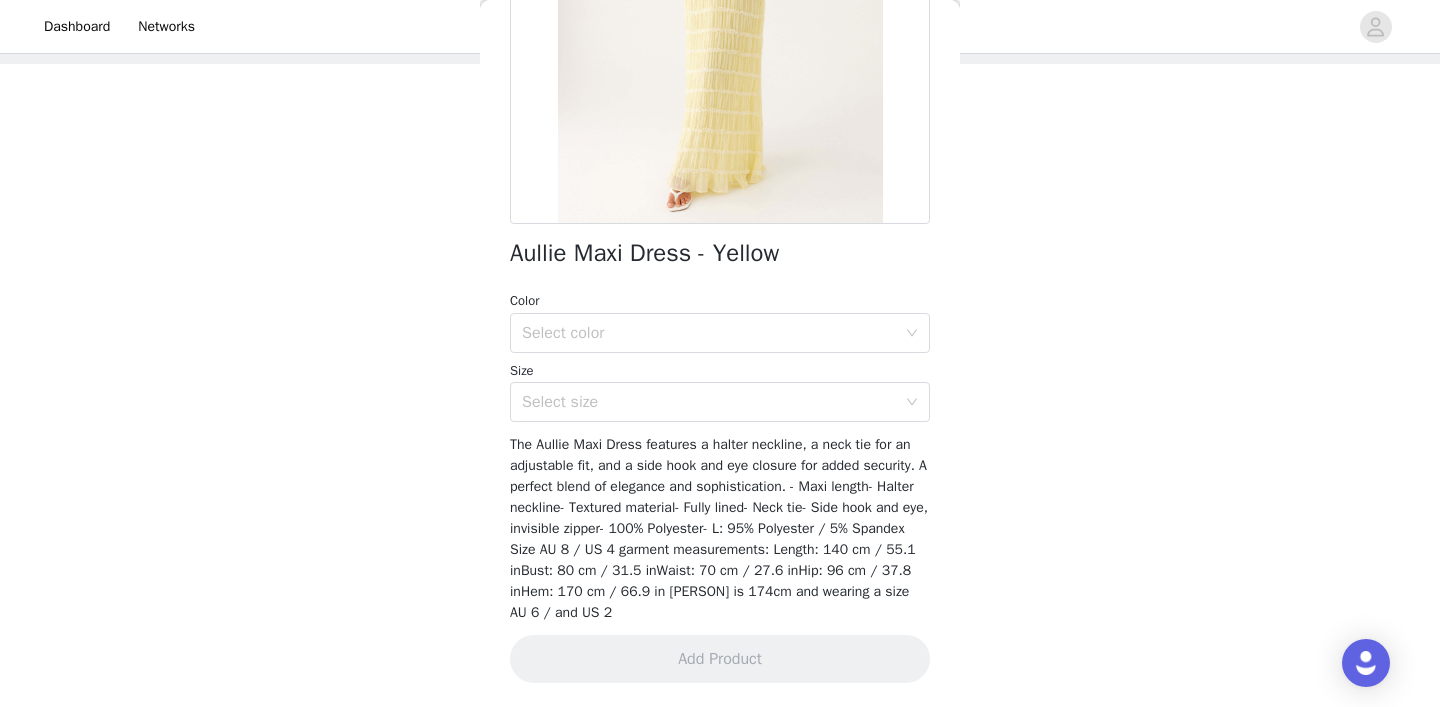 scroll, scrollTop: 326, scrollLeft: 0, axis: vertical 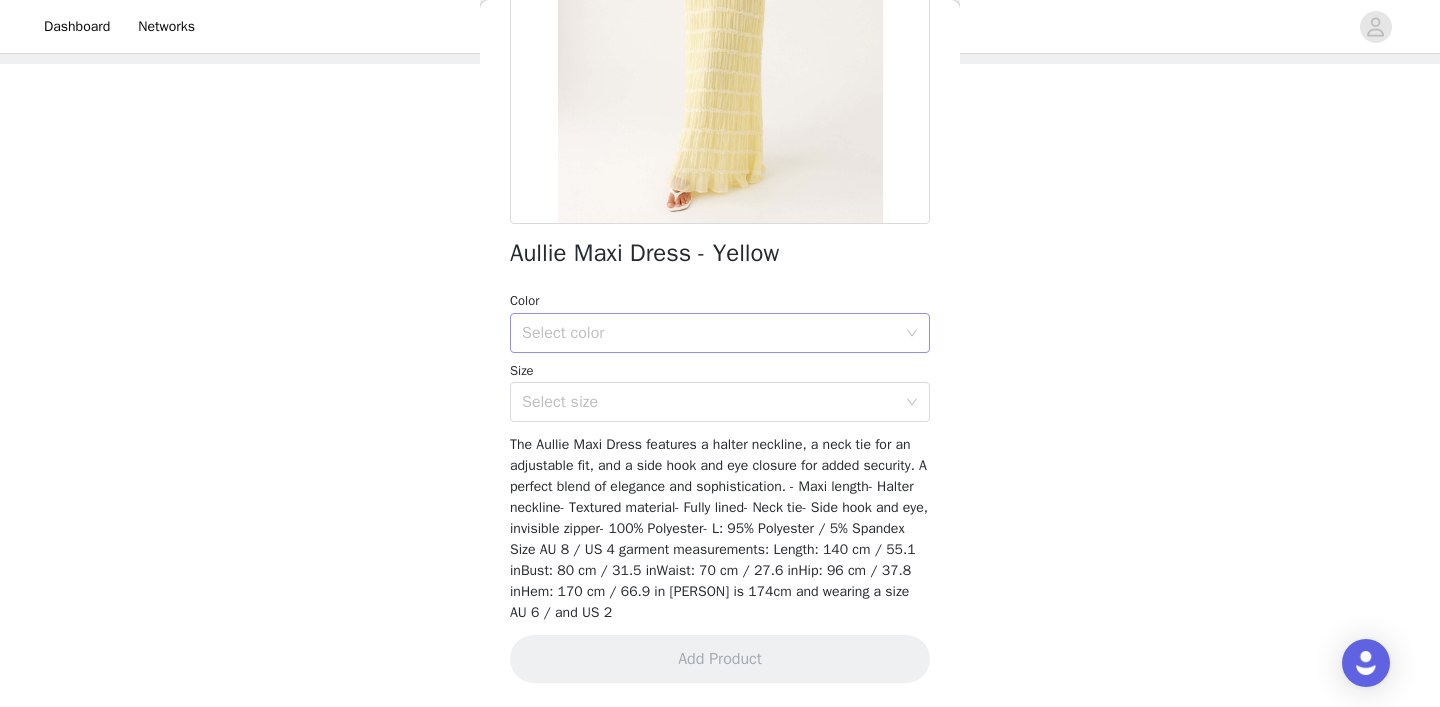 click on "Select color" at bounding box center [713, 333] 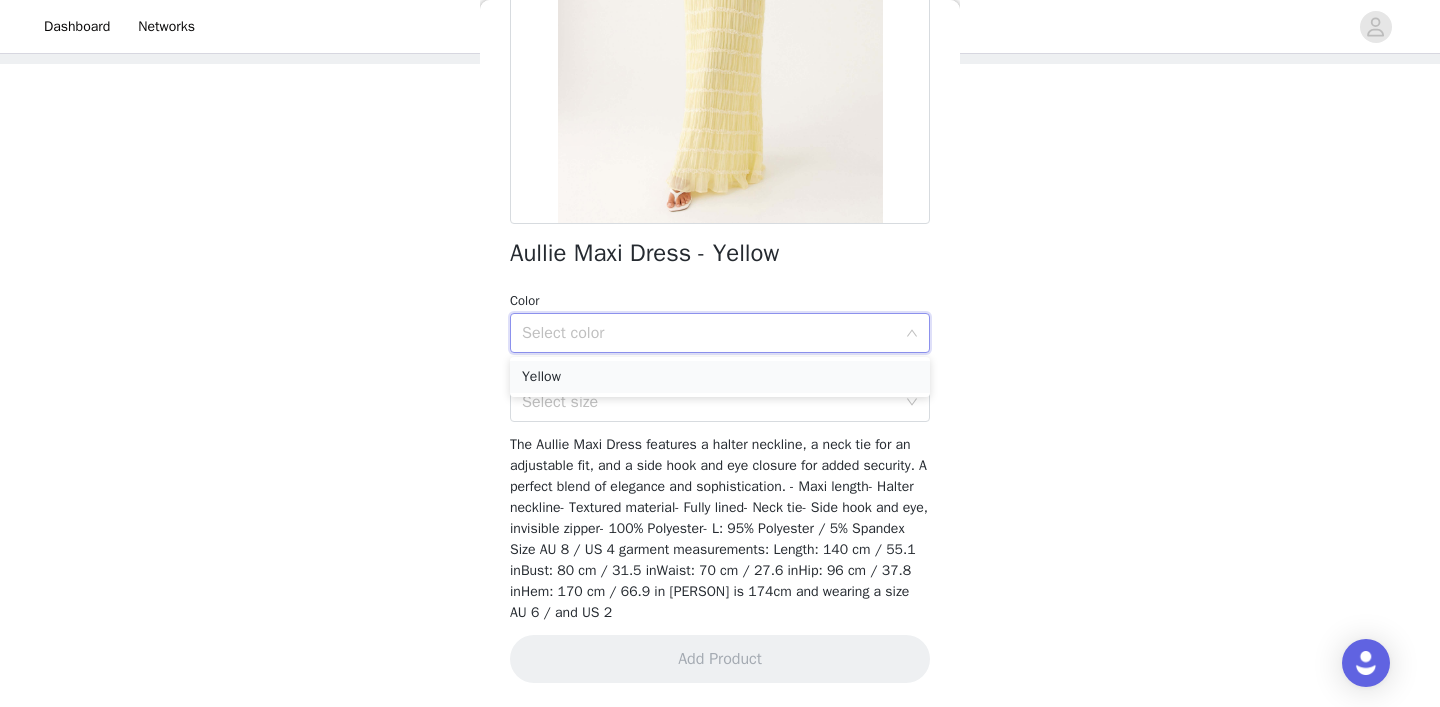 click on "Yellow" at bounding box center [720, 377] 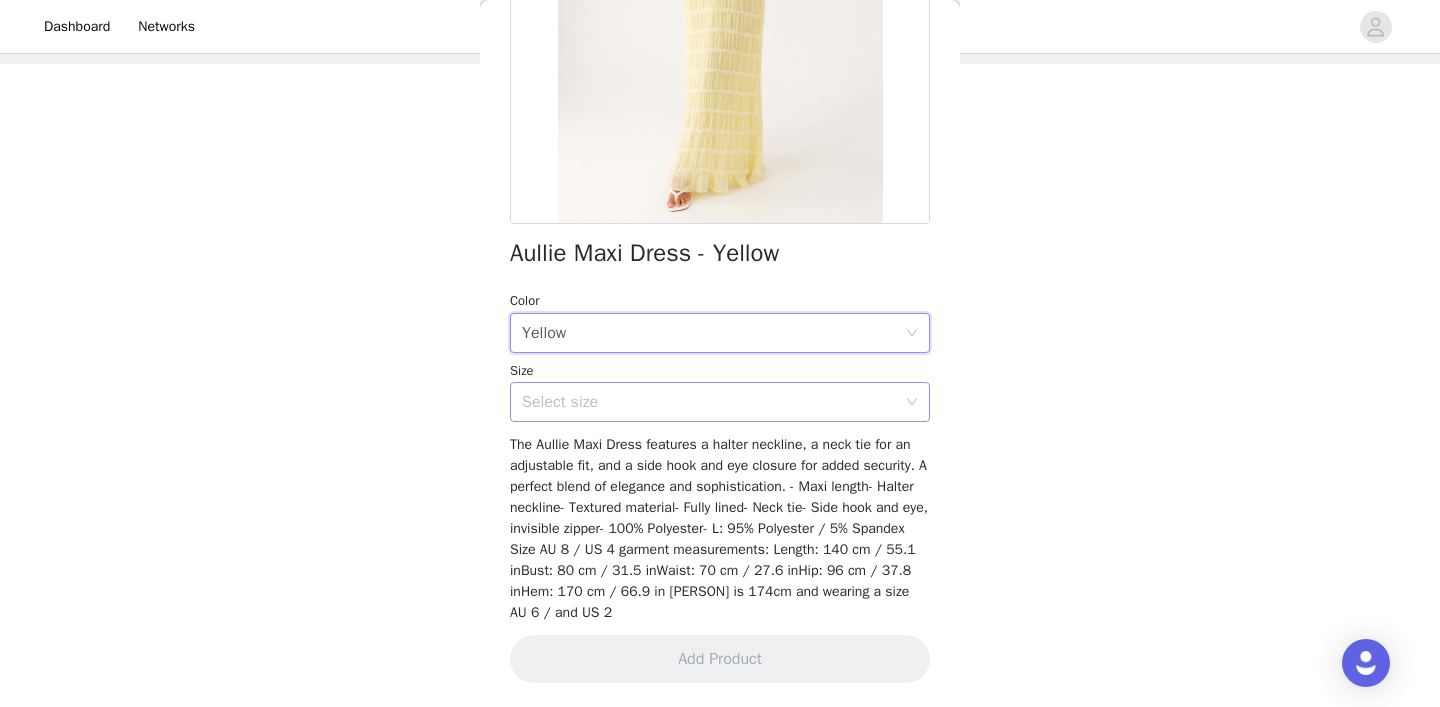 click on "Select size" at bounding box center [709, 402] 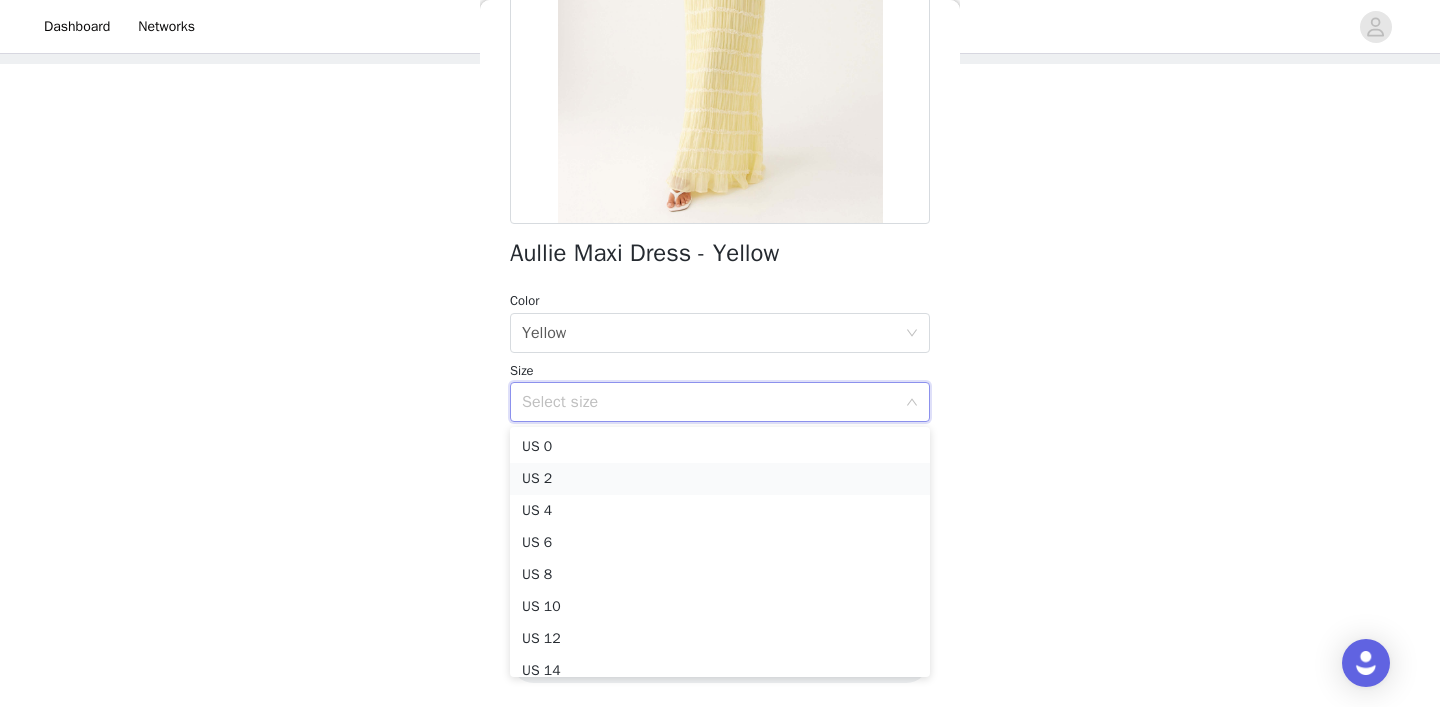 click on "US 2" at bounding box center (720, 479) 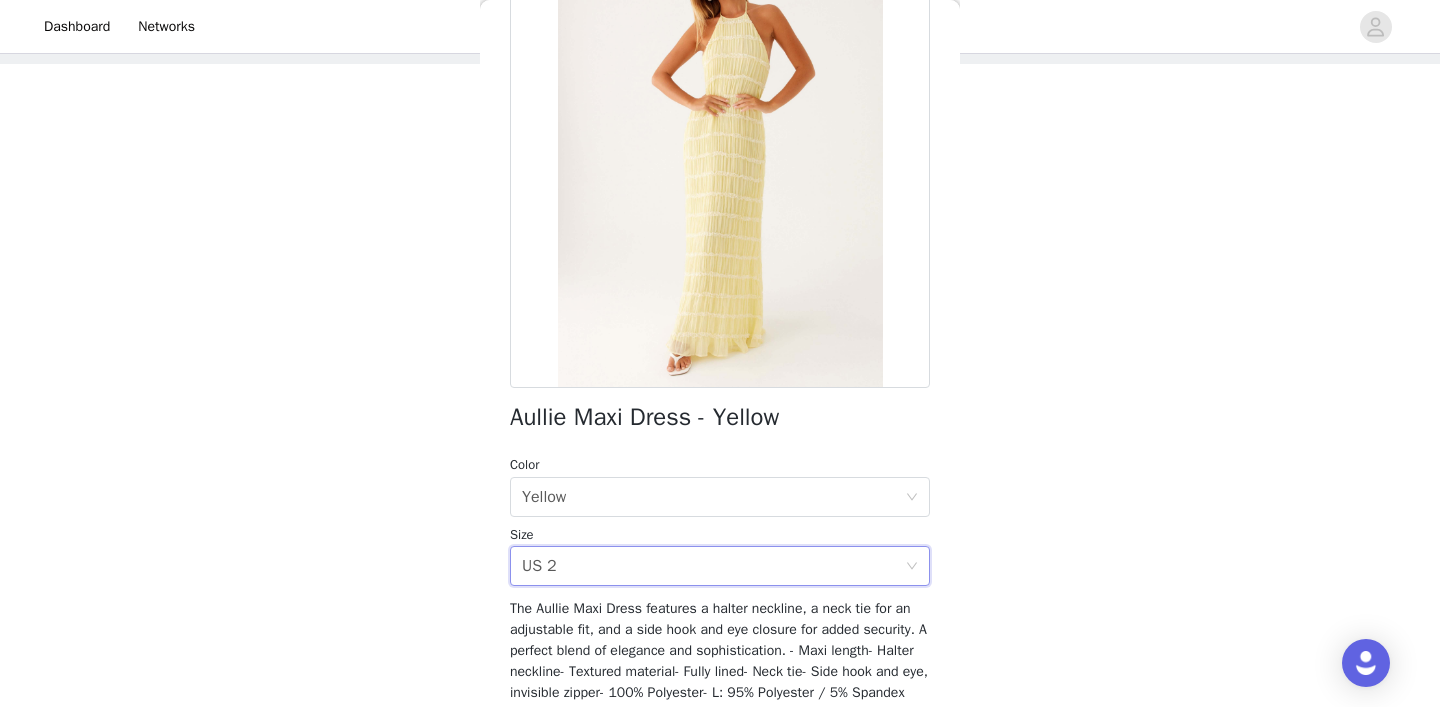 scroll, scrollTop: 326, scrollLeft: 0, axis: vertical 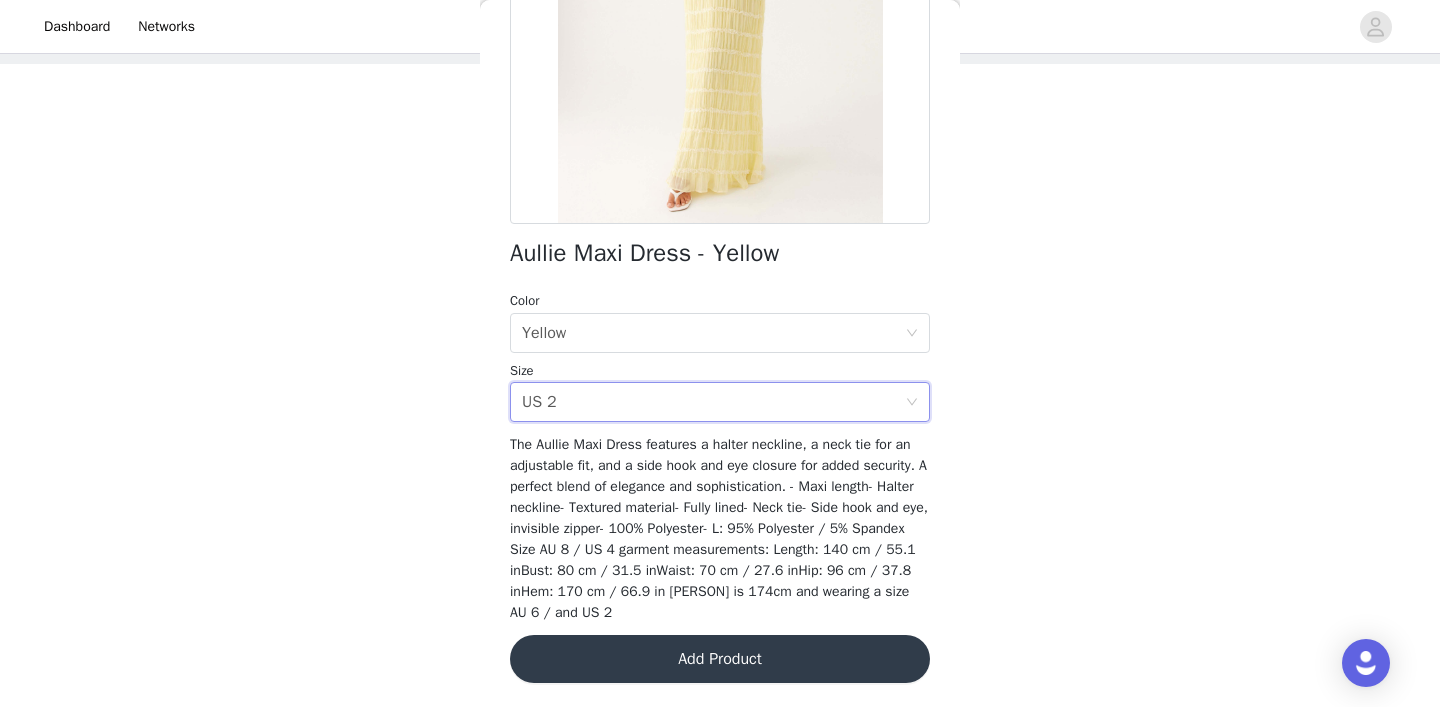 click on "Add Product" at bounding box center (720, 659) 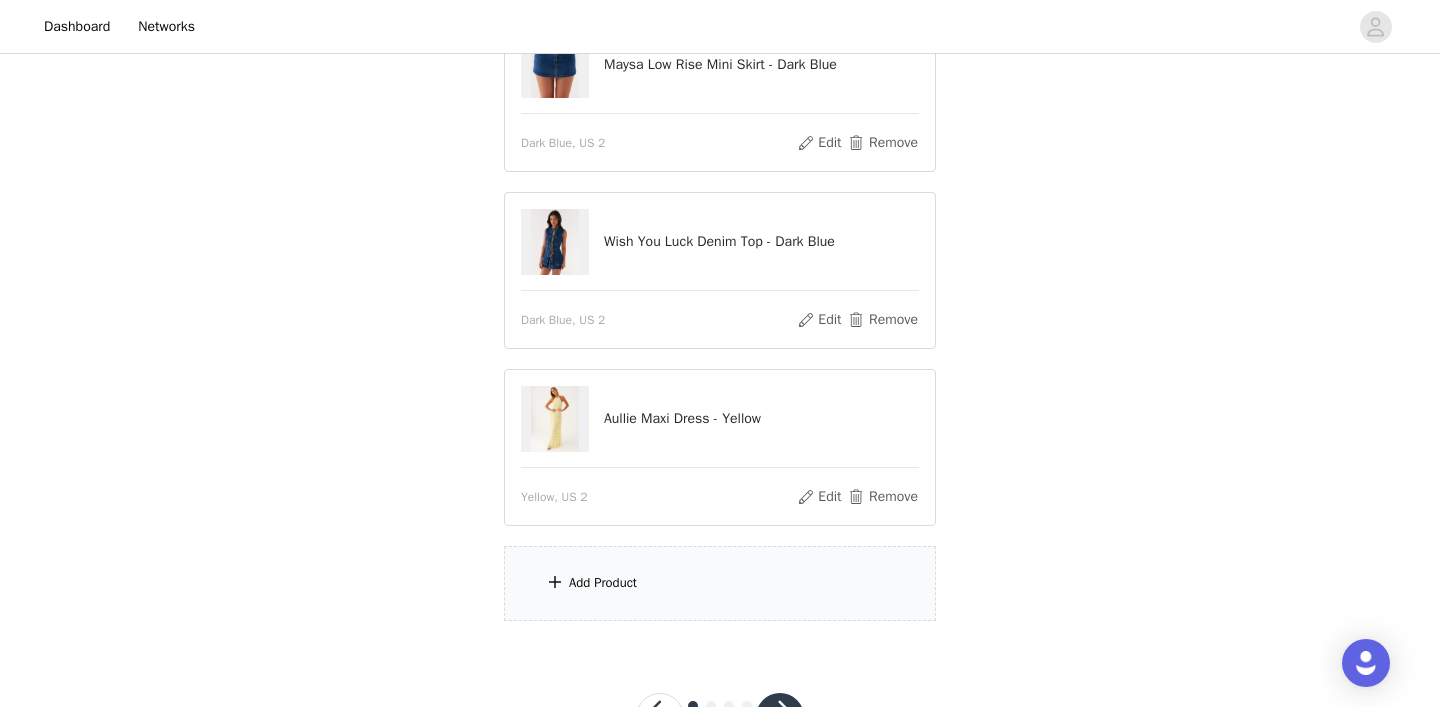 scroll, scrollTop: 282, scrollLeft: 0, axis: vertical 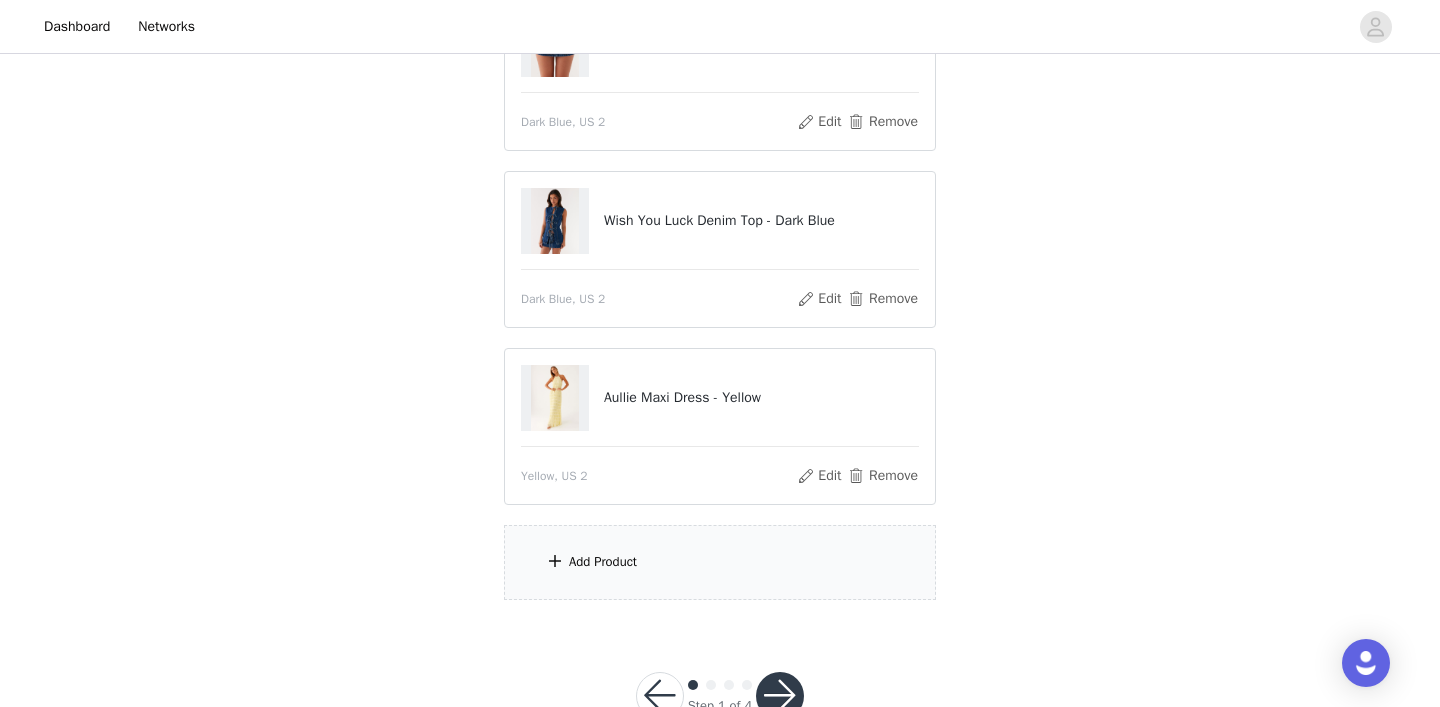 click on "Add Product" at bounding box center [720, 562] 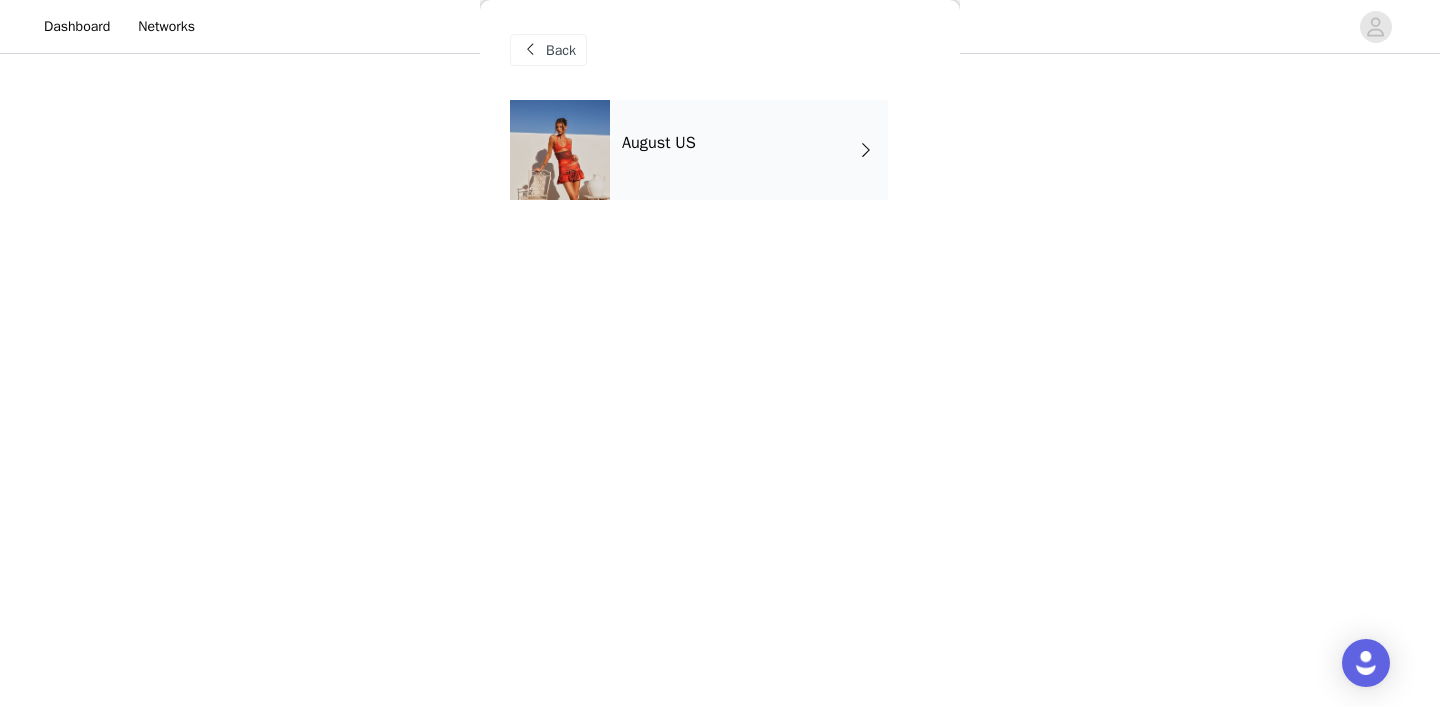 click on "August US" at bounding box center (749, 150) 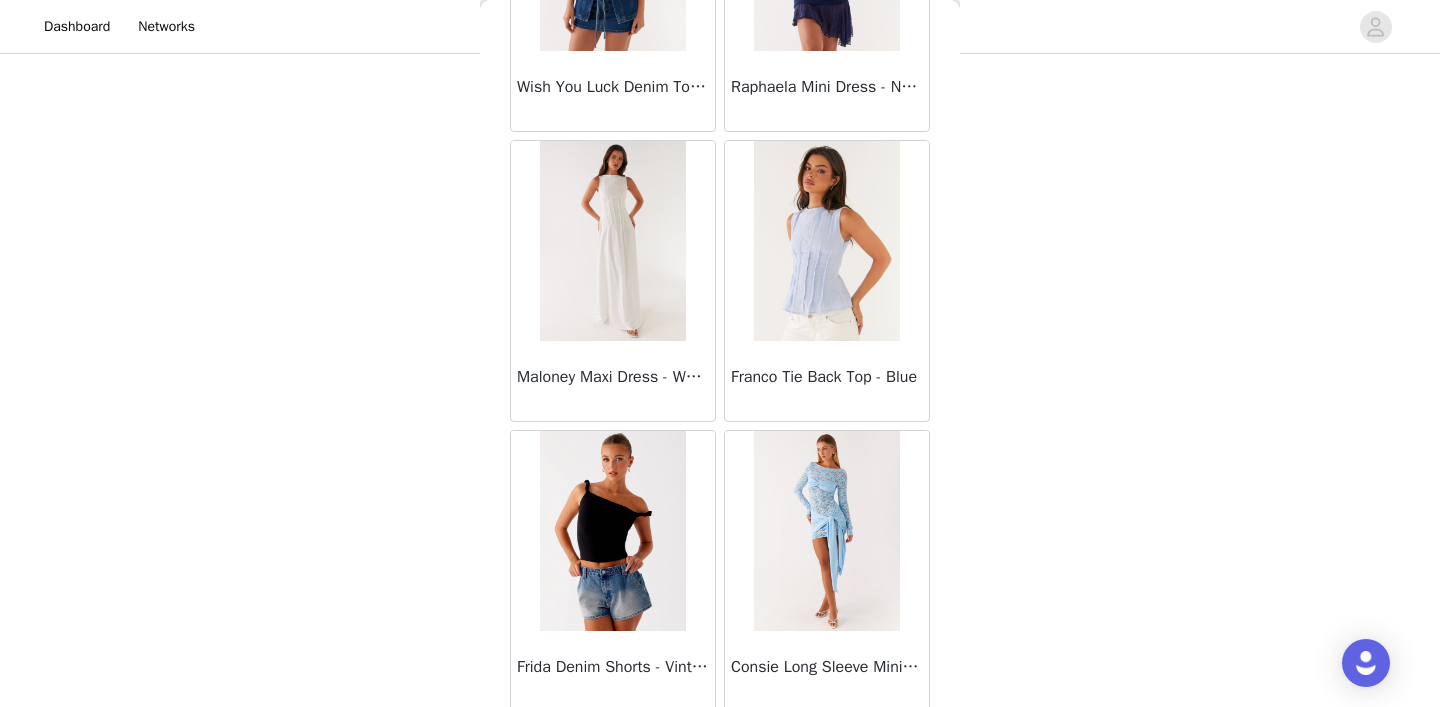 scroll, scrollTop: 2353, scrollLeft: 0, axis: vertical 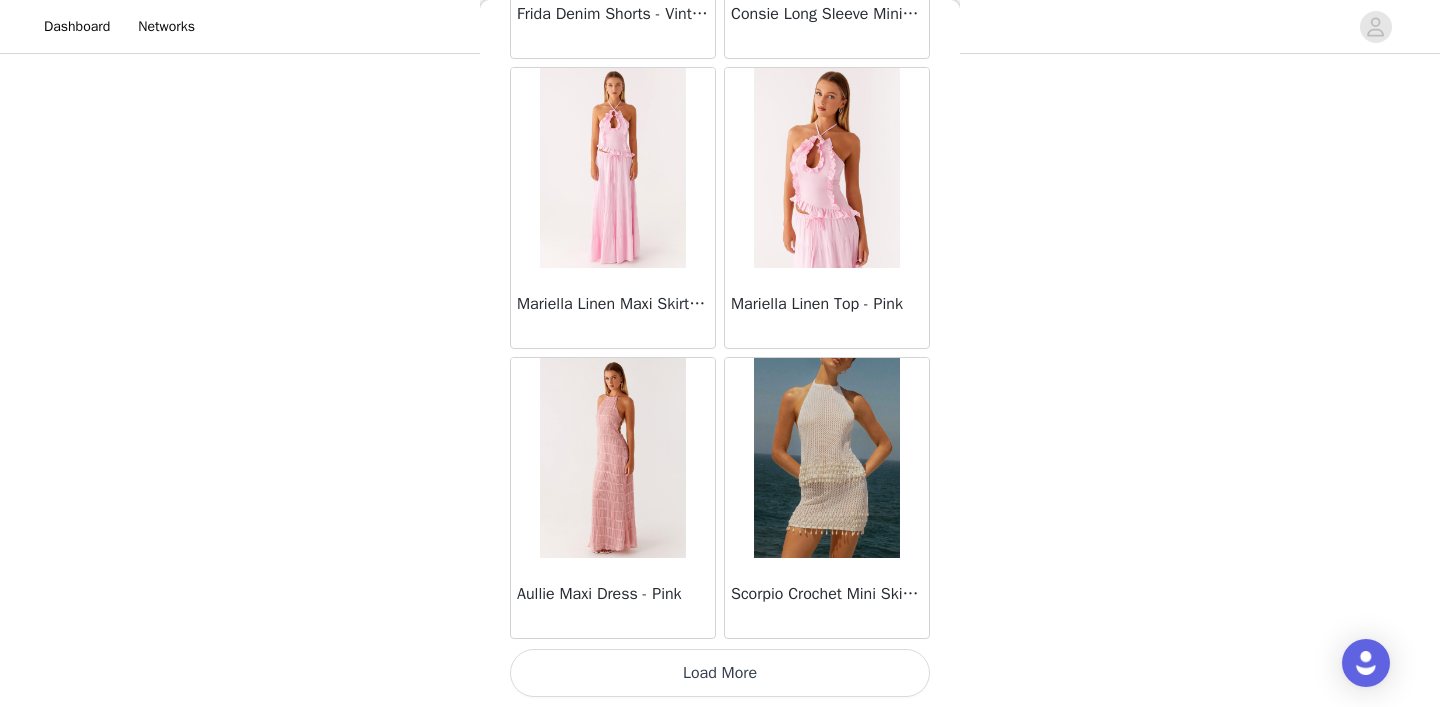 click on "Load More" at bounding box center (720, 673) 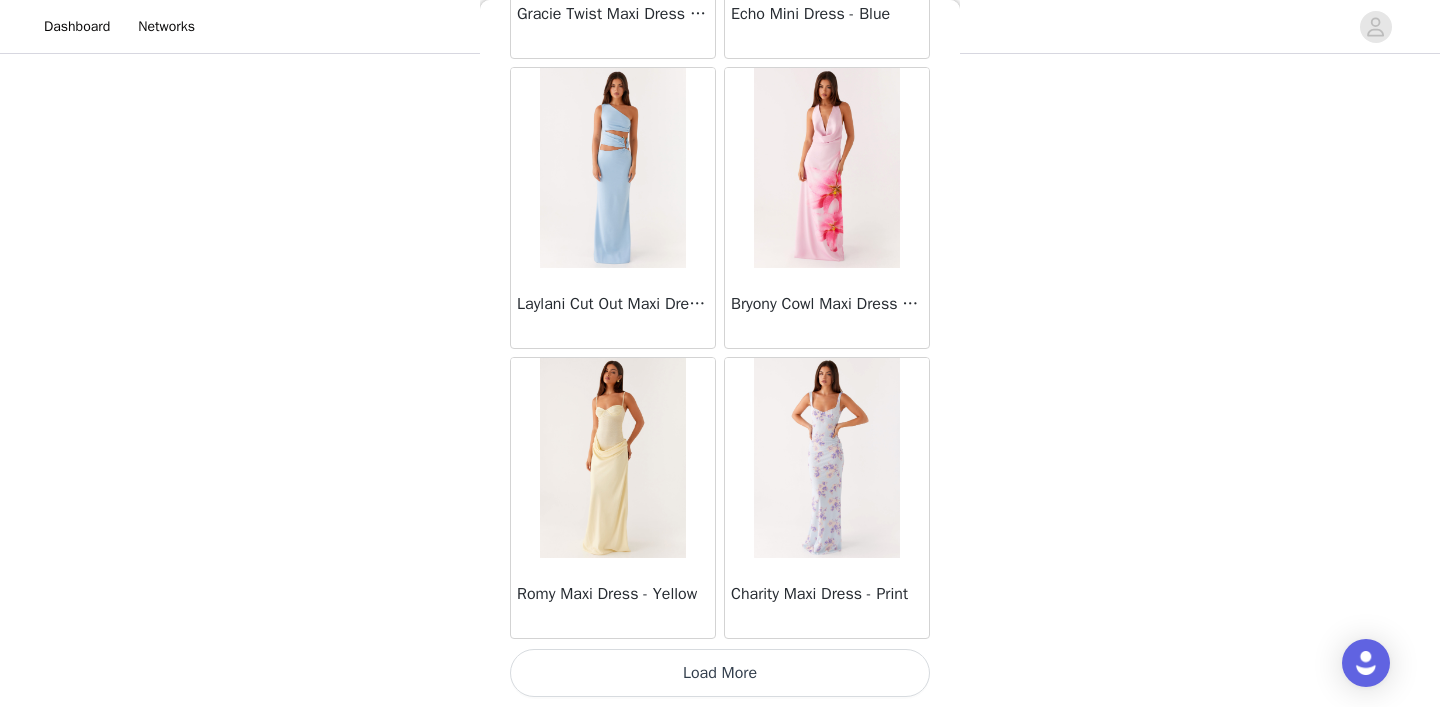 click on "Load More" at bounding box center (720, 673) 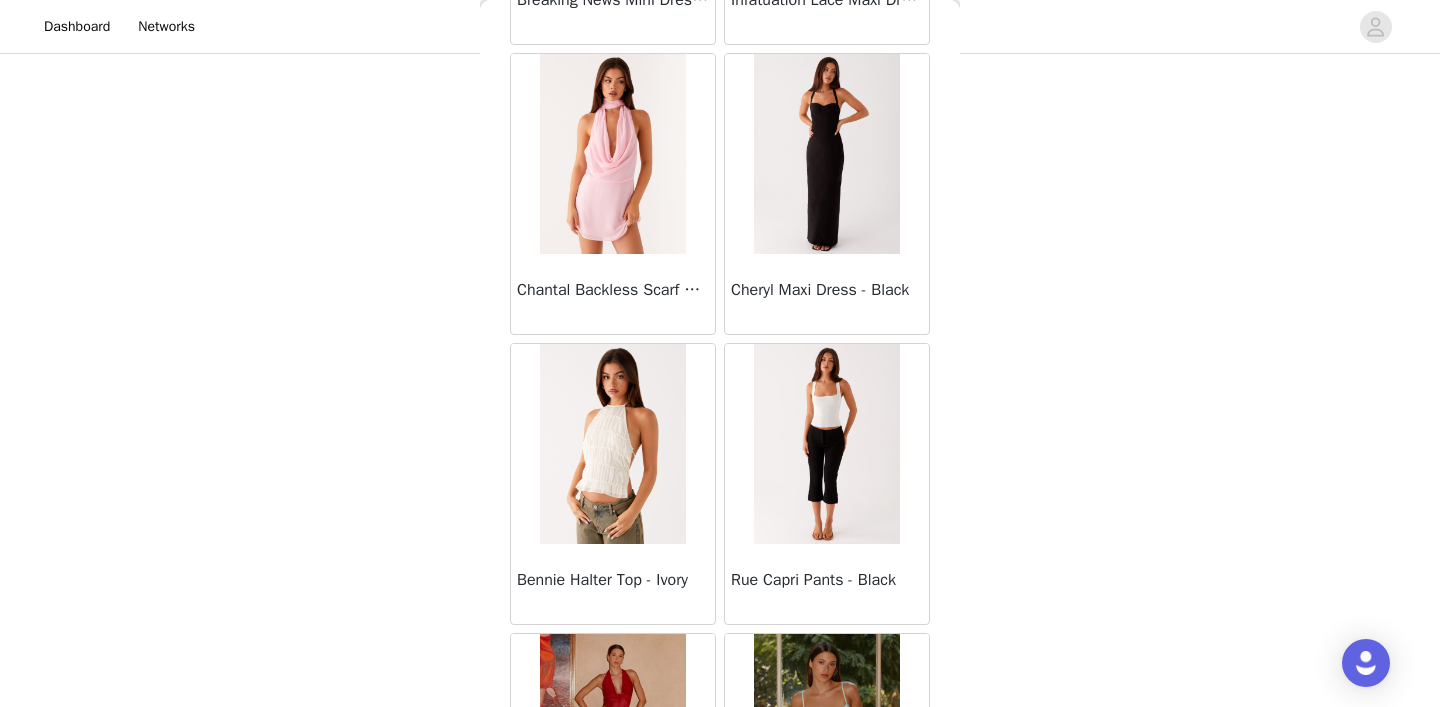 scroll, scrollTop: 8153, scrollLeft: 0, axis: vertical 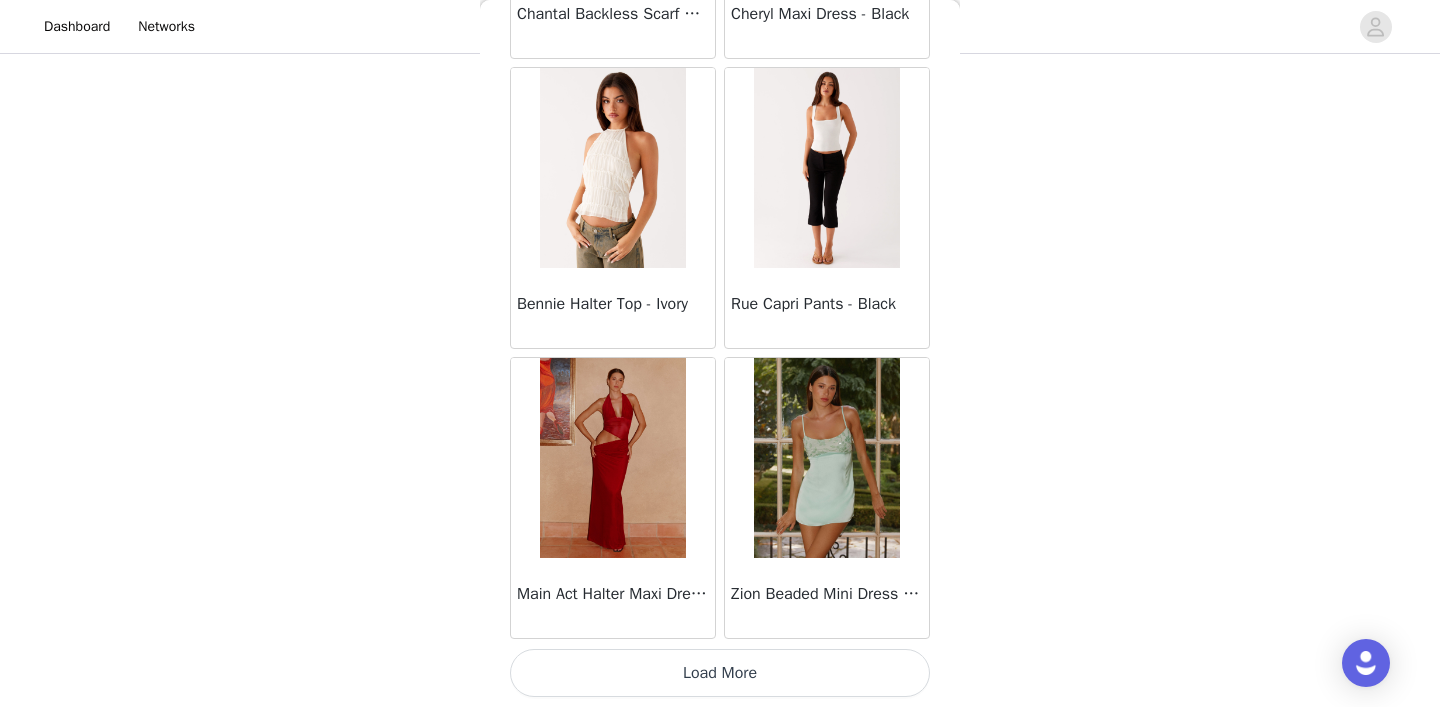 click on "Load More" at bounding box center [720, 673] 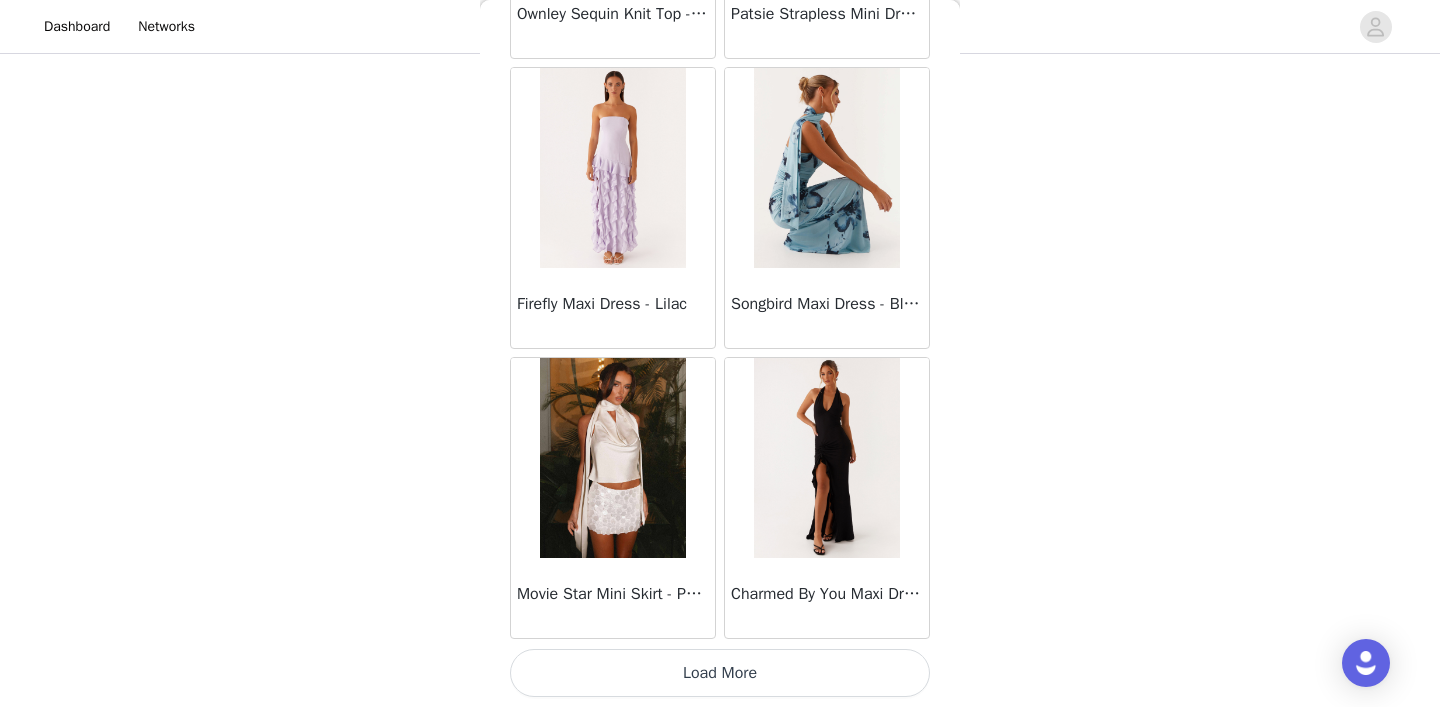click on "Load More" at bounding box center [720, 673] 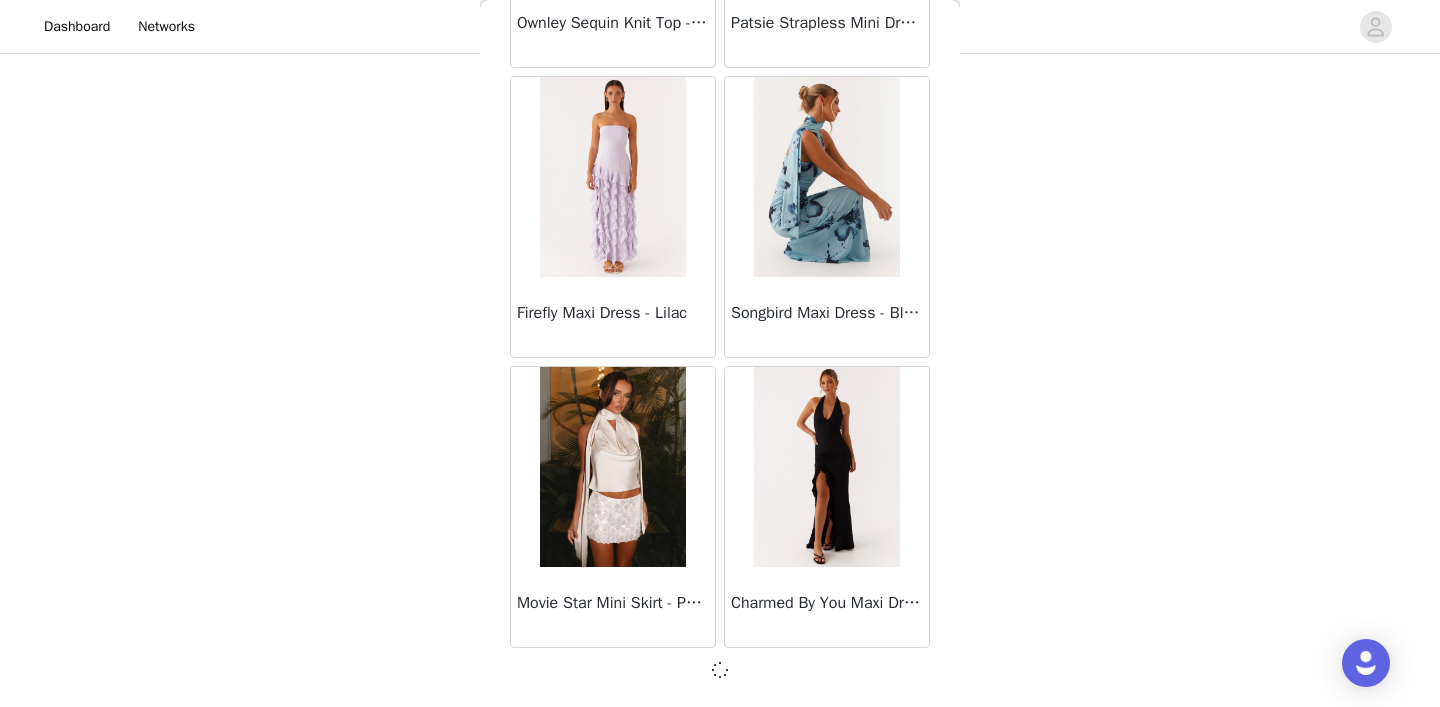 scroll, scrollTop: 11044, scrollLeft: 0, axis: vertical 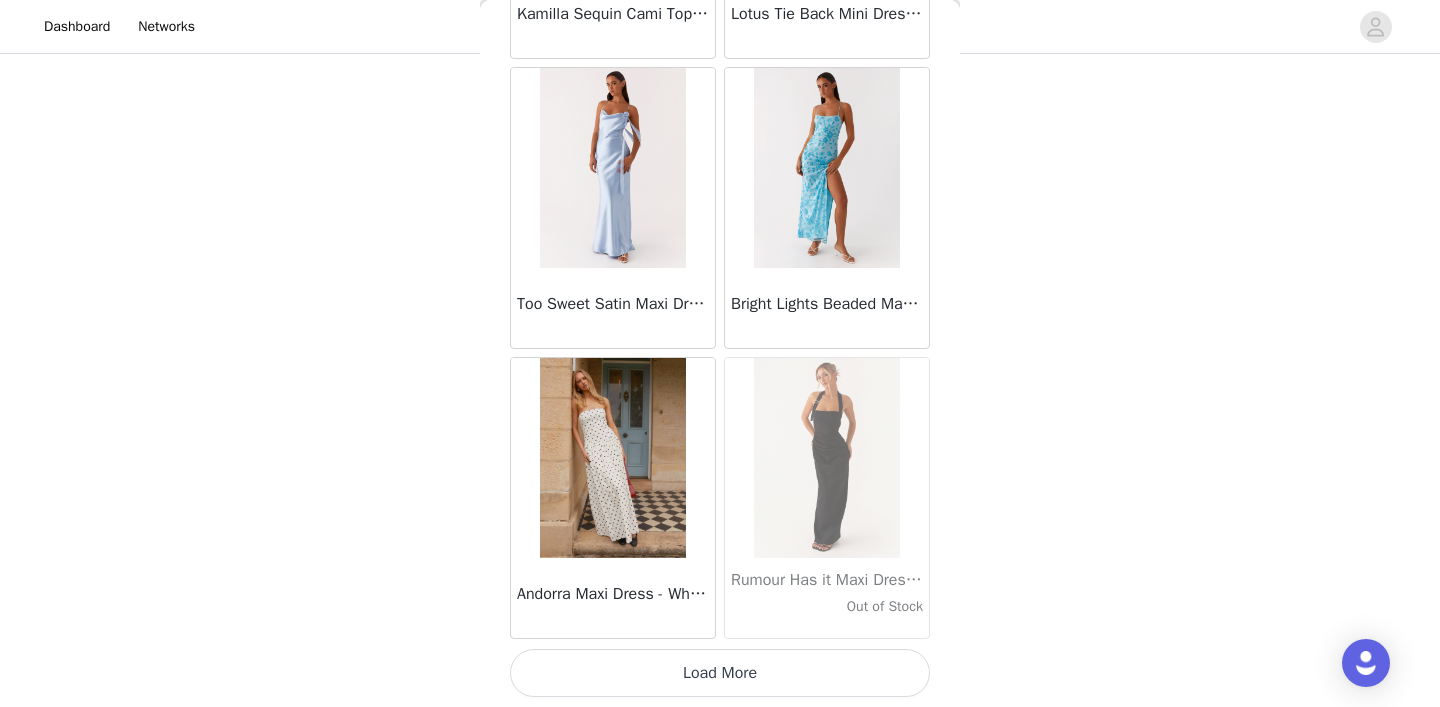 click on "Load More" at bounding box center [720, 673] 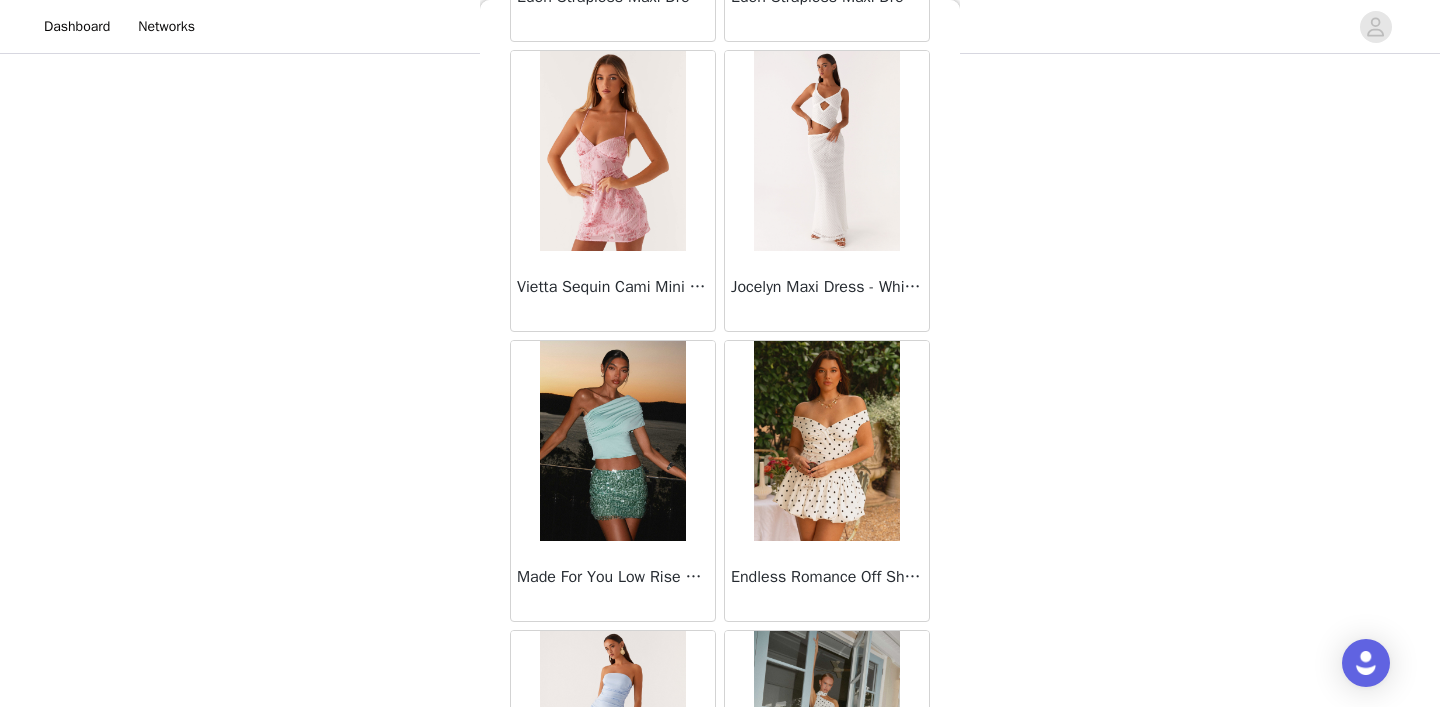 scroll, scrollTop: 16292, scrollLeft: 0, axis: vertical 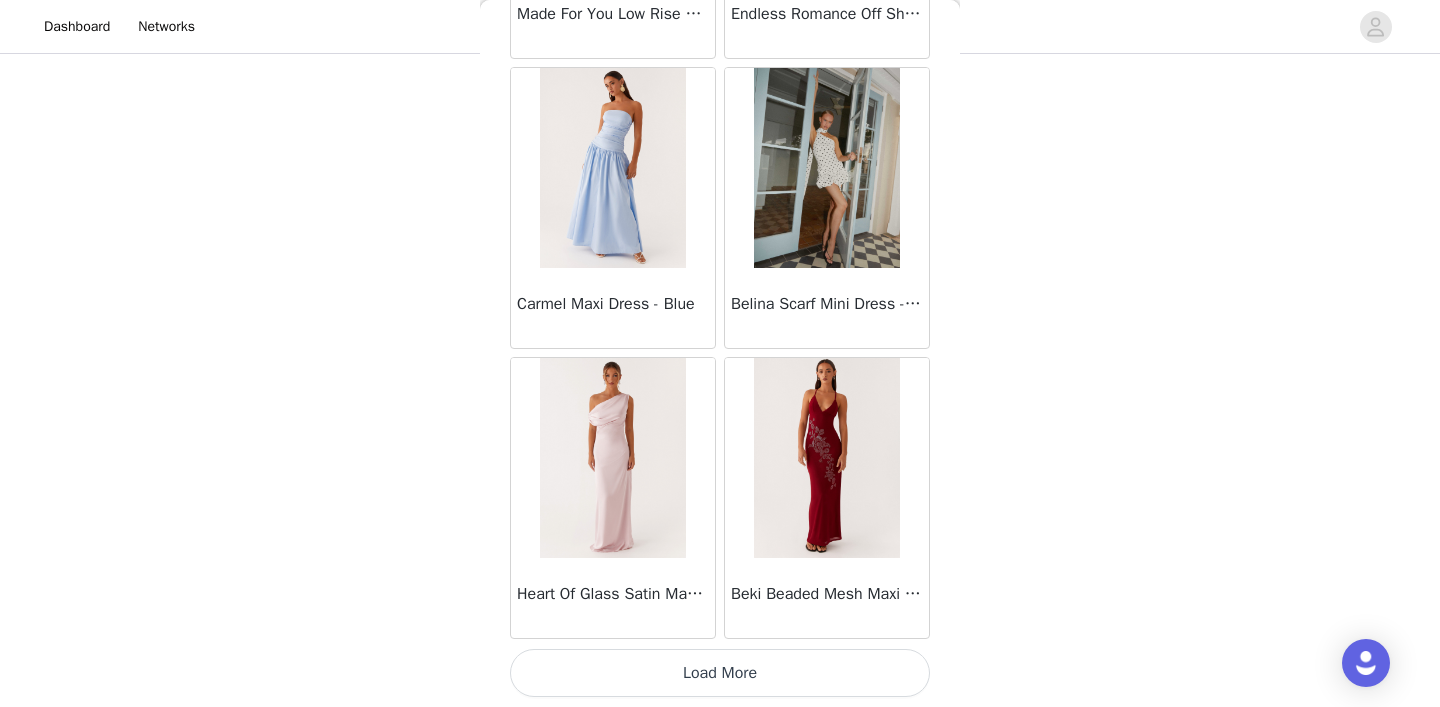 click on "Load More" at bounding box center (720, 673) 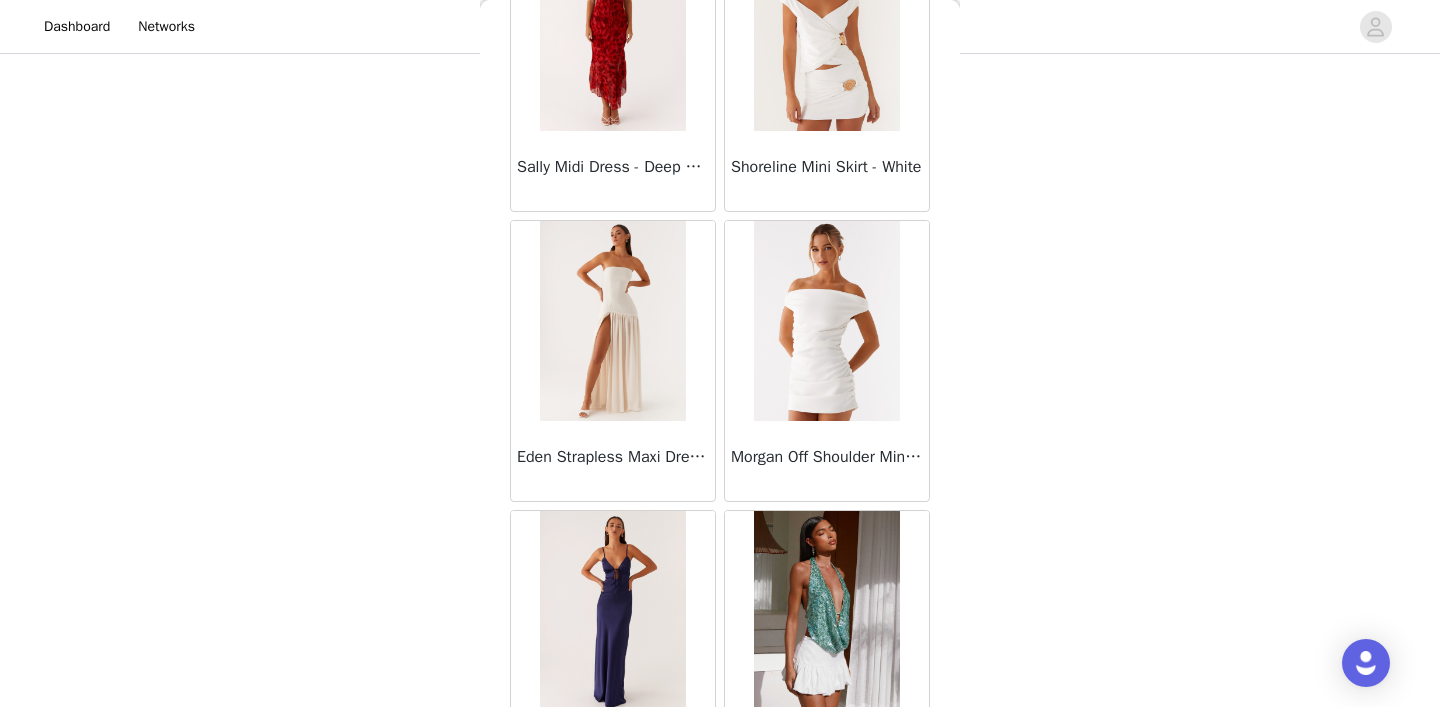scroll, scrollTop: 19753, scrollLeft: 0, axis: vertical 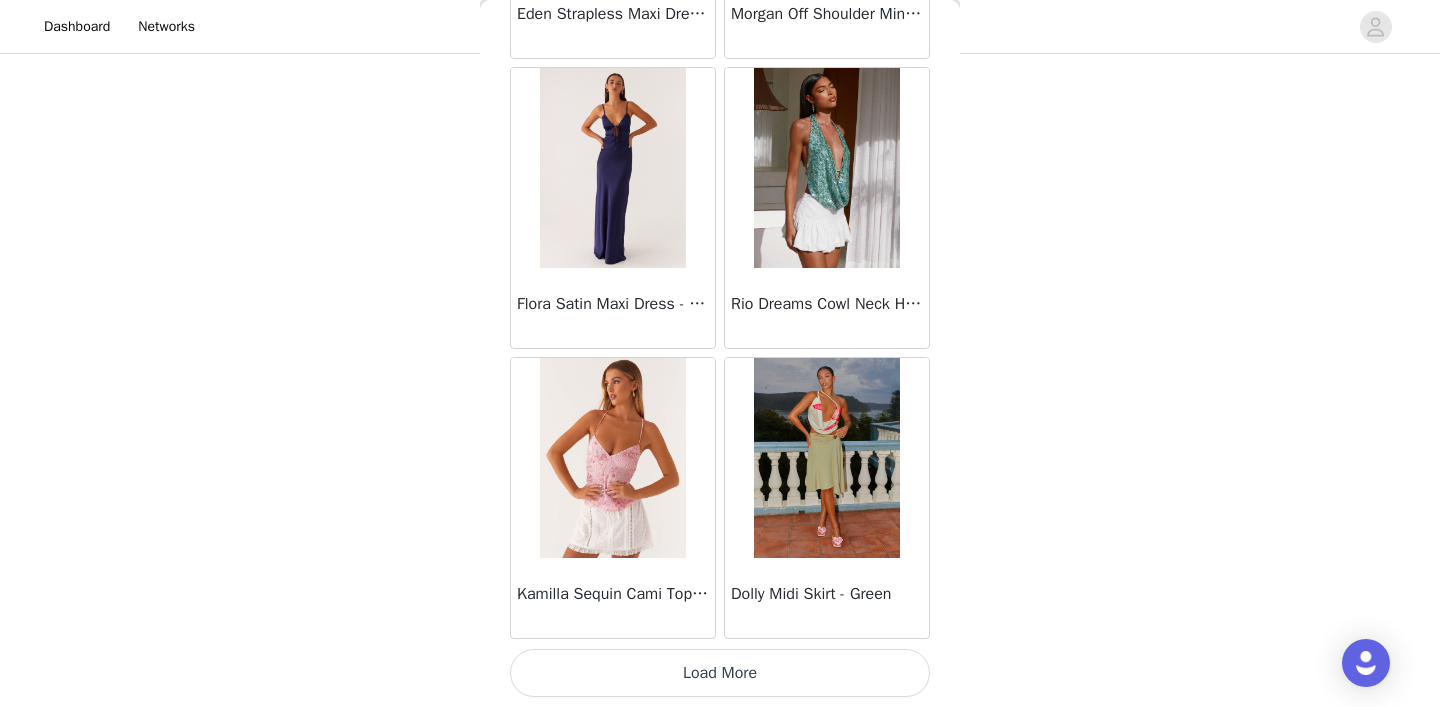click on "Load More" at bounding box center (720, 673) 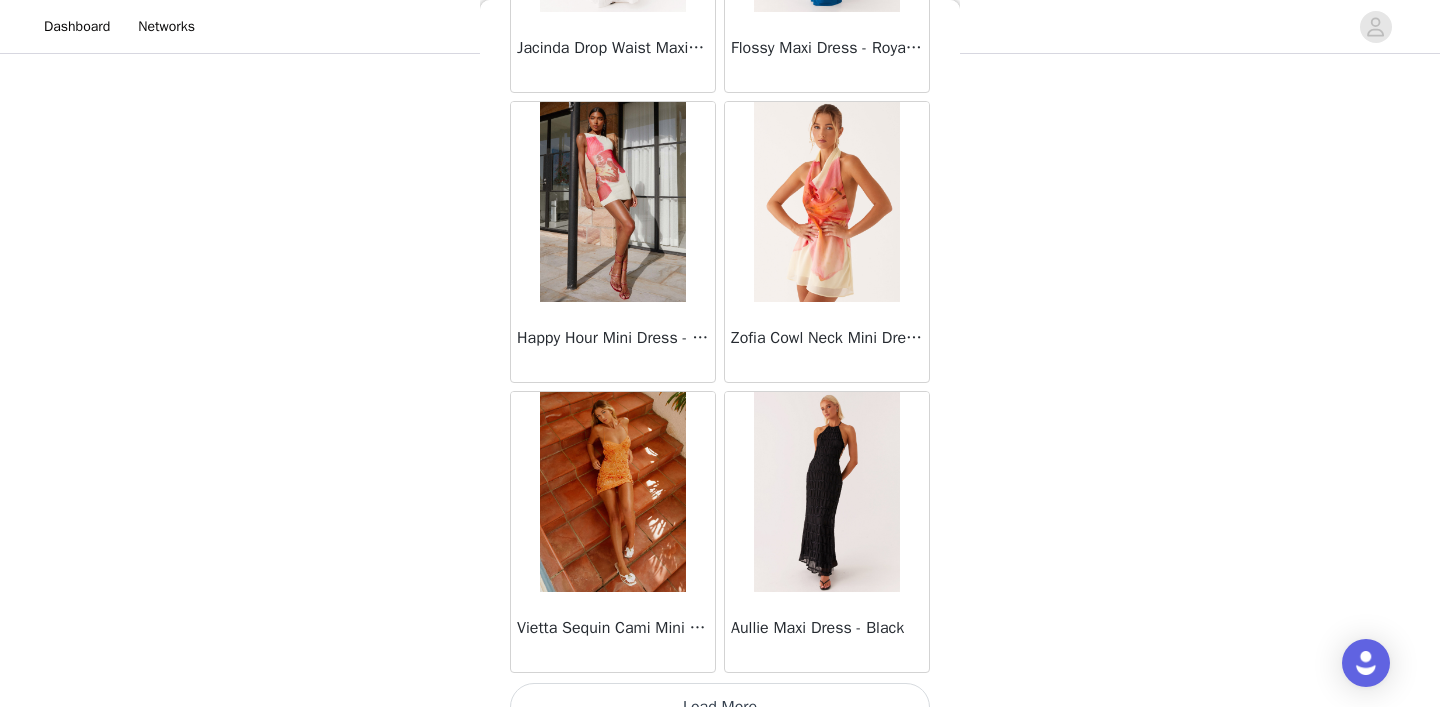 scroll, scrollTop: 22653, scrollLeft: 0, axis: vertical 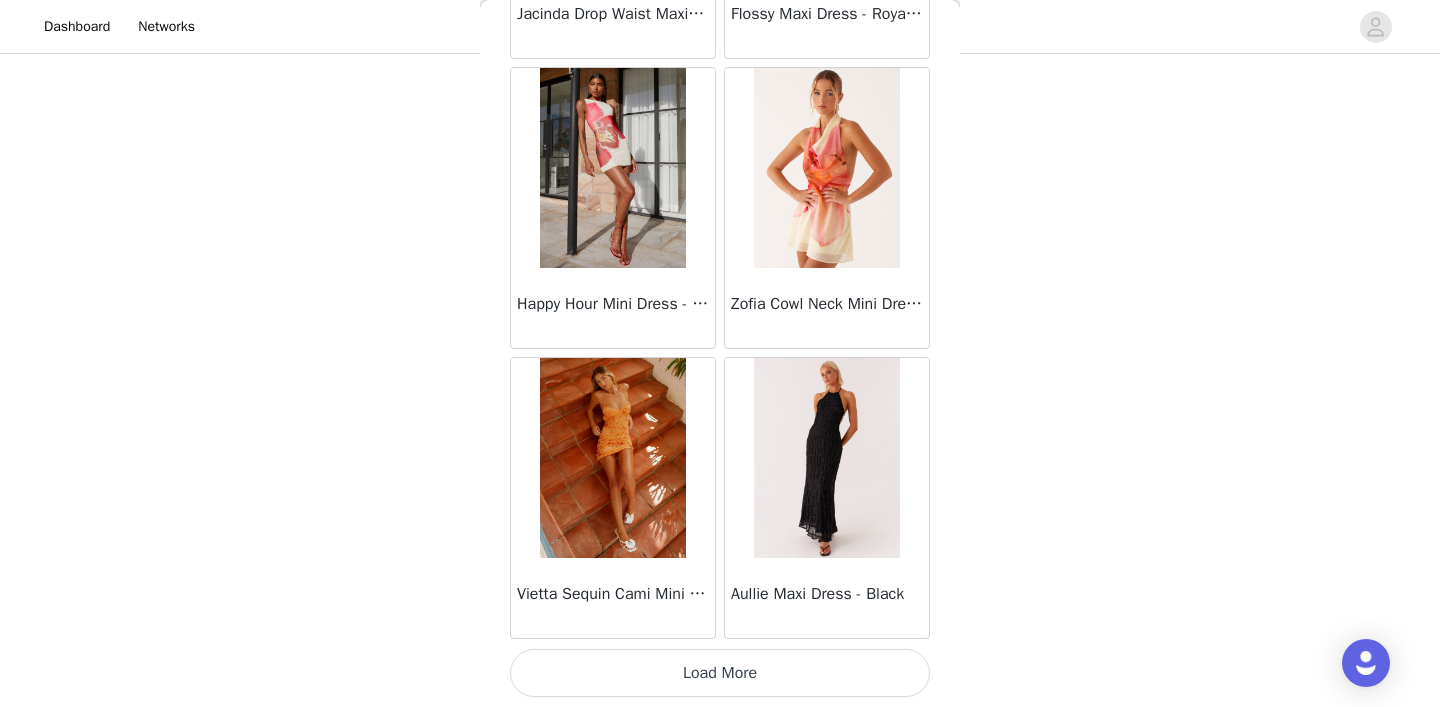click on "Load More" at bounding box center (720, 673) 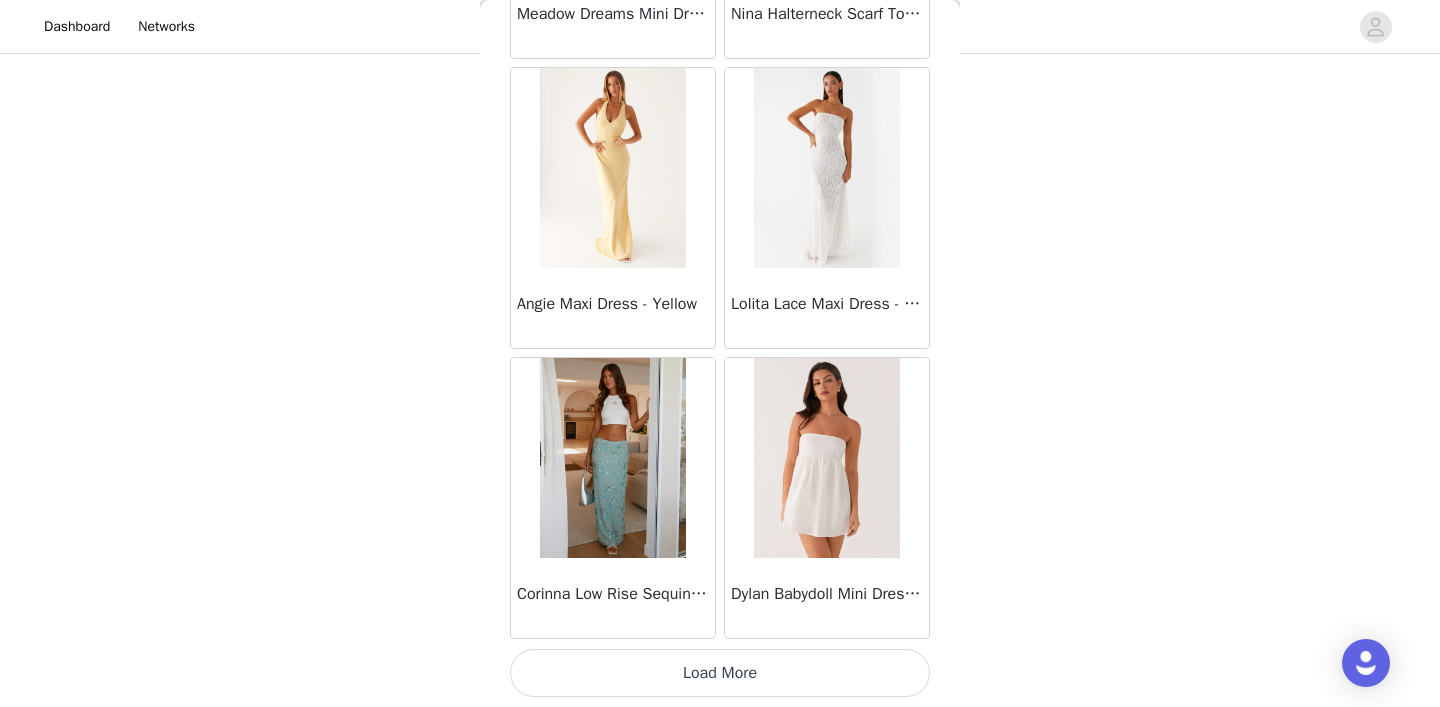 scroll, scrollTop: 25552, scrollLeft: 0, axis: vertical 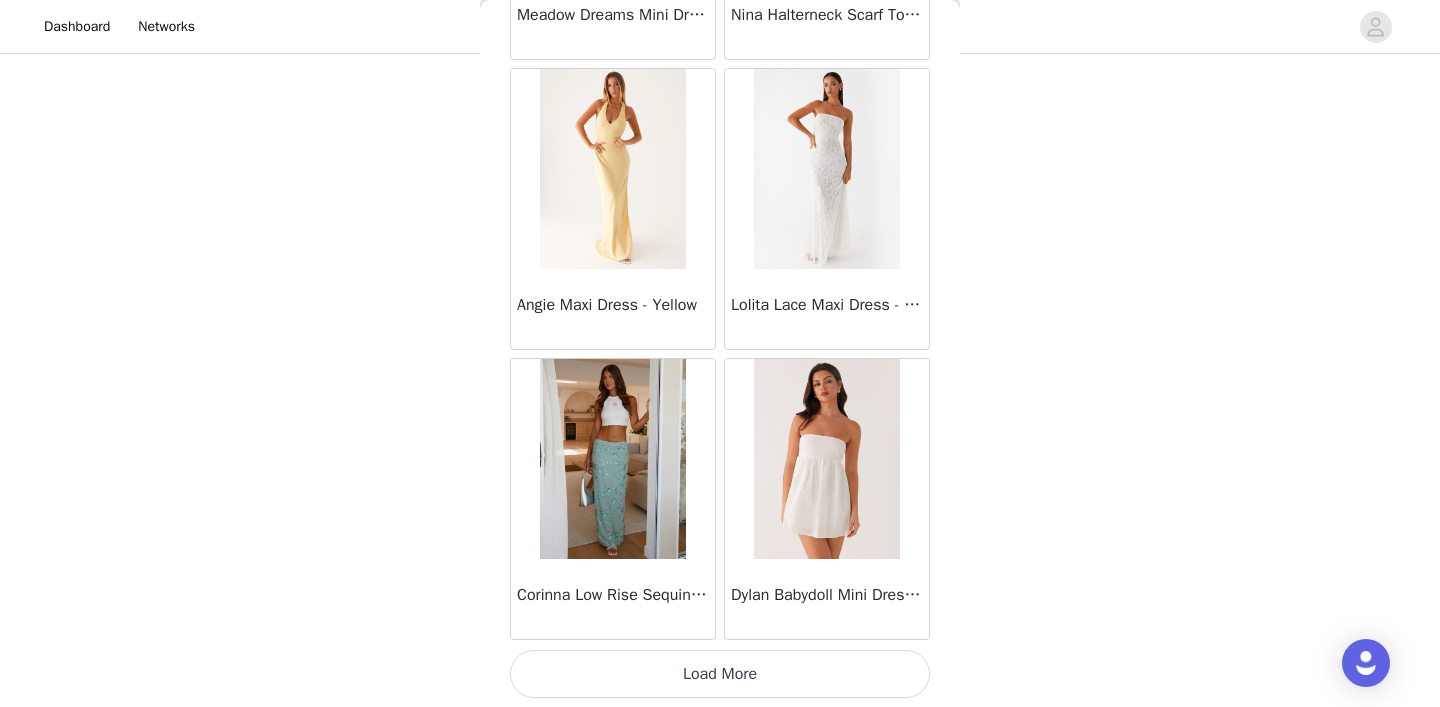 click on "Load More" at bounding box center [720, 674] 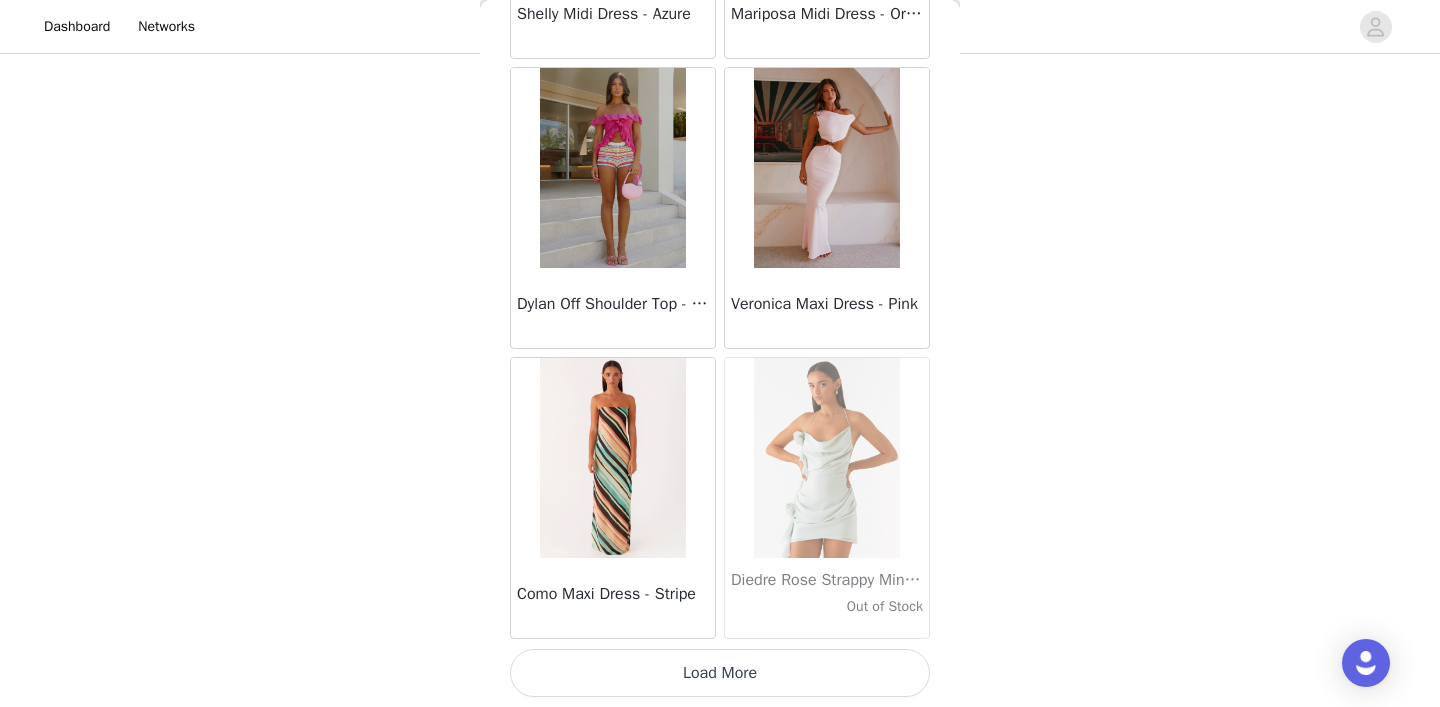 scroll, scrollTop: 28451, scrollLeft: 0, axis: vertical 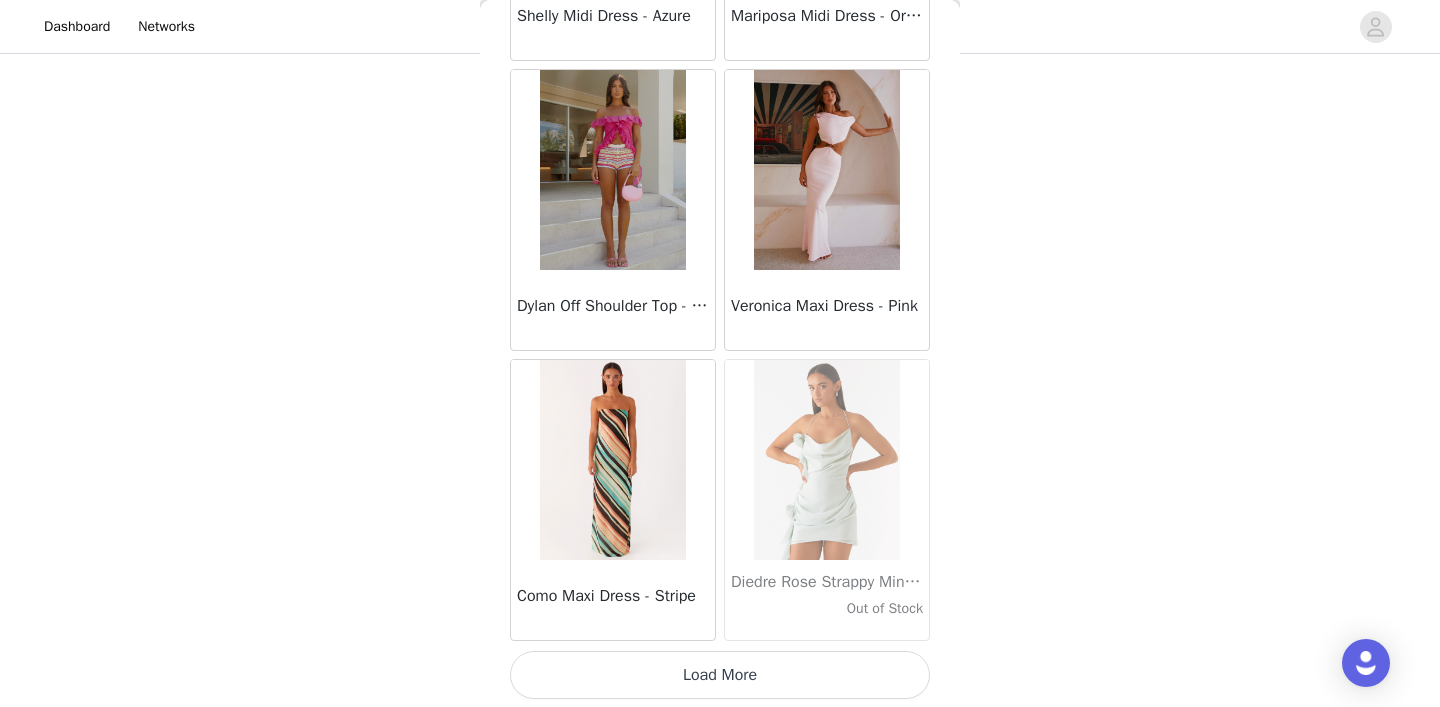 click on "Load More" at bounding box center (720, 675) 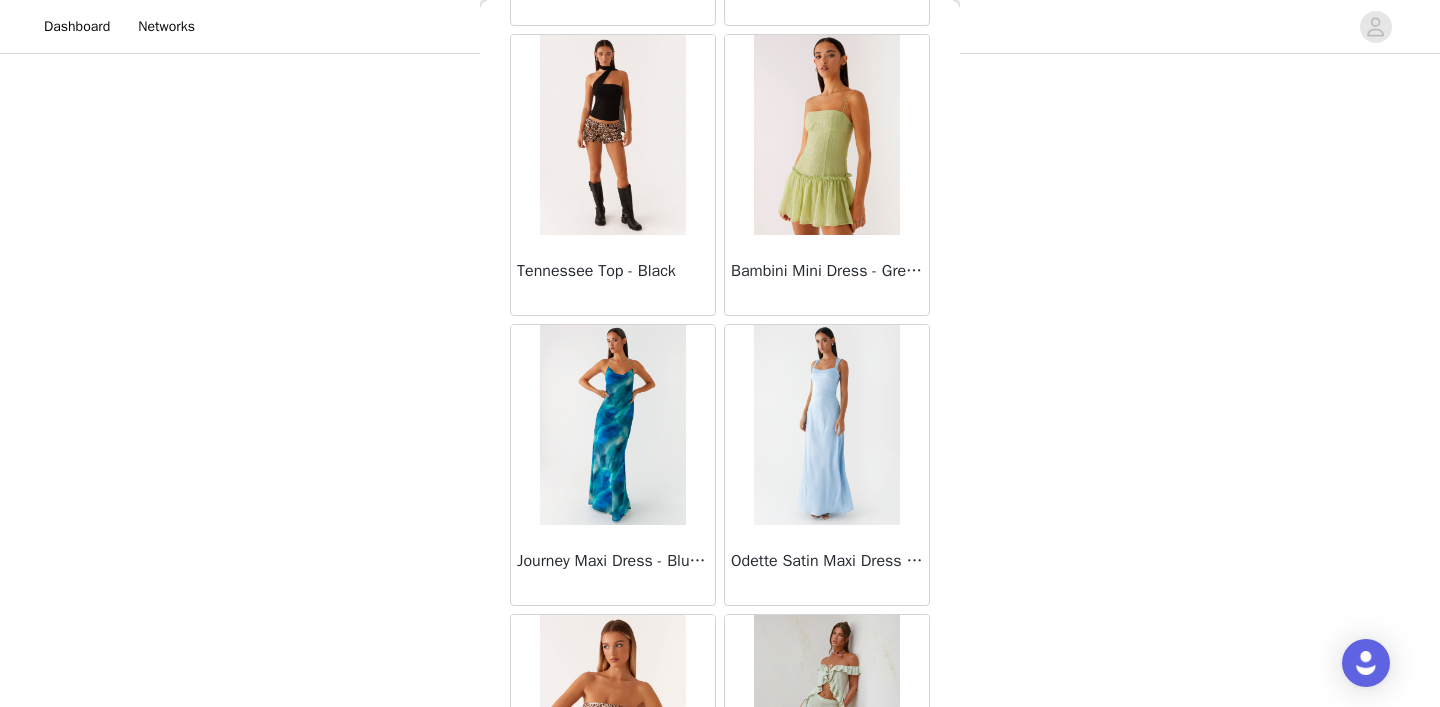 scroll, scrollTop: 31353, scrollLeft: 0, axis: vertical 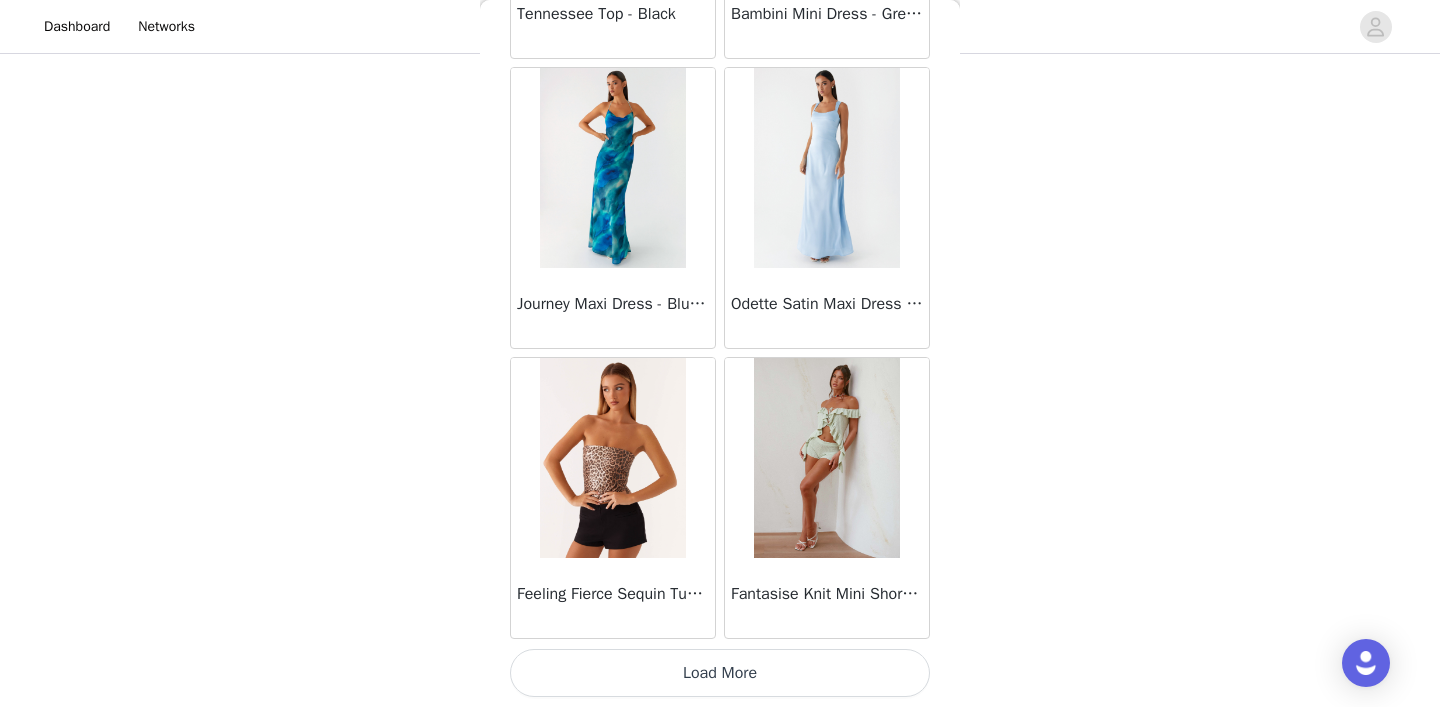 click on "Load More" at bounding box center (720, 673) 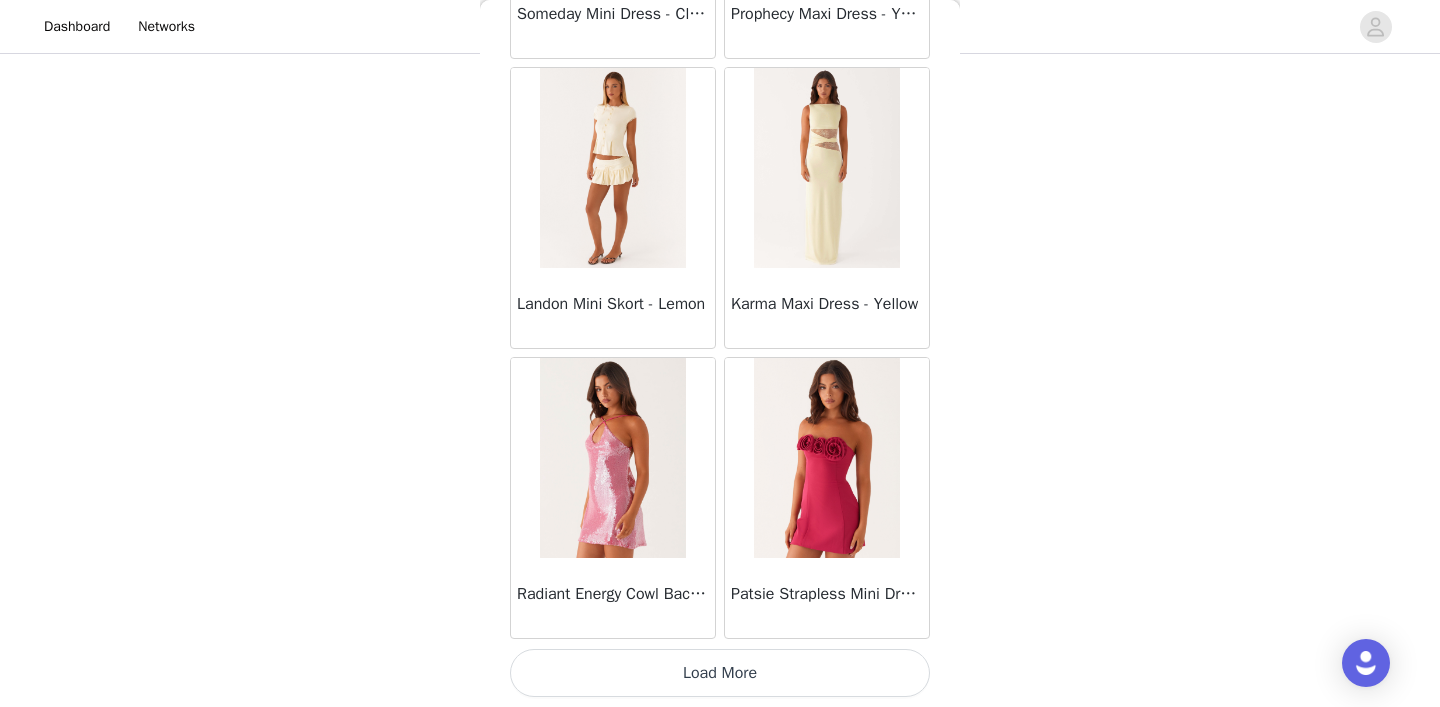 click on "Load More" at bounding box center (720, 673) 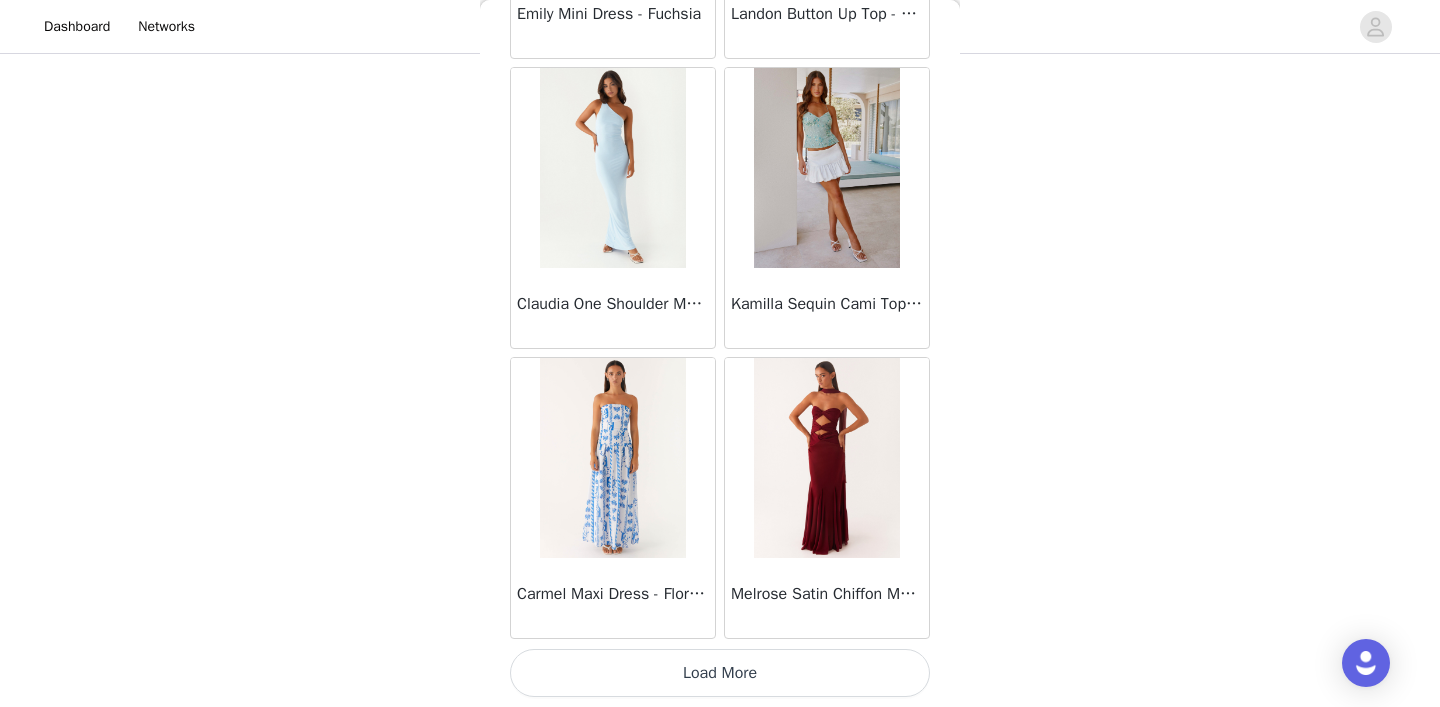 click on "Load More" at bounding box center [720, 673] 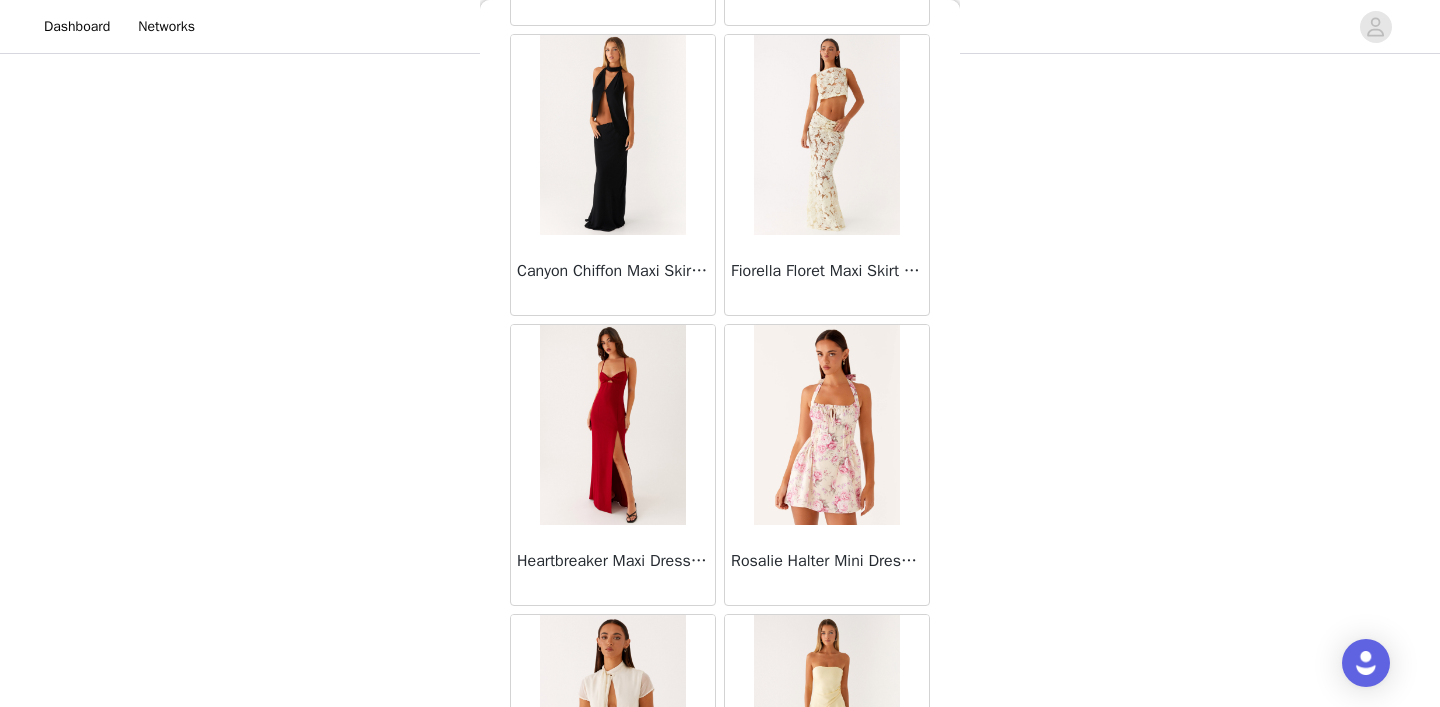 scroll, scrollTop: 40053, scrollLeft: 0, axis: vertical 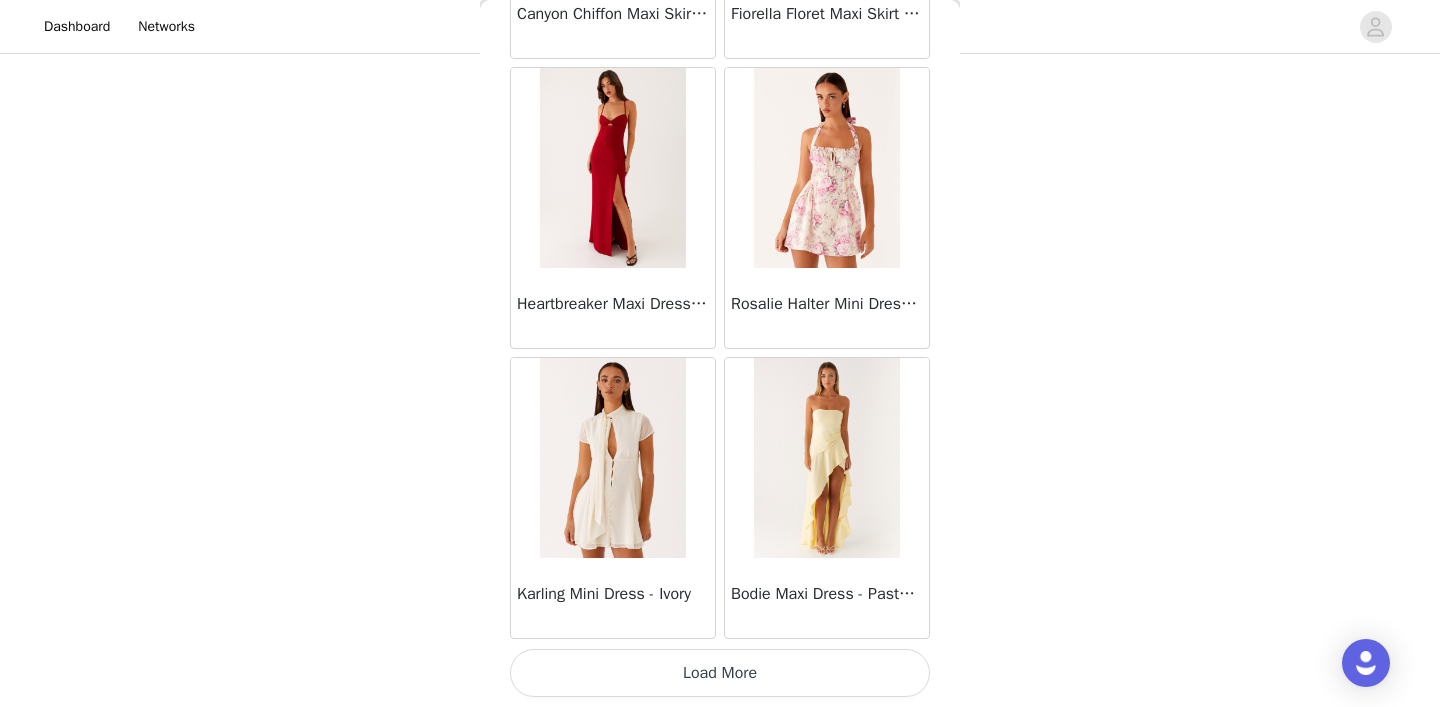 click on "Load More" at bounding box center [720, 673] 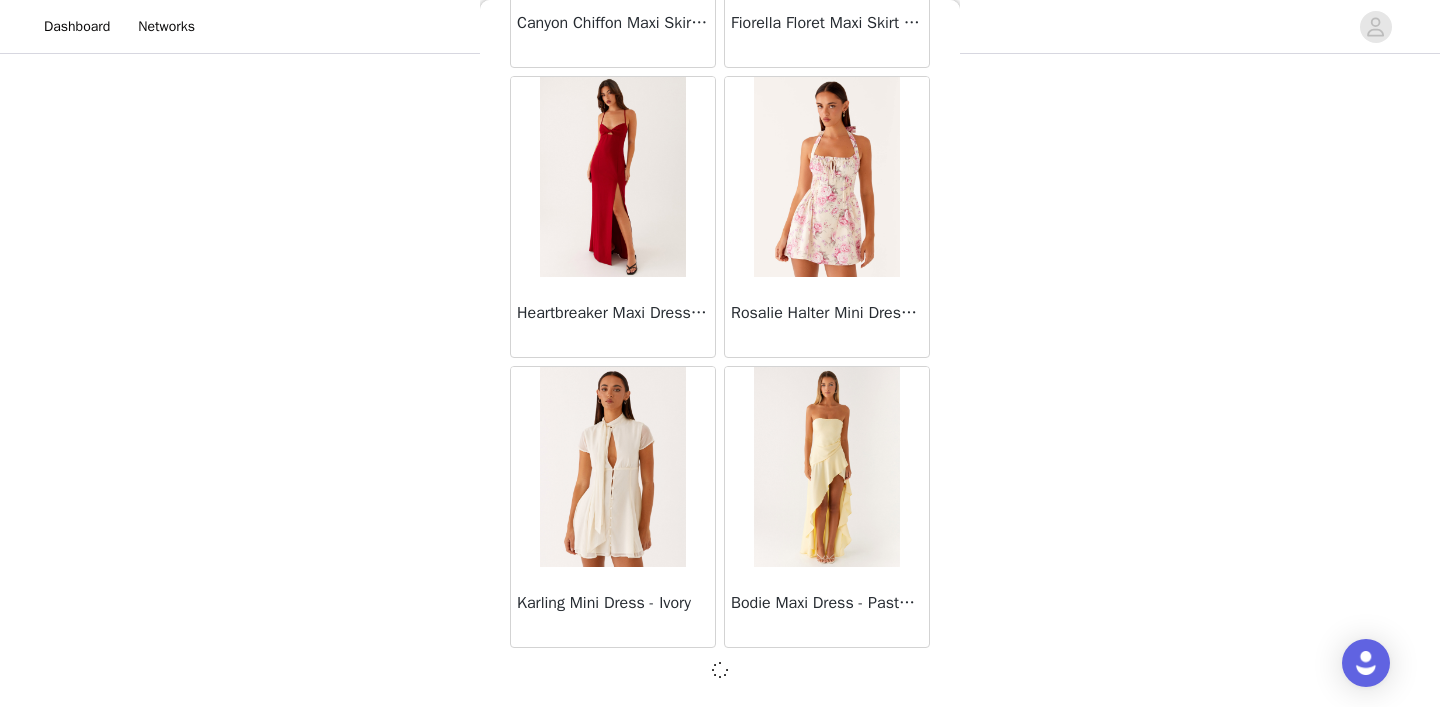 scroll, scrollTop: 40053, scrollLeft: 0, axis: vertical 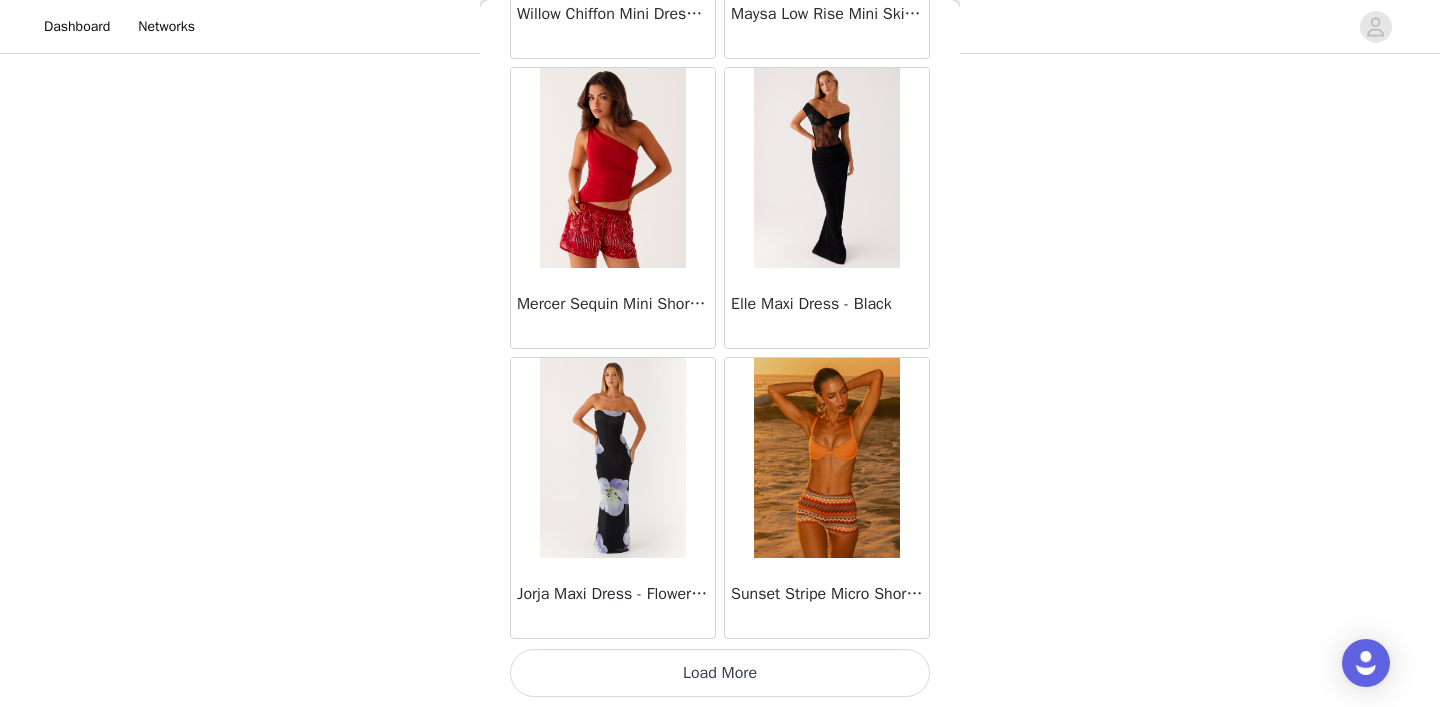 click on "Load More" at bounding box center [720, 673] 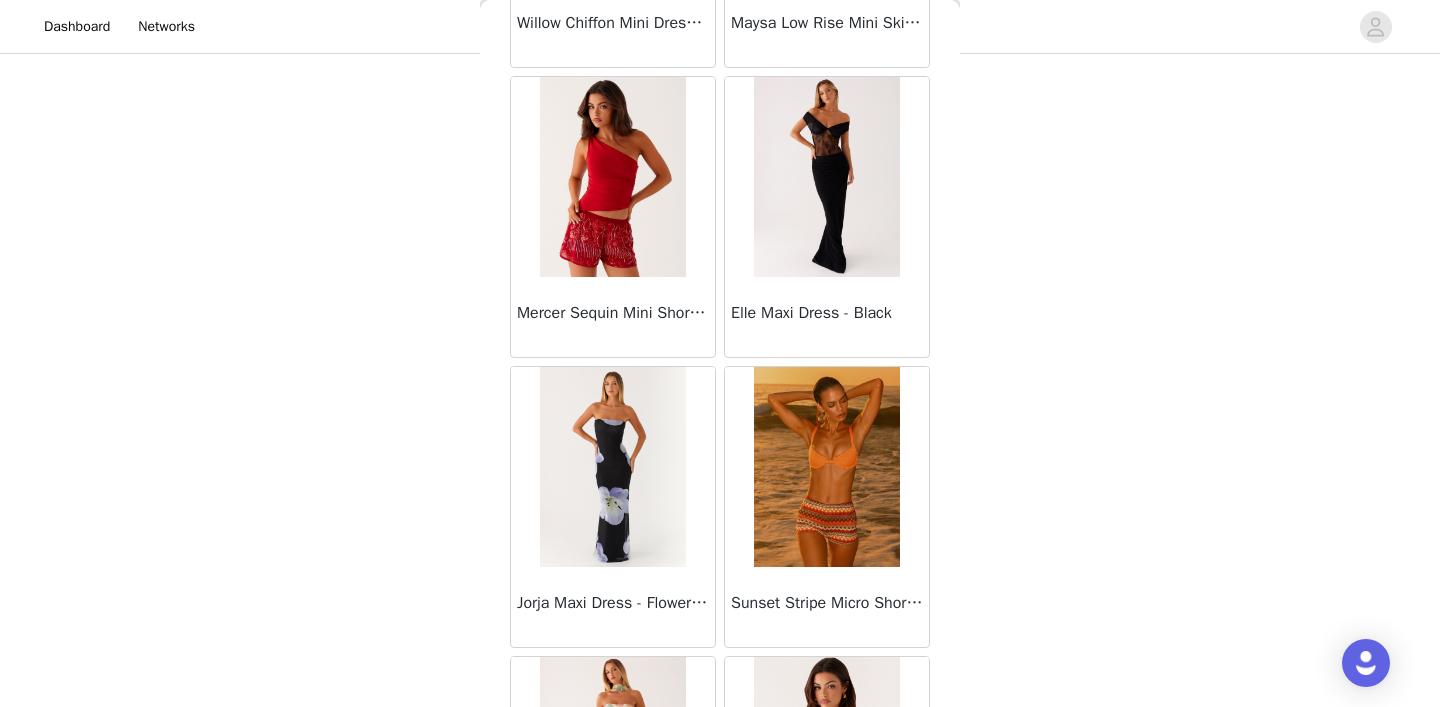 scroll, scrollTop: 42953, scrollLeft: 0, axis: vertical 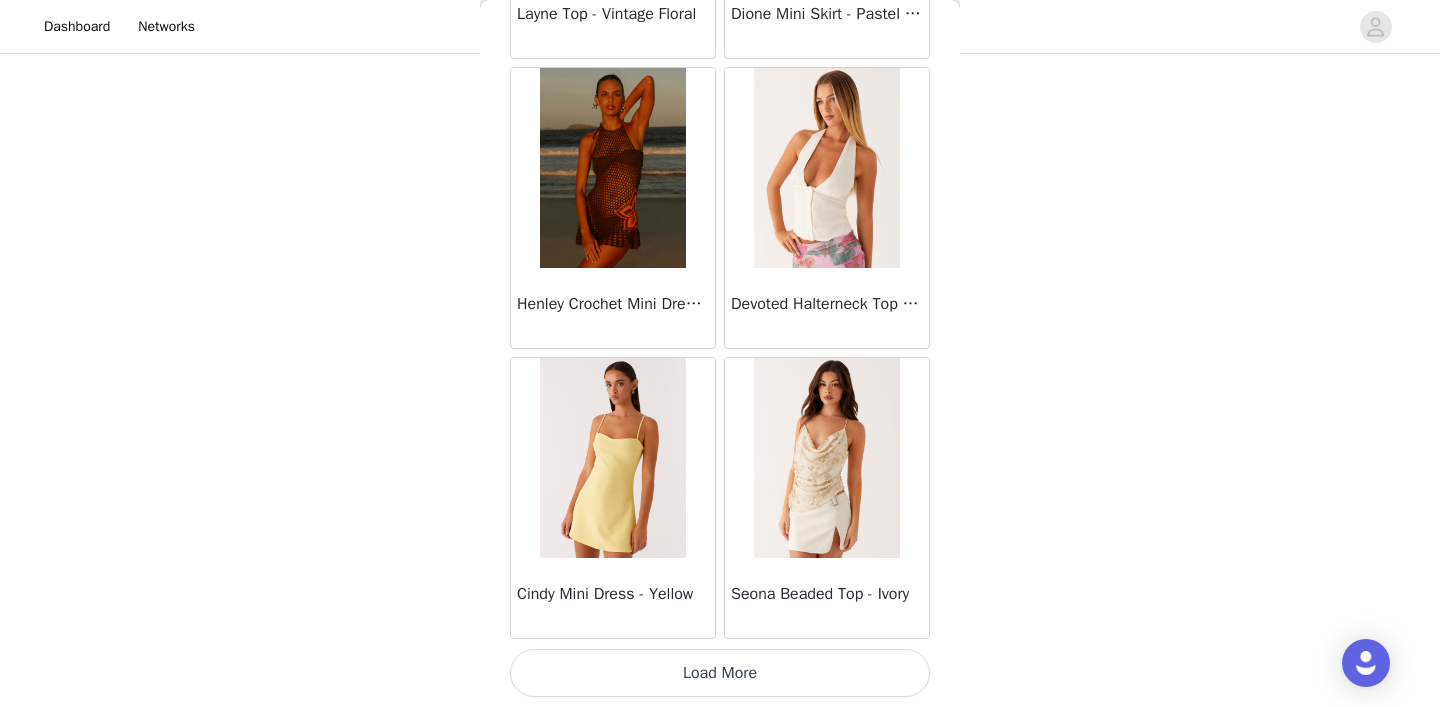 click on "Load More" at bounding box center (720, 673) 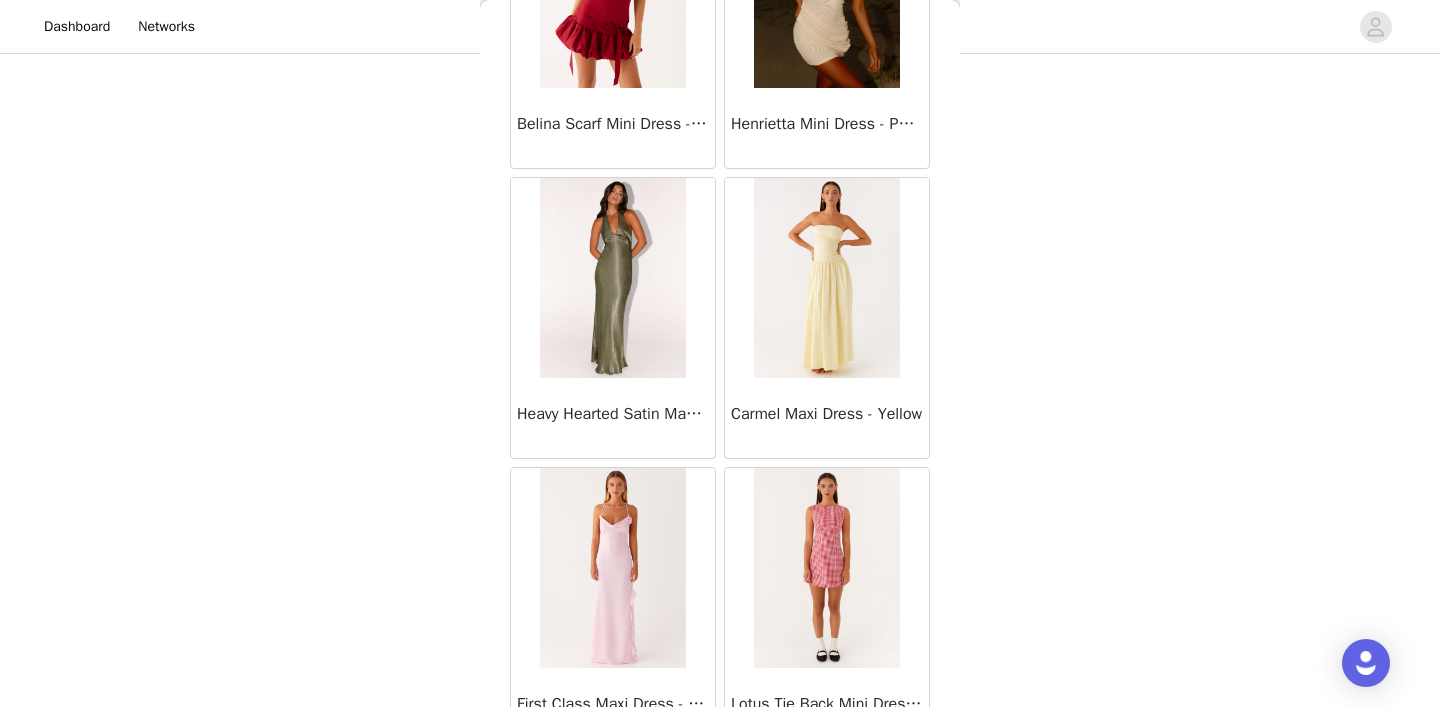 scroll, scrollTop: 48753, scrollLeft: 0, axis: vertical 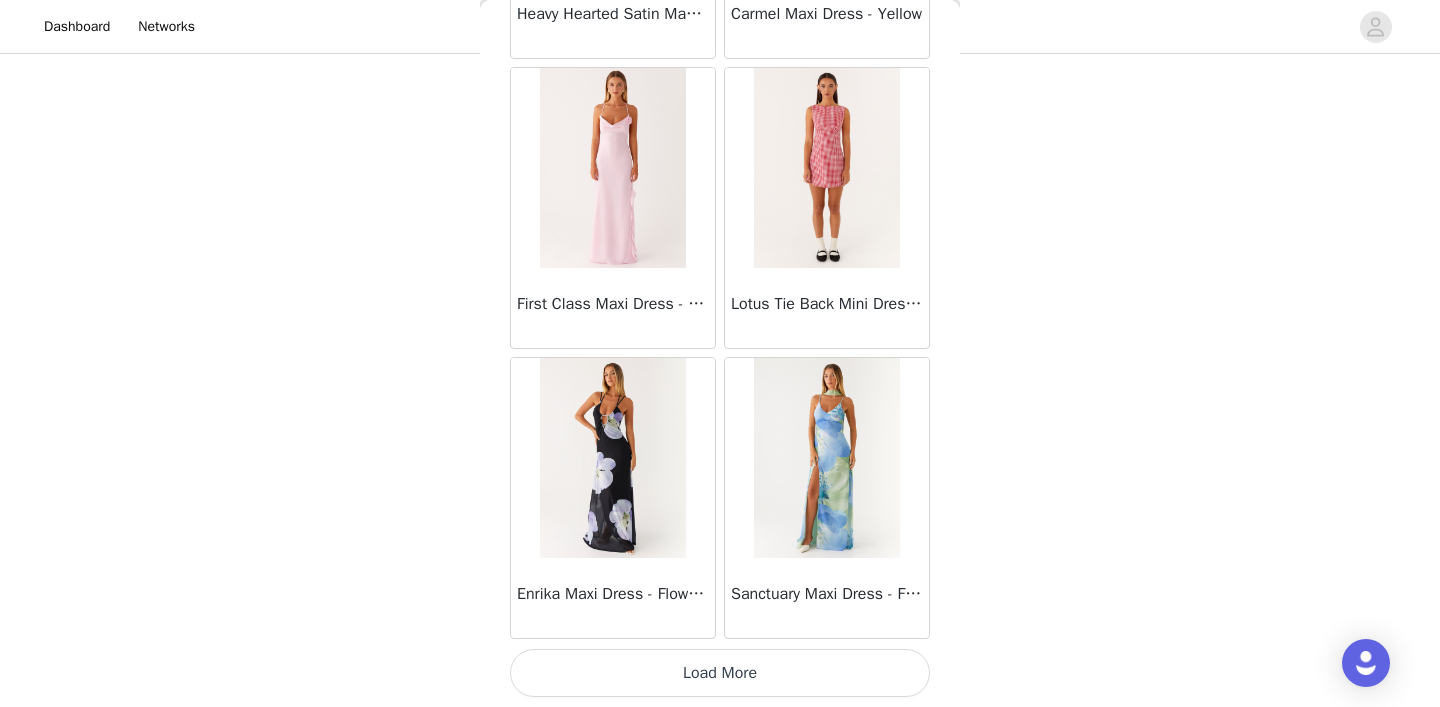 click on "Load More" at bounding box center (720, 673) 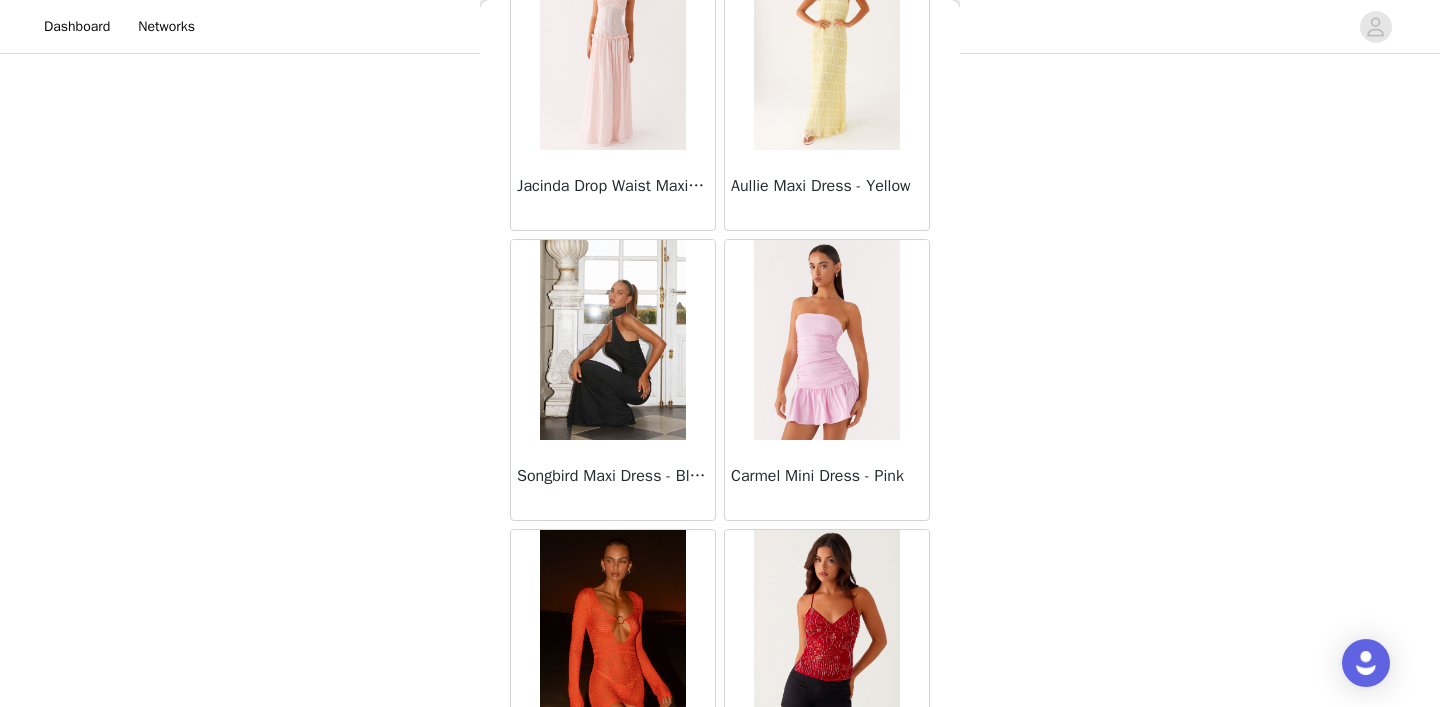 scroll, scrollTop: 51653, scrollLeft: 0, axis: vertical 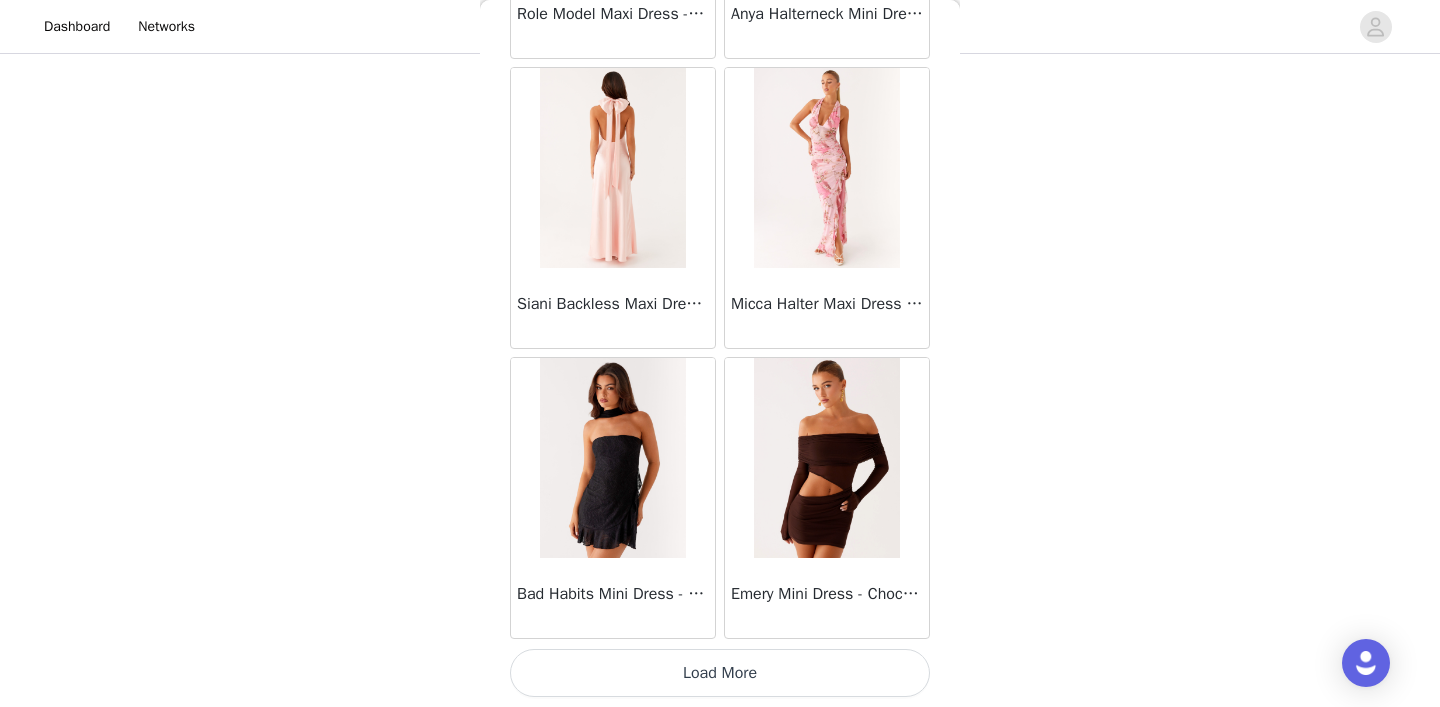 click on "Load More" at bounding box center (720, 673) 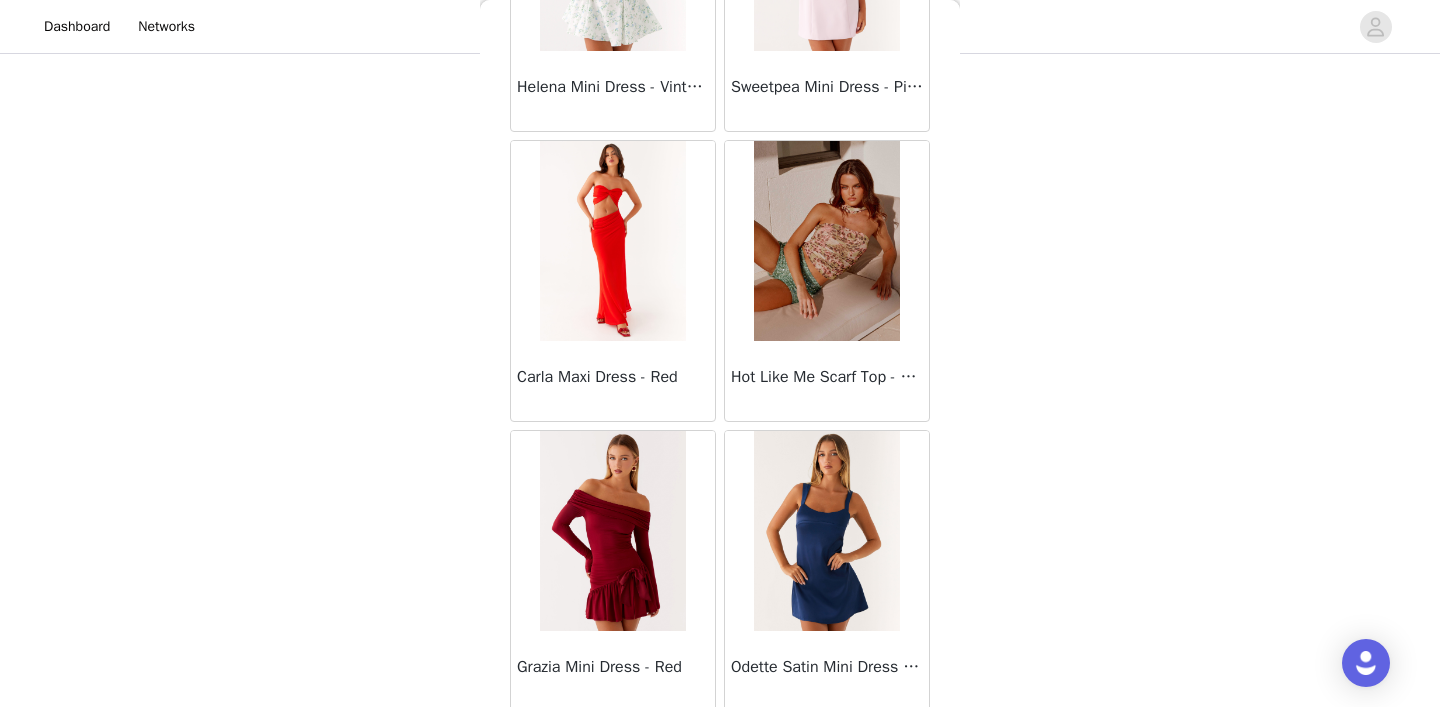 scroll, scrollTop: 54553, scrollLeft: 0, axis: vertical 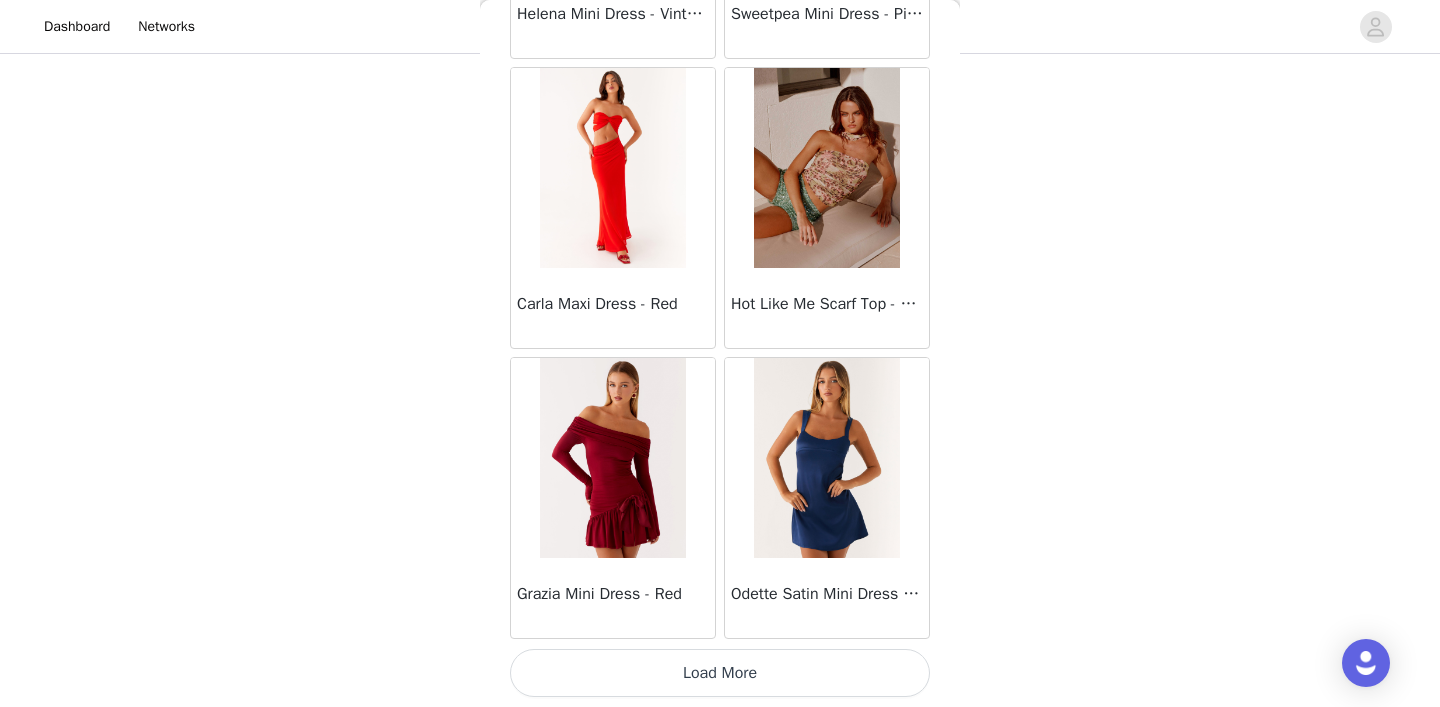 click on "Load More" at bounding box center (720, 673) 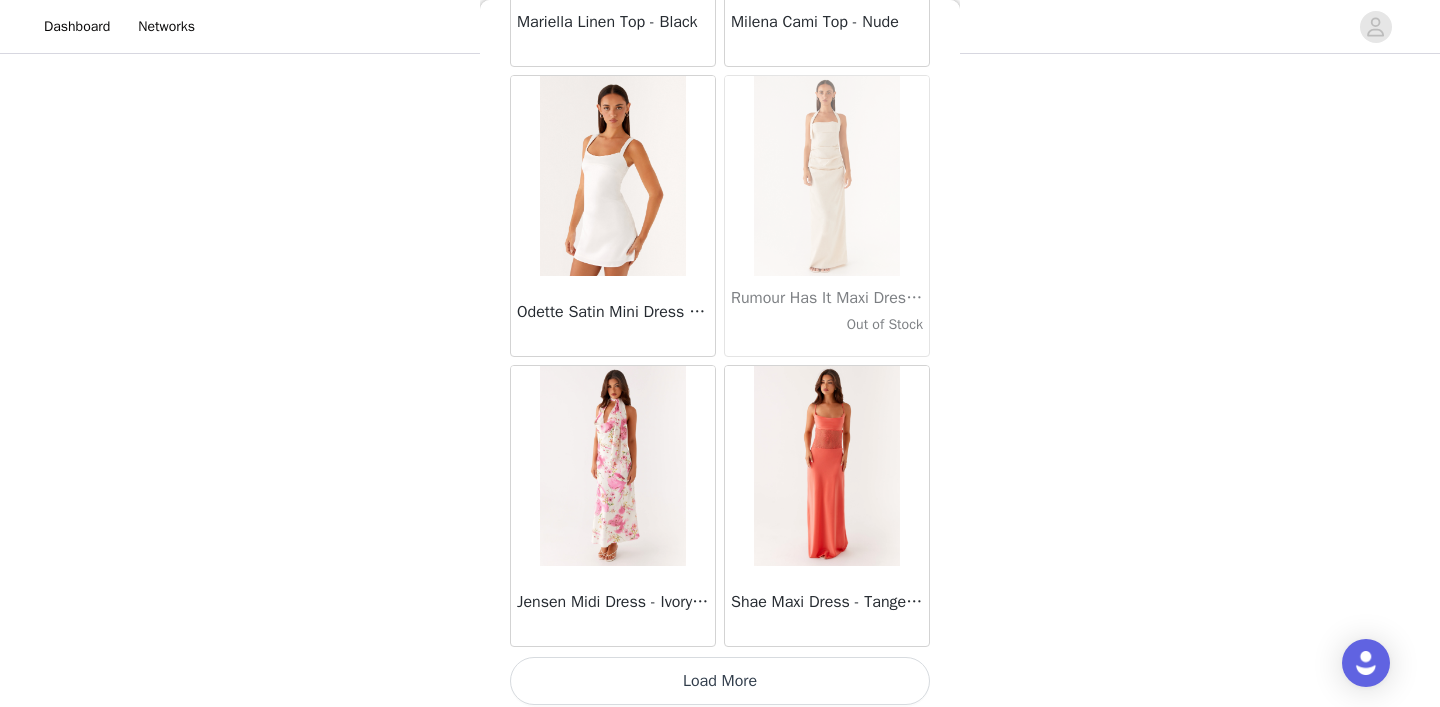 scroll, scrollTop: 57453, scrollLeft: 0, axis: vertical 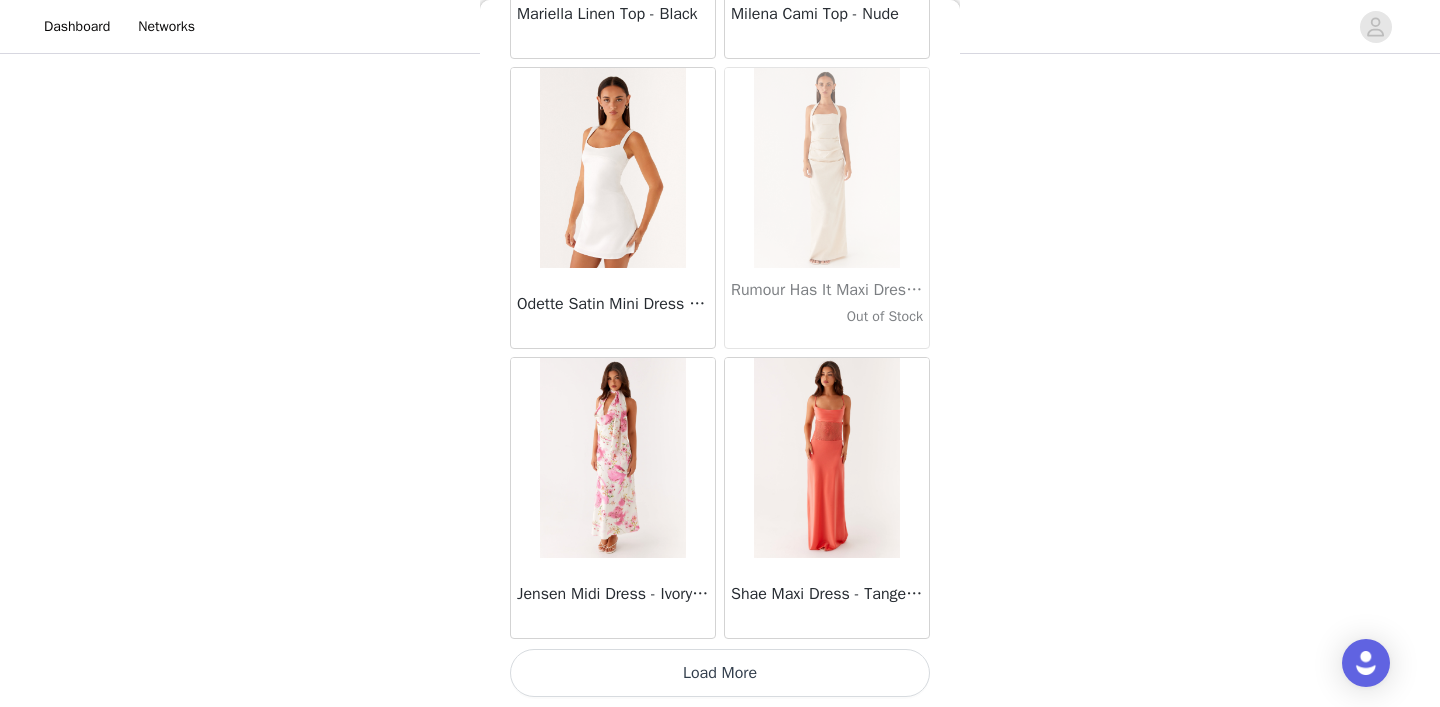 click on "Load More" at bounding box center (720, 673) 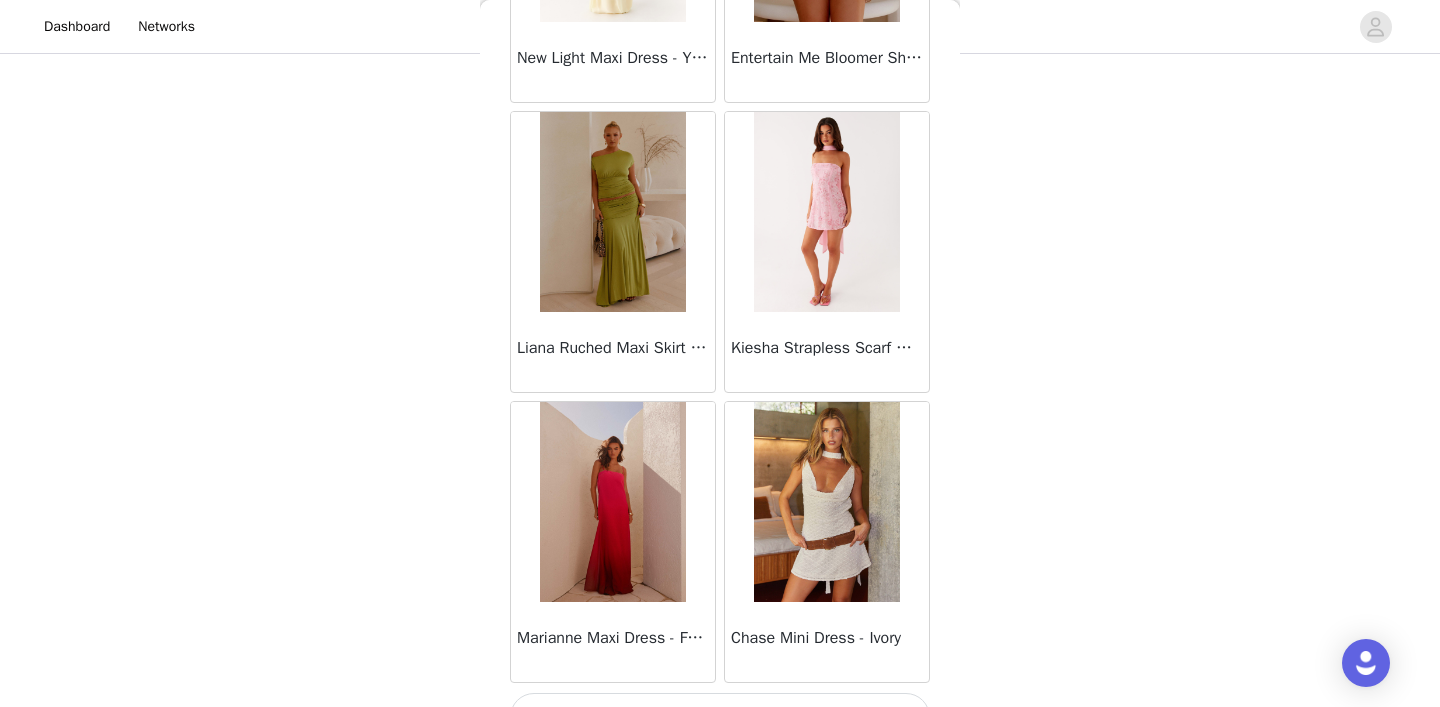 scroll, scrollTop: 60353, scrollLeft: 0, axis: vertical 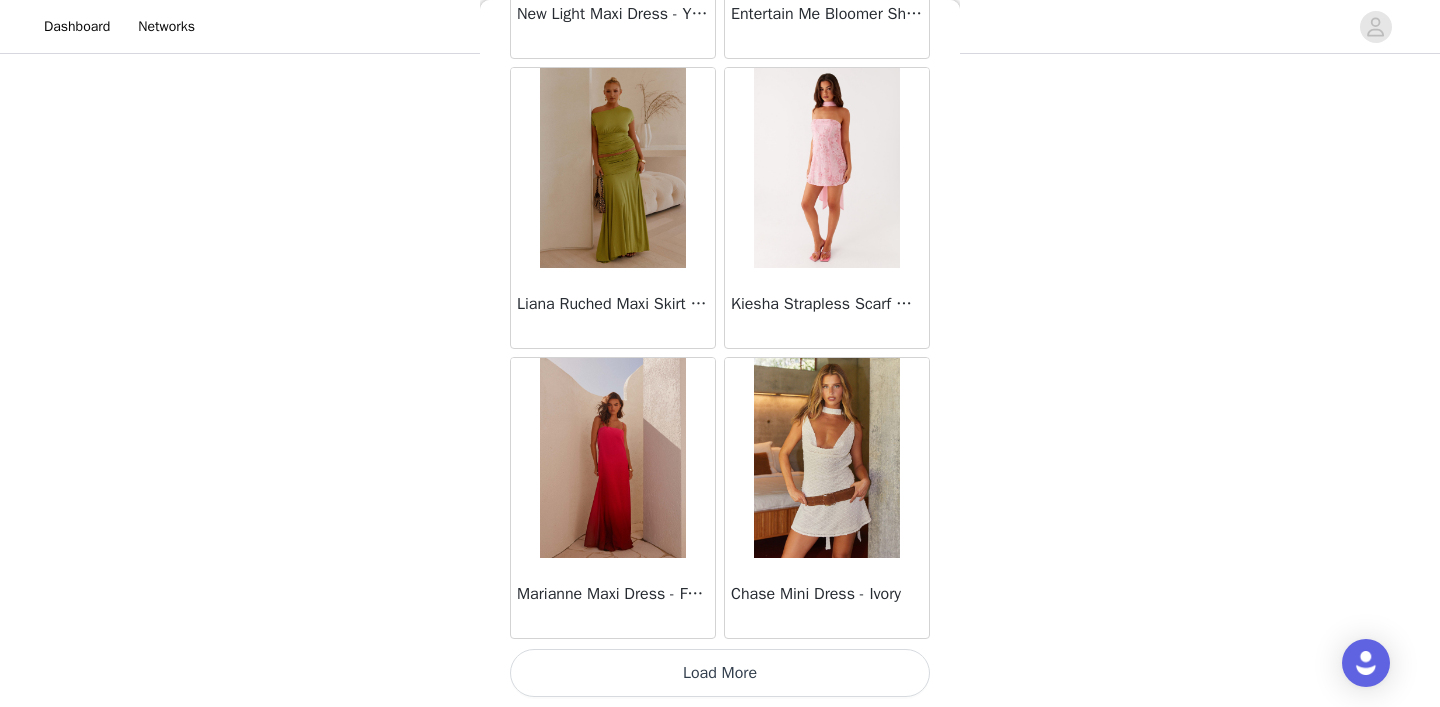 click on "Load More" at bounding box center [720, 673] 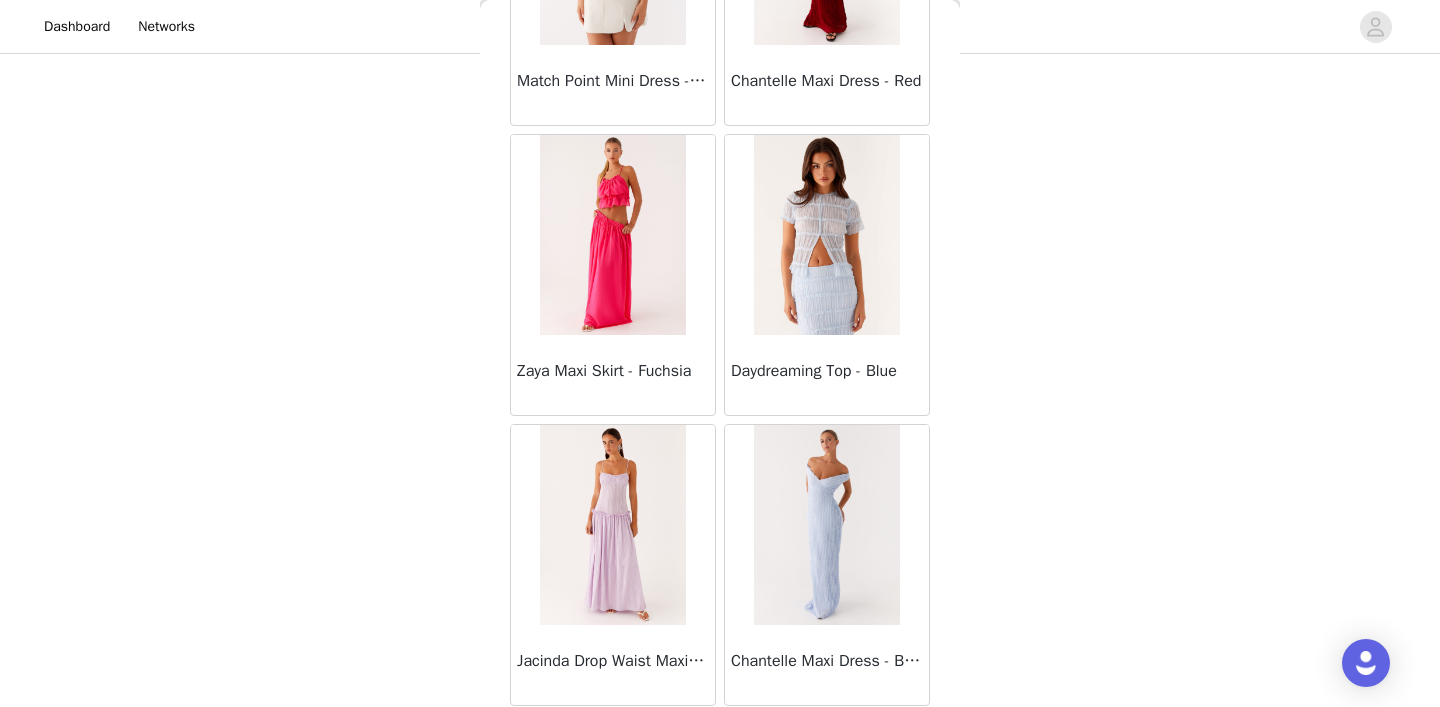 scroll, scrollTop: 63191, scrollLeft: 0, axis: vertical 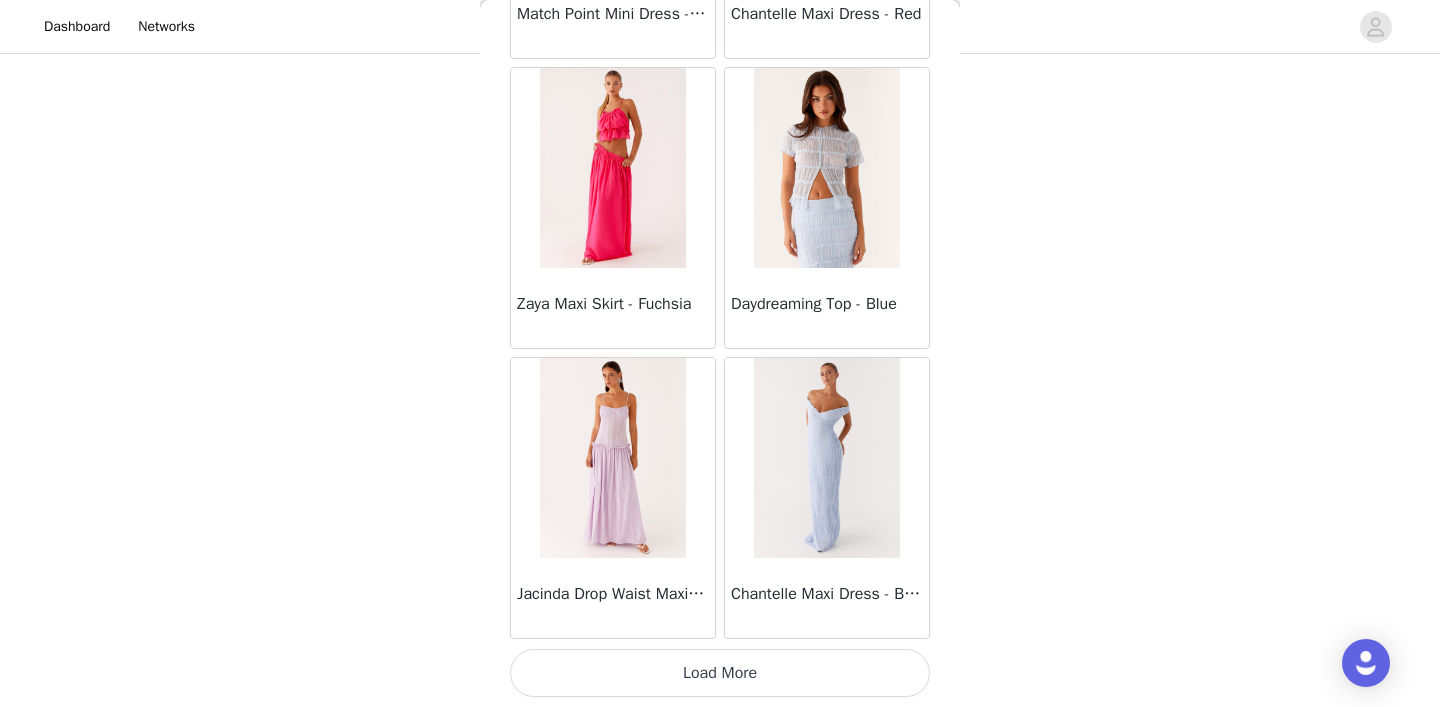 click on "Load More" at bounding box center [720, 673] 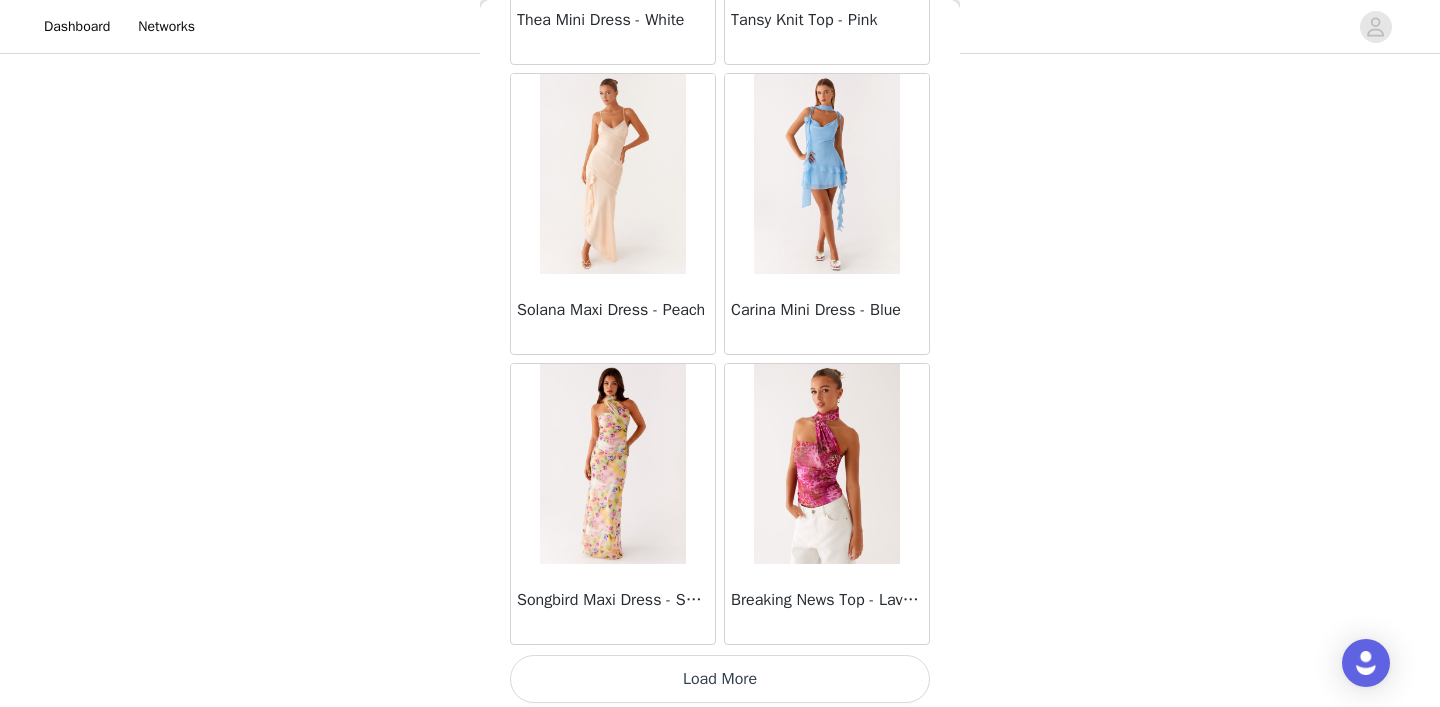 scroll, scrollTop: 66153, scrollLeft: 0, axis: vertical 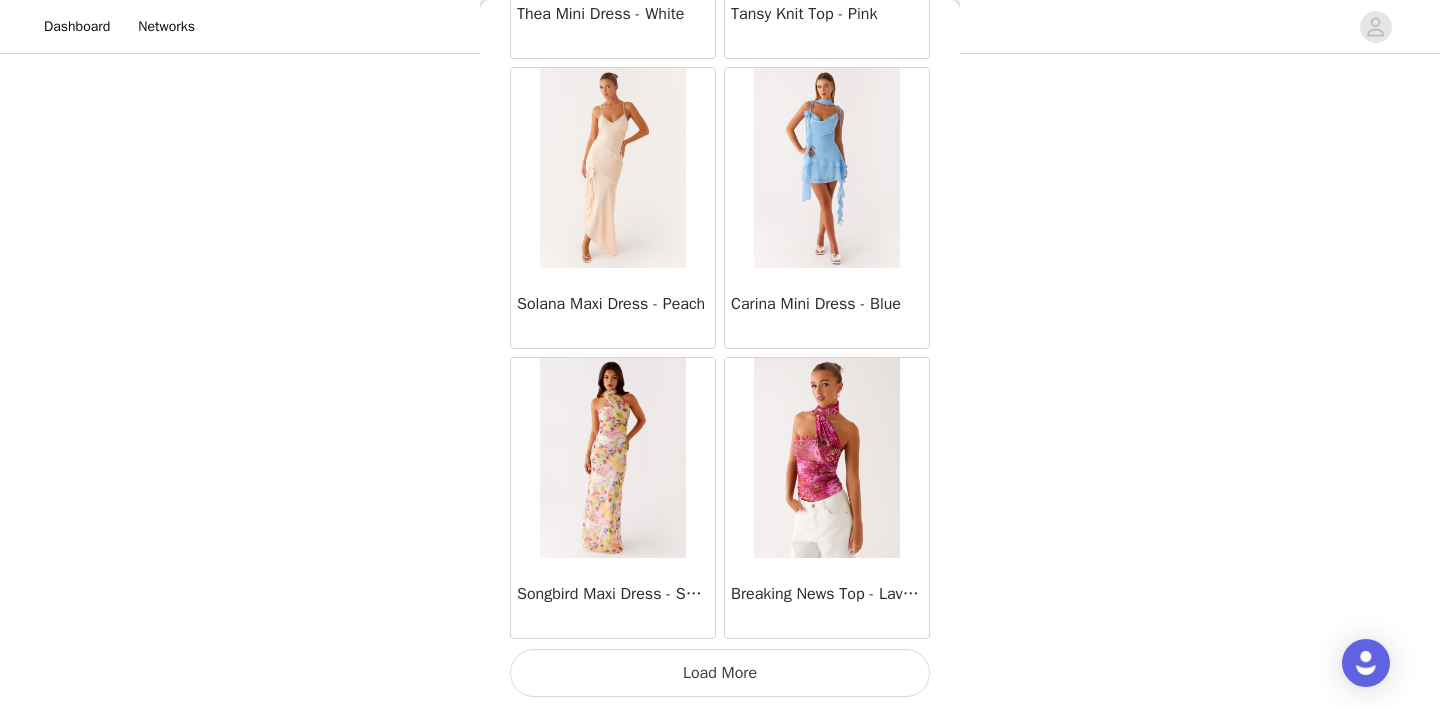 click on "Load More" at bounding box center [720, 673] 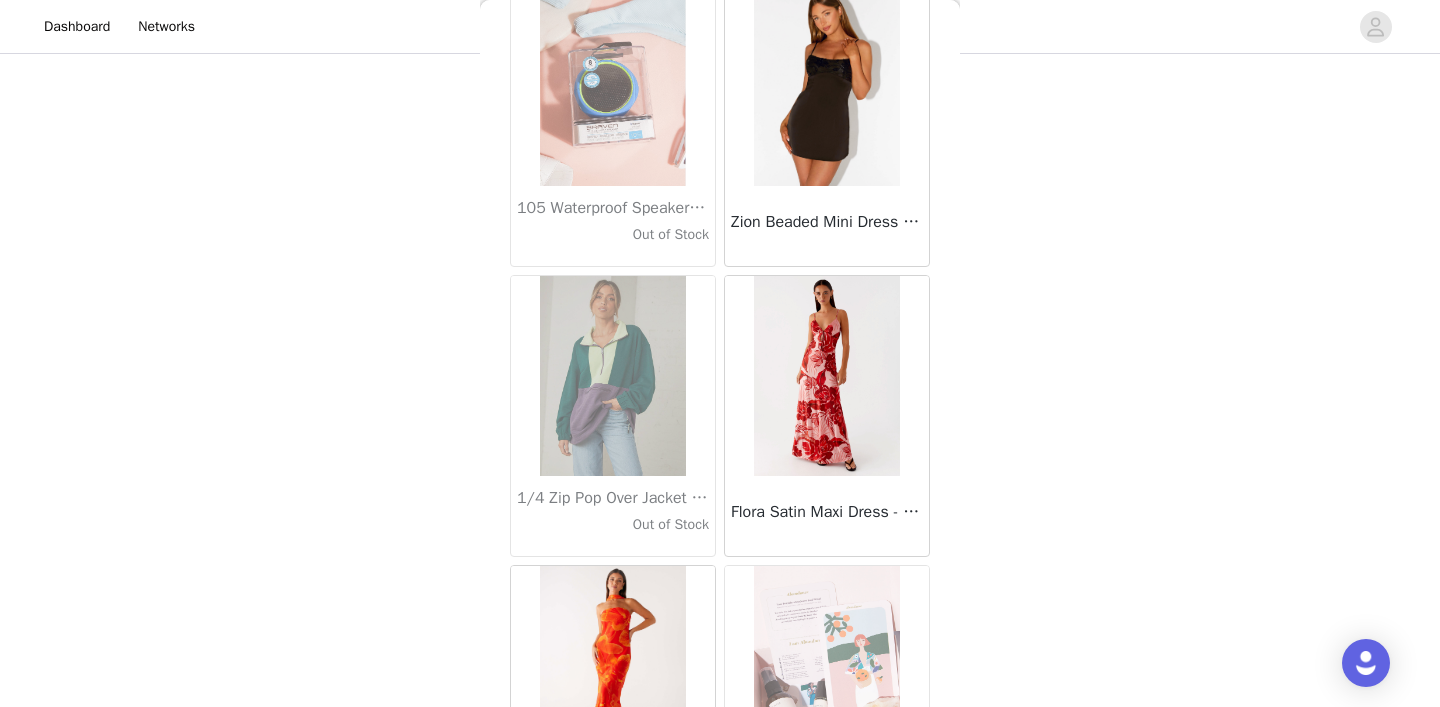 scroll, scrollTop: 69053, scrollLeft: 0, axis: vertical 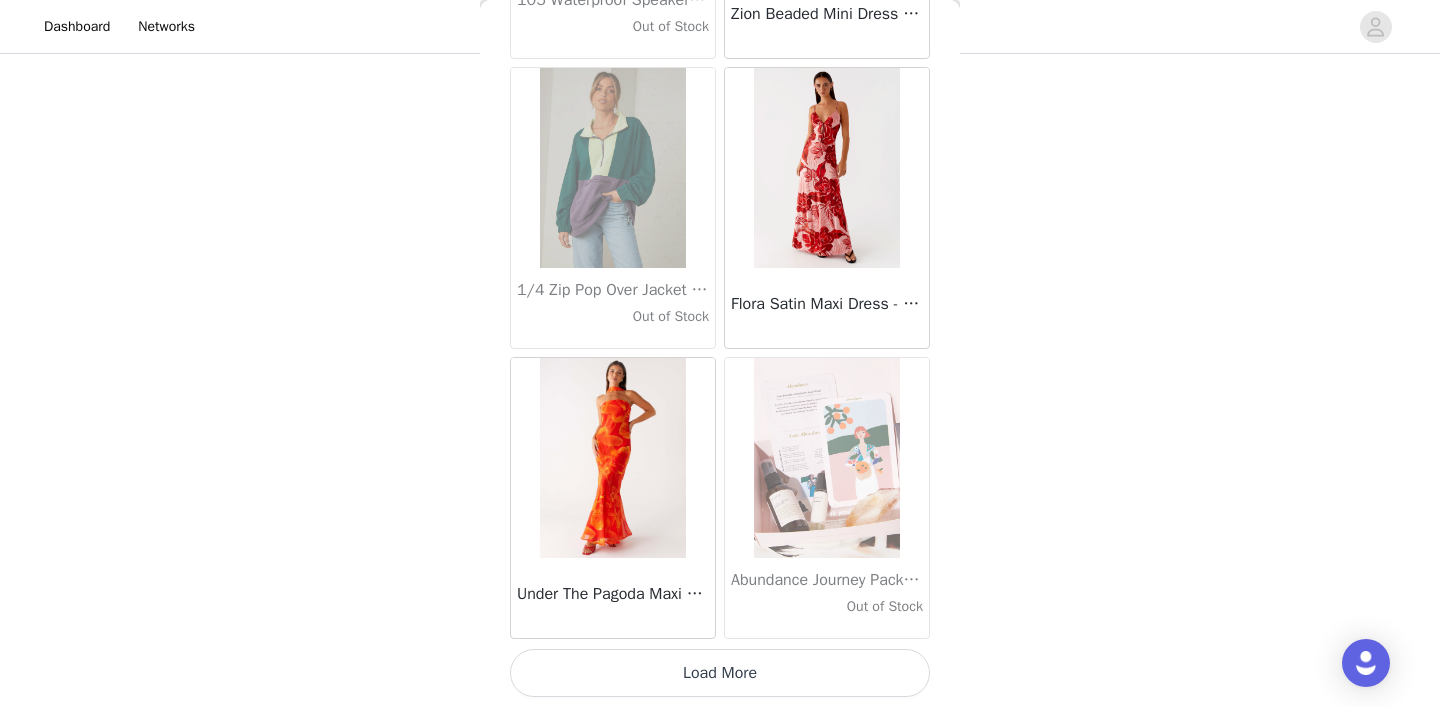 click on "Load More" at bounding box center [720, 673] 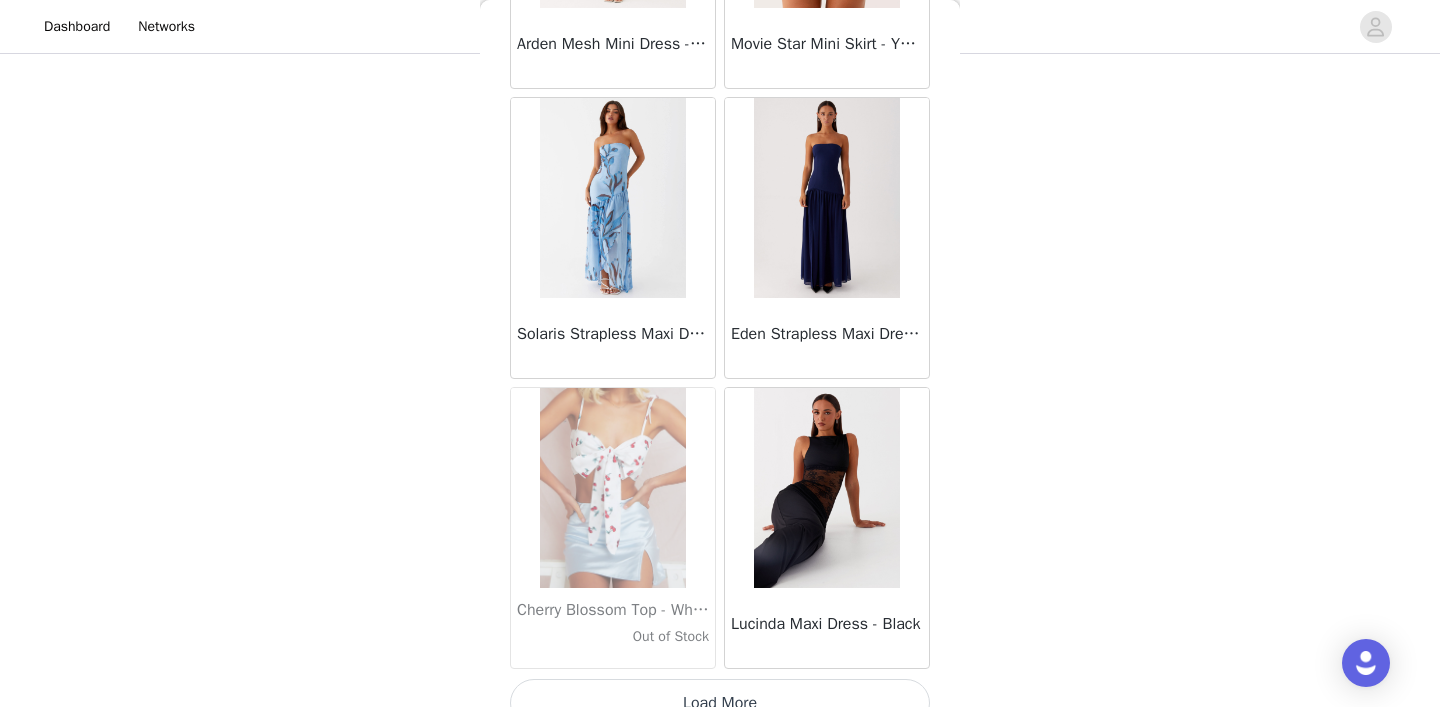 scroll, scrollTop: 71953, scrollLeft: 0, axis: vertical 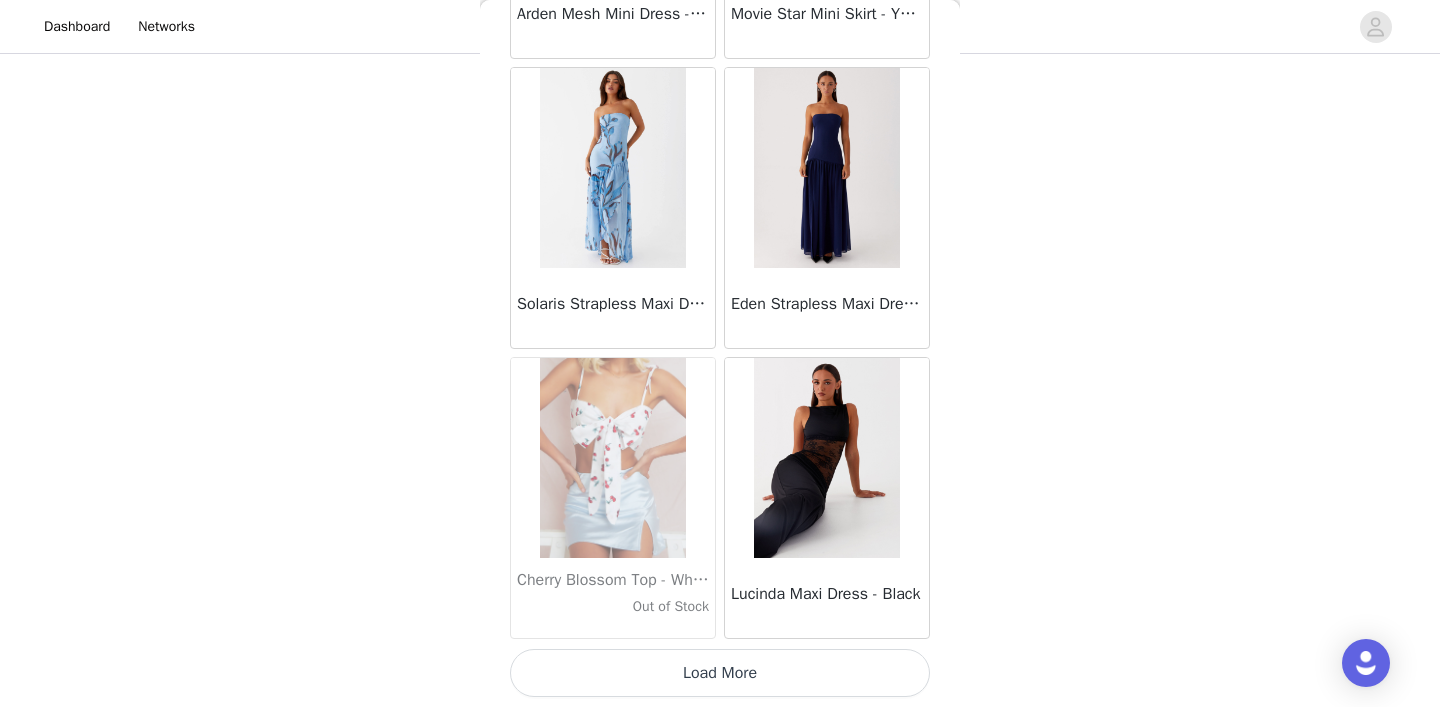 click on "Load More" at bounding box center [720, 673] 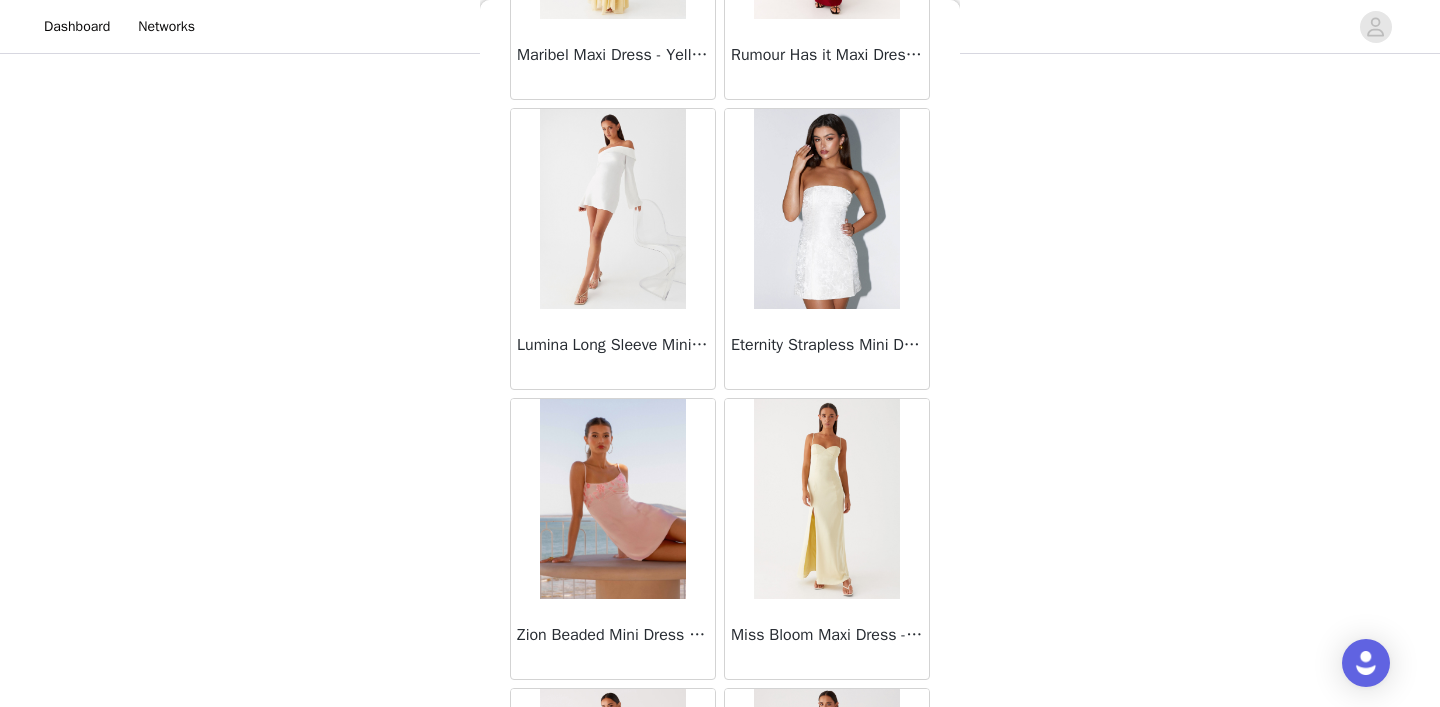 scroll, scrollTop: 73375, scrollLeft: 0, axis: vertical 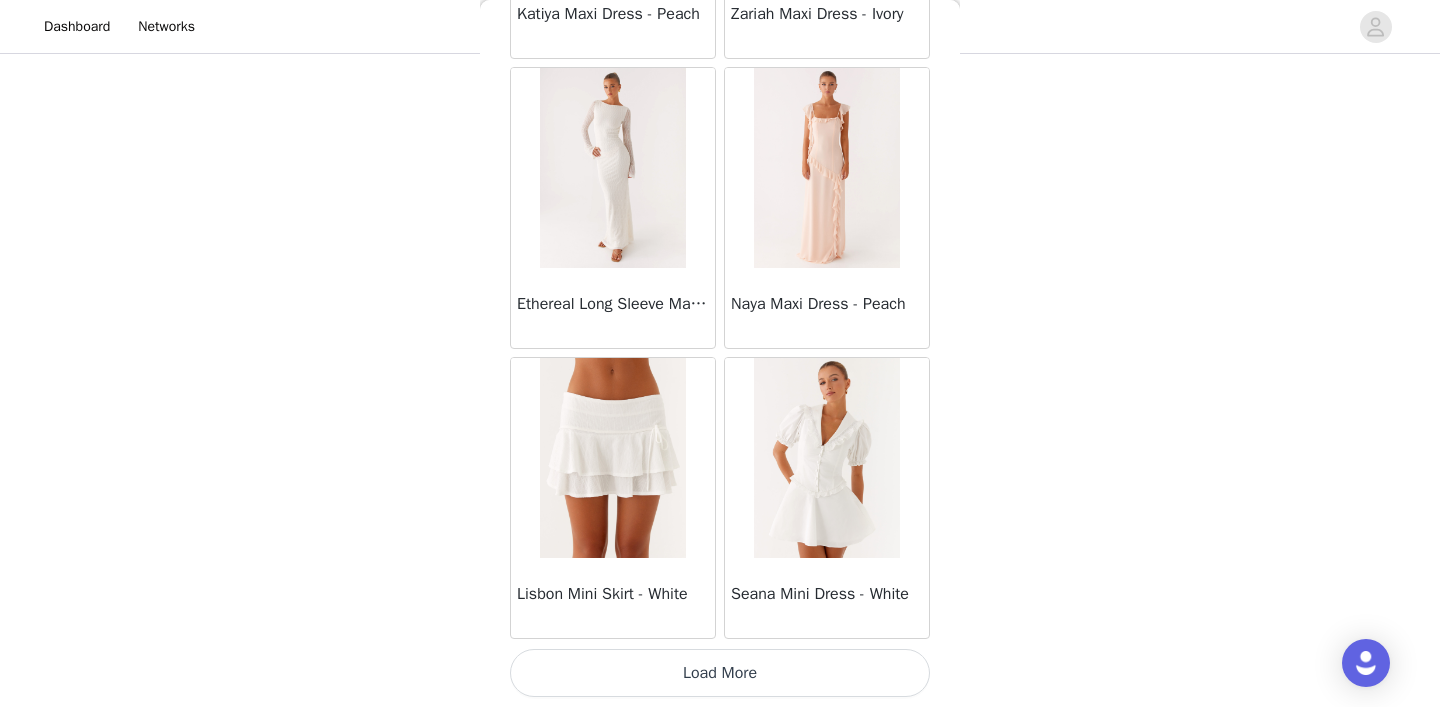 click on "Load More" at bounding box center [720, 673] 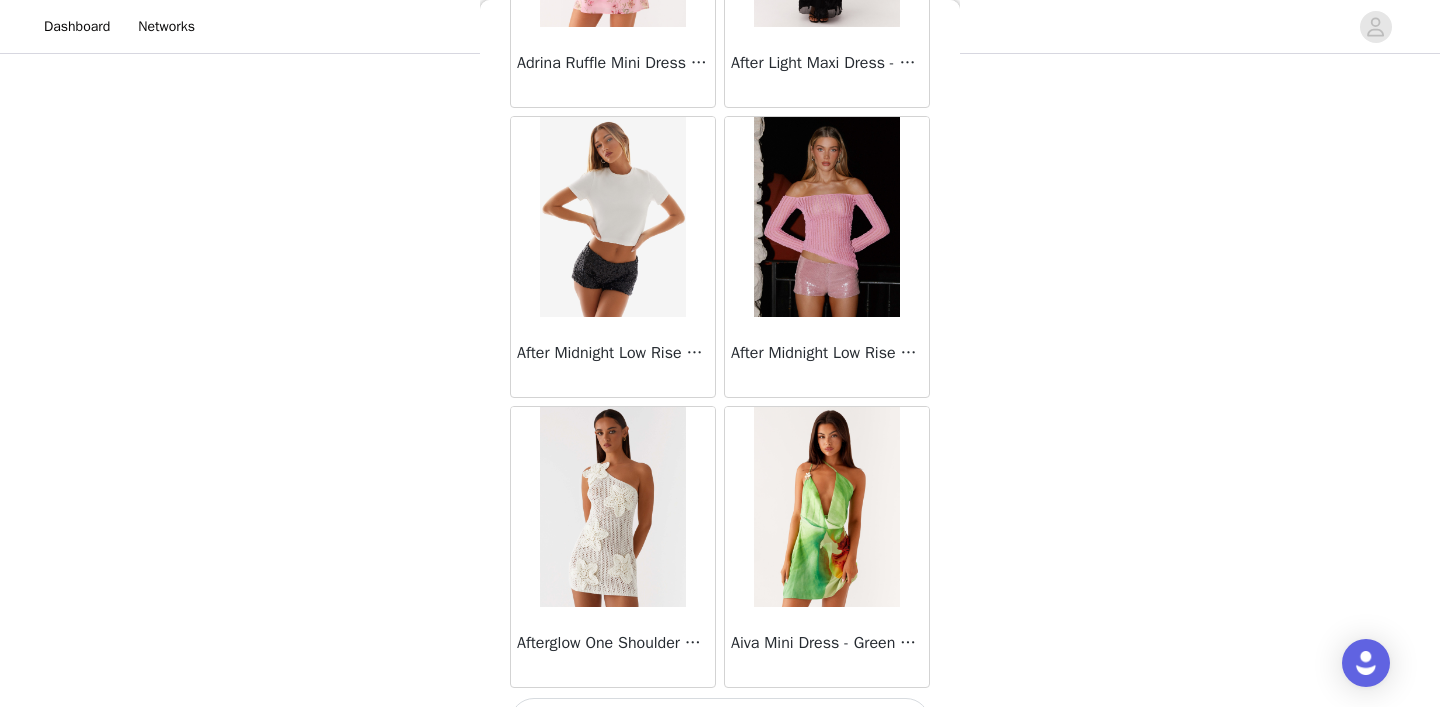 scroll, scrollTop: 77753, scrollLeft: 0, axis: vertical 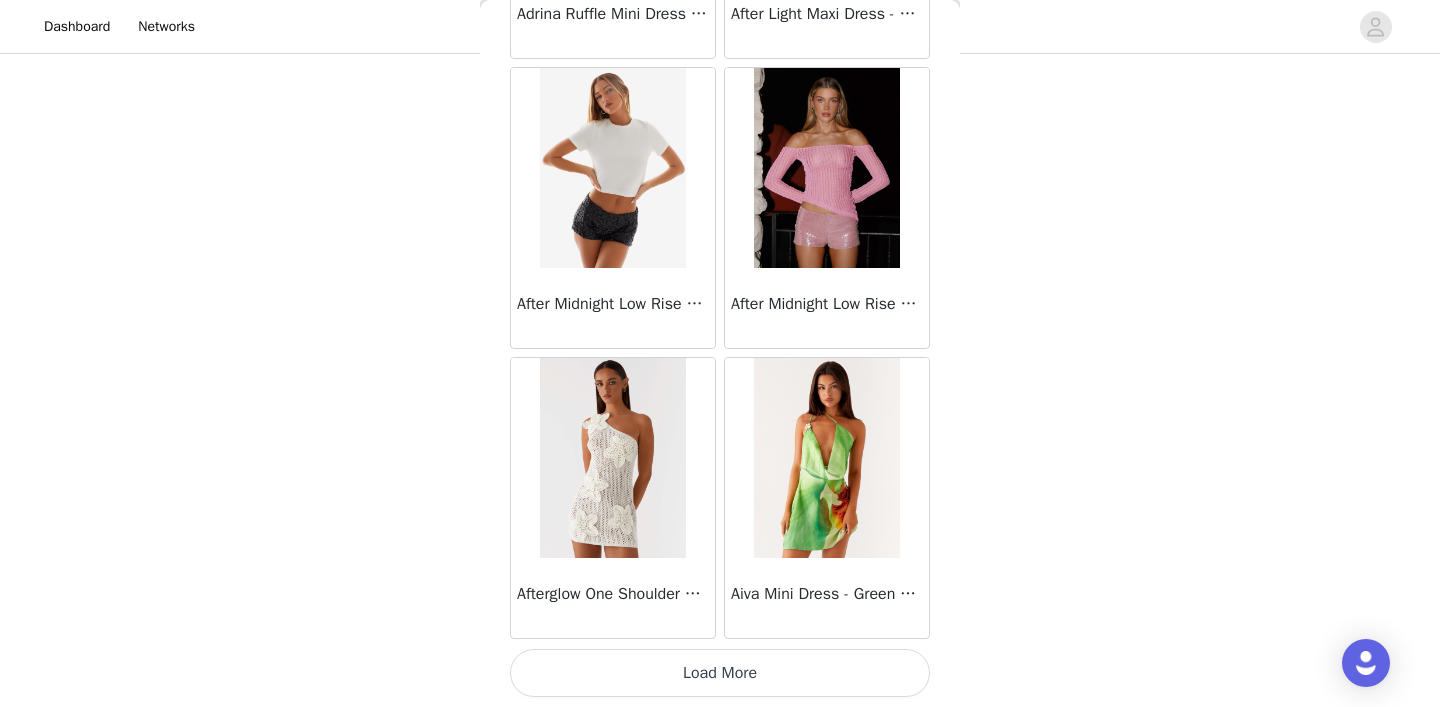 click on "Load More" at bounding box center (720, 673) 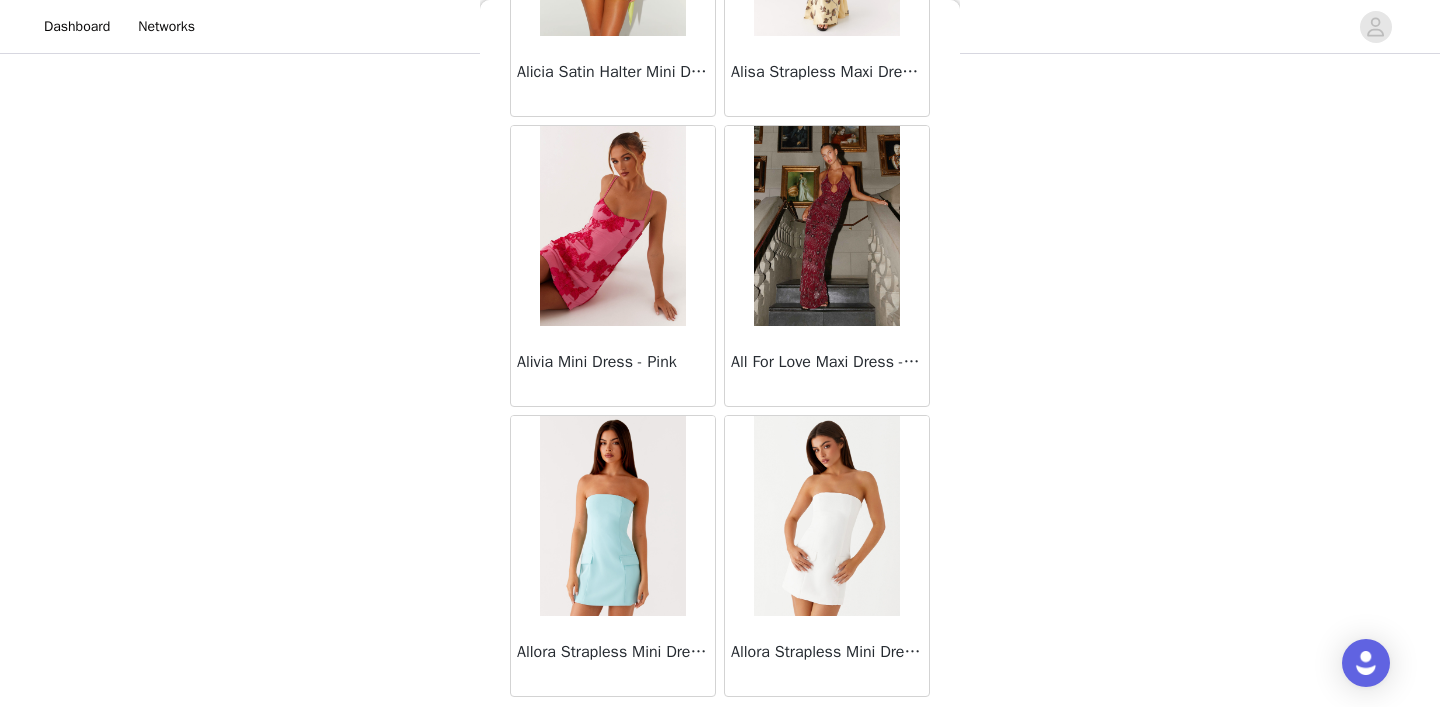 scroll, scrollTop: 80653, scrollLeft: 0, axis: vertical 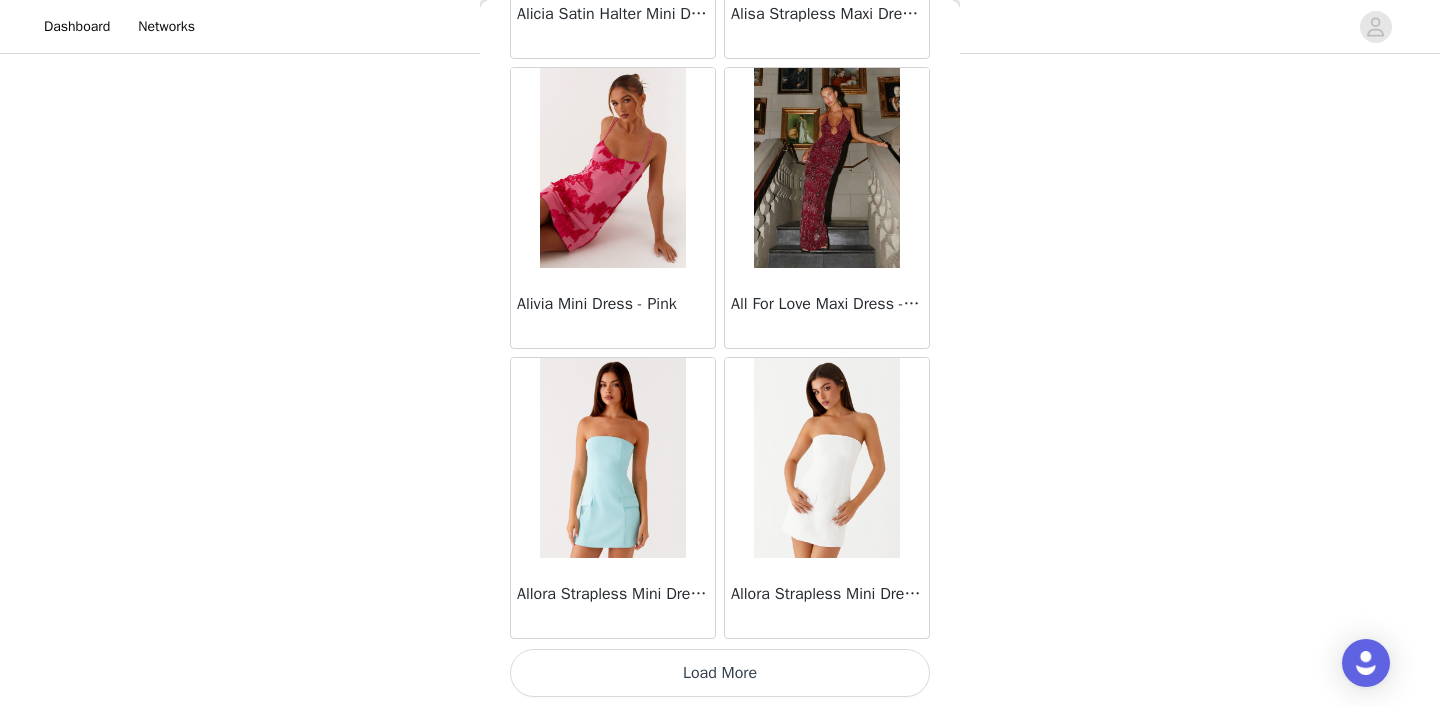 click on "Load More" at bounding box center (720, 673) 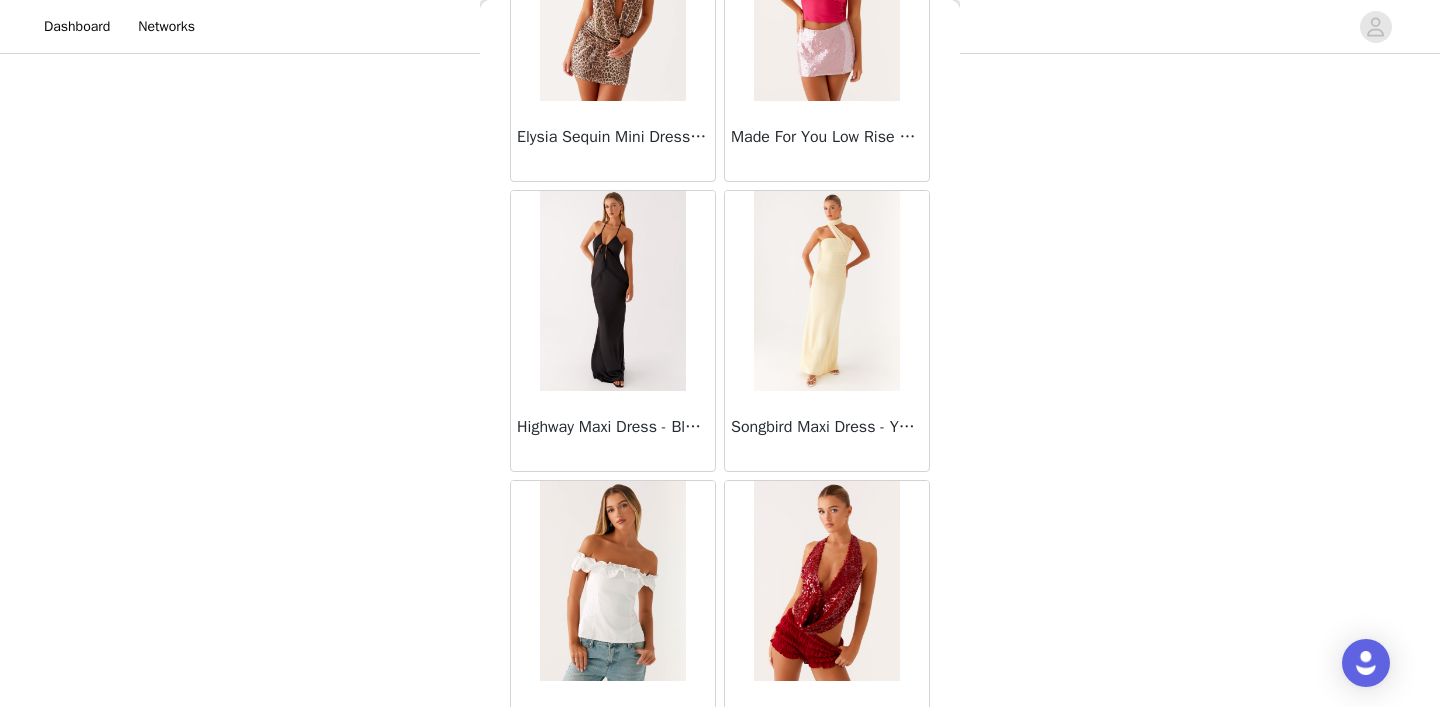 scroll, scrollTop: 61110, scrollLeft: 0, axis: vertical 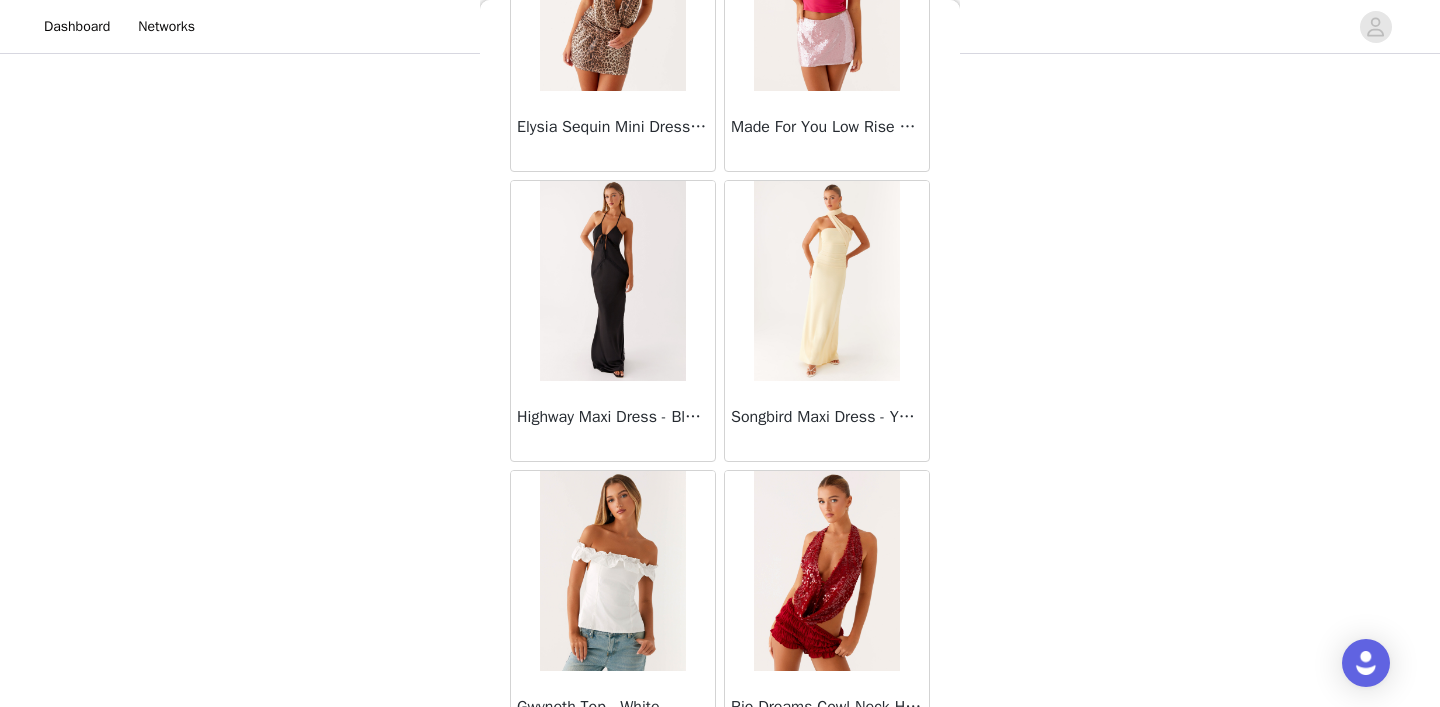 click at bounding box center (612, 281) 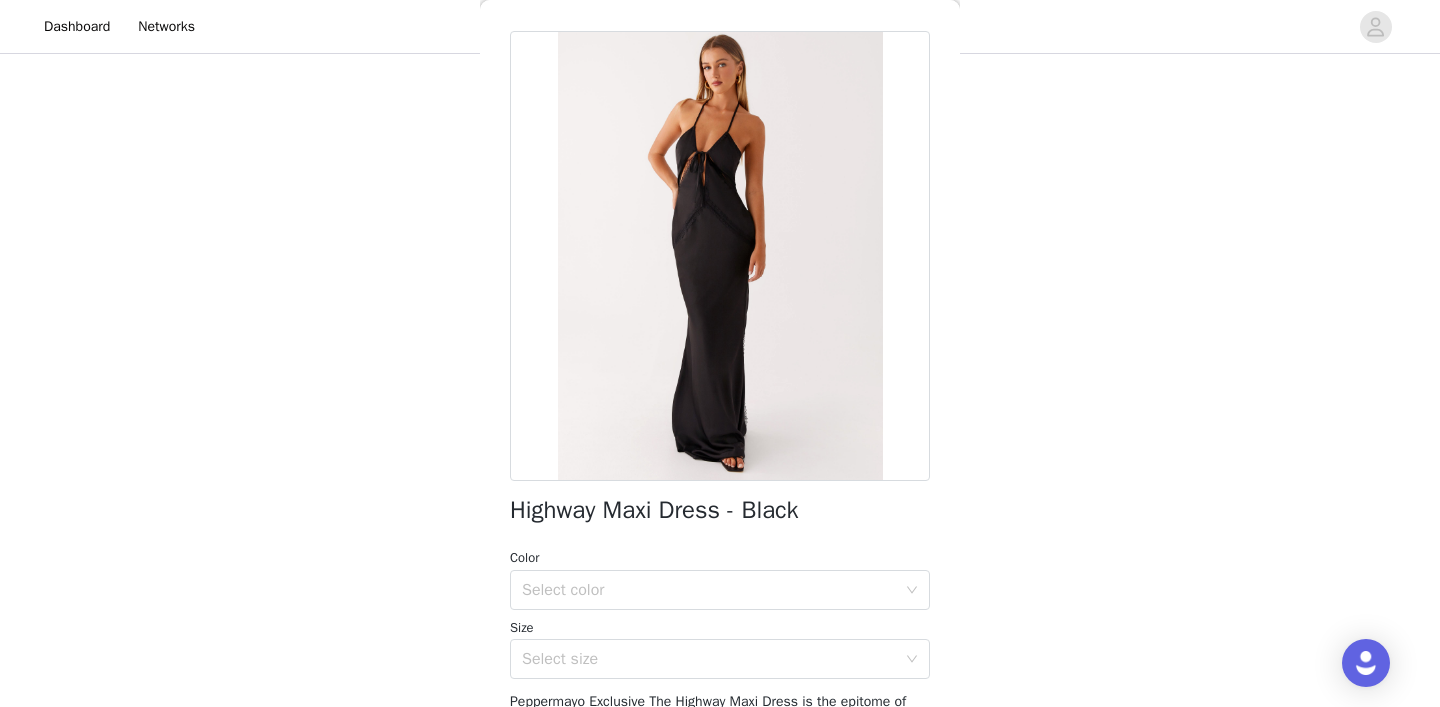 scroll, scrollTop: 71, scrollLeft: 0, axis: vertical 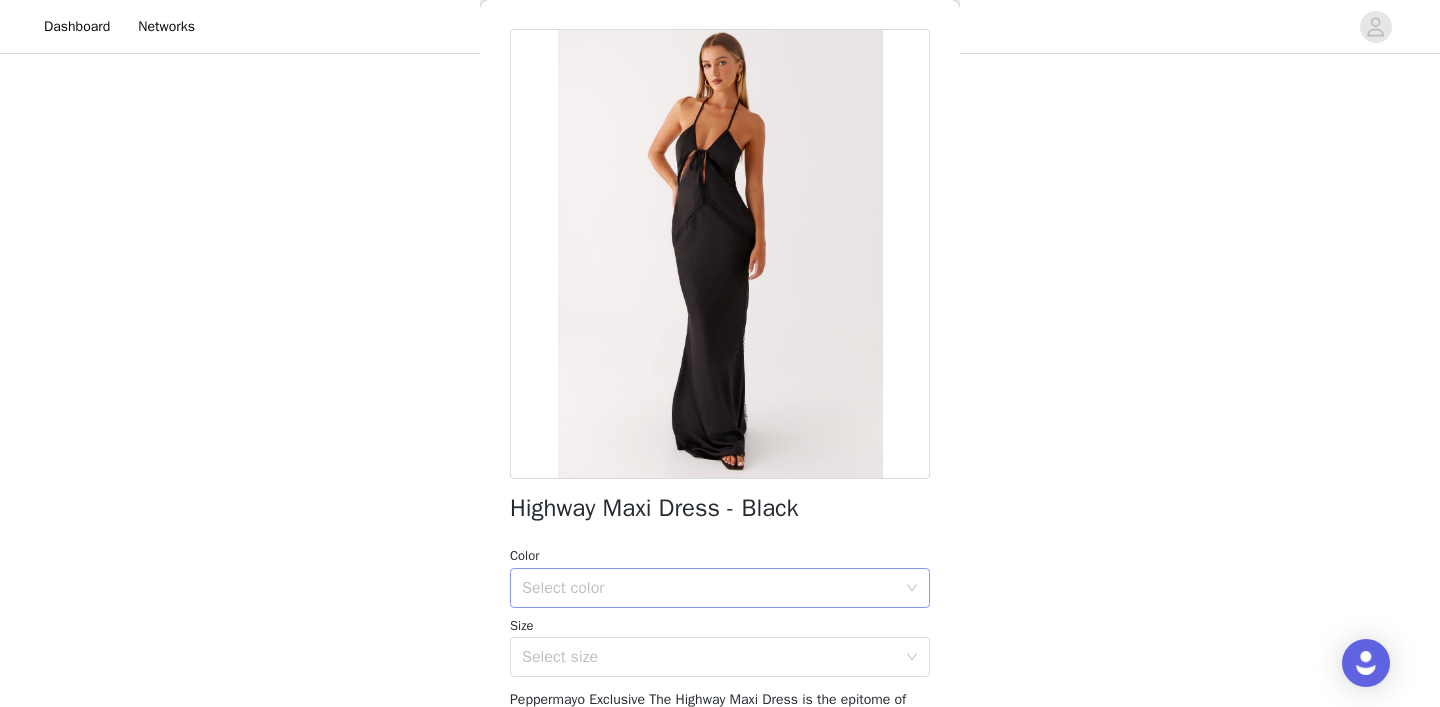 click on "Select color" at bounding box center [709, 588] 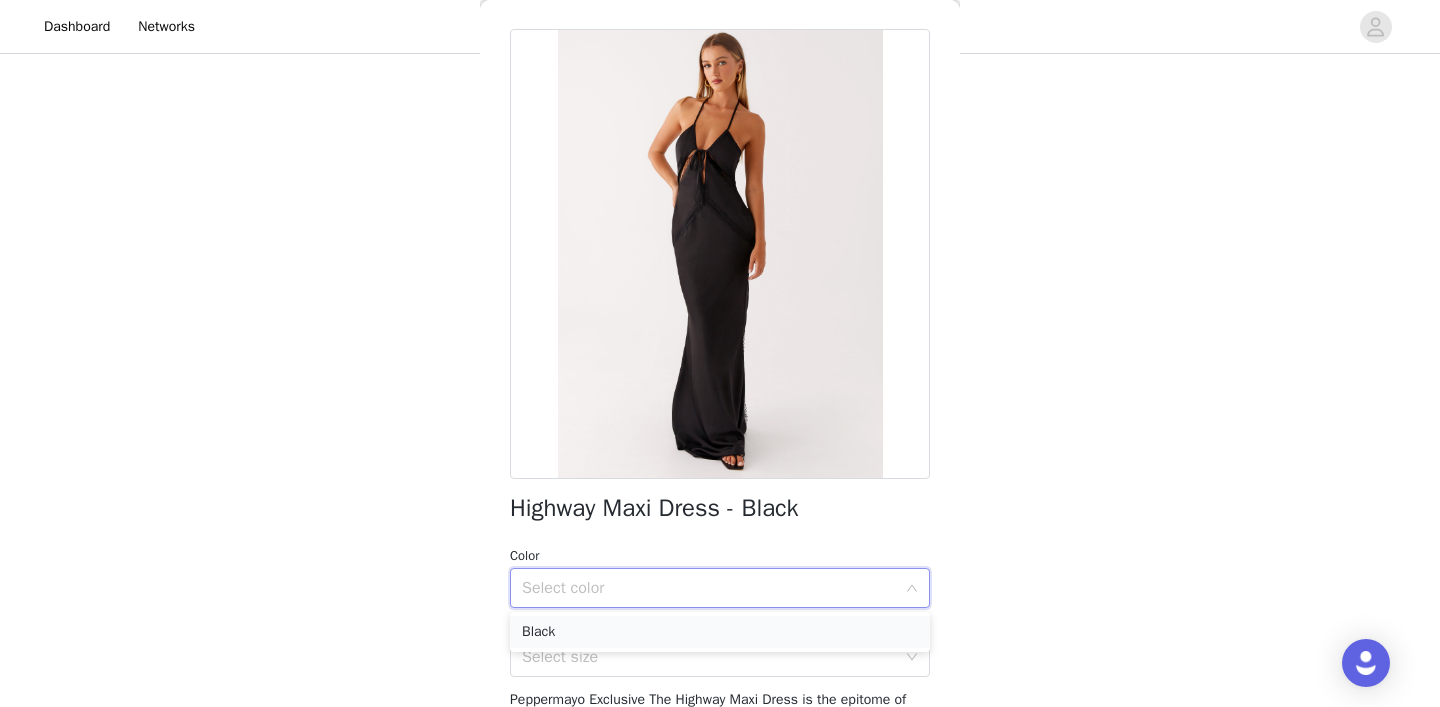 click on "Black" at bounding box center [720, 632] 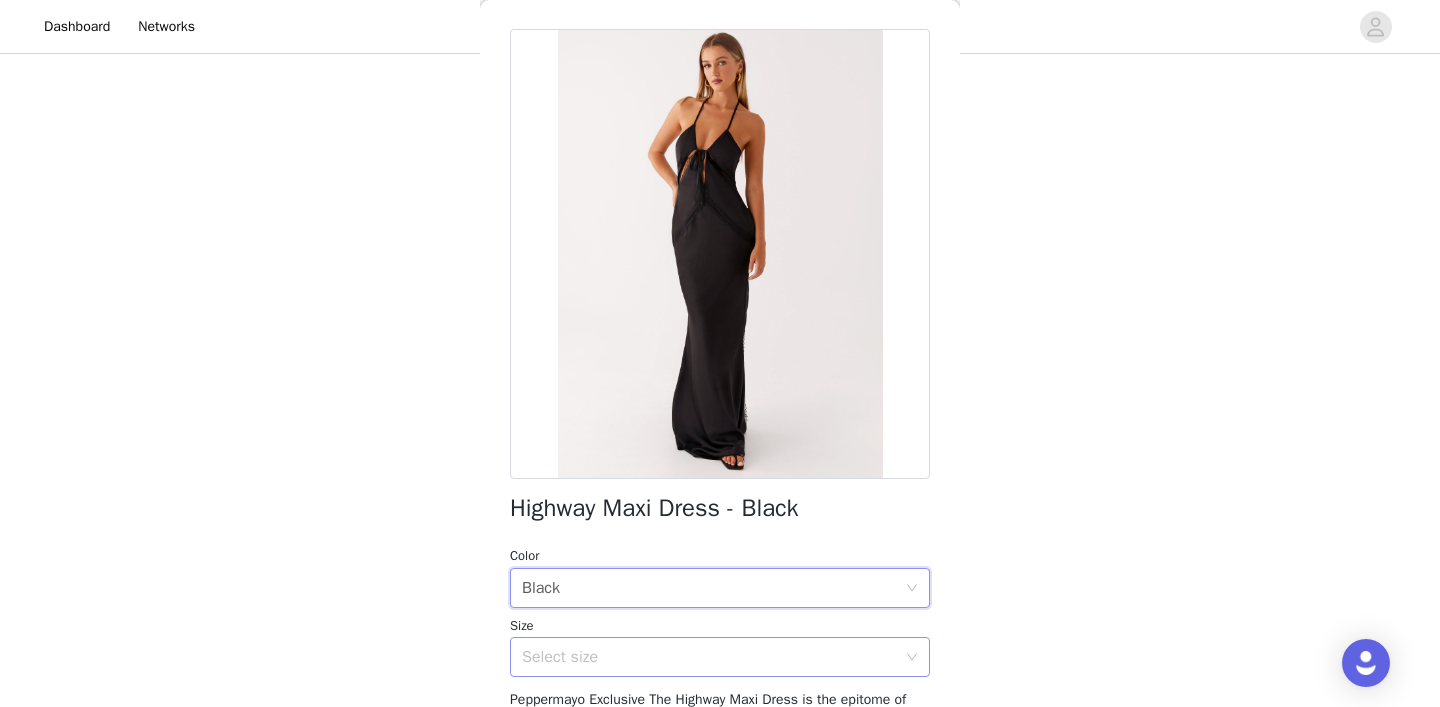 click on "Select size" at bounding box center (709, 657) 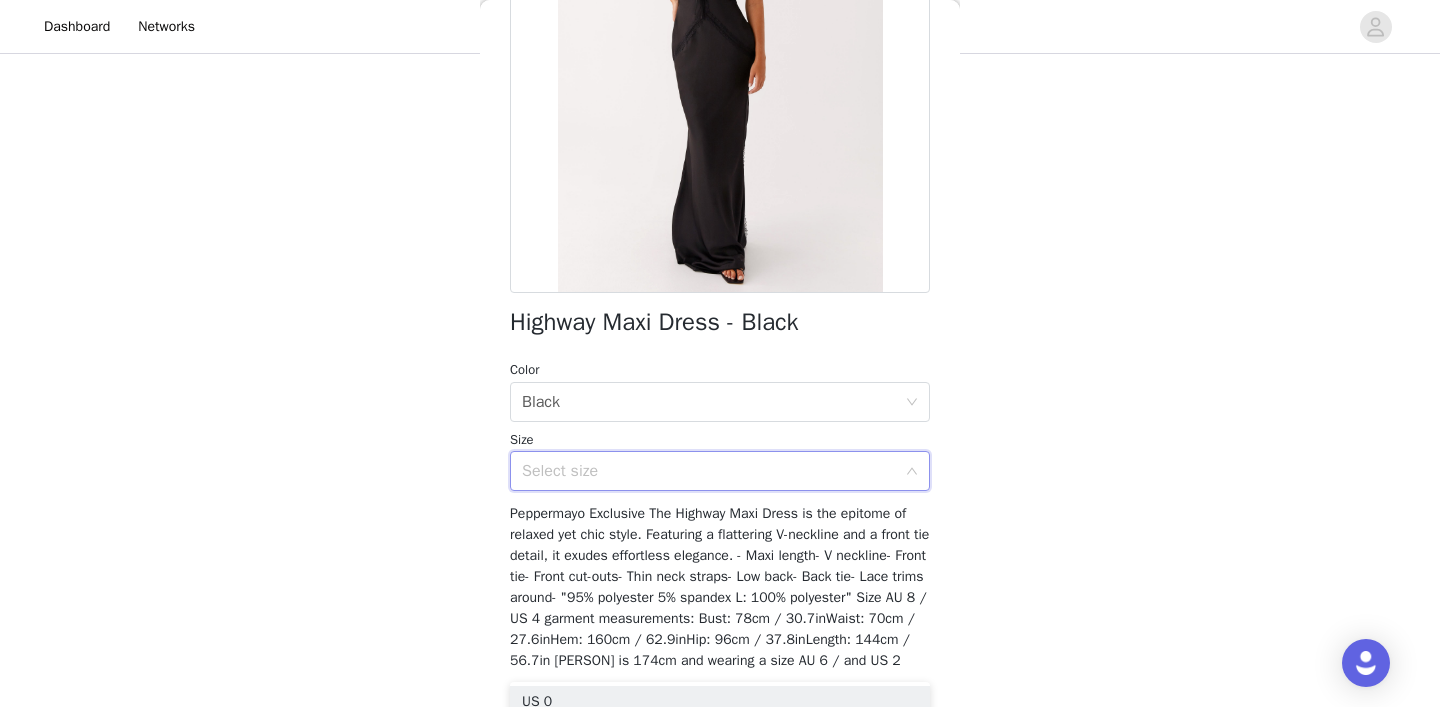 scroll, scrollTop: 326, scrollLeft: 0, axis: vertical 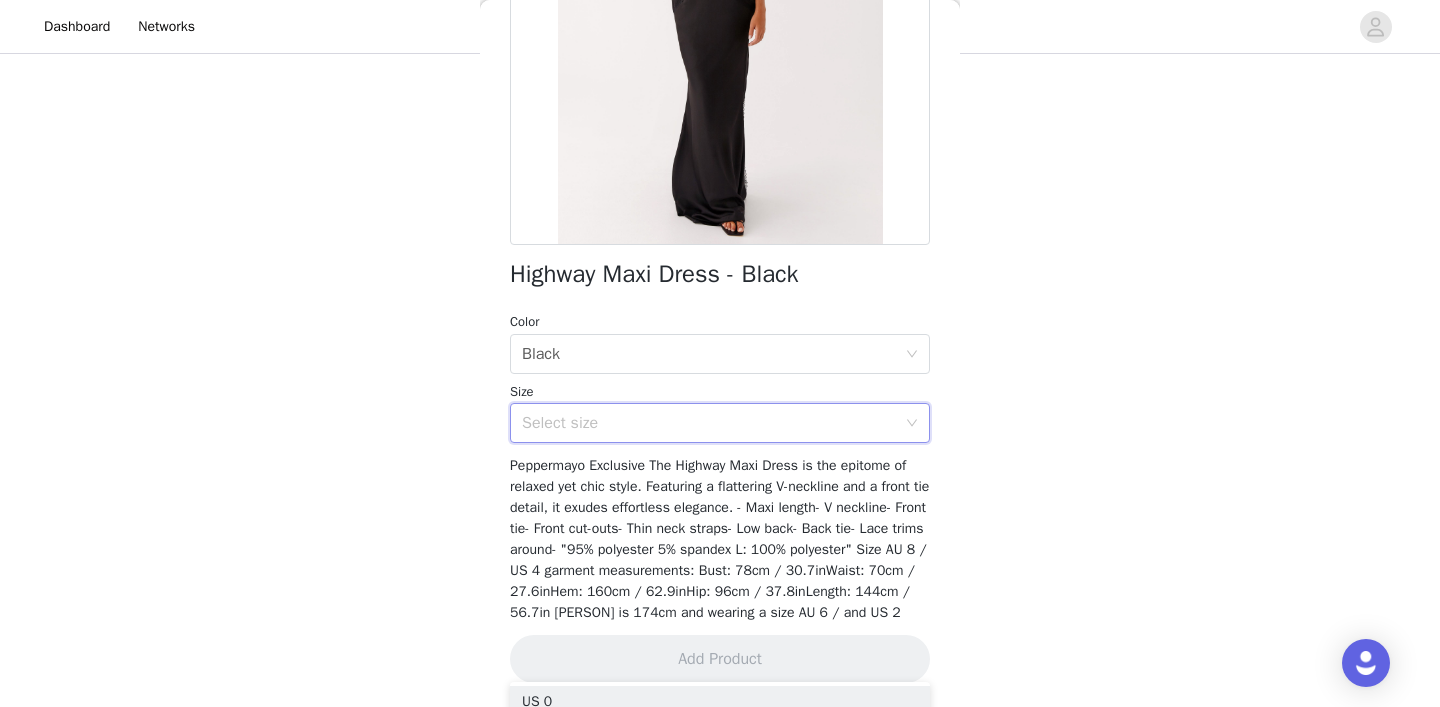 click on "Peppermayo Exclusive The Highway Maxi Dress is the epitome of relaxed yet chic style. Featuring a flattering V-neckline and a front tie detail, it exudes effortless elegance. - Maxi length- V neckline- Front tie- Front cut-outs- Thin neck straps- Low back- Back tie- Lace trims around- "95% polyester 5% spandex L: 100% polyester" Size AU 8 / US 4 garment measurements: Bust: 78cm / 30.7inWaist: 70cm / 27.6inHem: 160cm / 62.9inHip: 96cm / 37.8inLength: 144cm / 56.7in [PERSON] is 174cm and wearing a size AU 6 / and US 2" at bounding box center (719, 539) 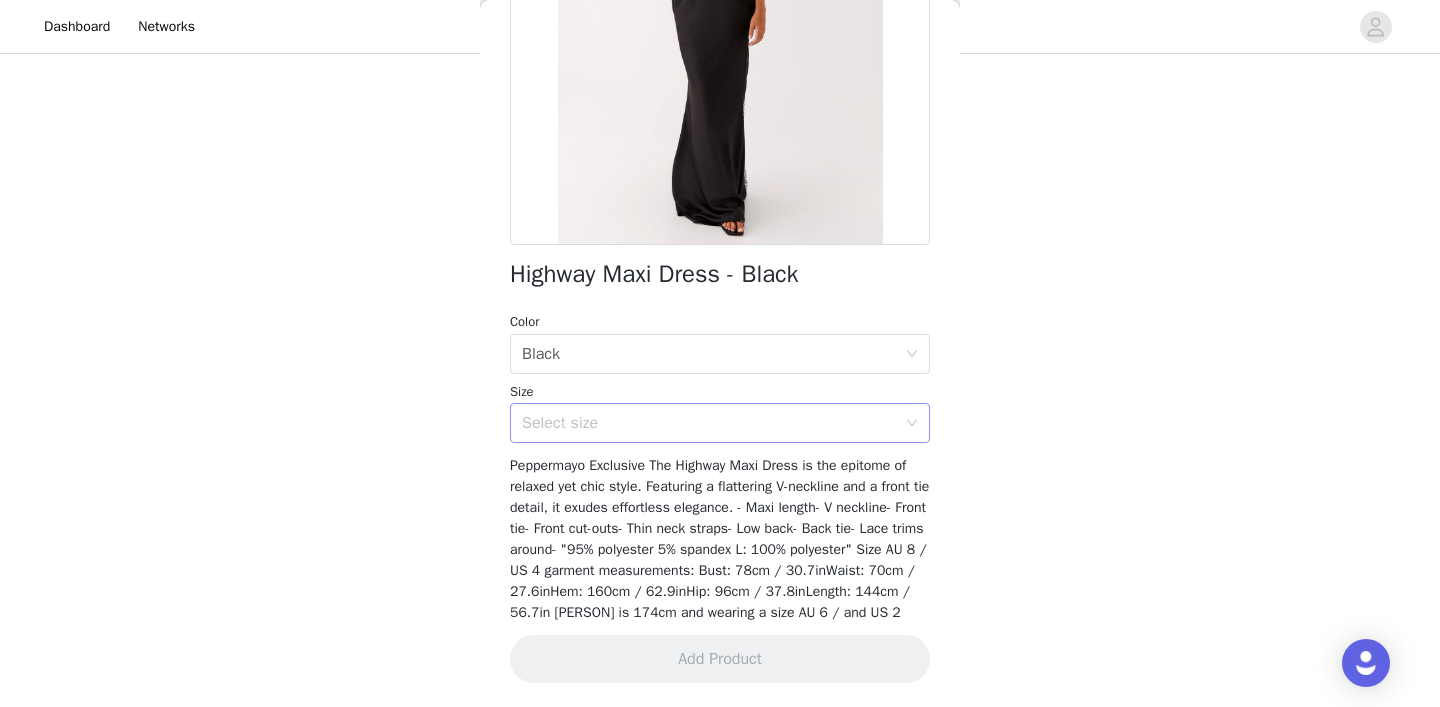 click on "Select size" at bounding box center (709, 423) 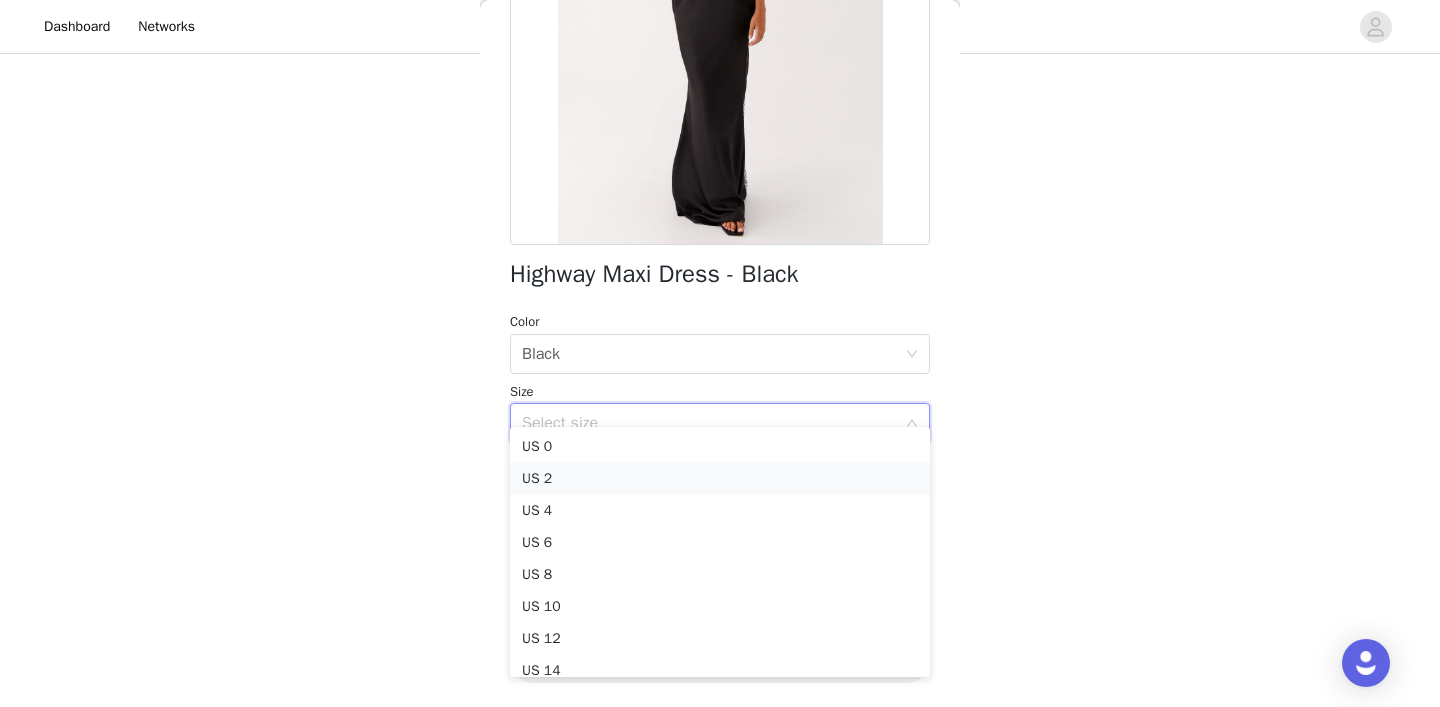 click on "US 2" at bounding box center (720, 479) 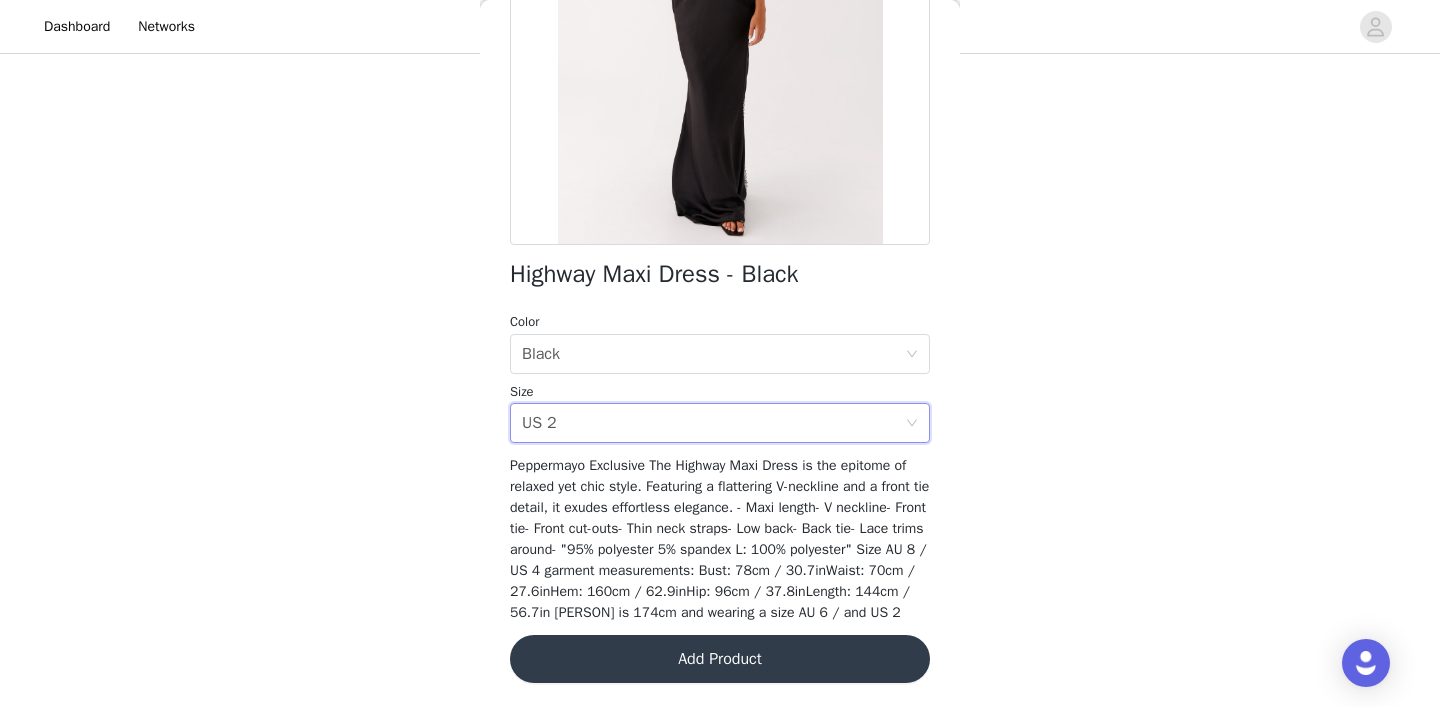 click on "Add Product" at bounding box center [720, 659] 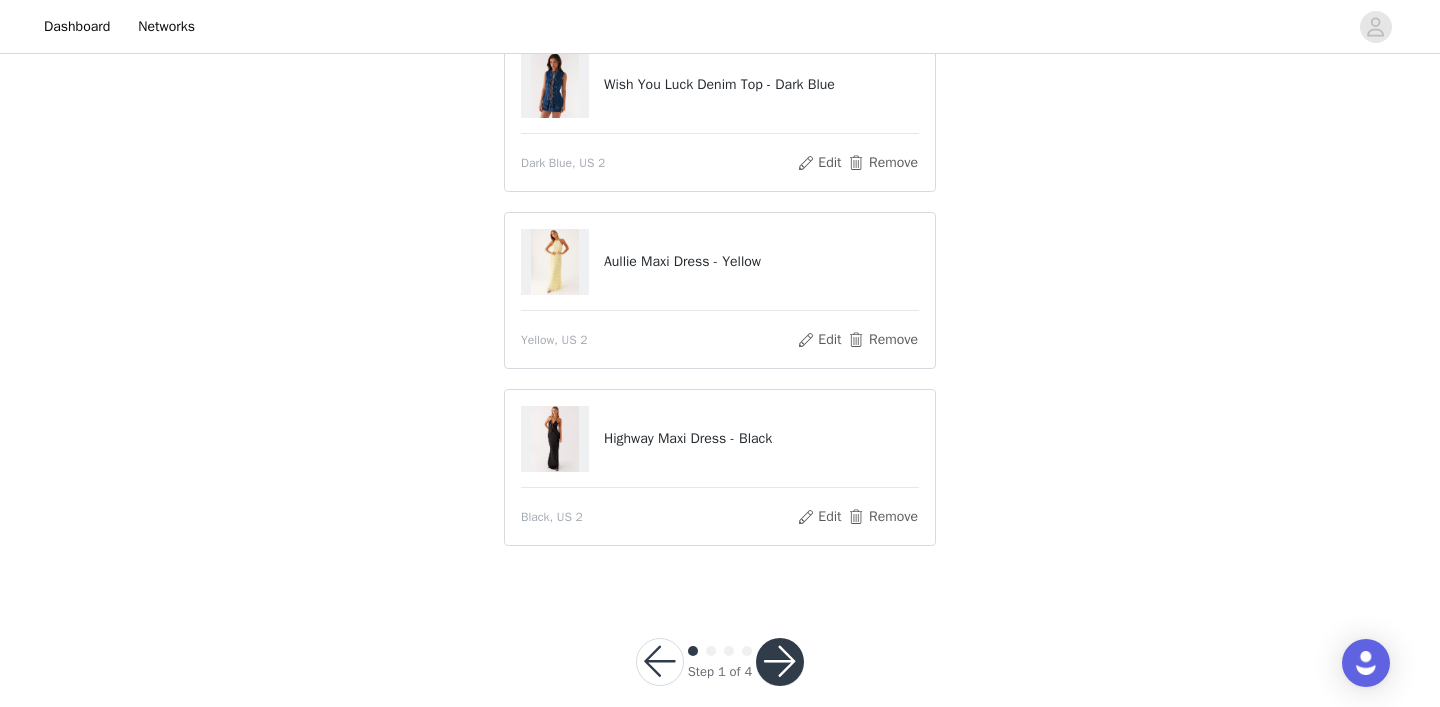 scroll, scrollTop: 390, scrollLeft: 0, axis: vertical 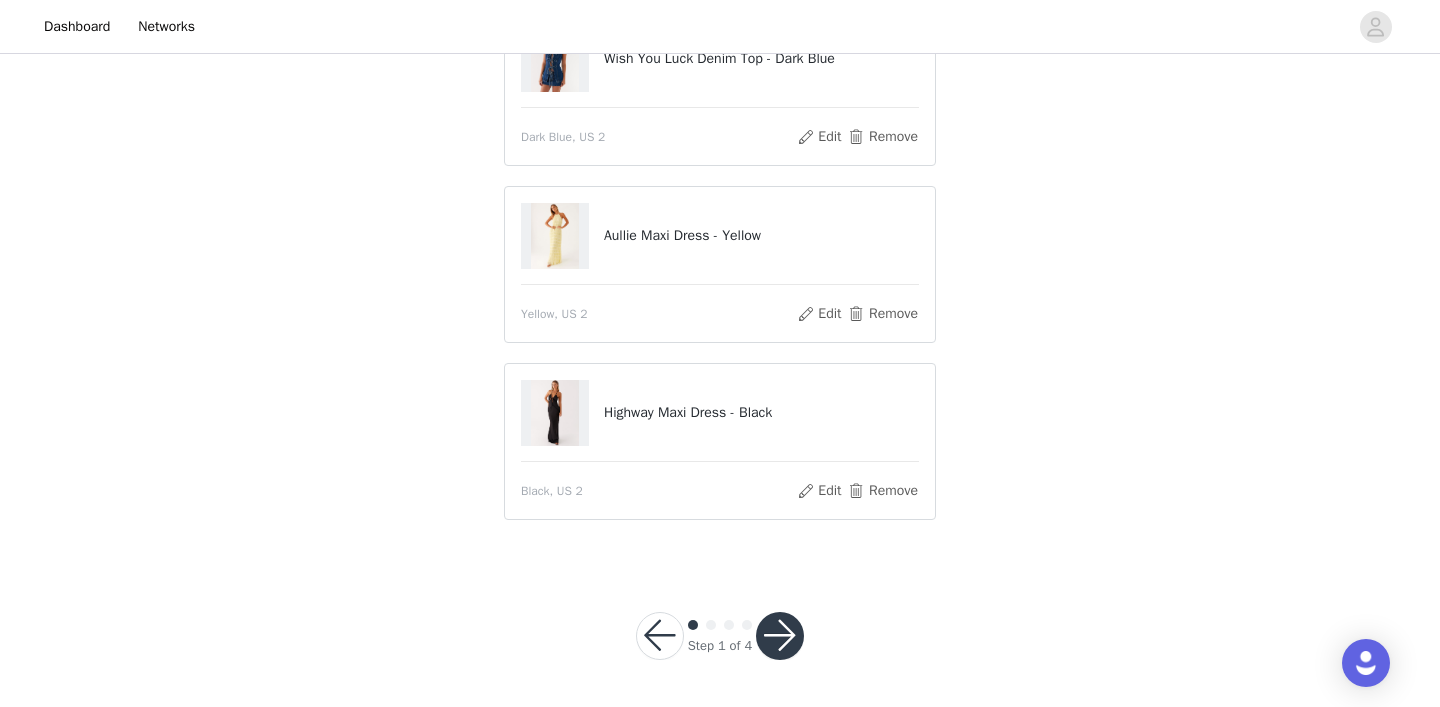 click at bounding box center (780, 636) 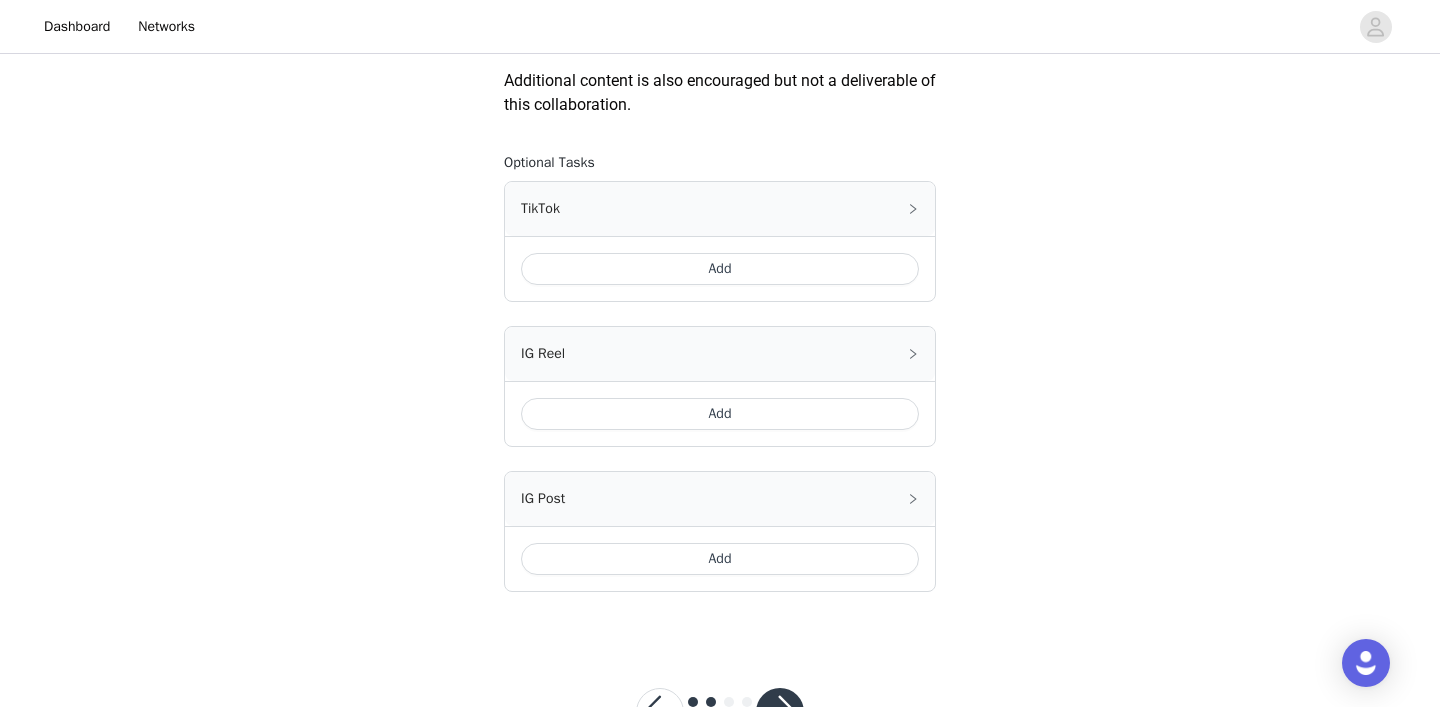 scroll, scrollTop: 1241, scrollLeft: 0, axis: vertical 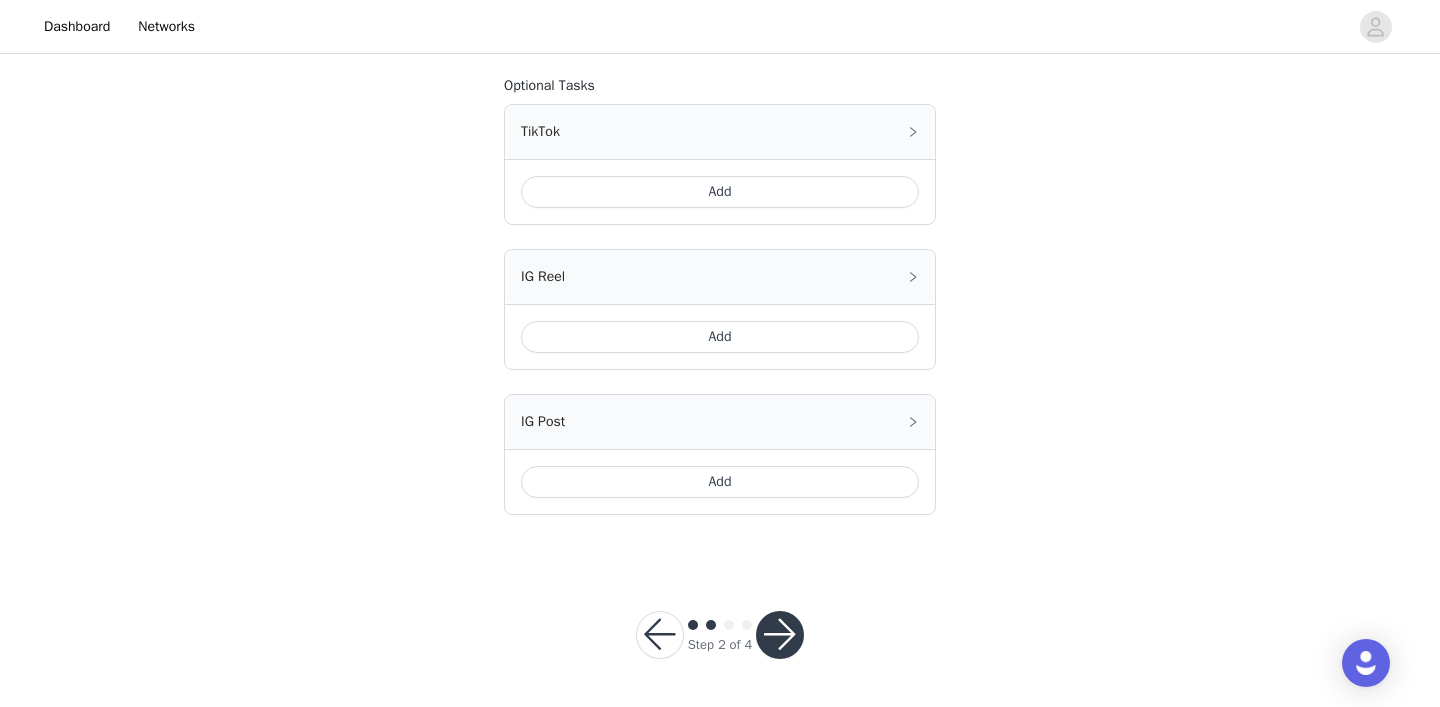 click at bounding box center [780, 635] 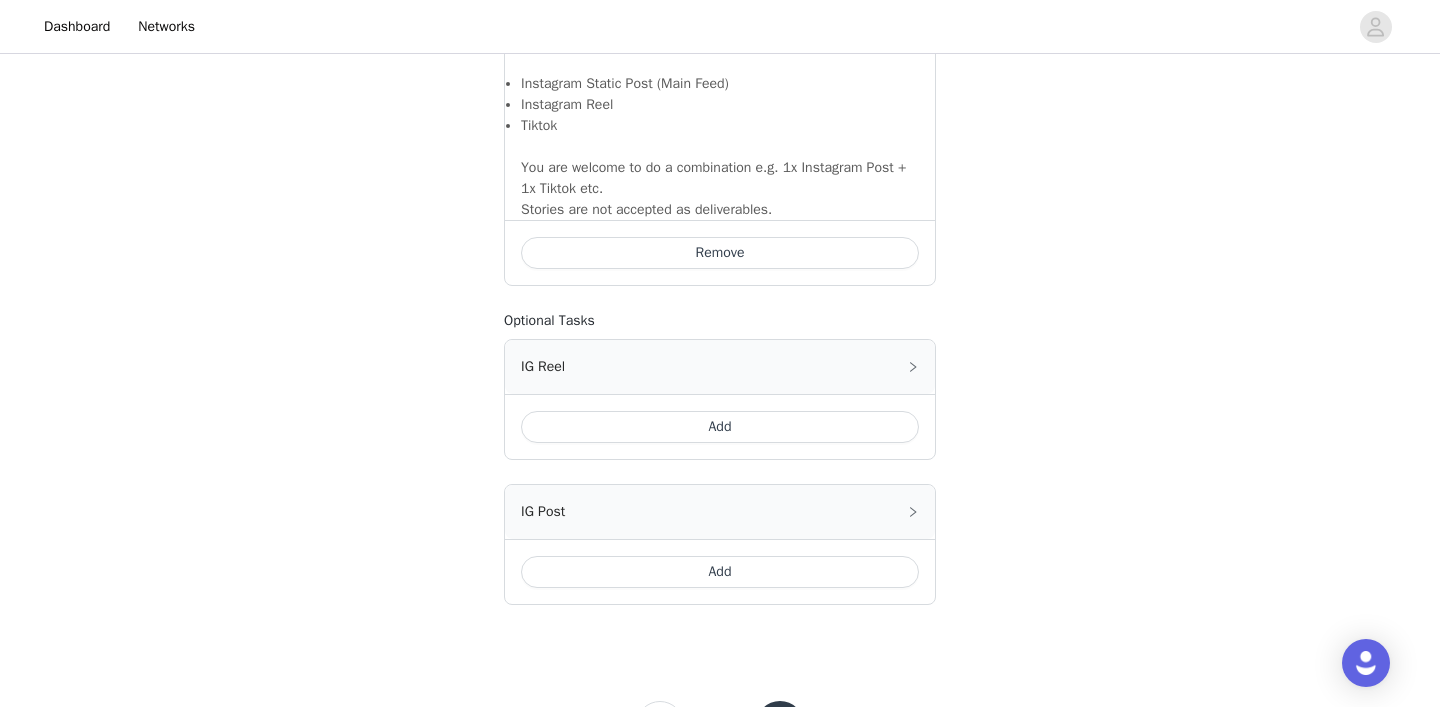 scroll, scrollTop: 1597, scrollLeft: 0, axis: vertical 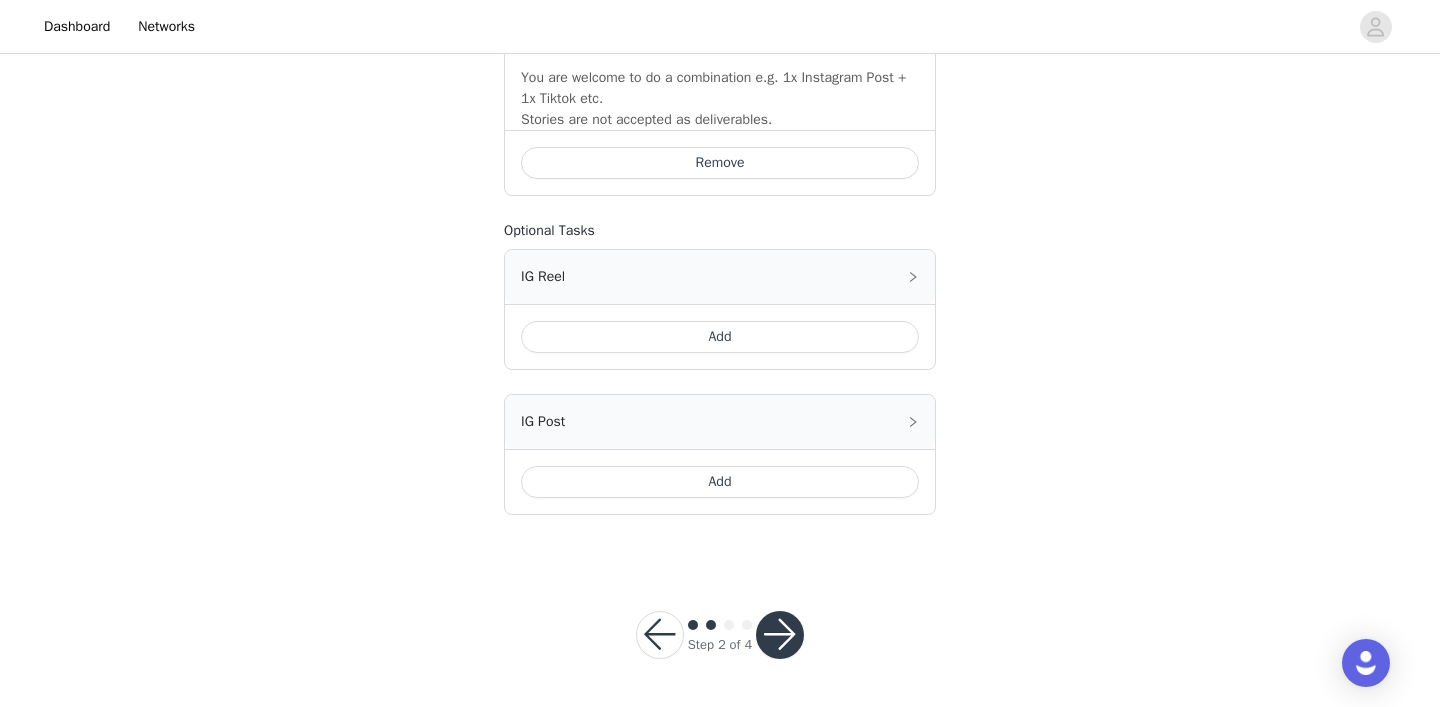 click at bounding box center [780, 635] 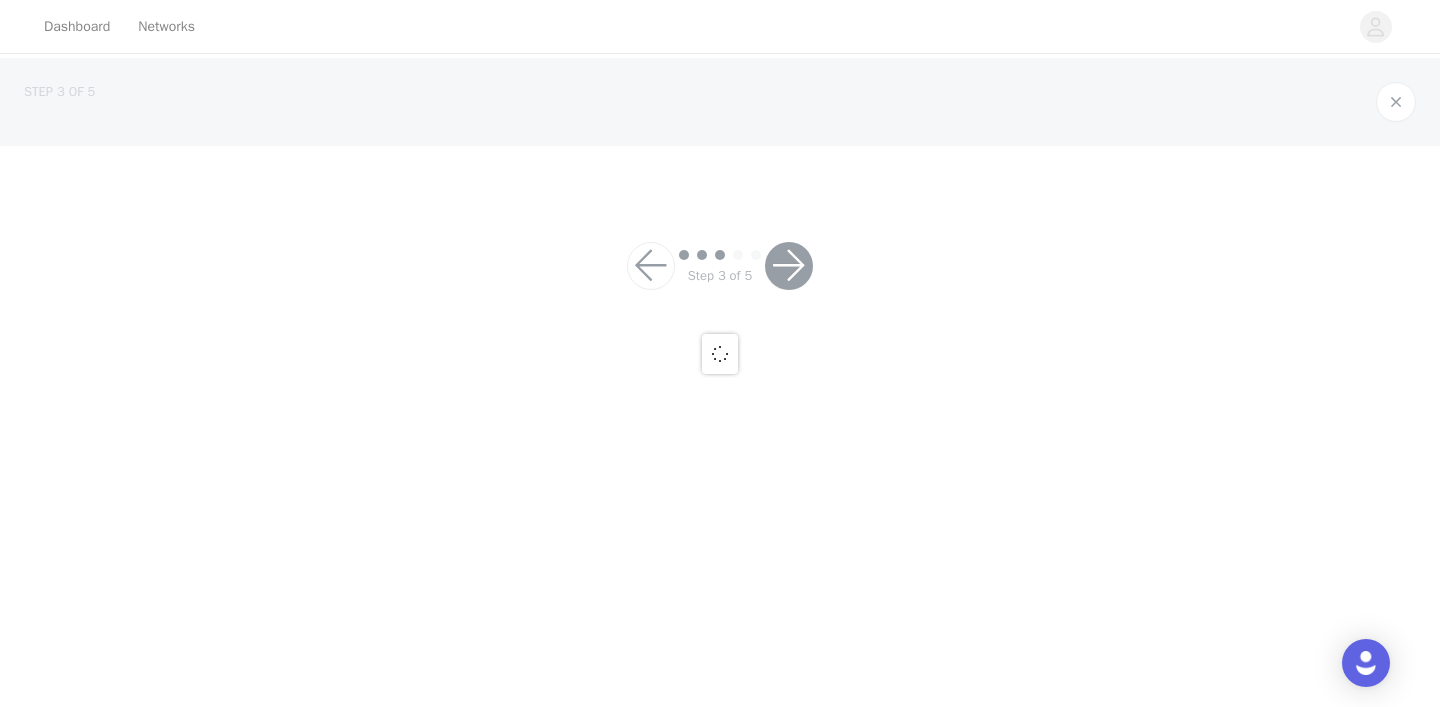 scroll, scrollTop: 0, scrollLeft: 0, axis: both 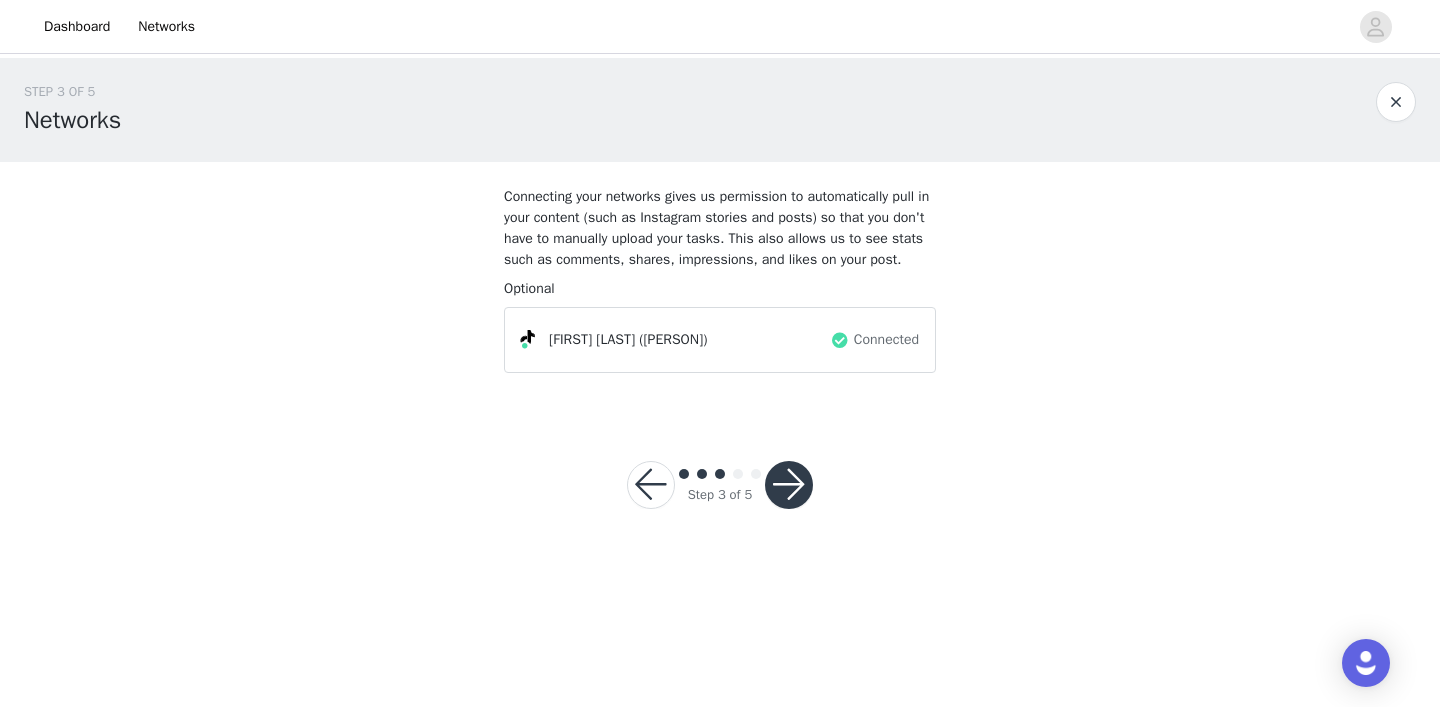 click at bounding box center [789, 485] 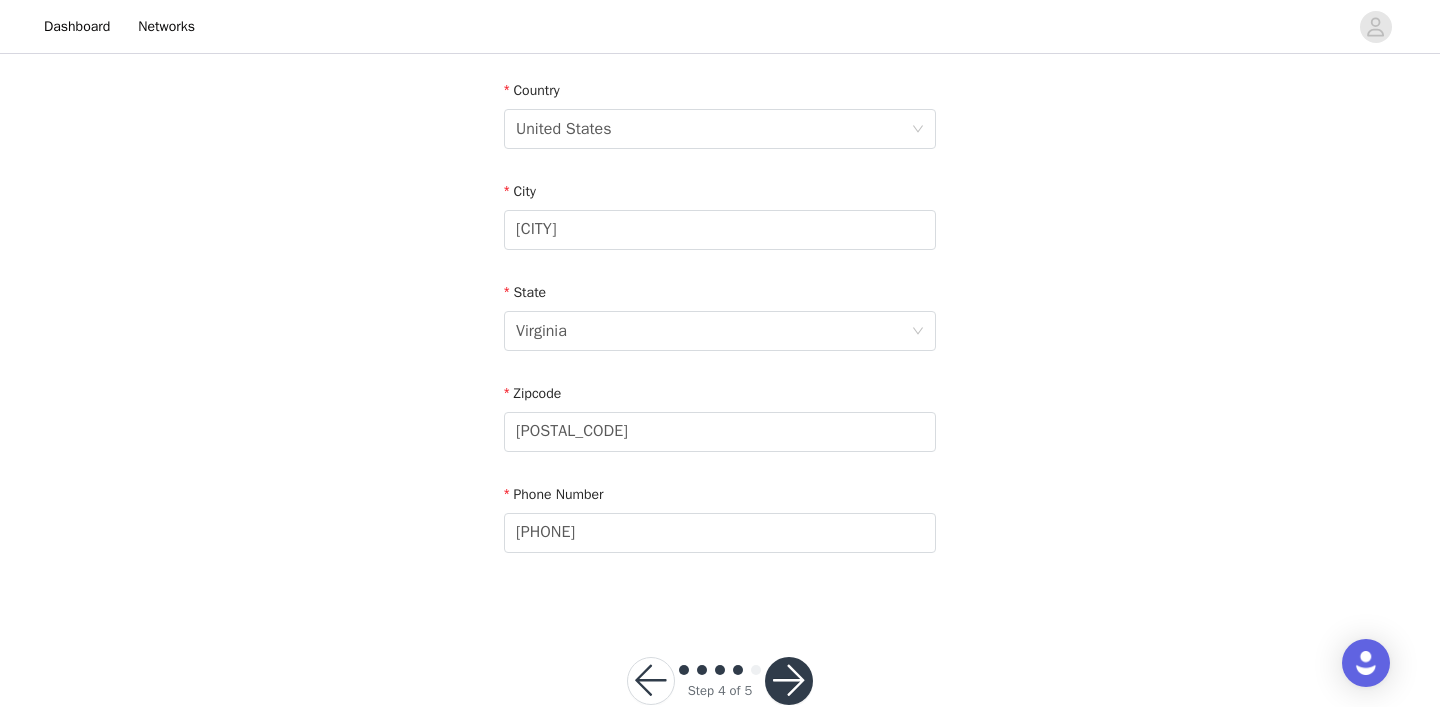 scroll, scrollTop: 656, scrollLeft: 0, axis: vertical 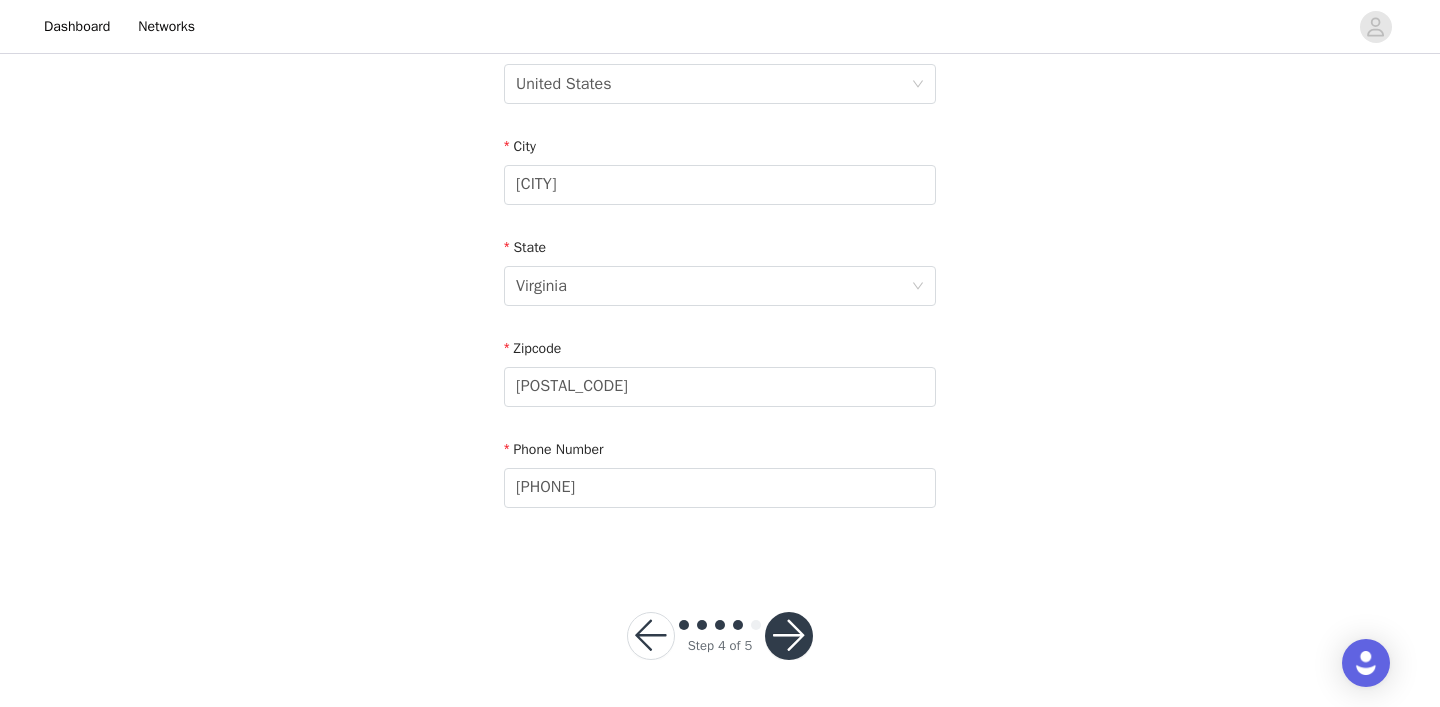 click at bounding box center (789, 636) 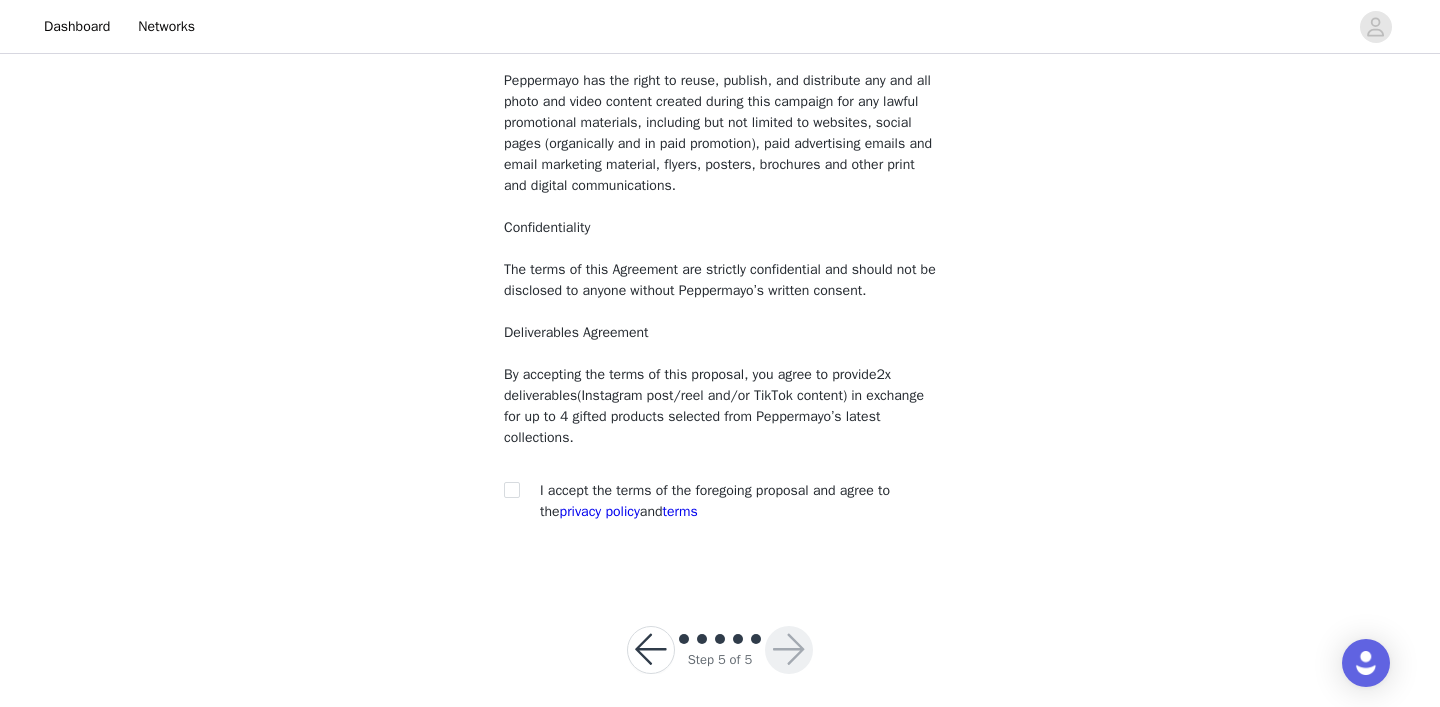 scroll, scrollTop: 217, scrollLeft: 0, axis: vertical 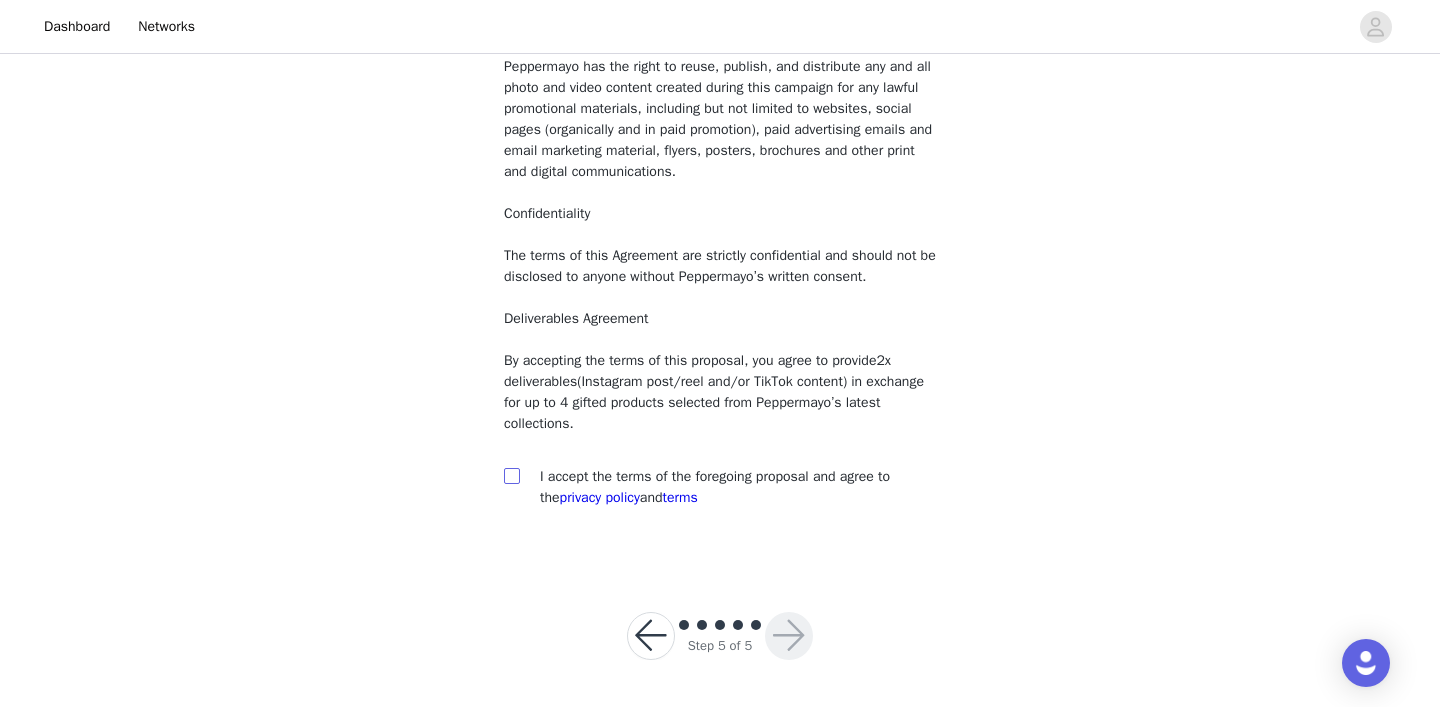 click at bounding box center [511, 475] 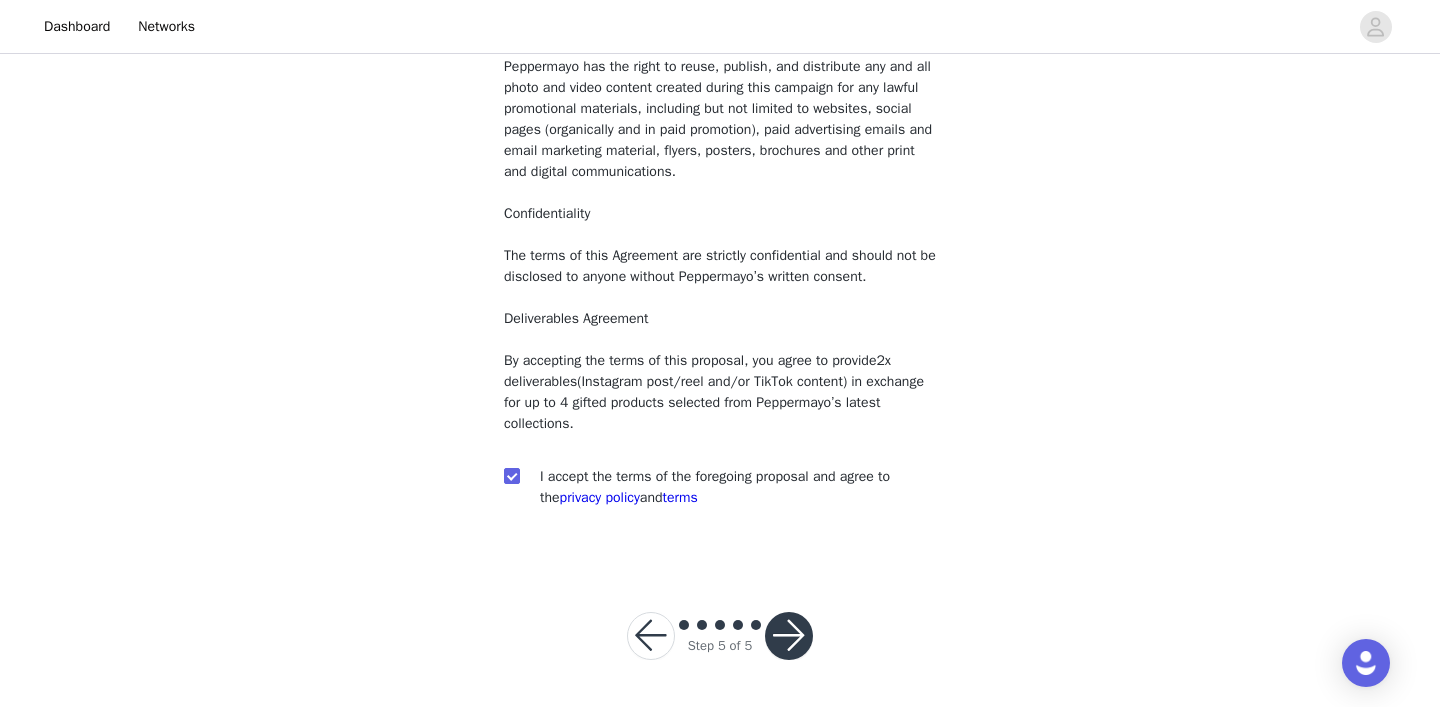 click at bounding box center (789, 636) 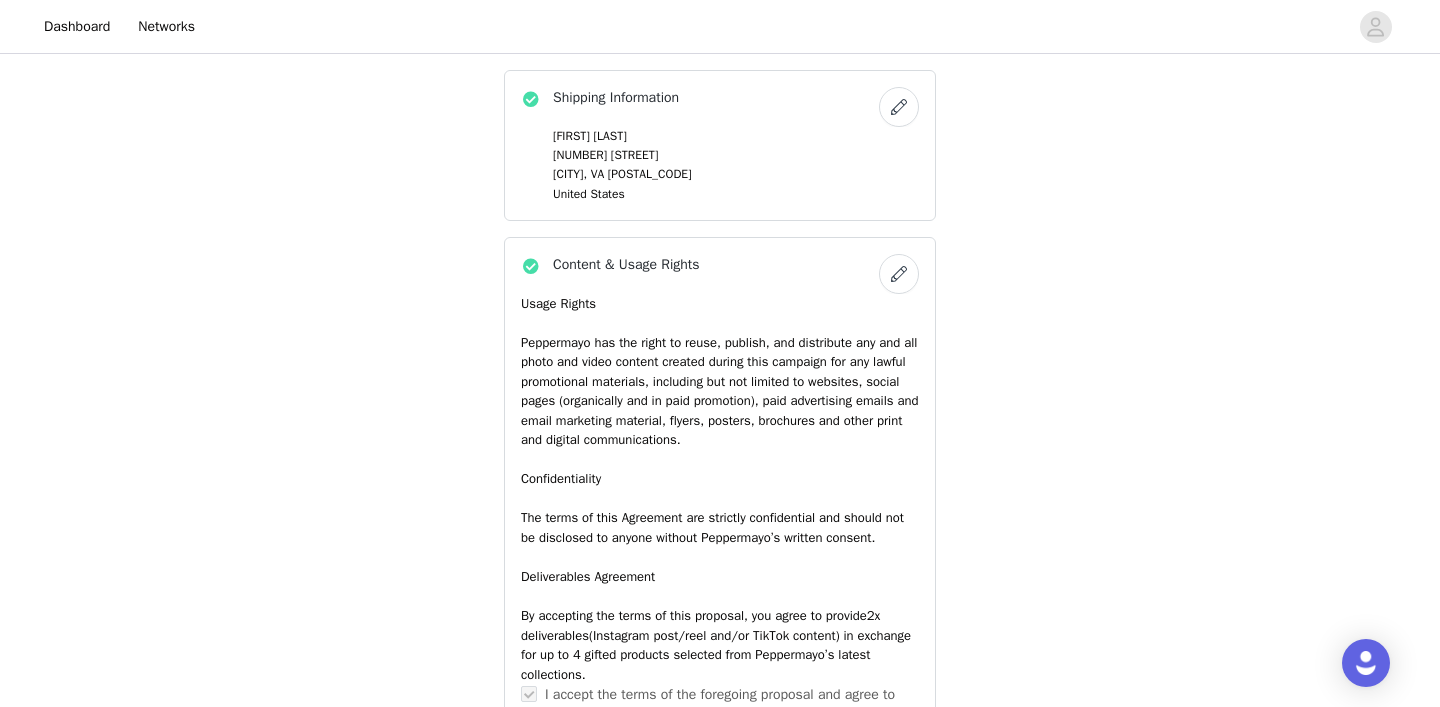 scroll, scrollTop: 1731, scrollLeft: 0, axis: vertical 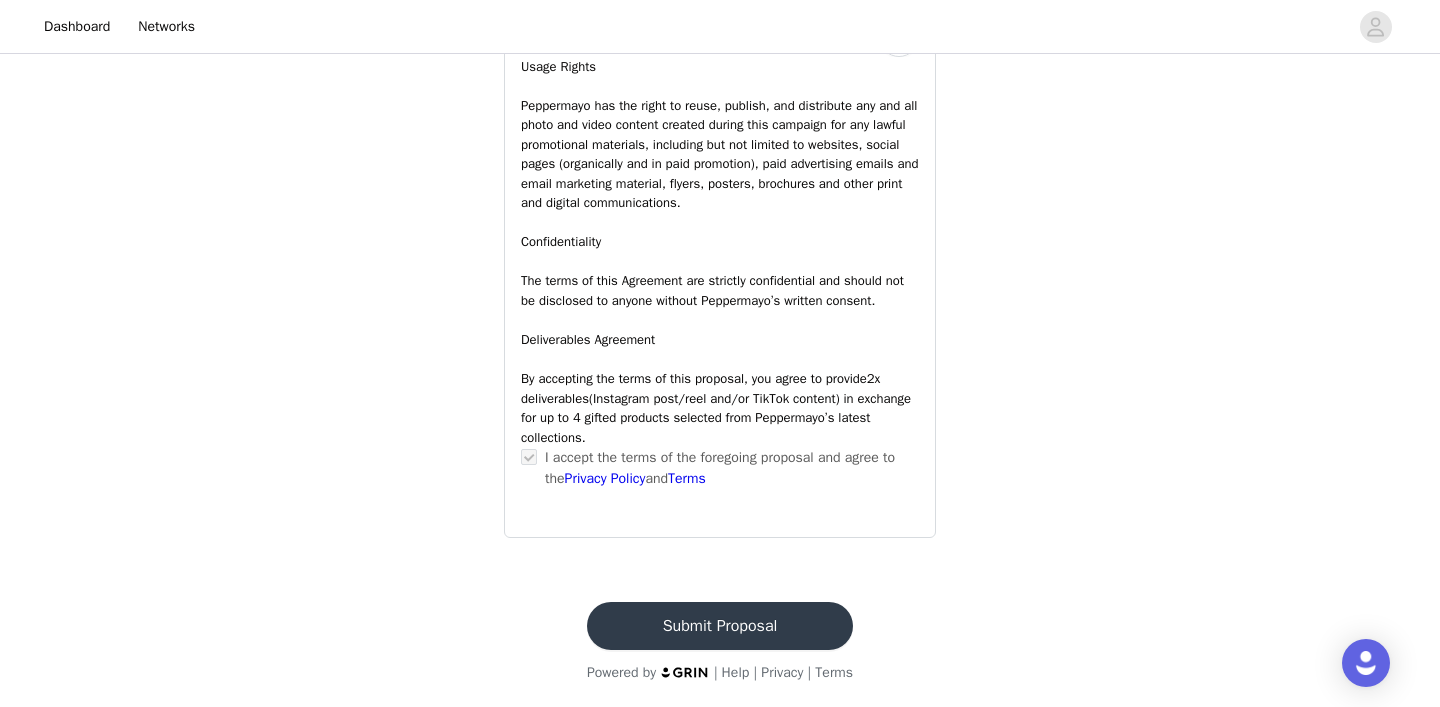 click on "Submit Proposal" at bounding box center [720, 626] 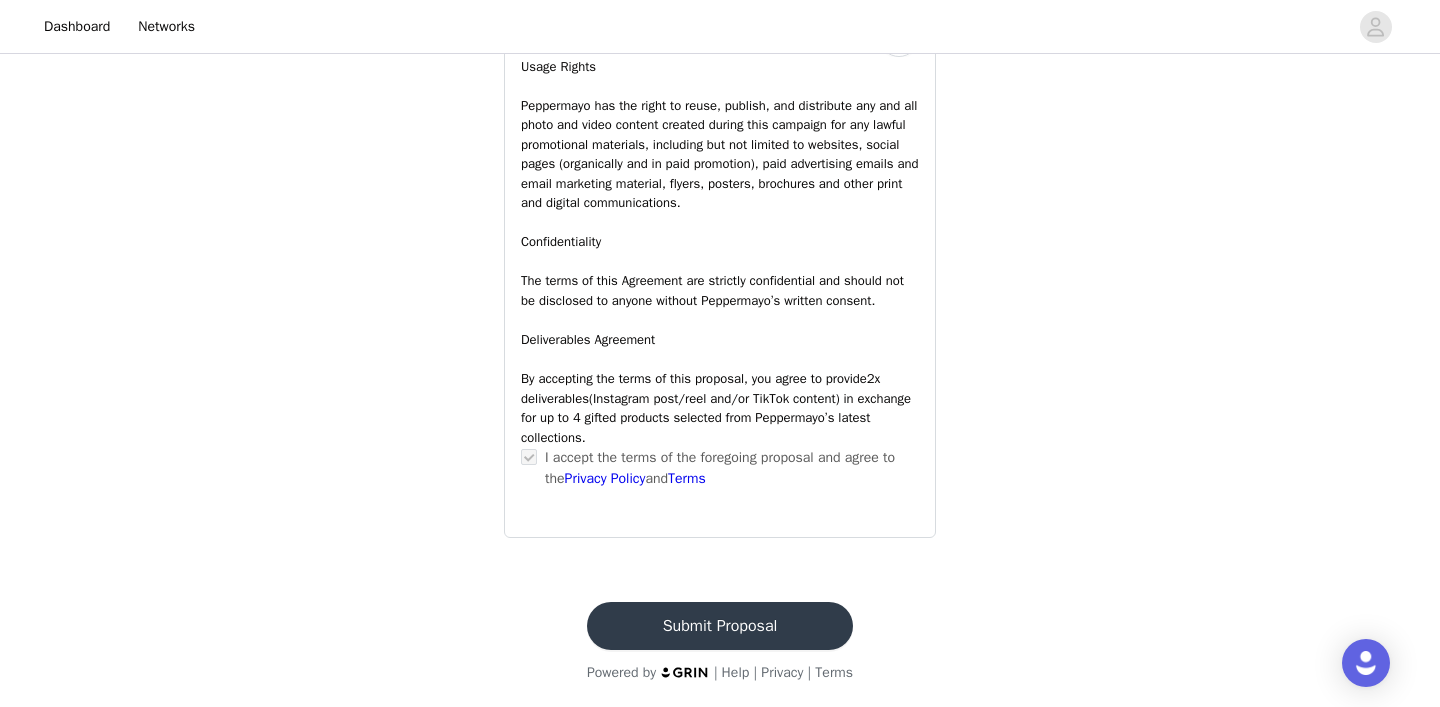 scroll, scrollTop: 0, scrollLeft: 0, axis: both 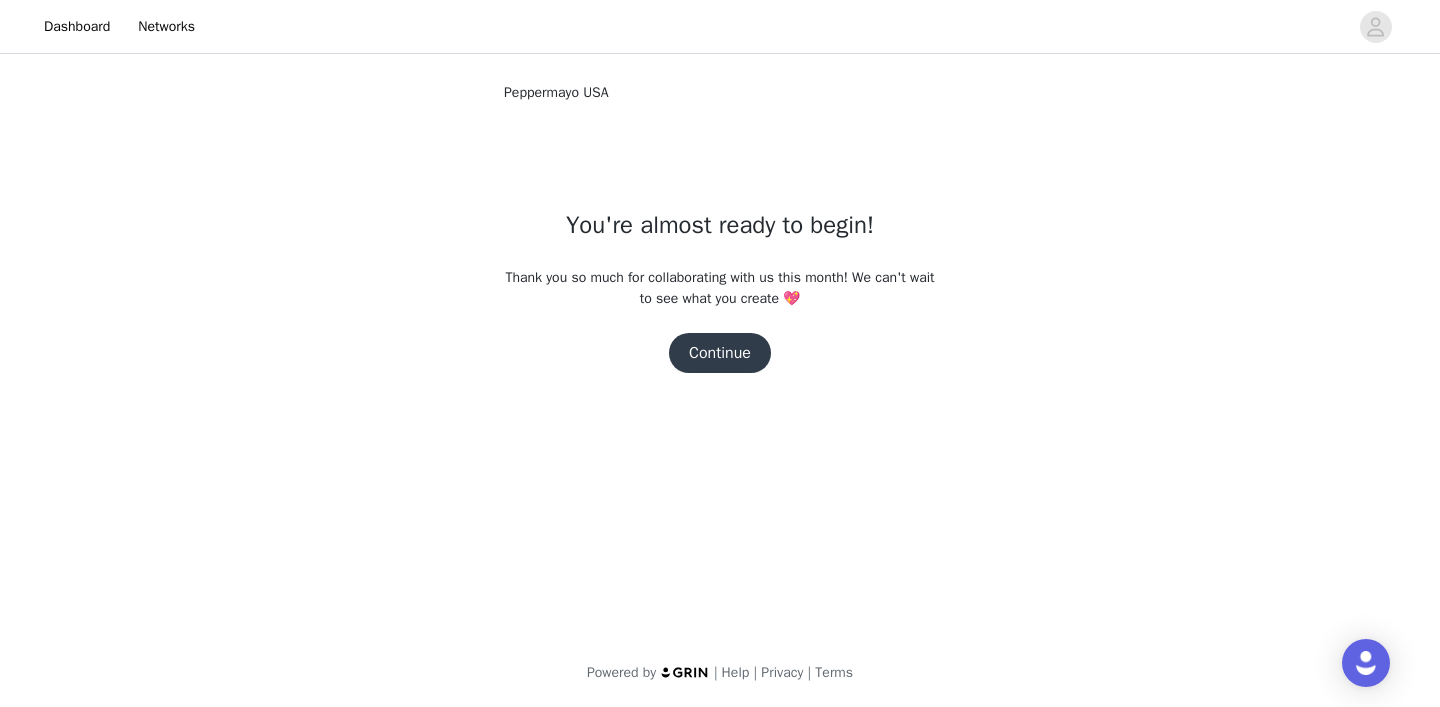 click on "Continue" at bounding box center [720, 353] 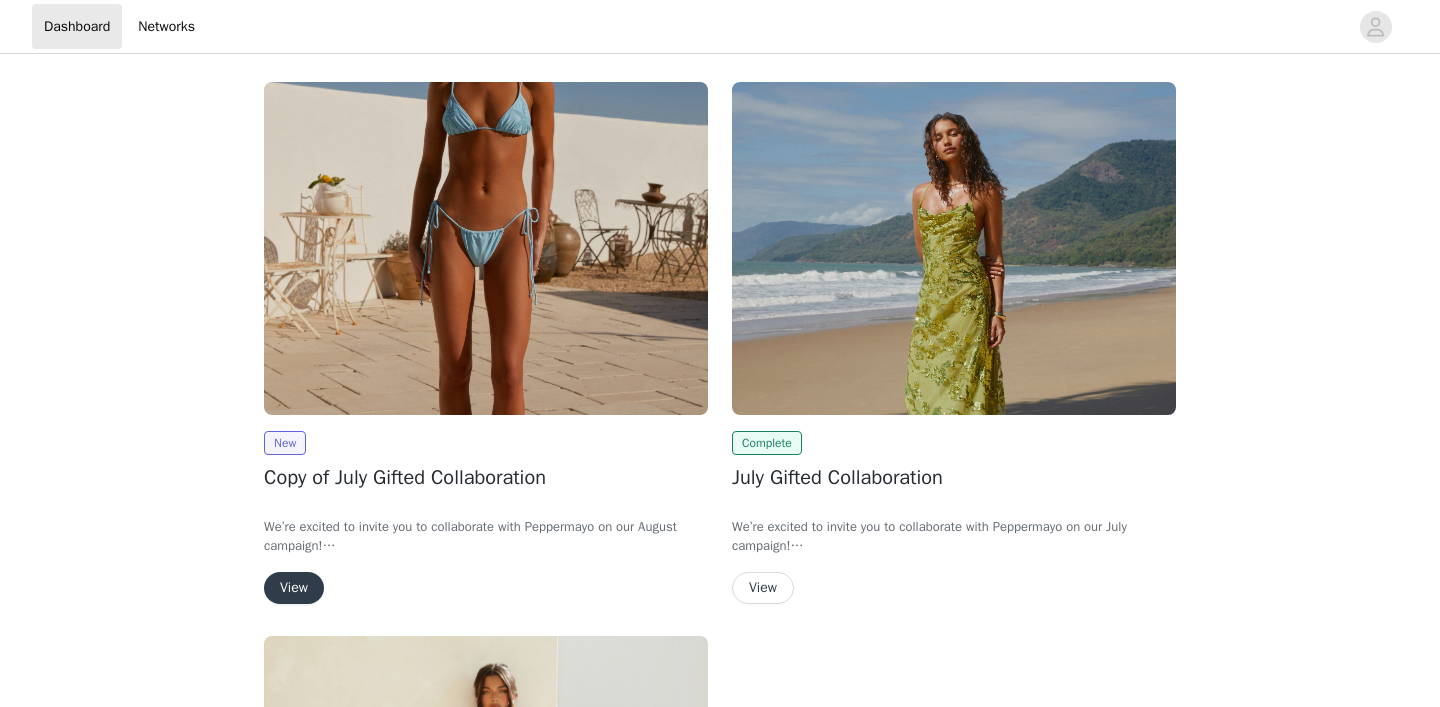 scroll, scrollTop: 0, scrollLeft: 0, axis: both 